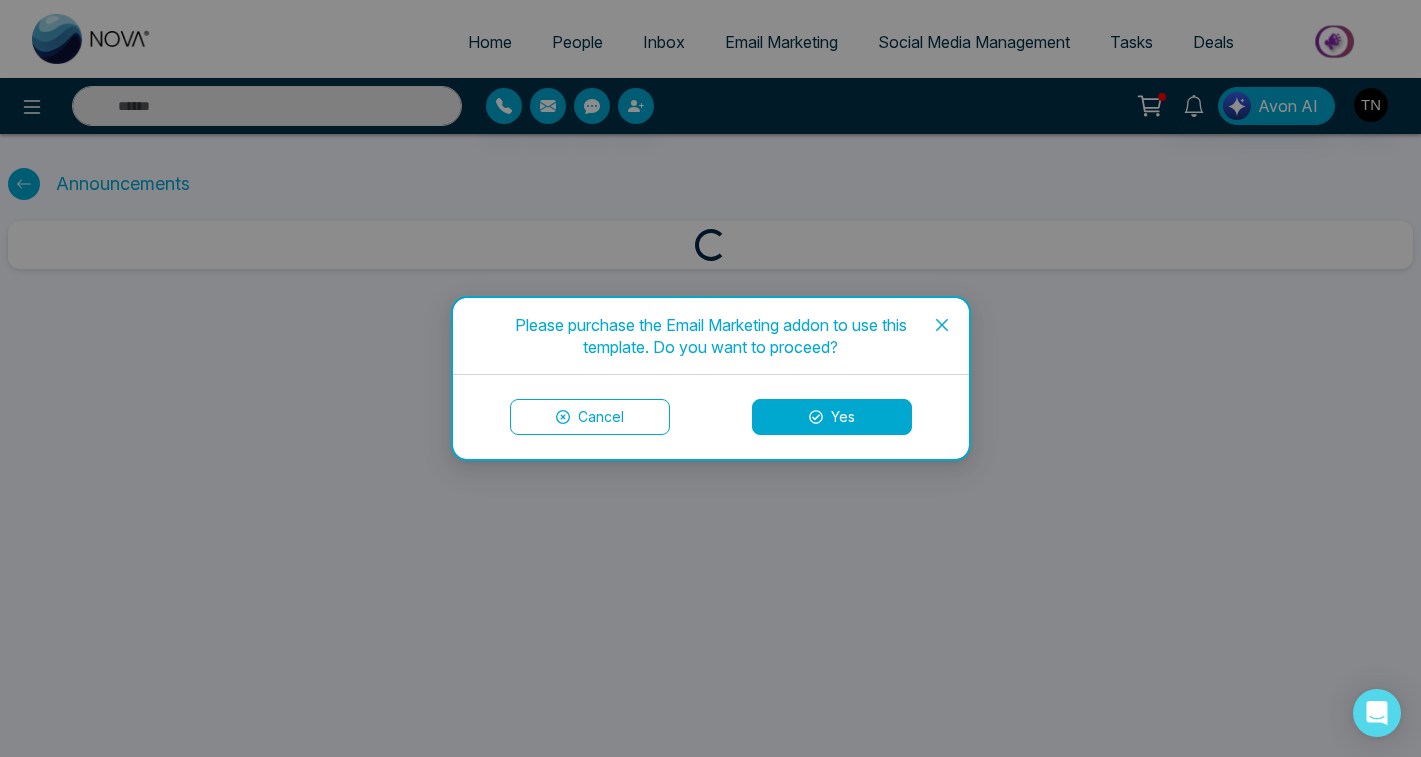 scroll, scrollTop: 0, scrollLeft: 0, axis: both 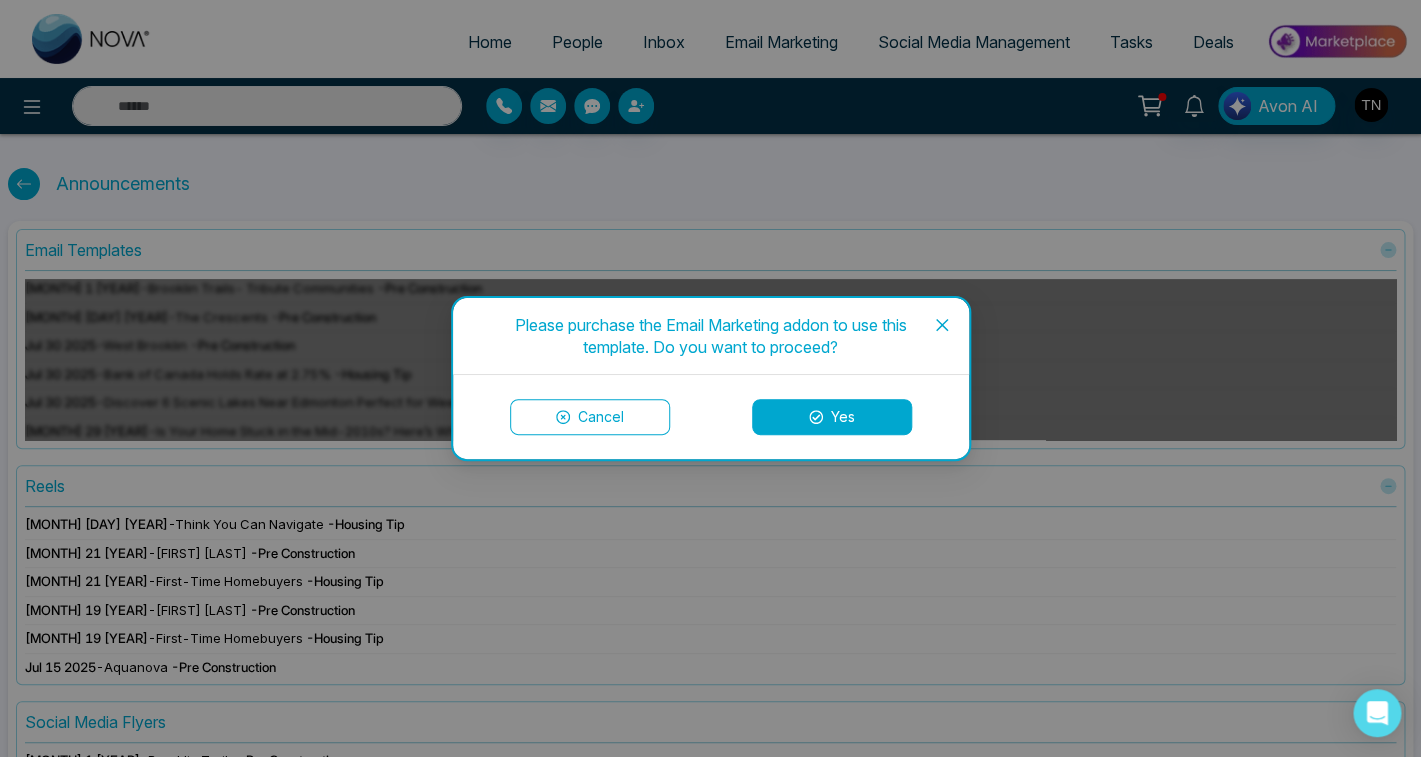 click on "Cancel" at bounding box center [590, 417] 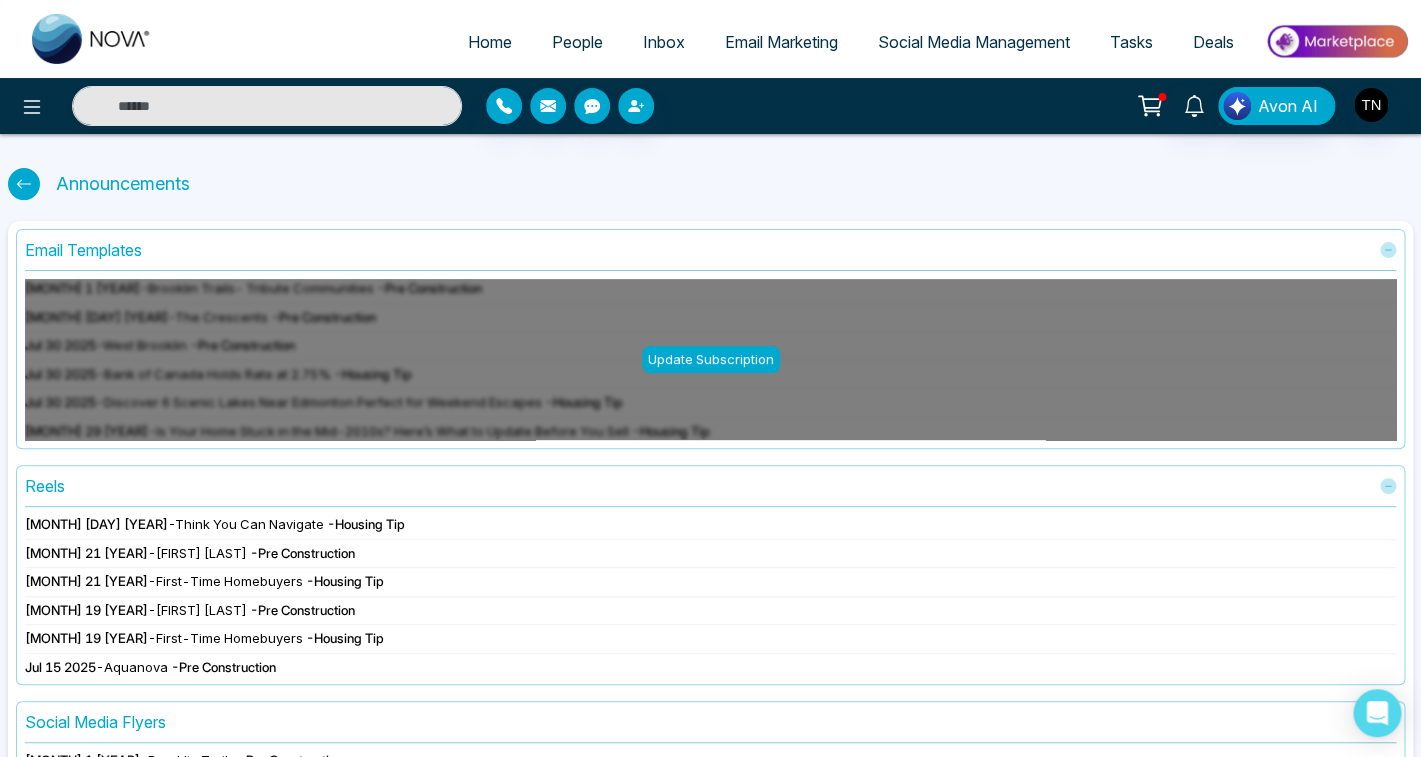 click on "[MONTH] 31 [YEAR] - Think You Can Navigate - Housing Tip" at bounding box center [710, 527] 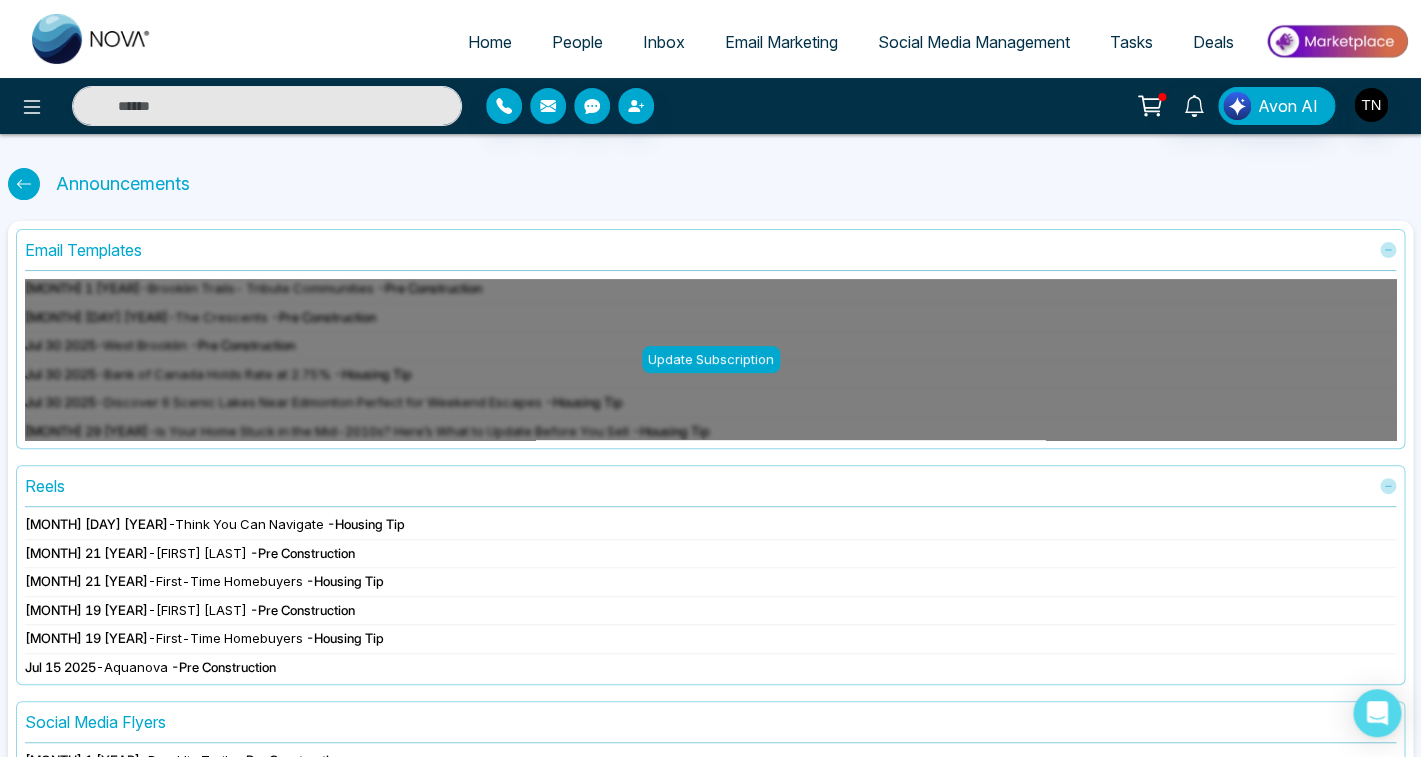 click on "[MONTH] 31 [YEAR] - Think You Can Navigate - Housing Tip" at bounding box center [710, 527] 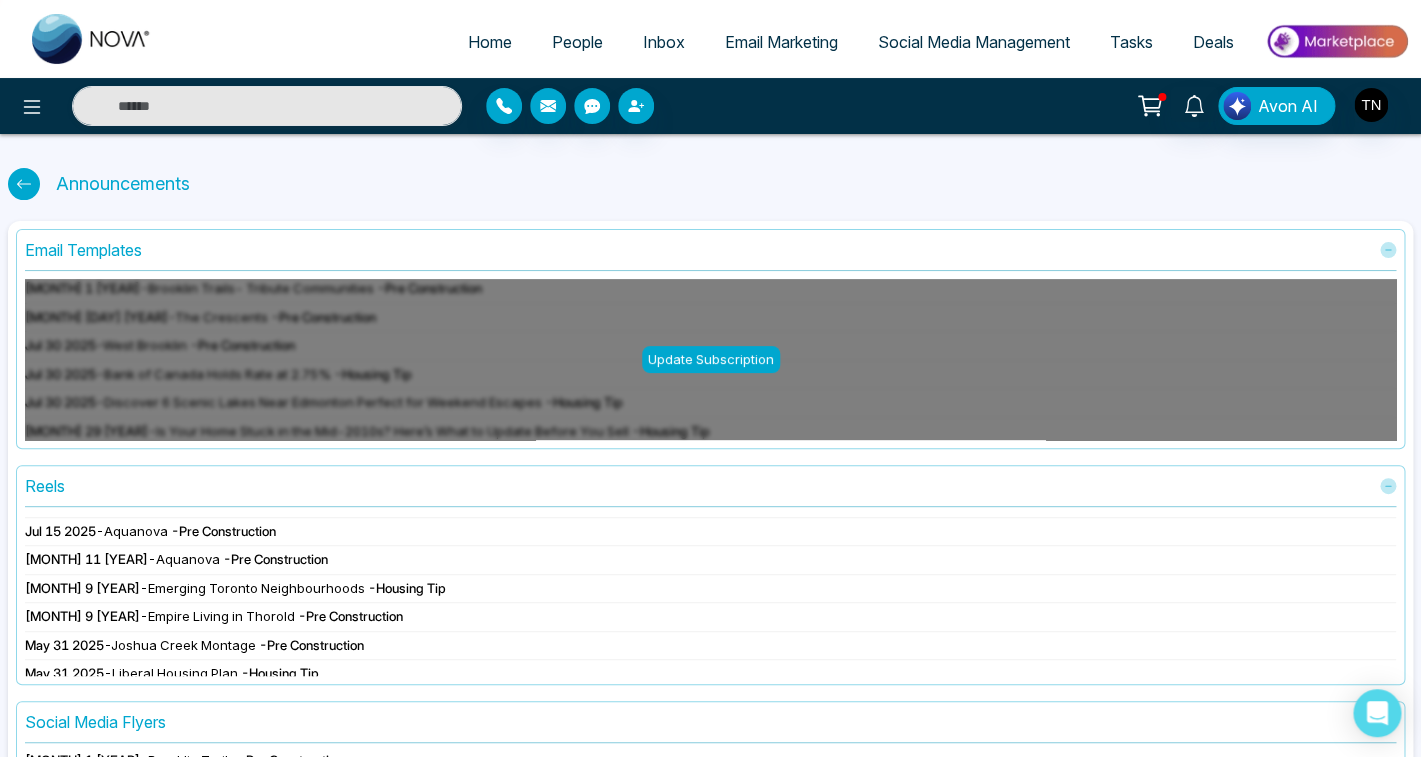 scroll, scrollTop: 143, scrollLeft: 0, axis: vertical 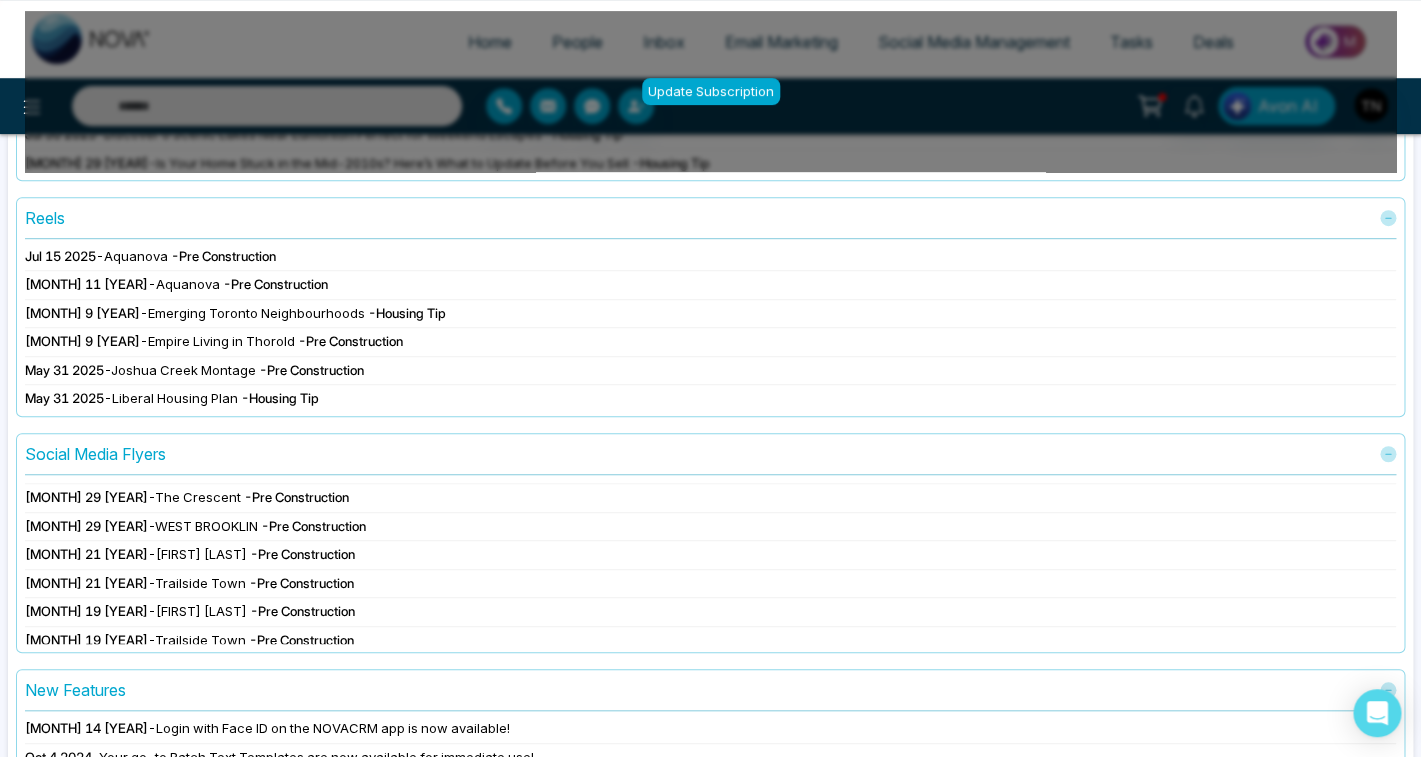 click on "The Crescent" at bounding box center [198, 497] 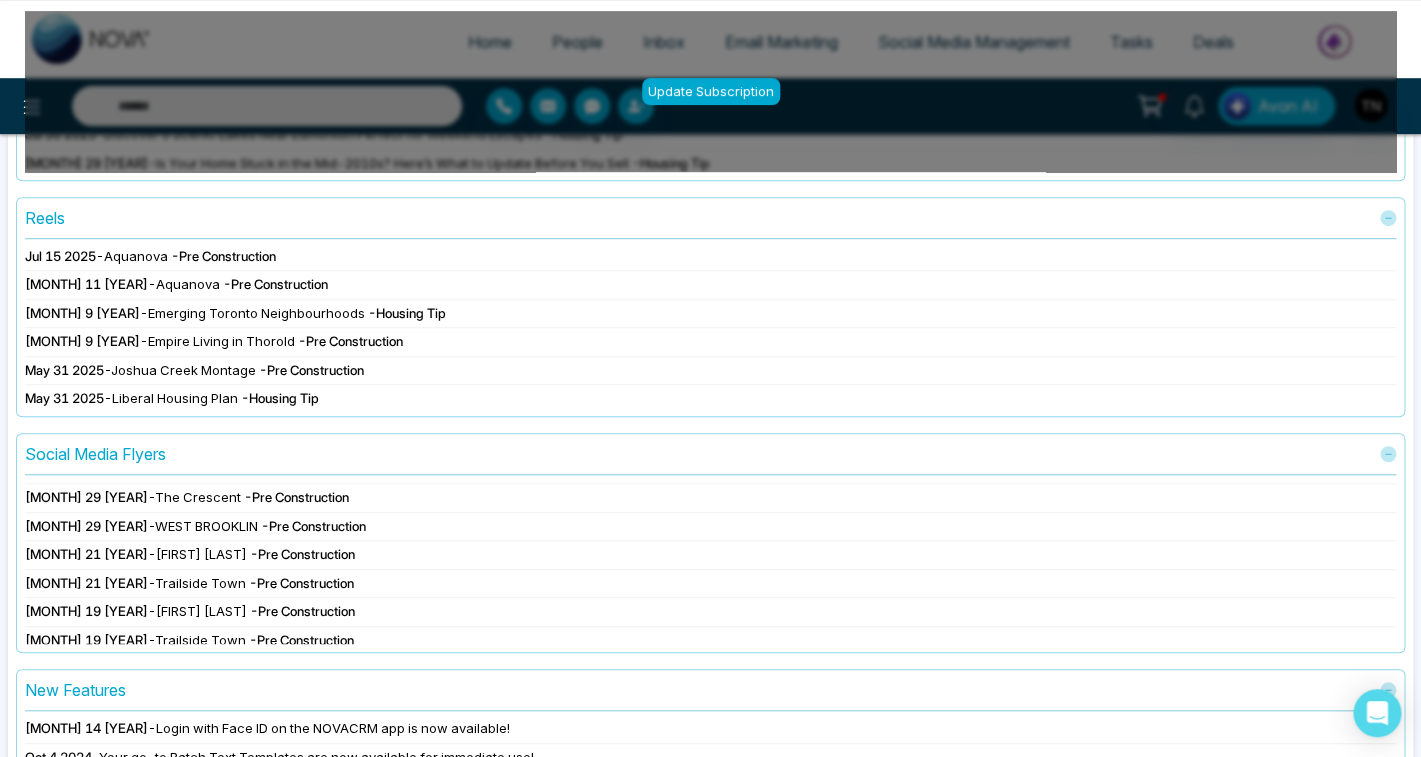 click on "The Crescent" at bounding box center [198, 497] 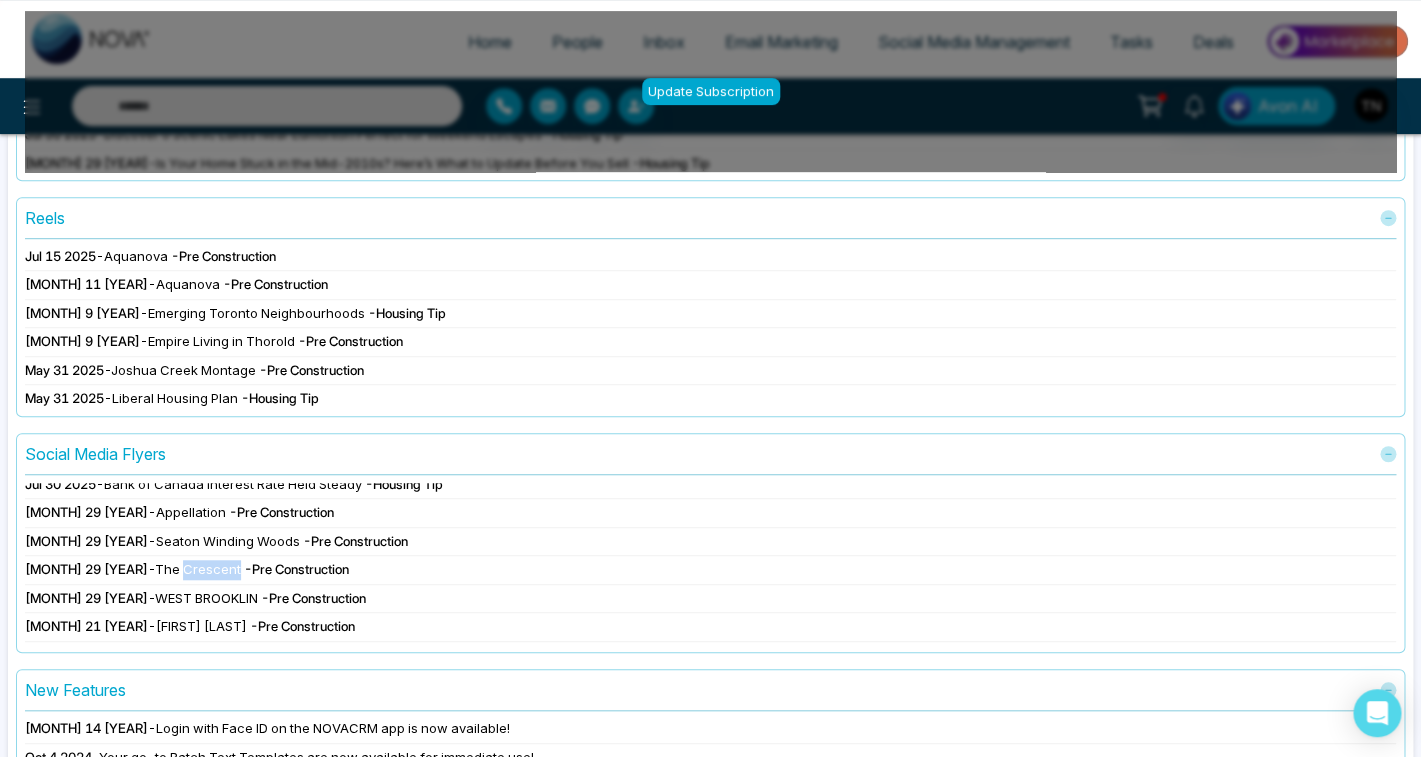 scroll, scrollTop: 0, scrollLeft: 0, axis: both 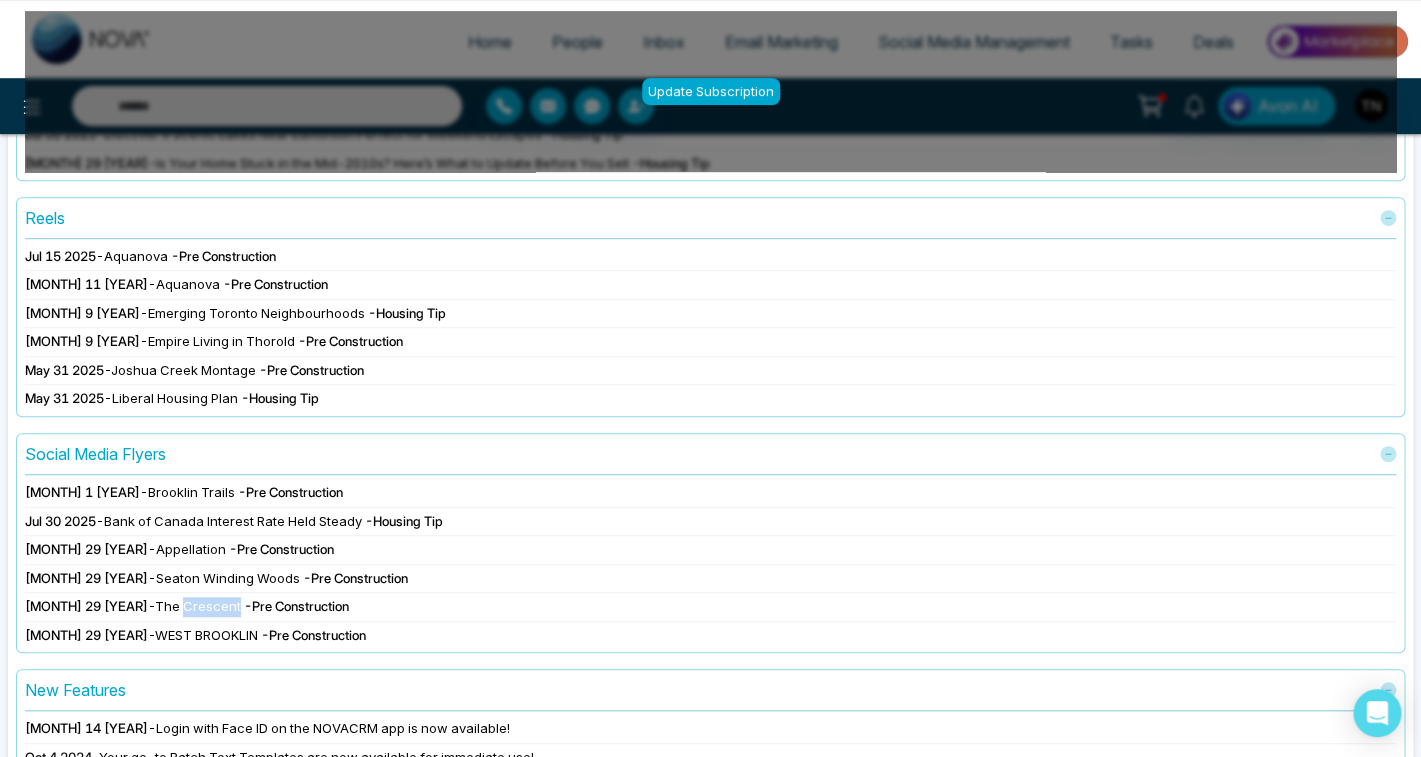 click on "Social Media Flyers" at bounding box center [95, 454] 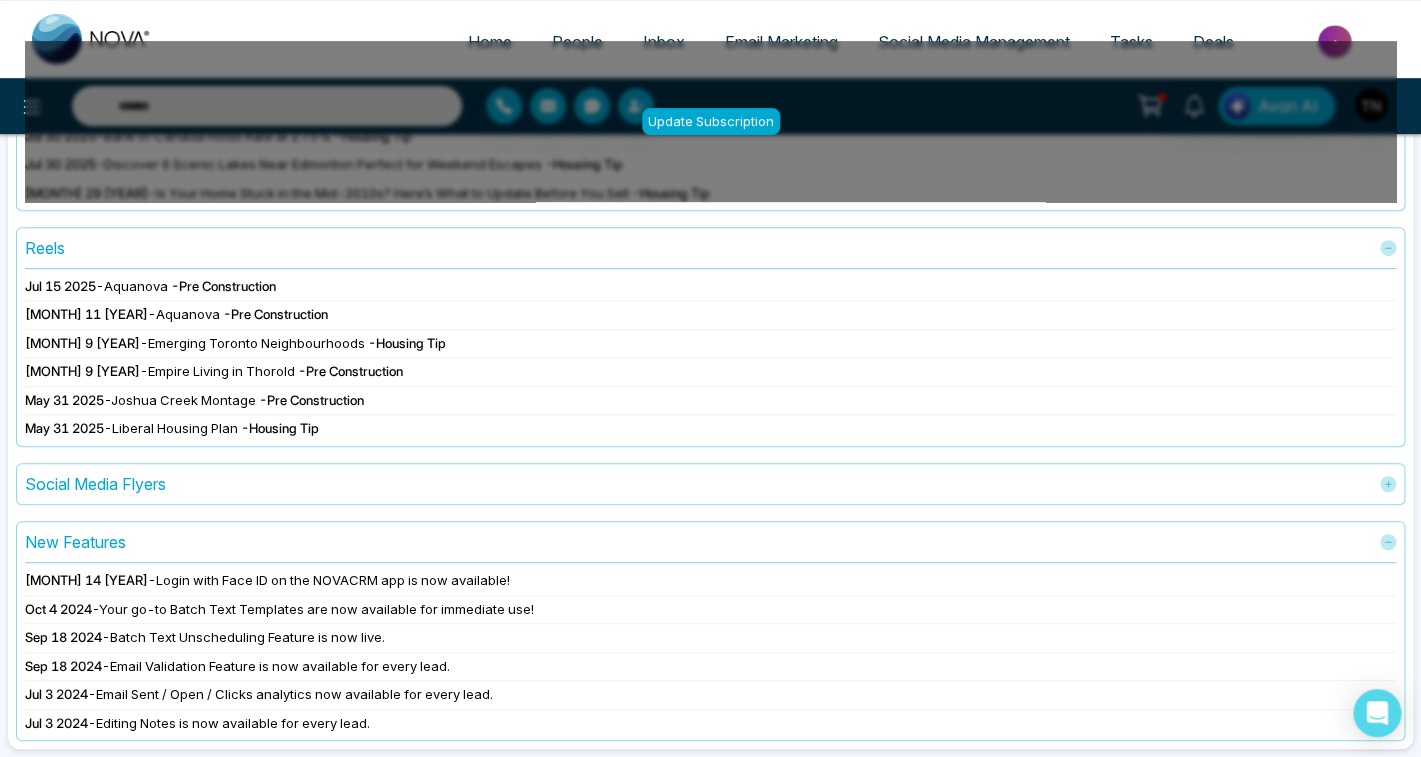 scroll, scrollTop: 238, scrollLeft: 0, axis: vertical 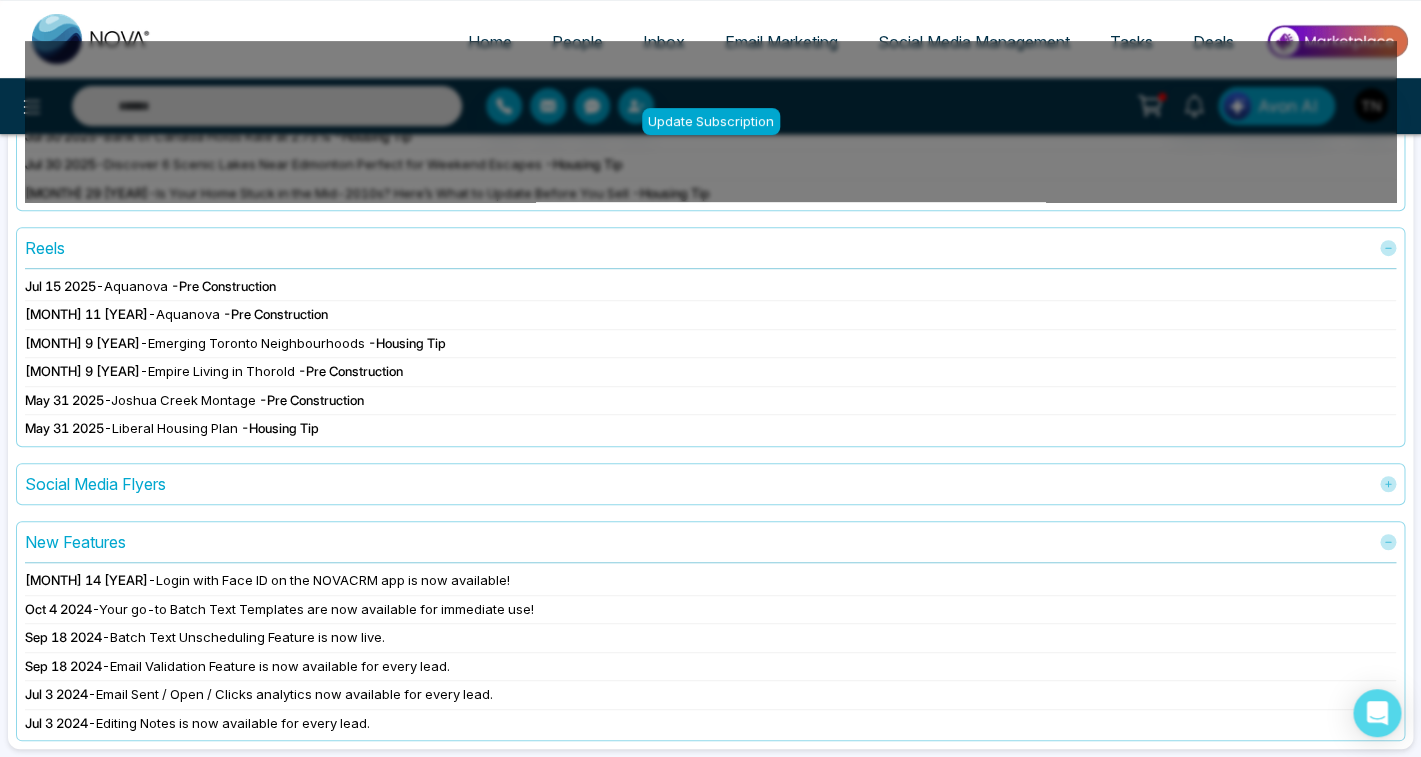 click on "Social Media Flyers" at bounding box center (710, 484) 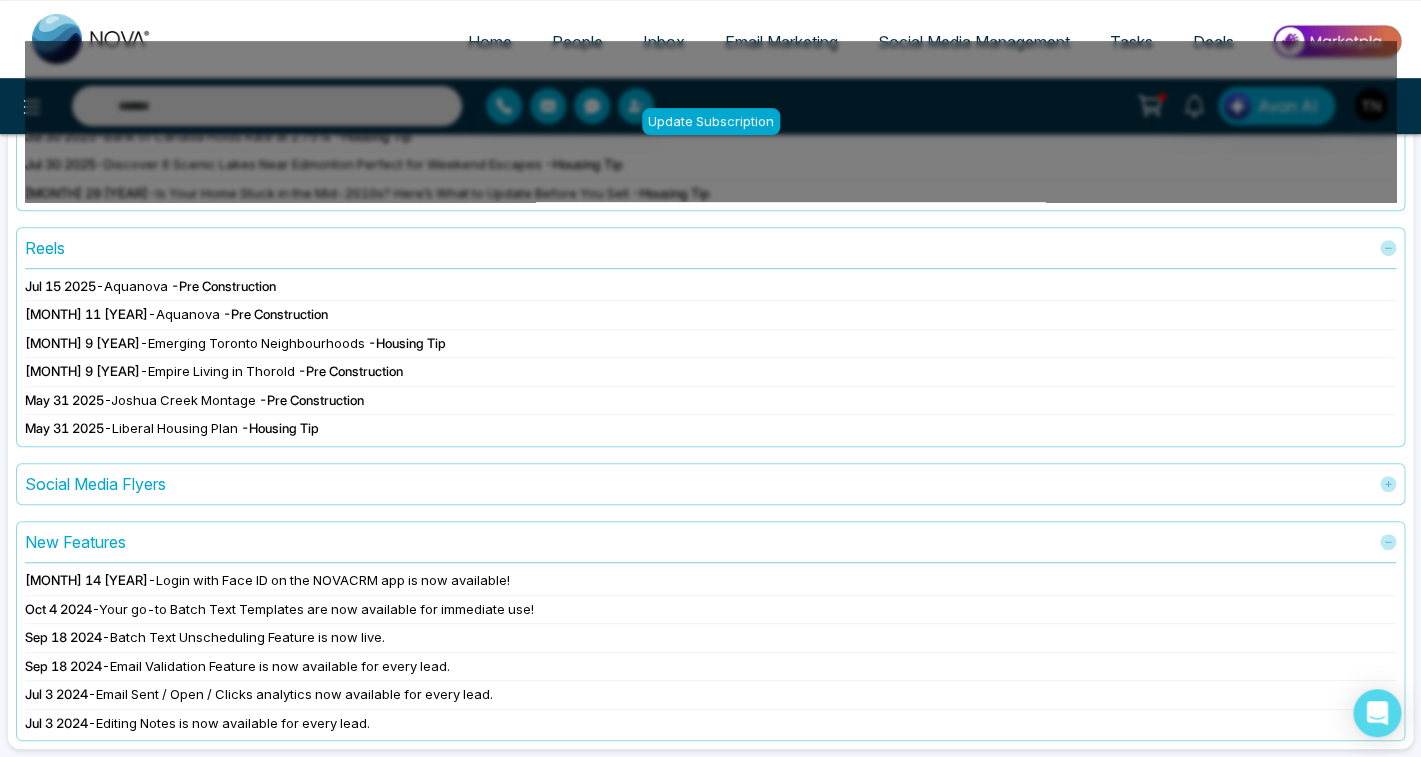click on "Social Media Flyers" at bounding box center [95, 484] 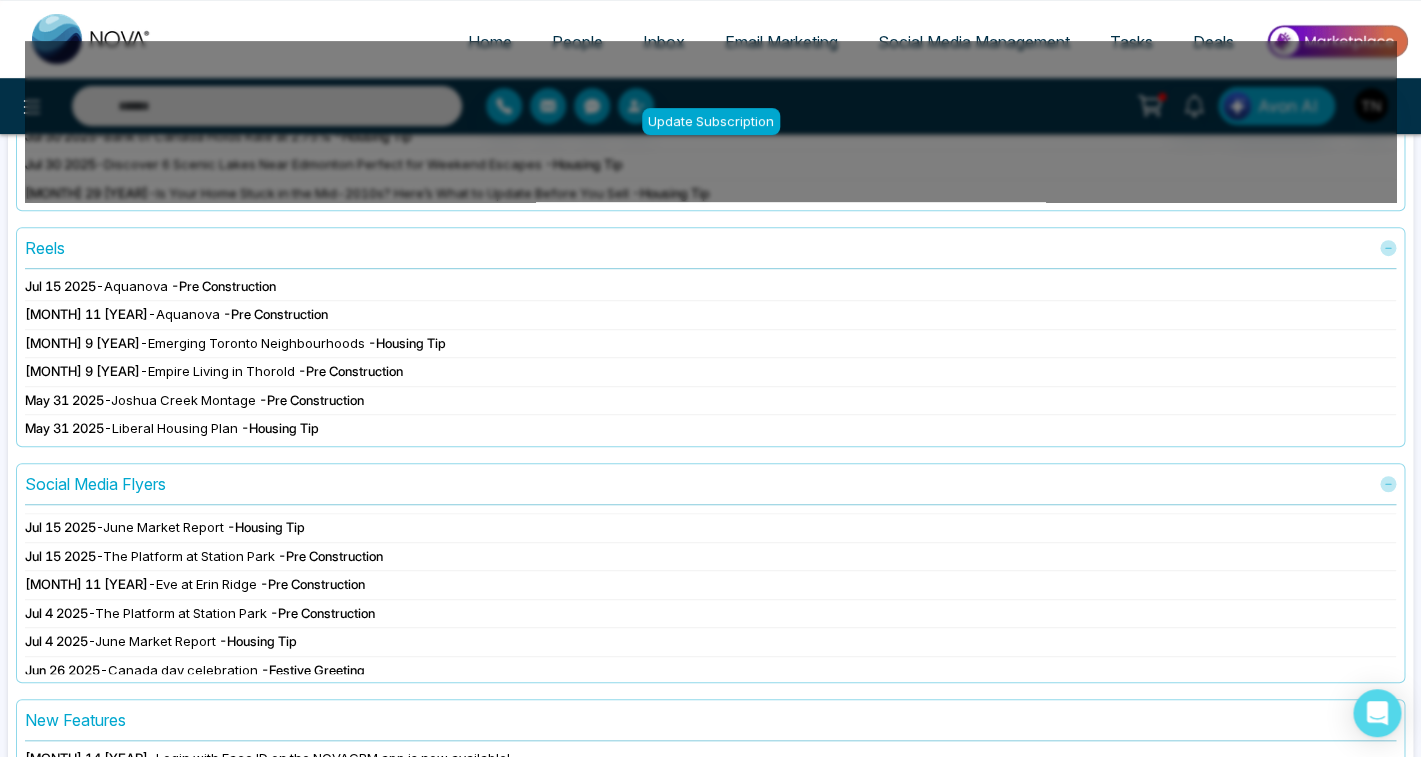 scroll, scrollTop: 0, scrollLeft: 0, axis: both 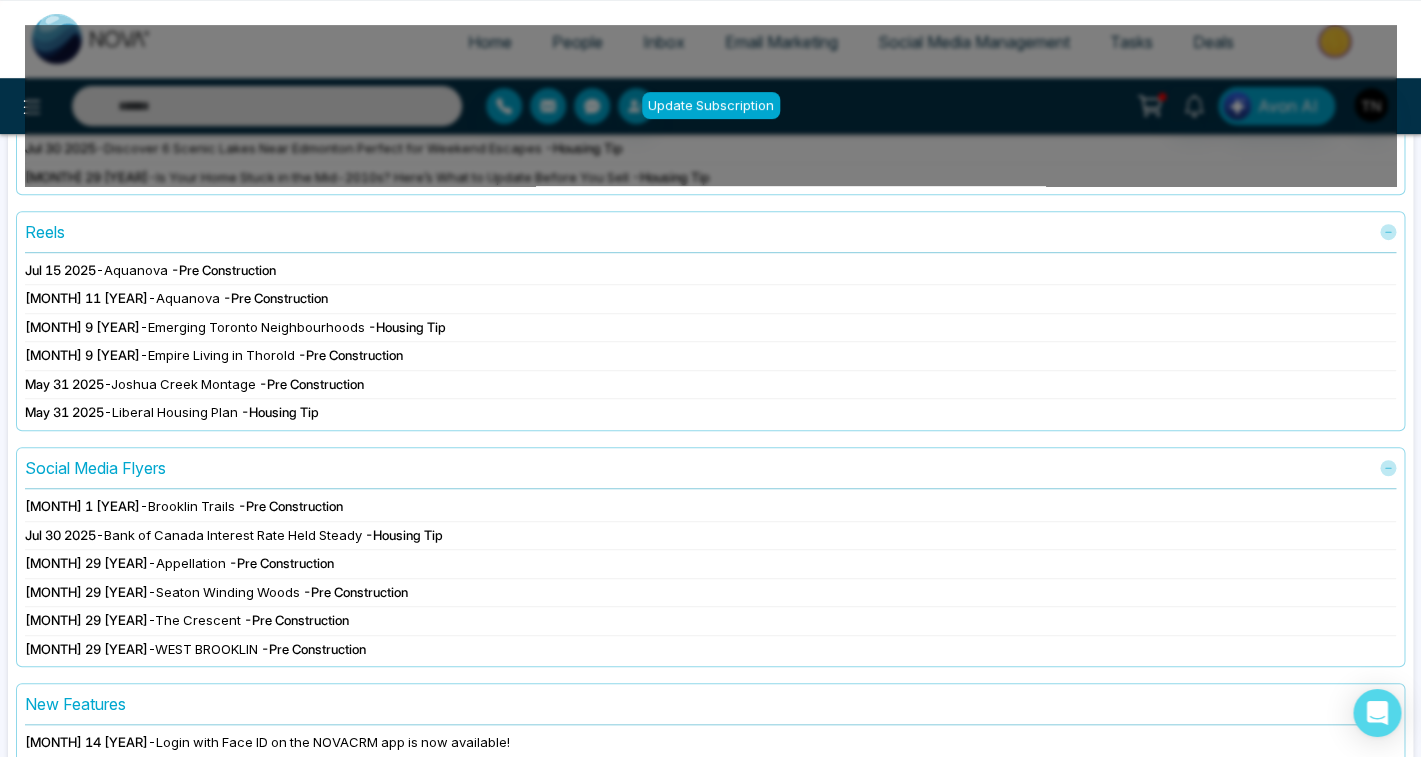 click on "- Pre Construction" at bounding box center (290, 506) 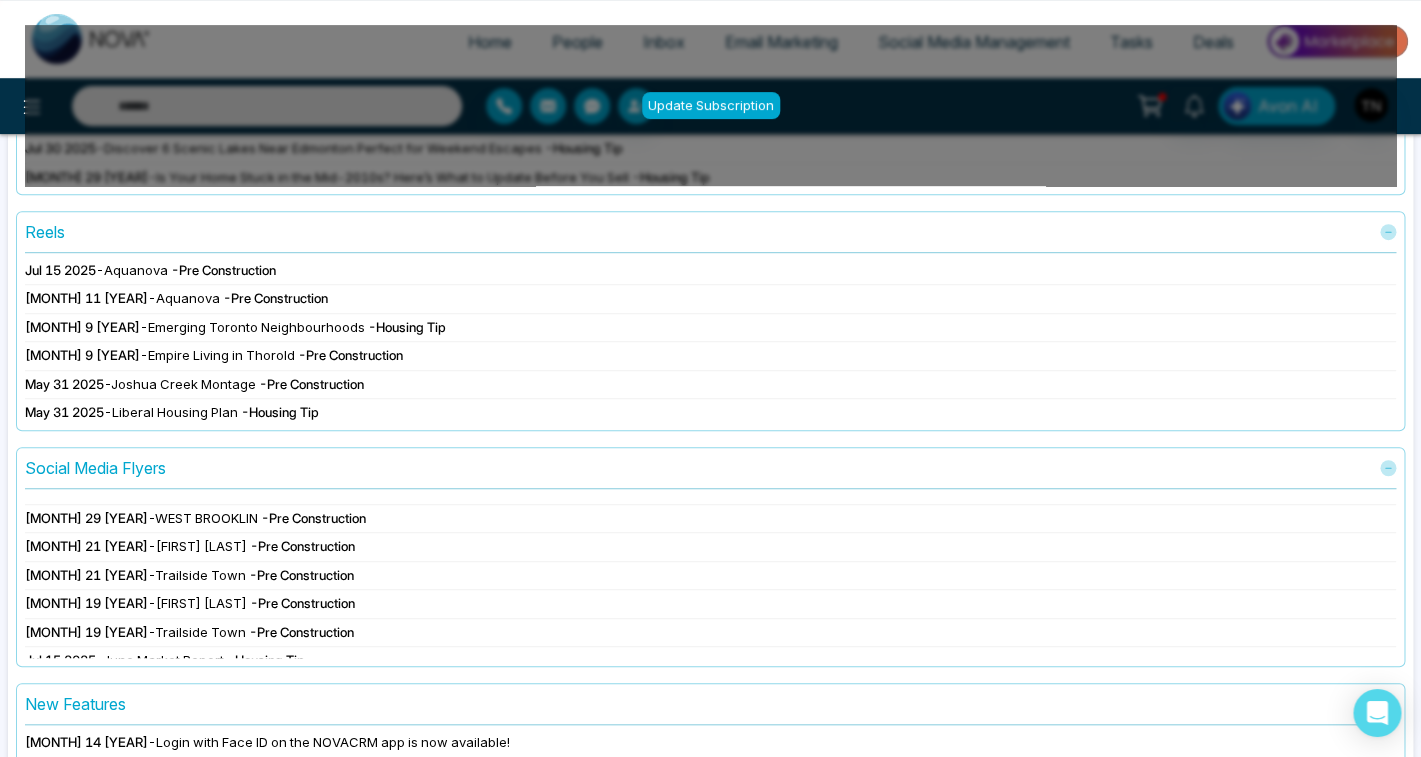 scroll, scrollTop: 196, scrollLeft: 0, axis: vertical 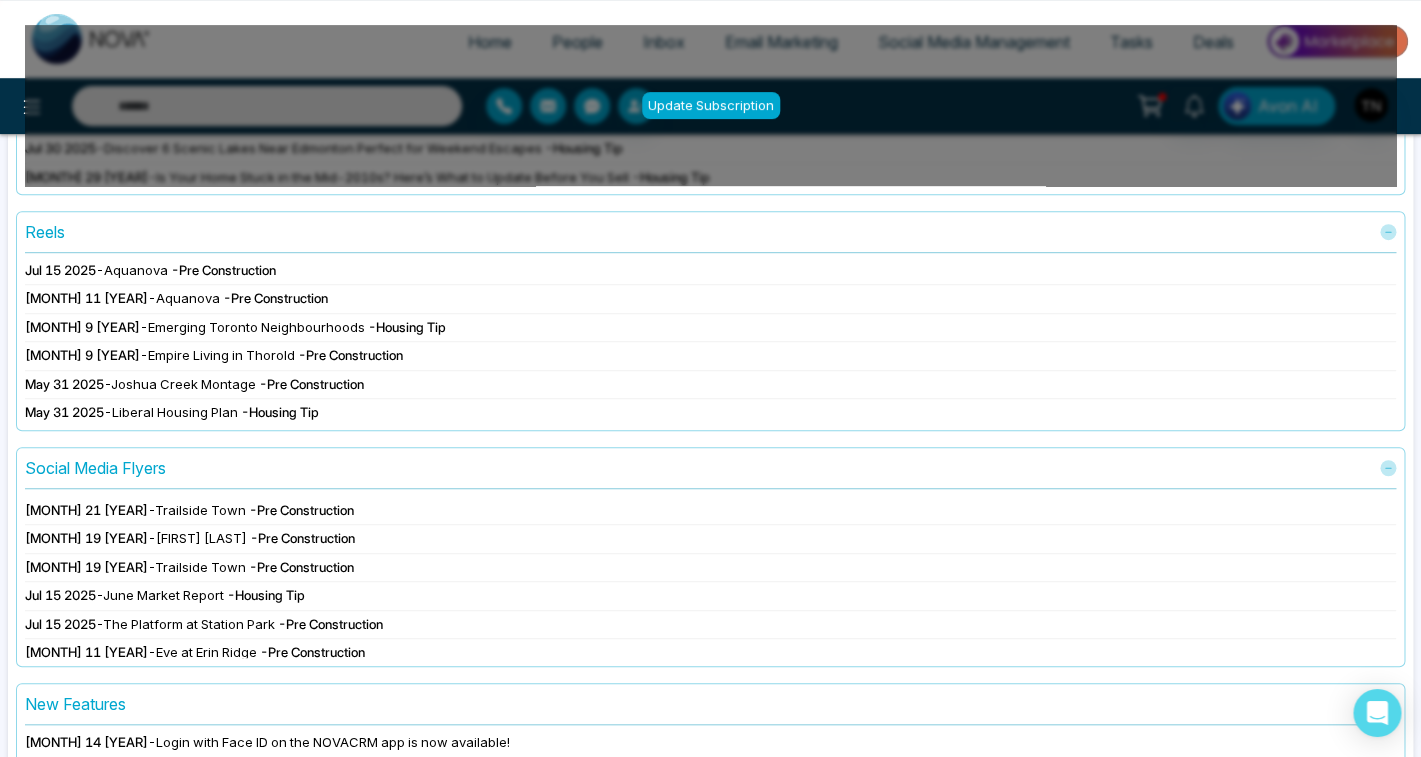 click on "[MONTH] 19 [YEAR] - [FIRST] [LAST] - Pre Construction" at bounding box center [710, 539] 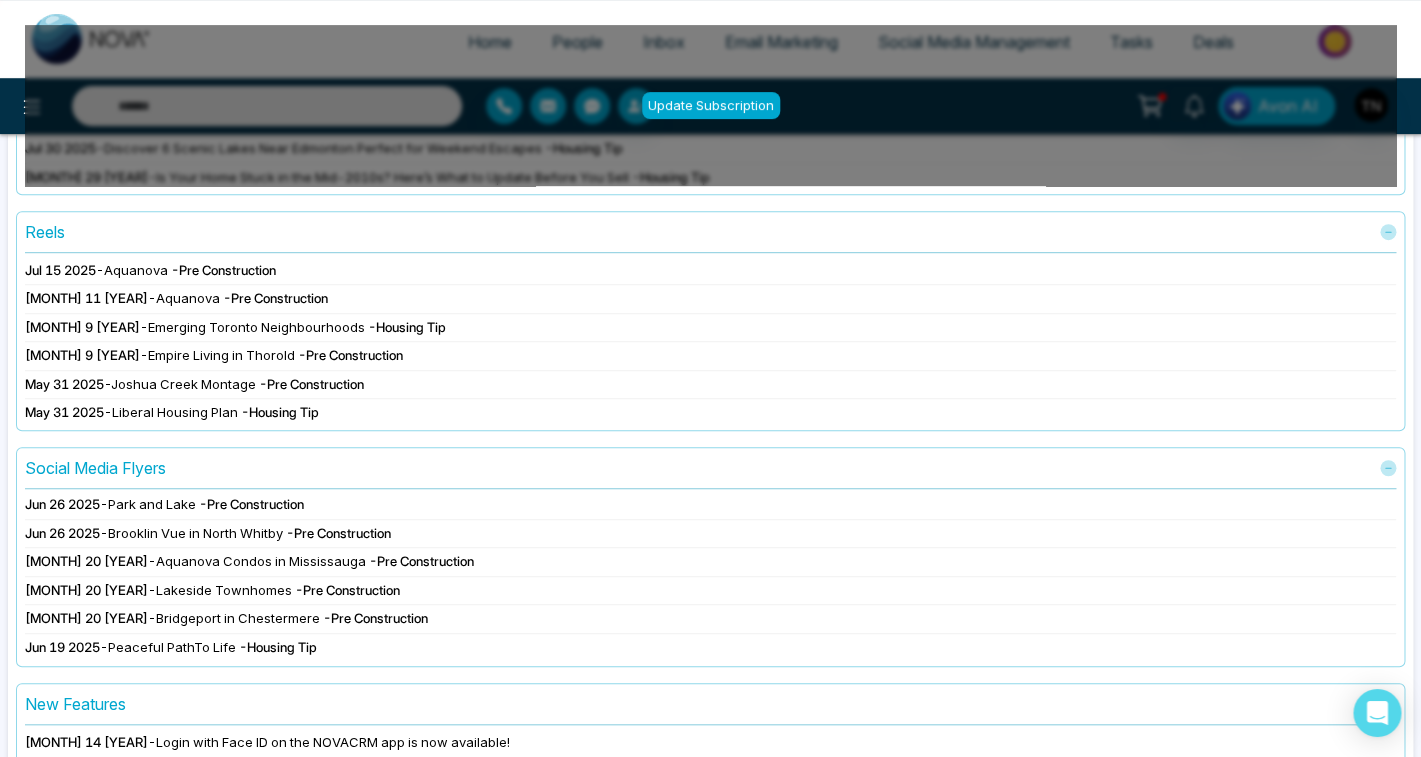 scroll, scrollTop: 490, scrollLeft: 0, axis: vertical 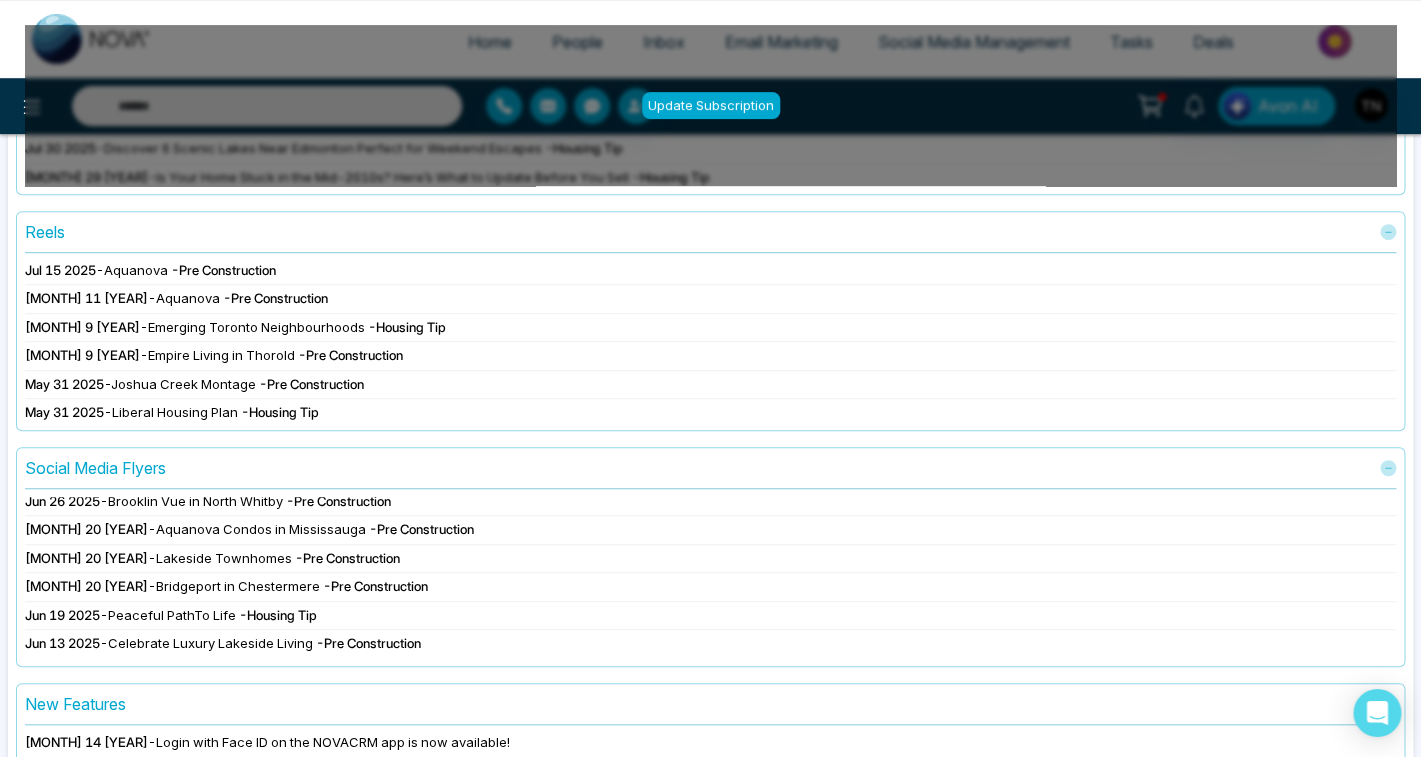 click on "Login with Face ID on the NOVACRM app is now available!" at bounding box center [333, 742] 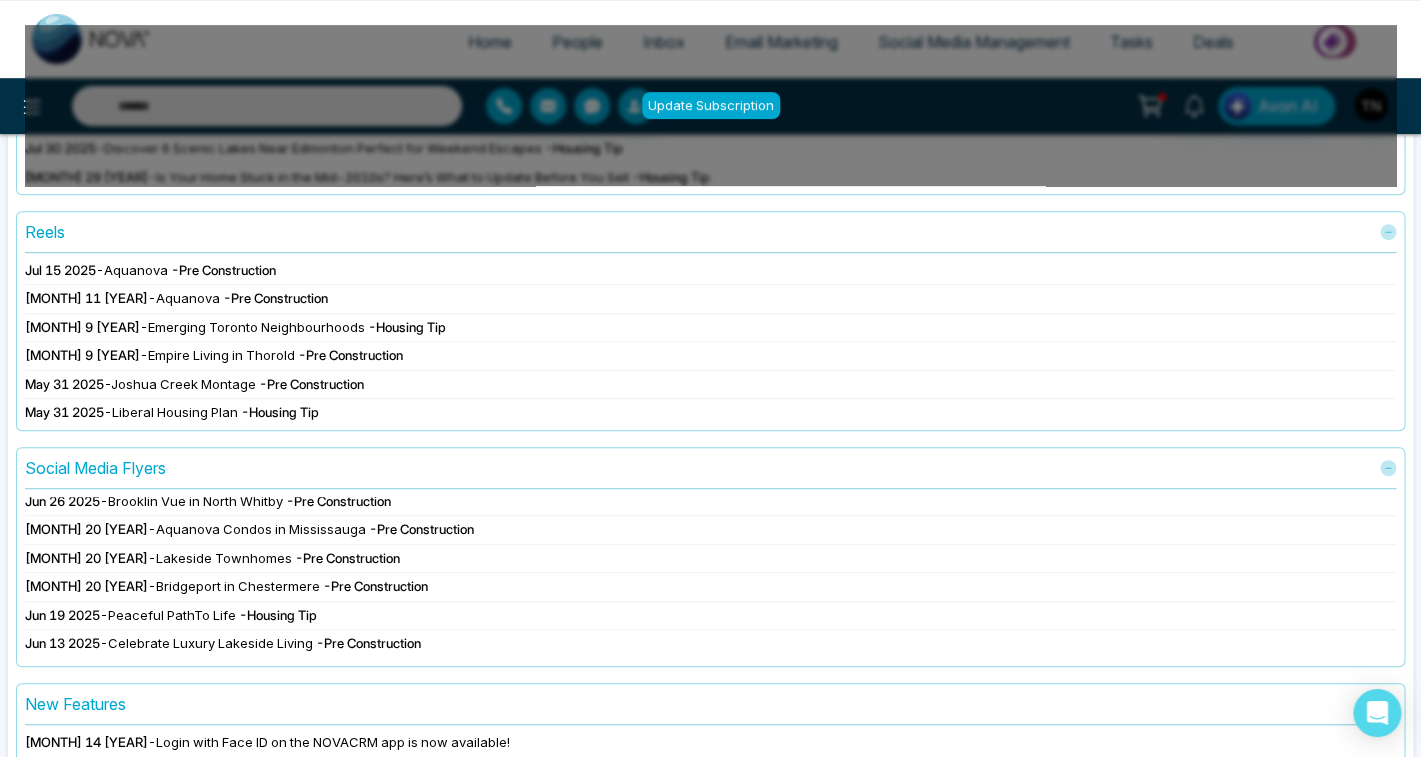 scroll, scrollTop: 0, scrollLeft: 0, axis: both 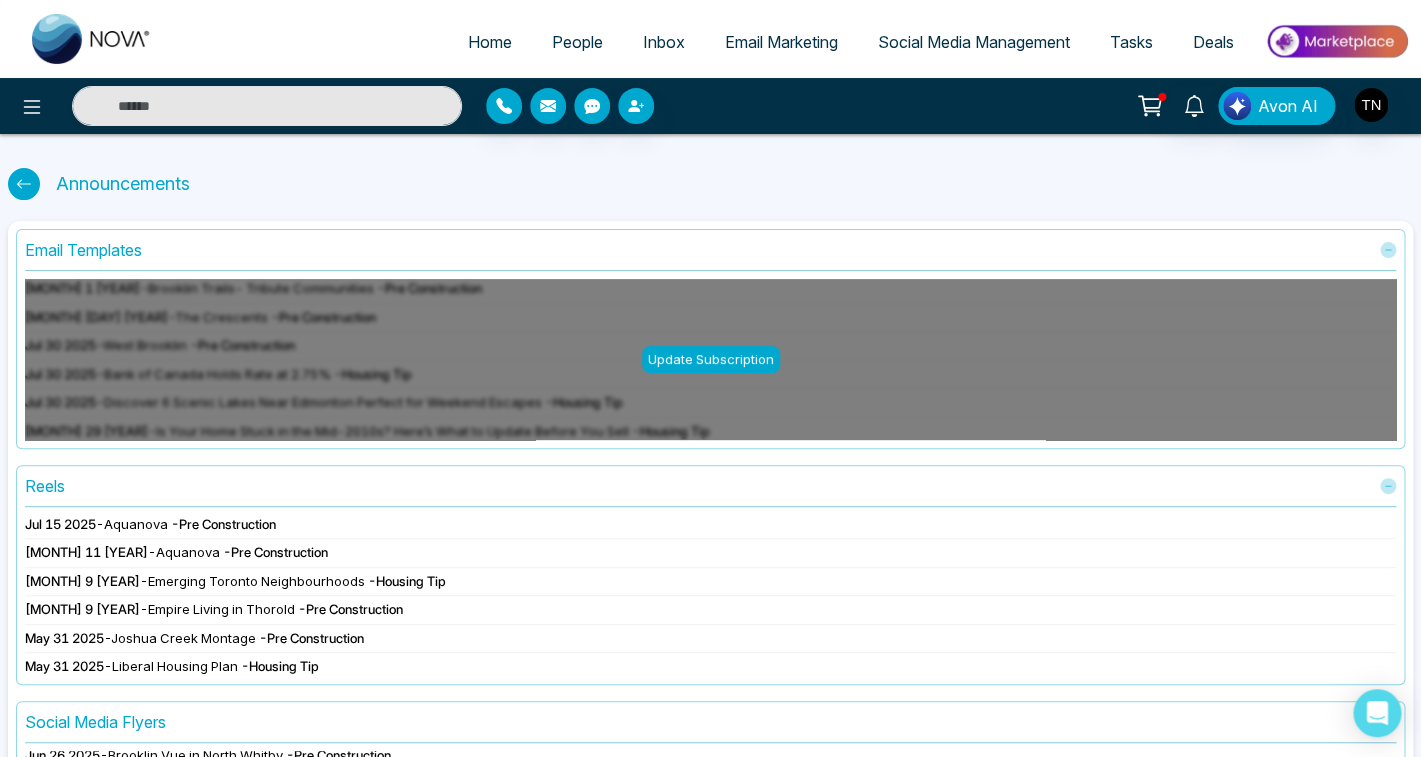 click on "People" at bounding box center (577, 42) 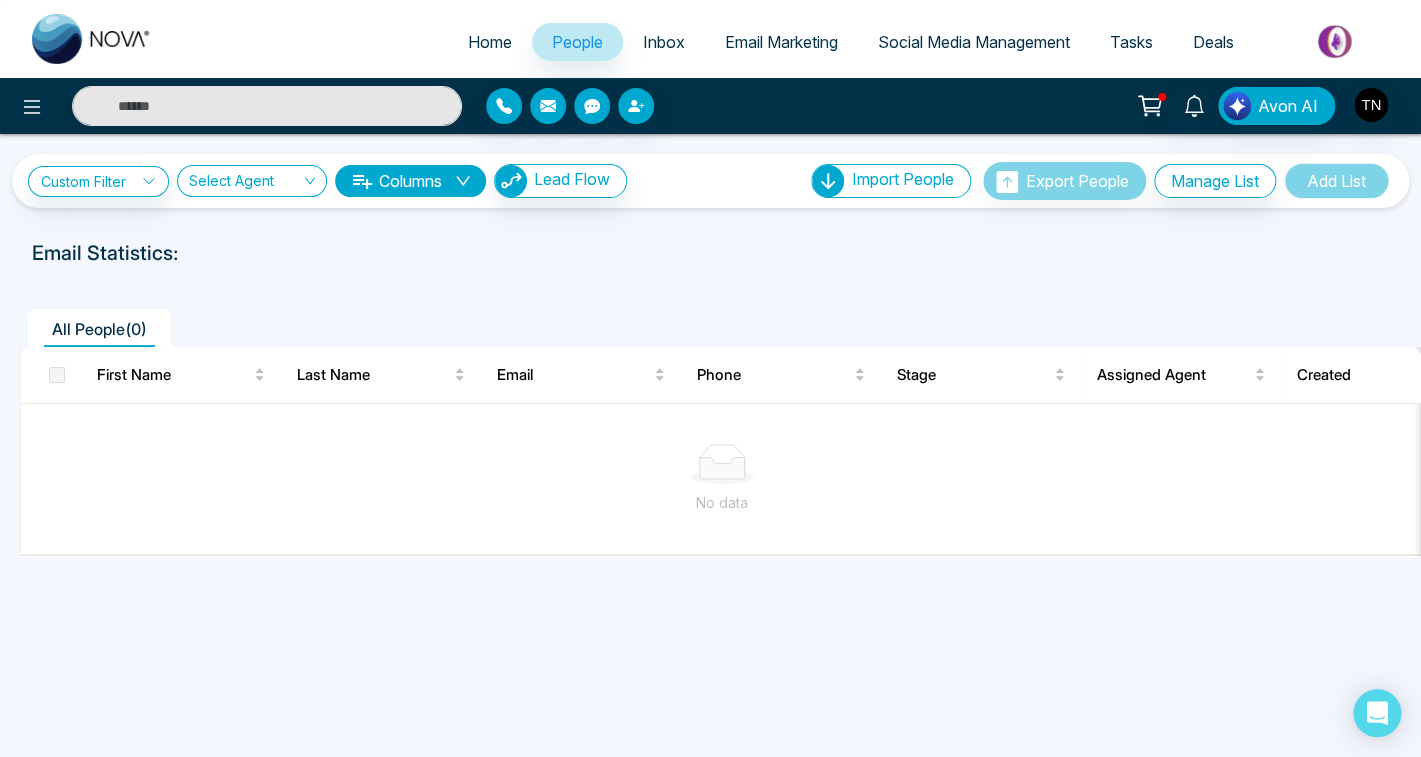 click on "Inbox" at bounding box center [664, 42] 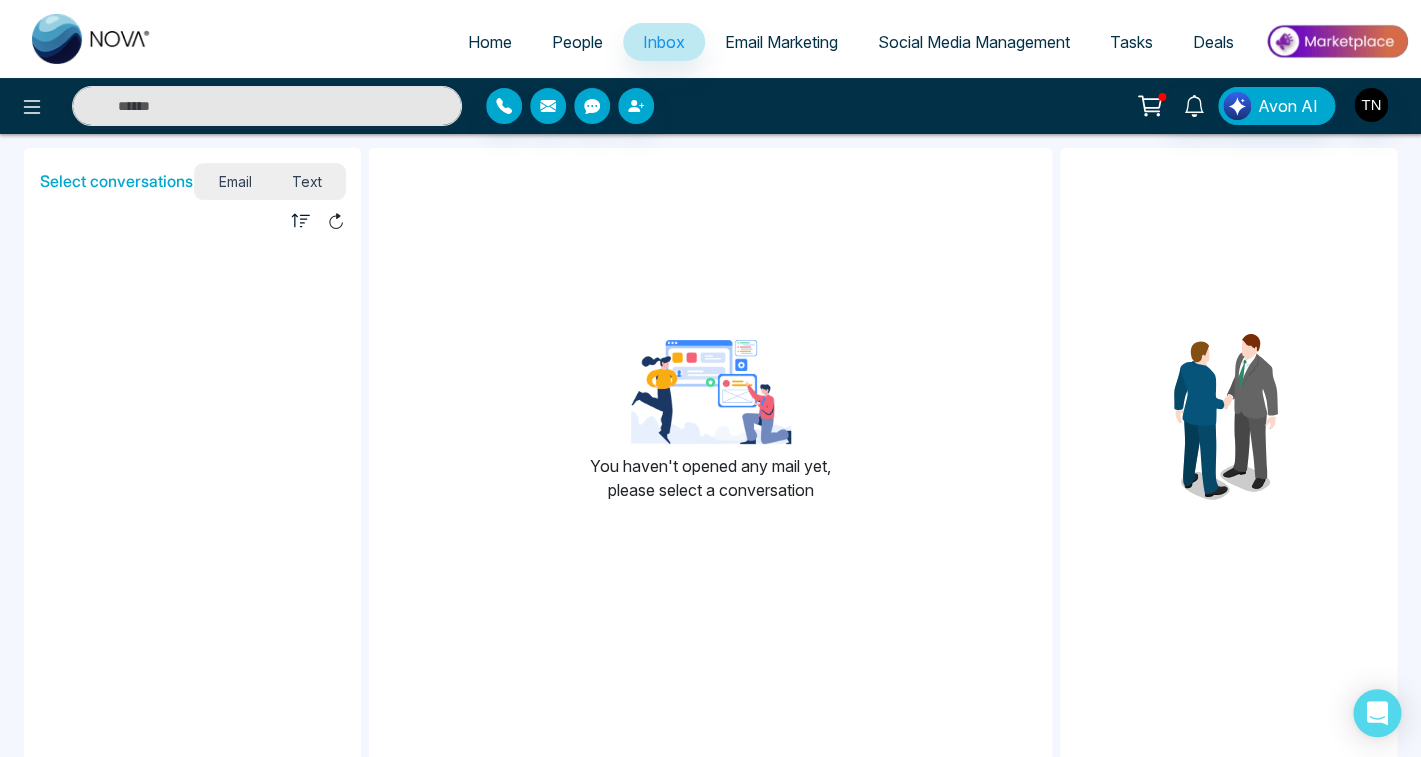 click on "Email Marketing" at bounding box center (781, 42) 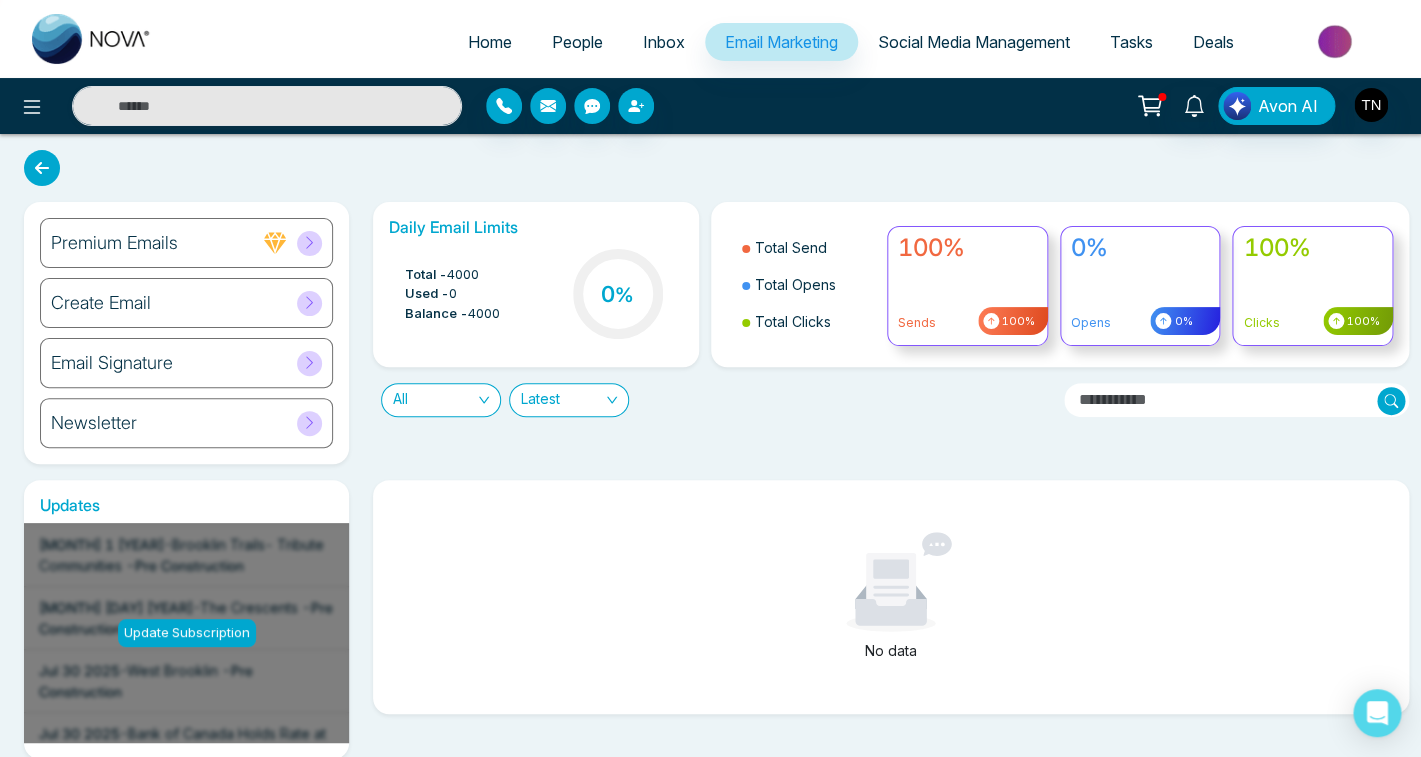 click on "4000" at bounding box center (463, 275) 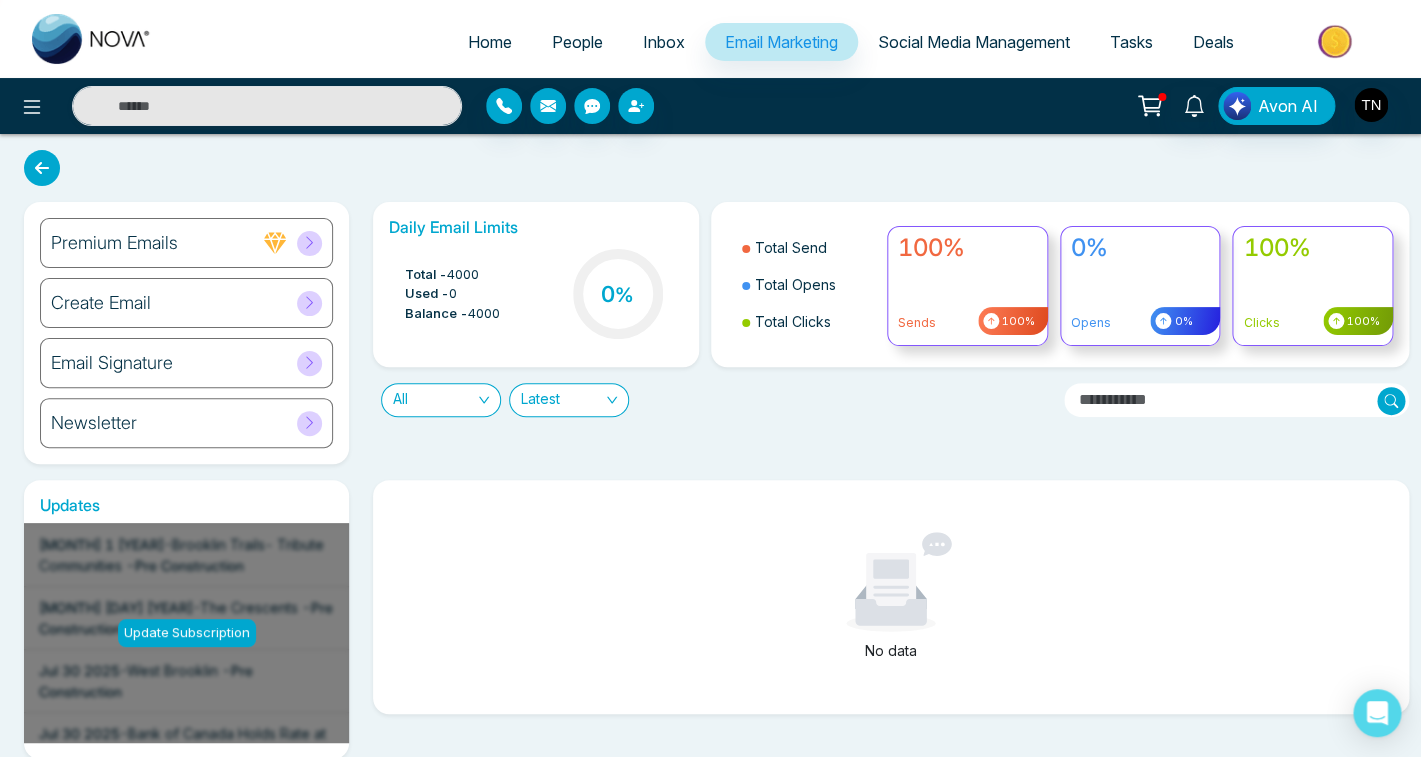 click on "4000" at bounding box center (484, 314) 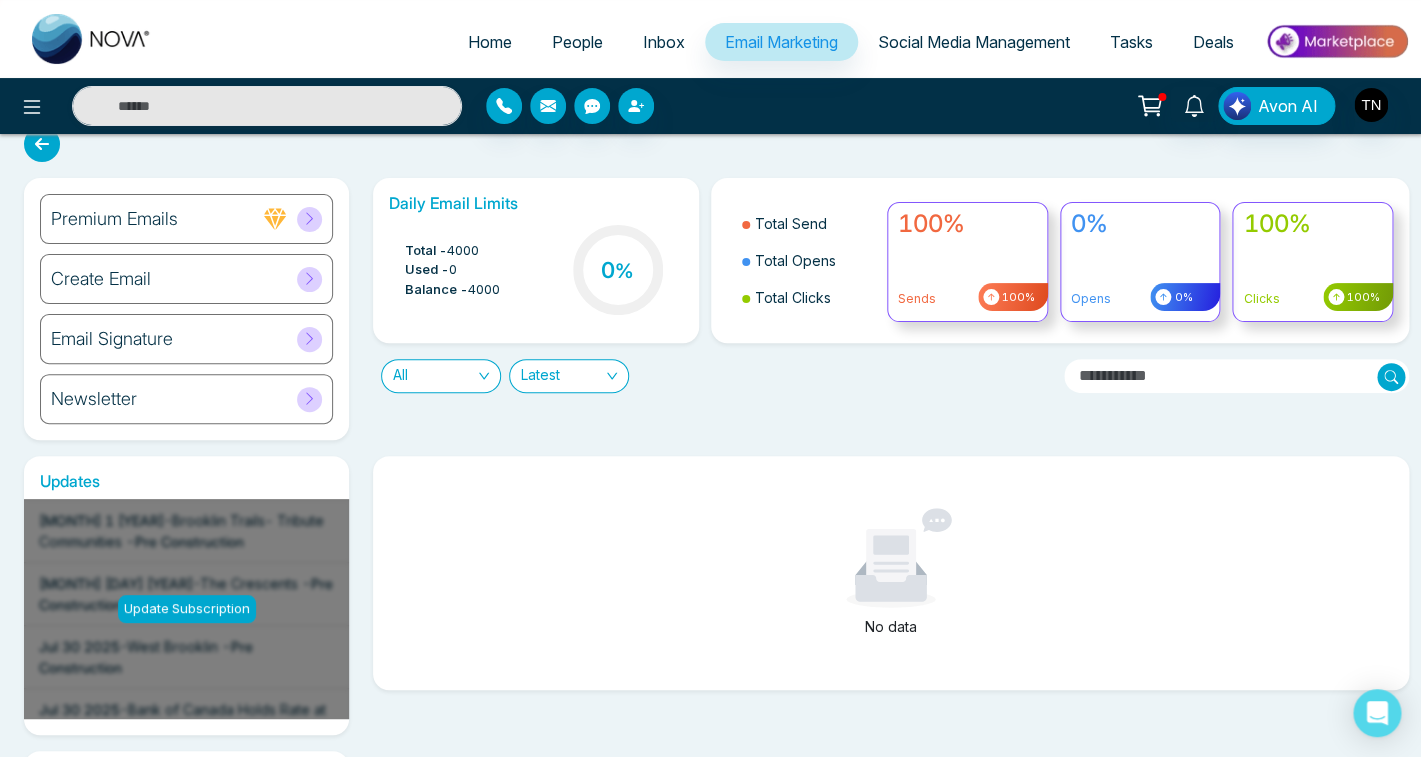 scroll, scrollTop: 0, scrollLeft: 0, axis: both 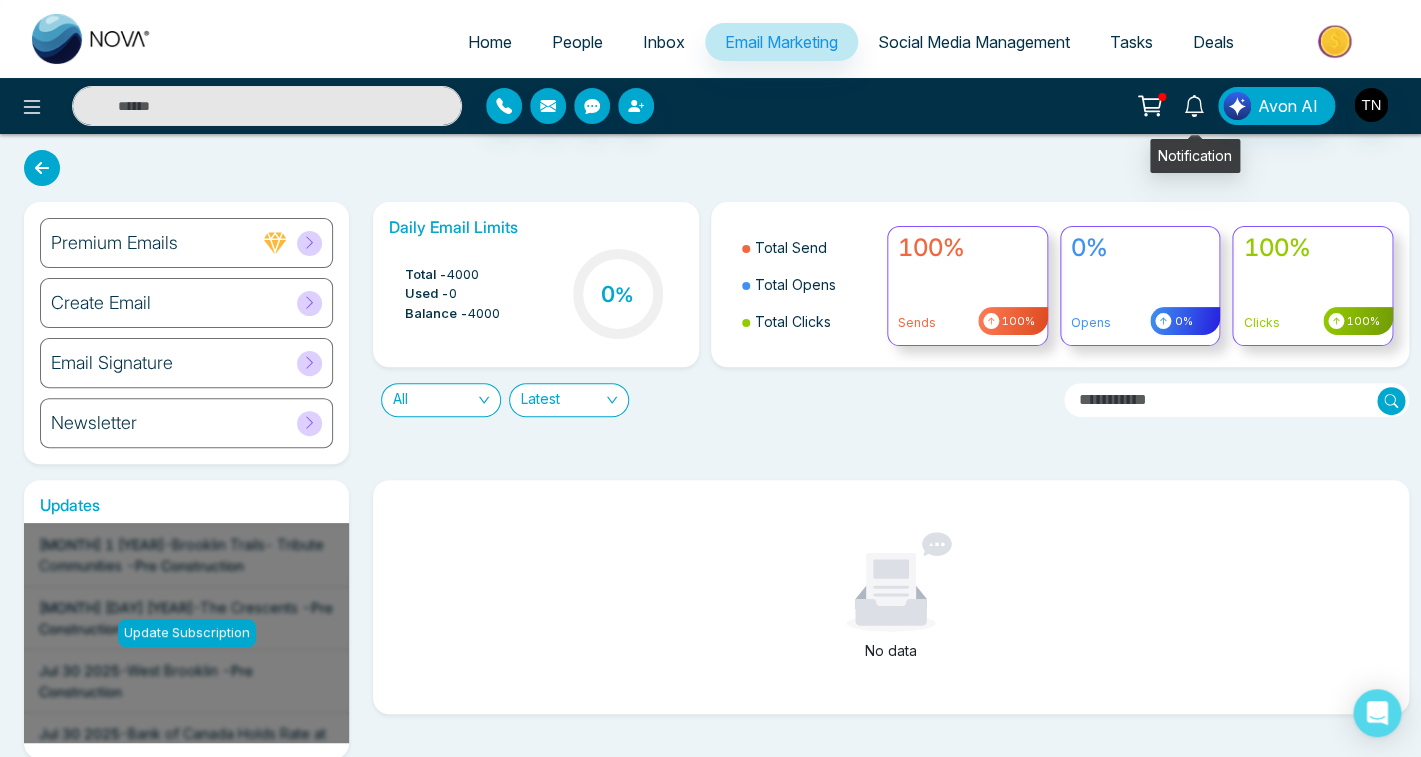 click 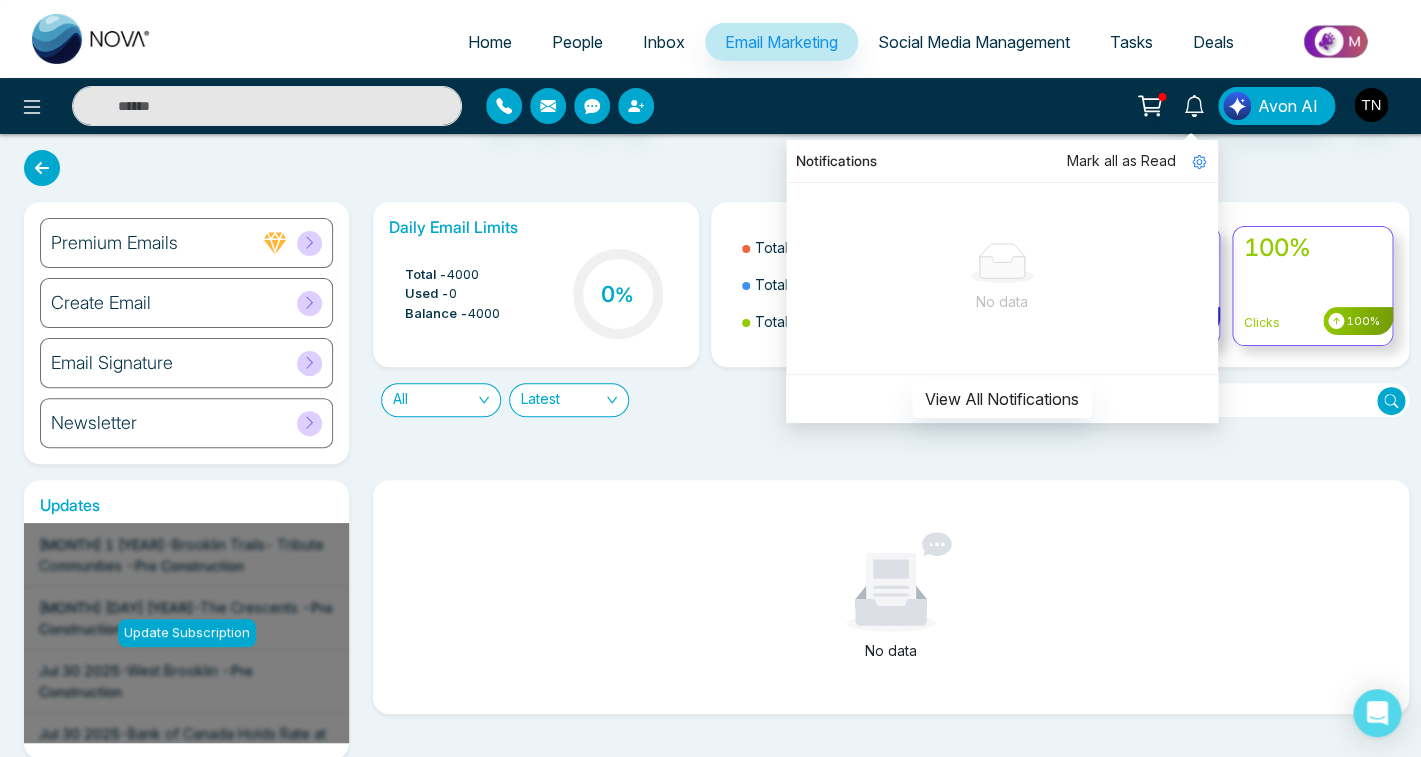 click at bounding box center (1162, 97) 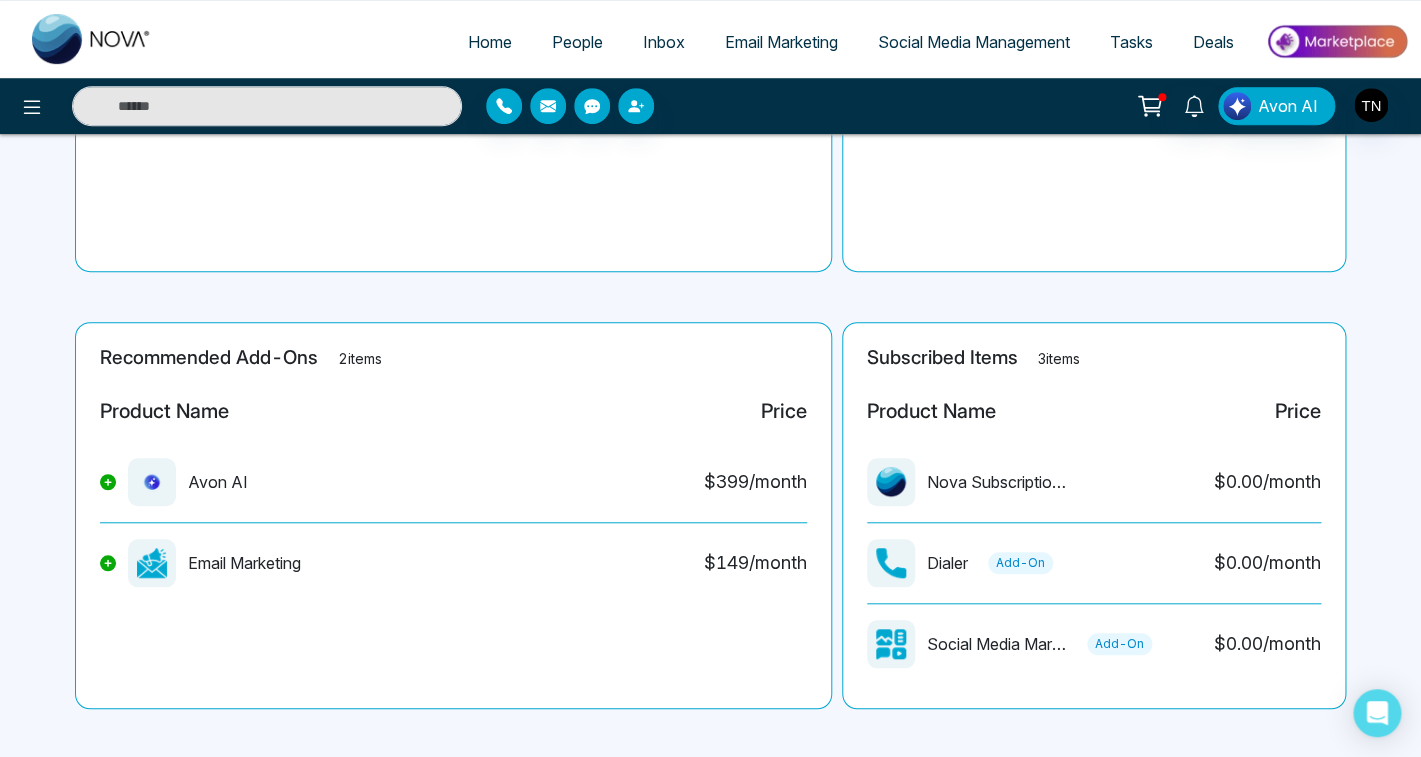 scroll, scrollTop: 303, scrollLeft: 0, axis: vertical 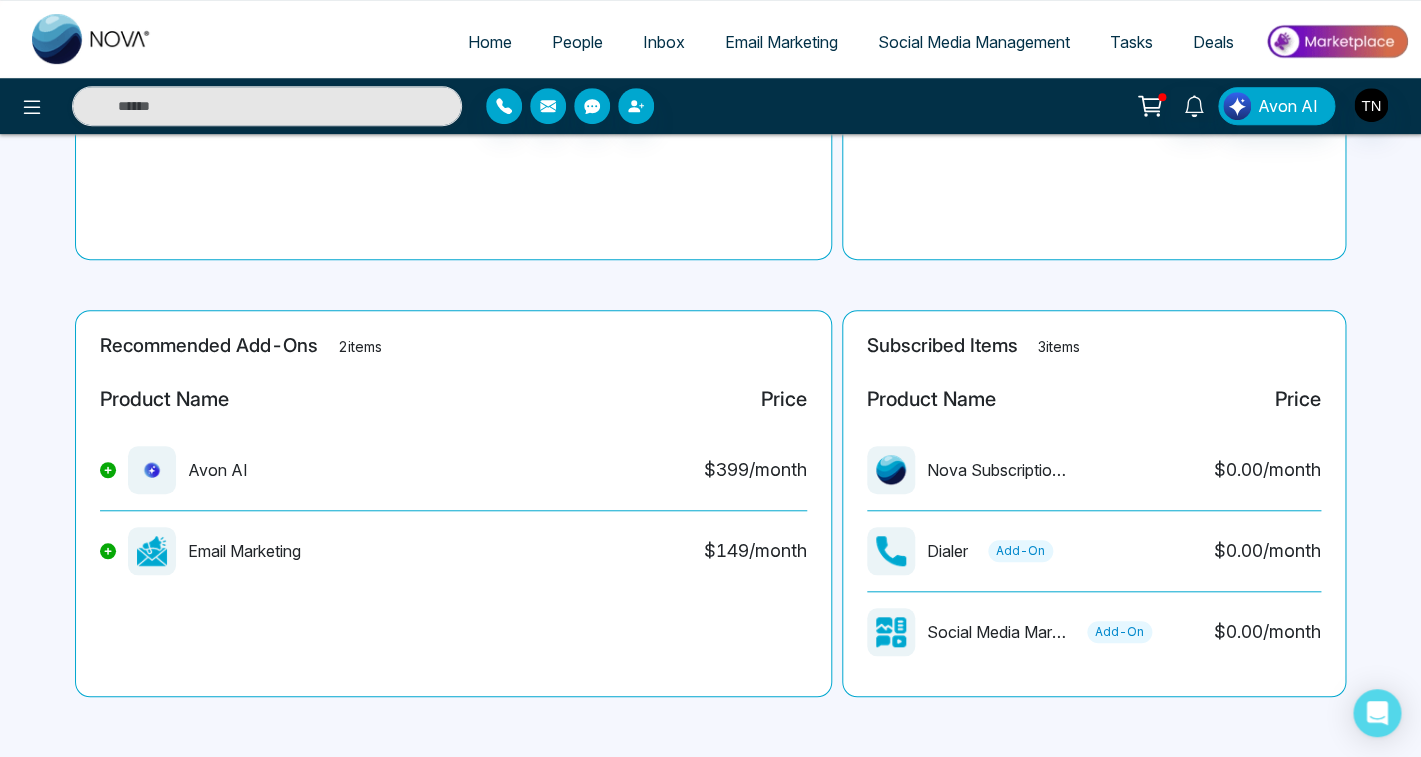 click on "Avon AI" at bounding box center [174, 470] 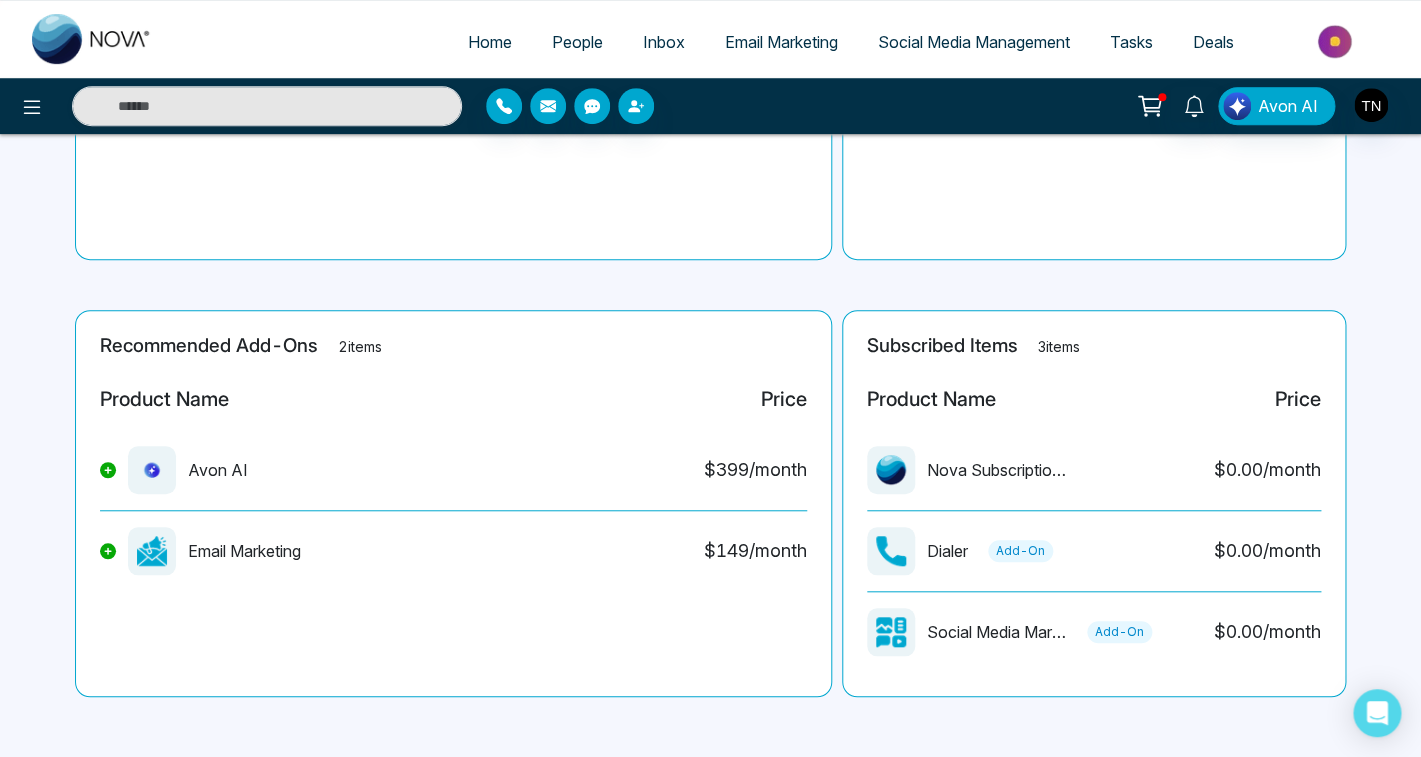 click on "Avon AI" at bounding box center [174, 470] 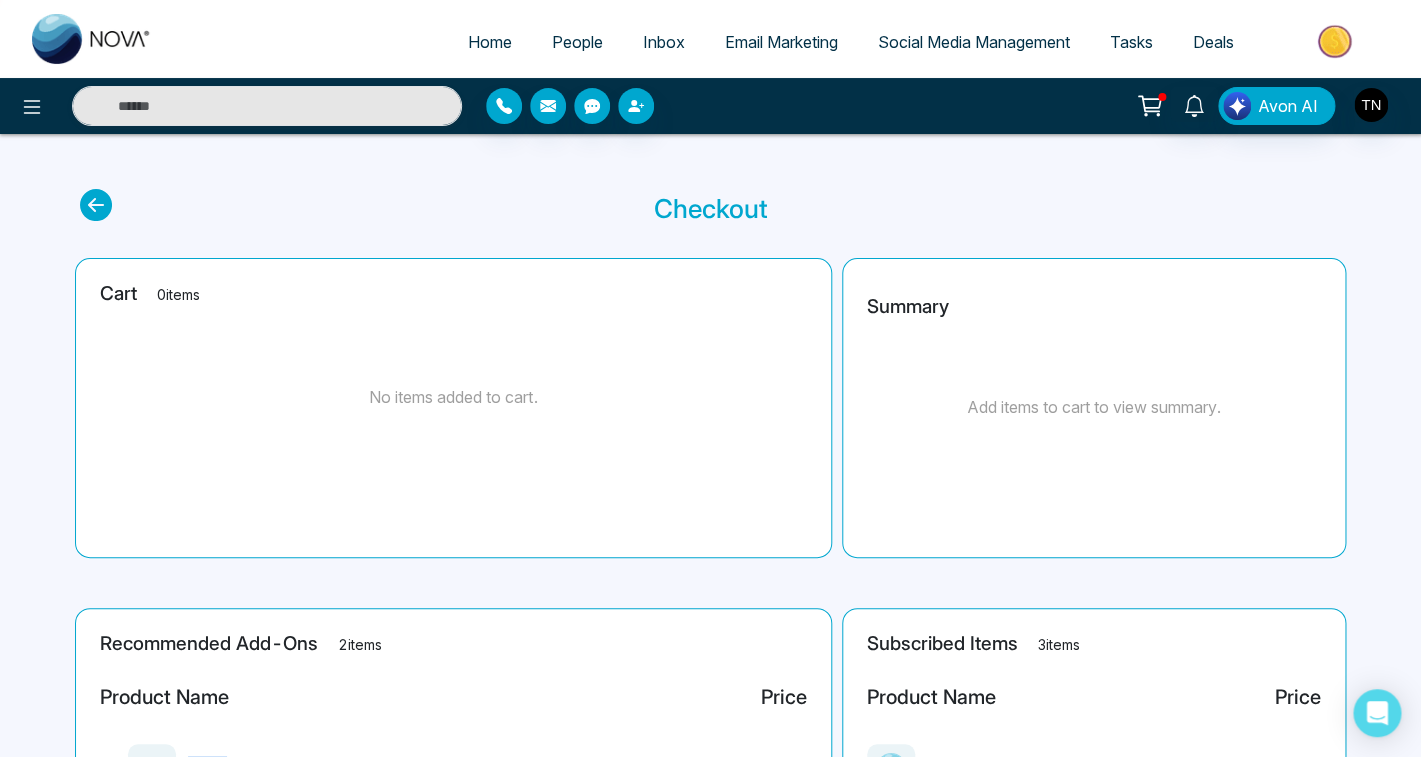 scroll, scrollTop: 0, scrollLeft: 0, axis: both 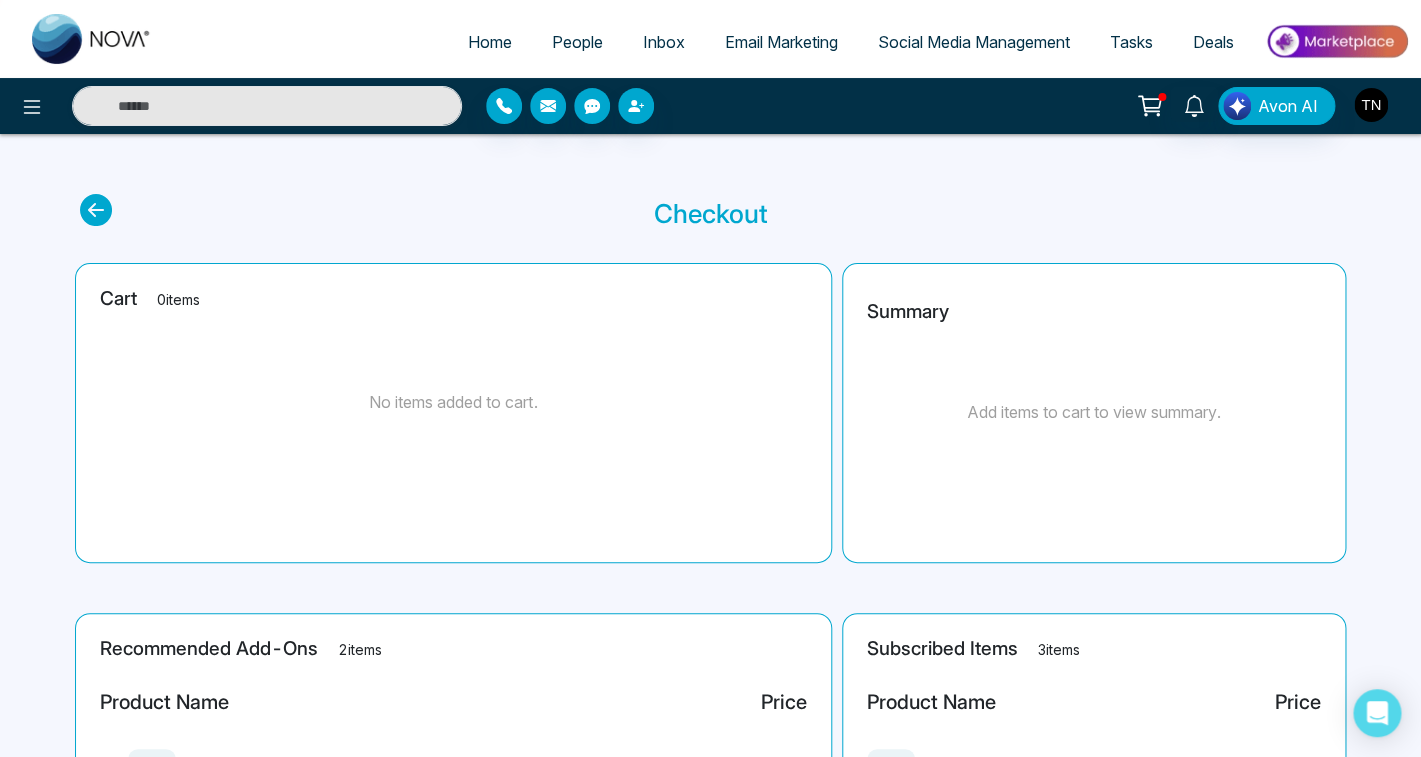 click at bounding box center [1371, 105] 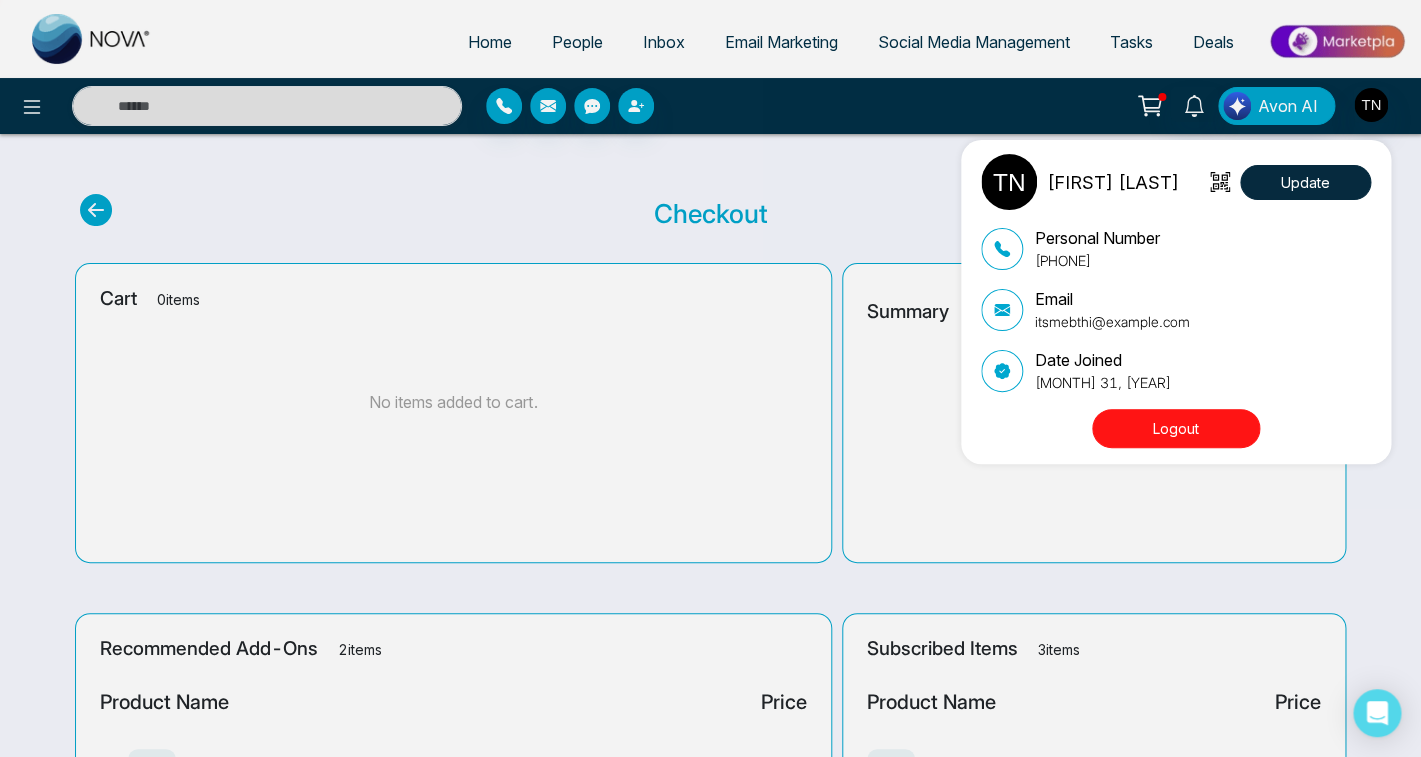 click on "[FIRST] [LAST] Update Personal Number [PHONE] Email itsmebthi@example.com Date Joined [MONTH] 31, [YEAR] Logout" at bounding box center (710, 378) 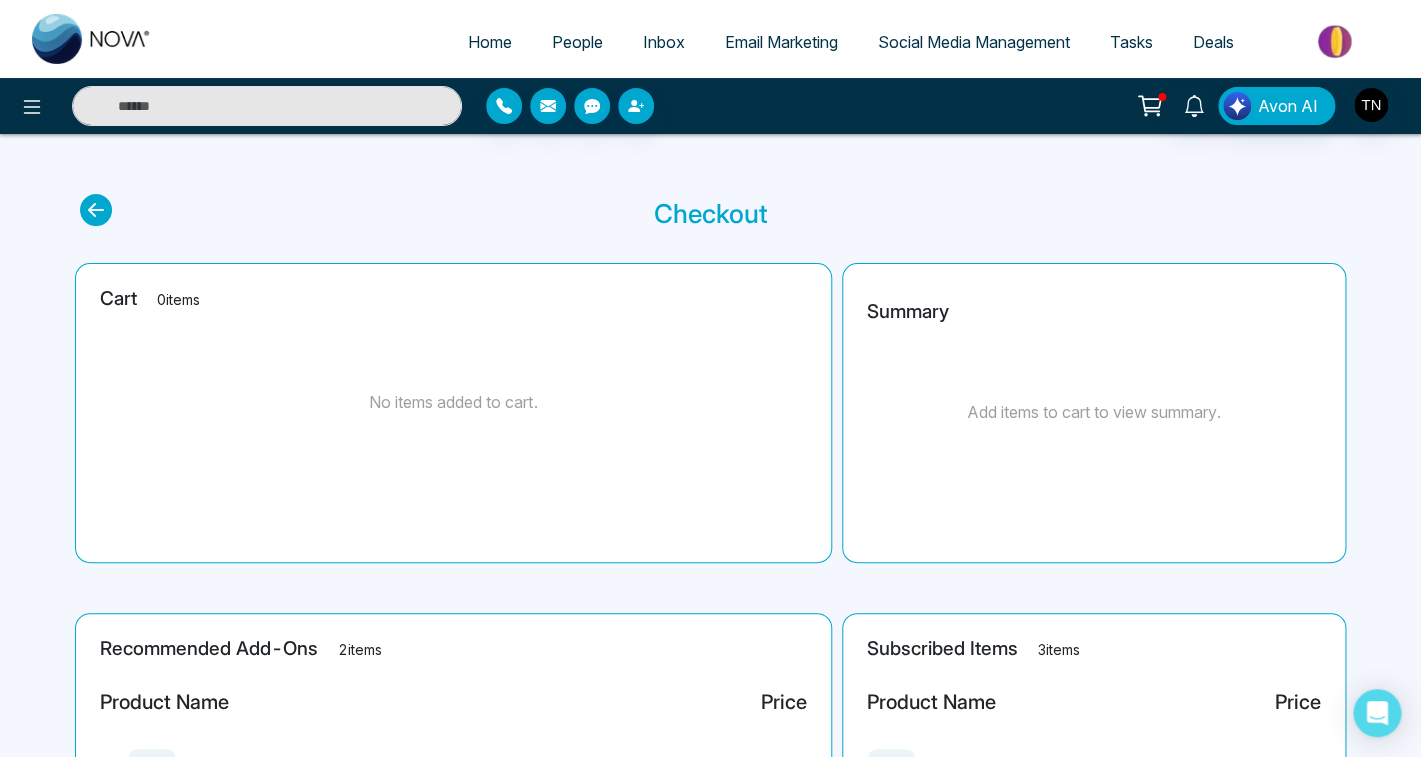 click 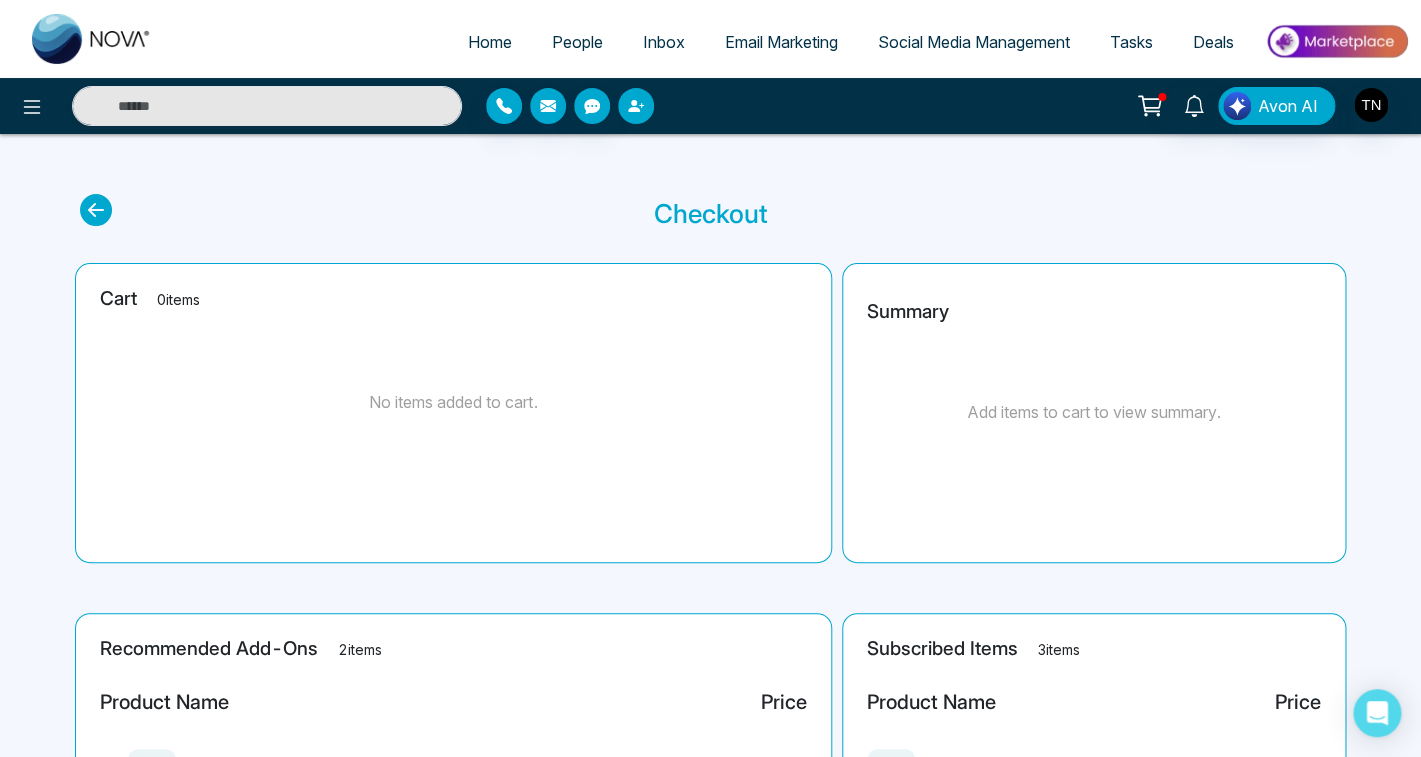 click 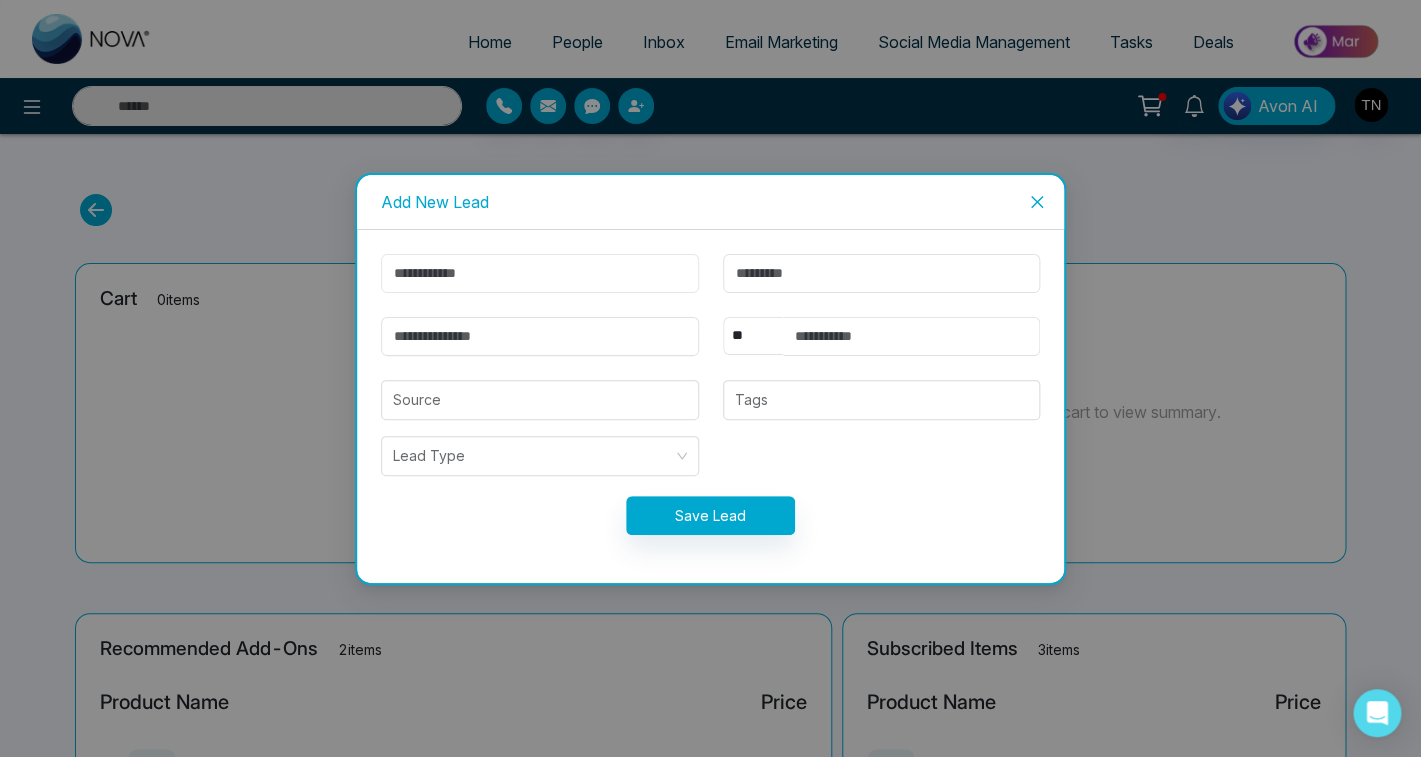 click at bounding box center (539, 273) 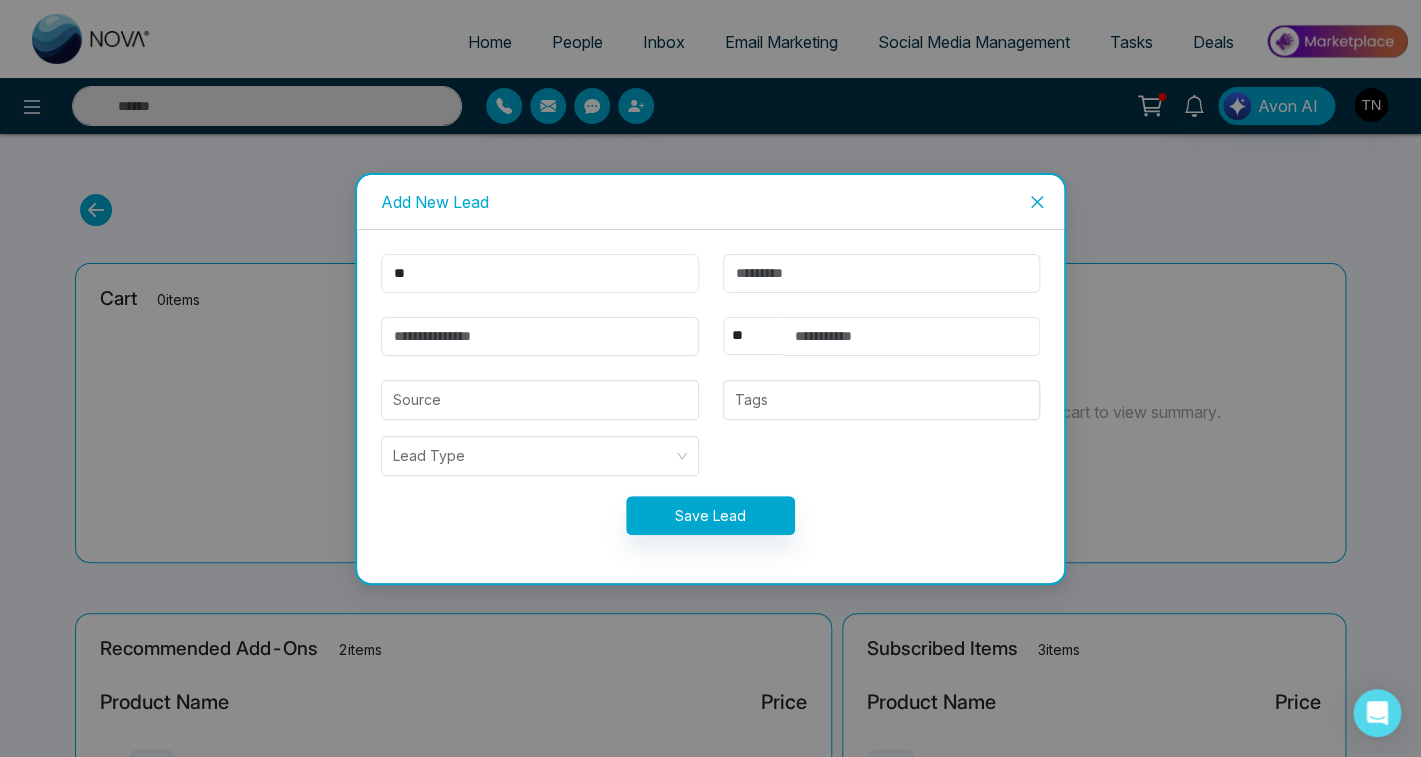 type on "**" 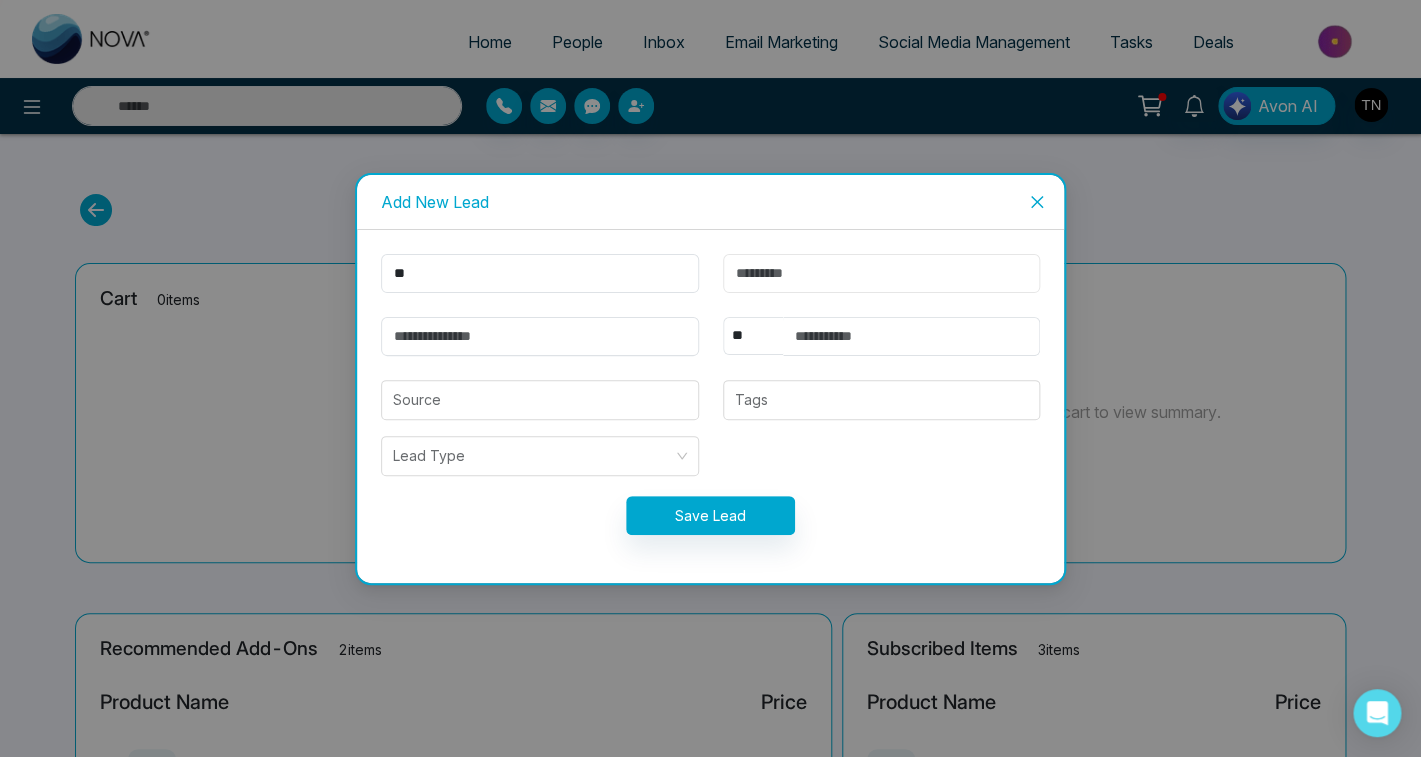 click at bounding box center (881, 273) 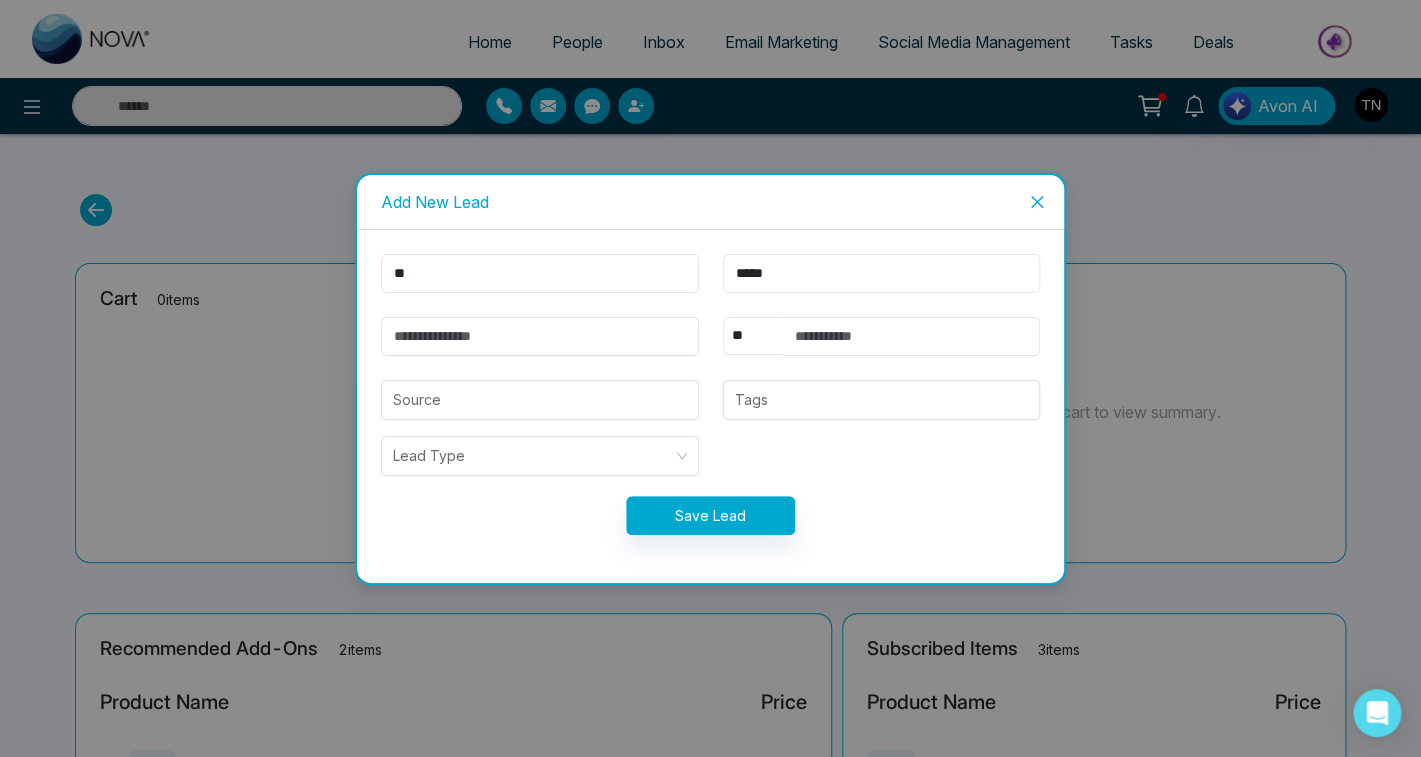 type on "*****" 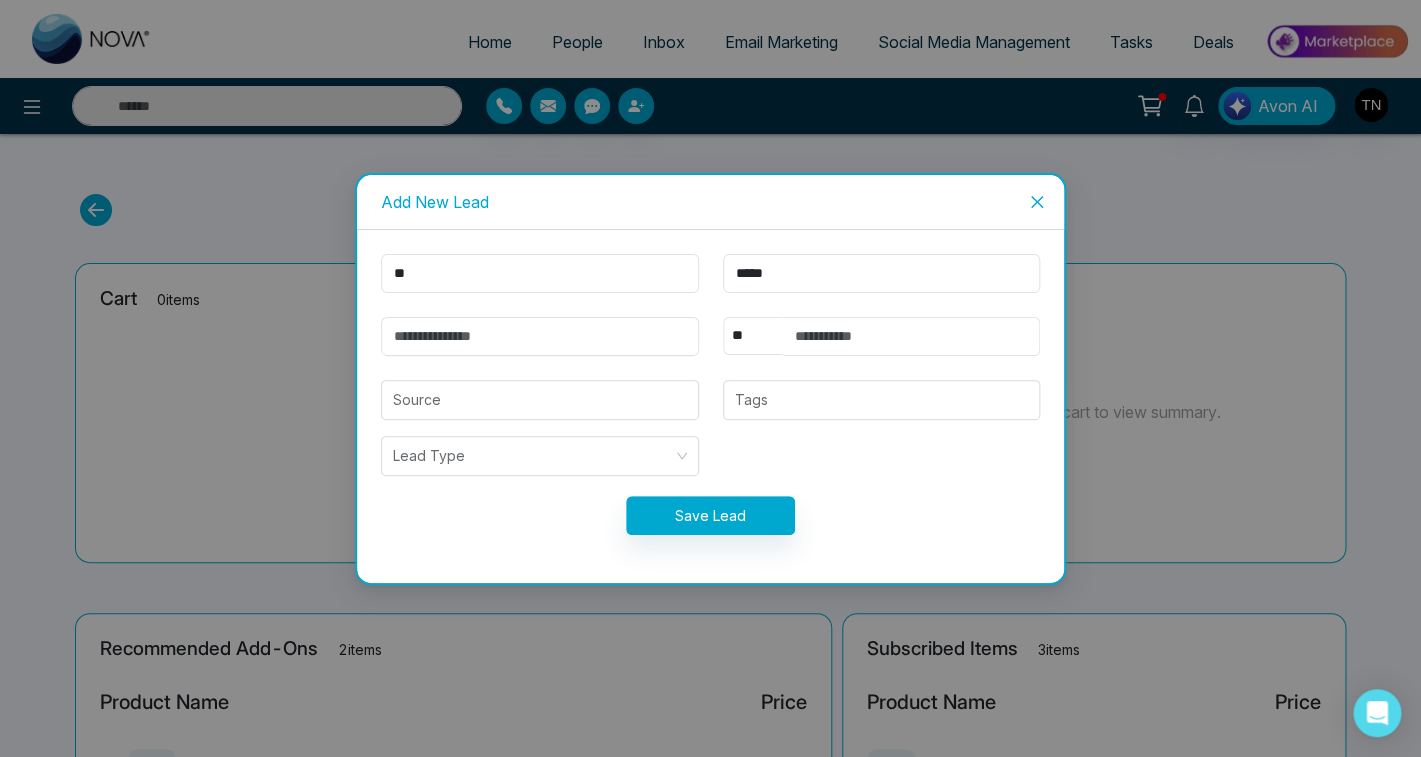 click on "** ***** ** **** *** *** *** **** *** Source   Tags Lead Type Save Lead" at bounding box center [710, 406] 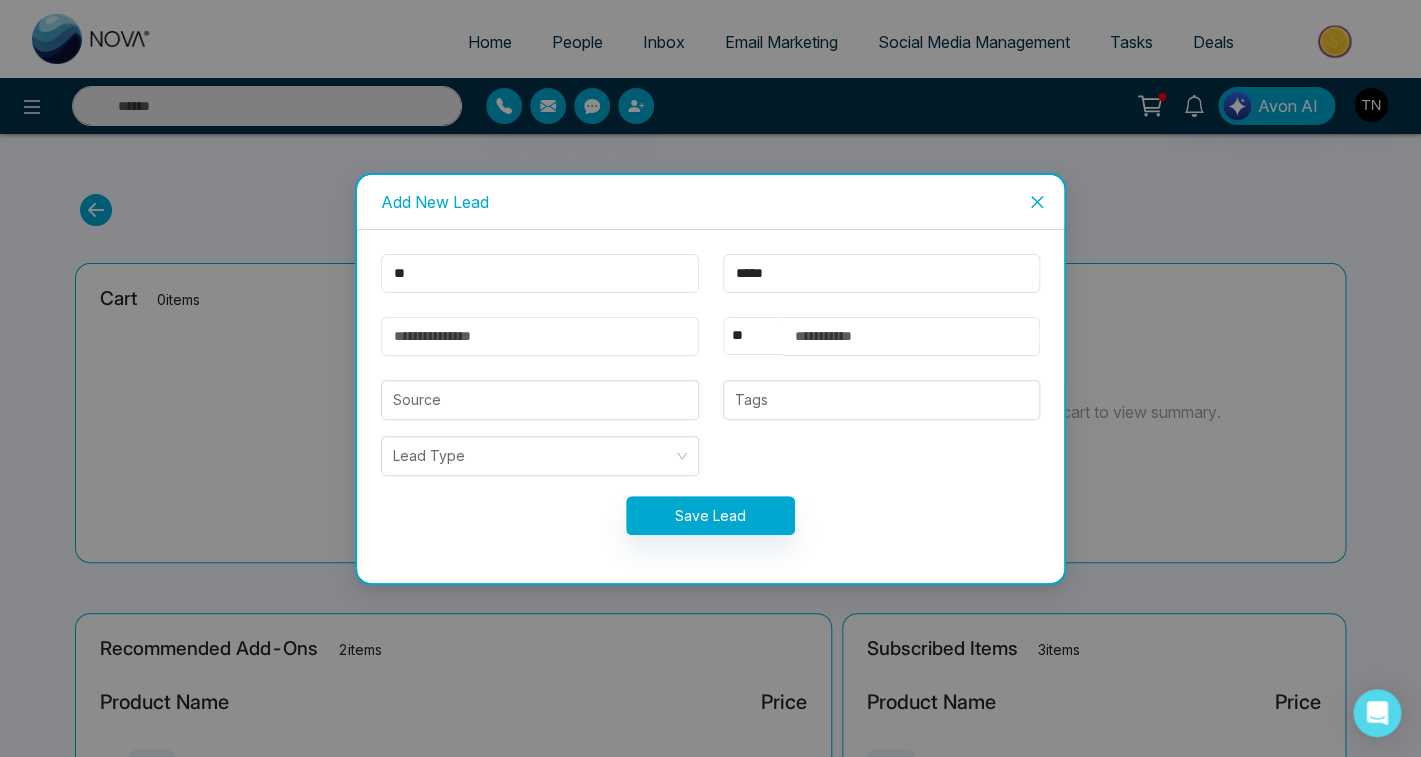 click at bounding box center [539, 336] 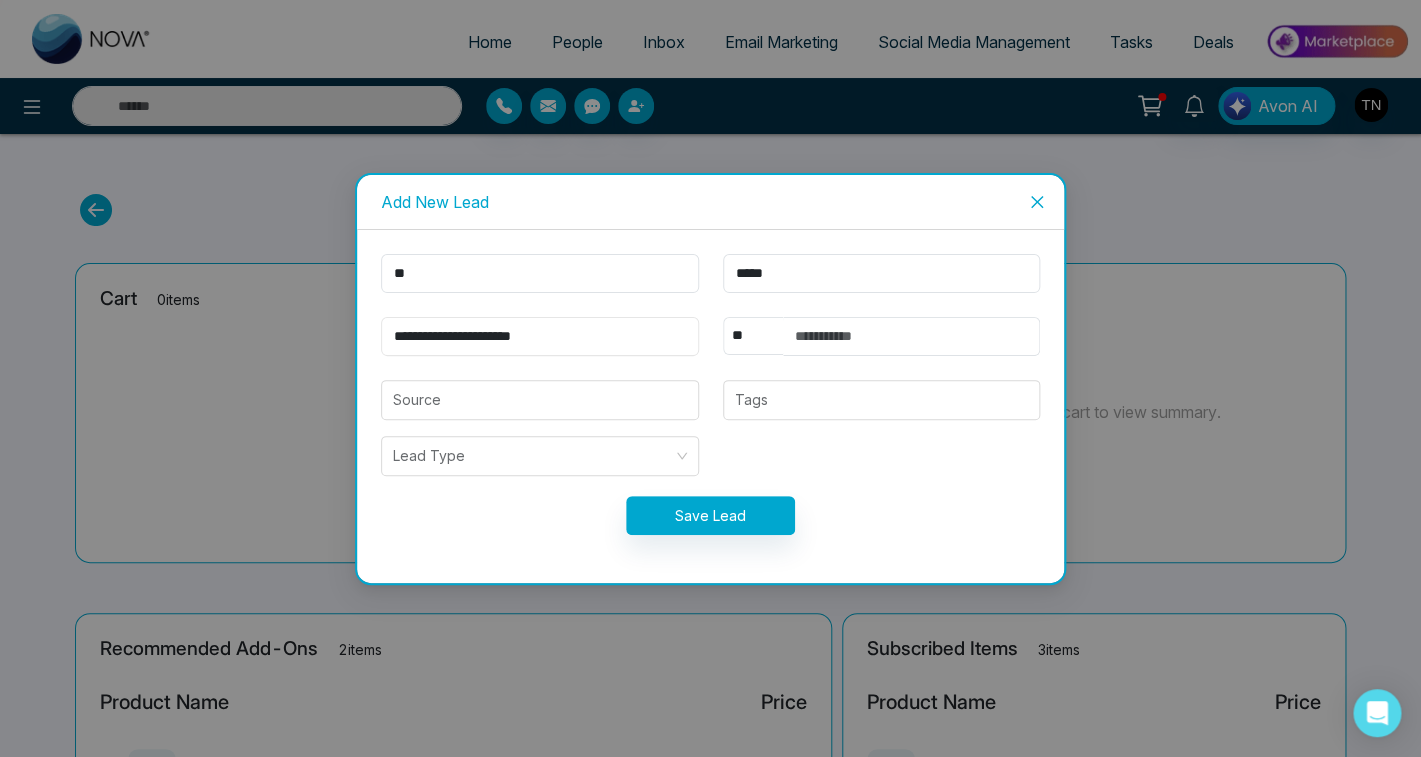 type on "**********" 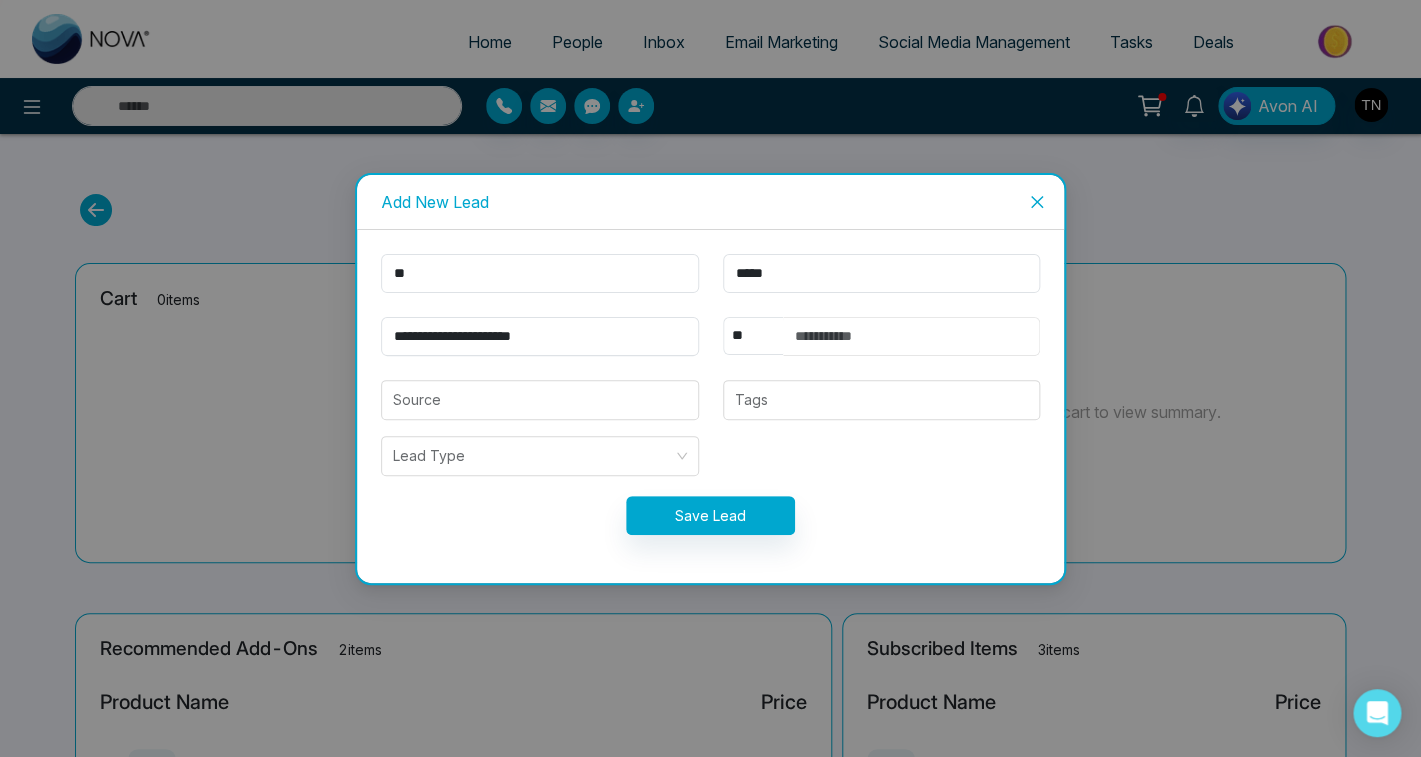 click at bounding box center (911, 336) 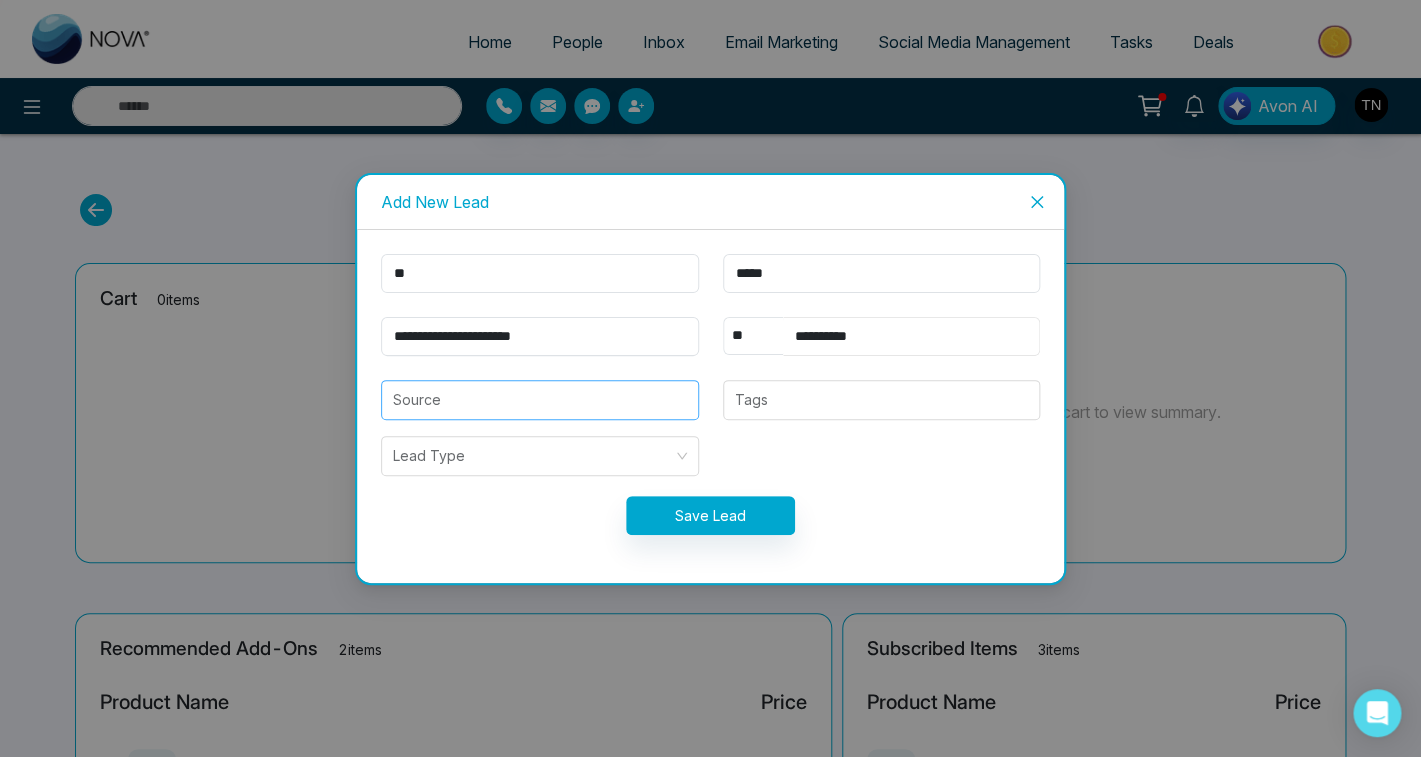type on "**********" 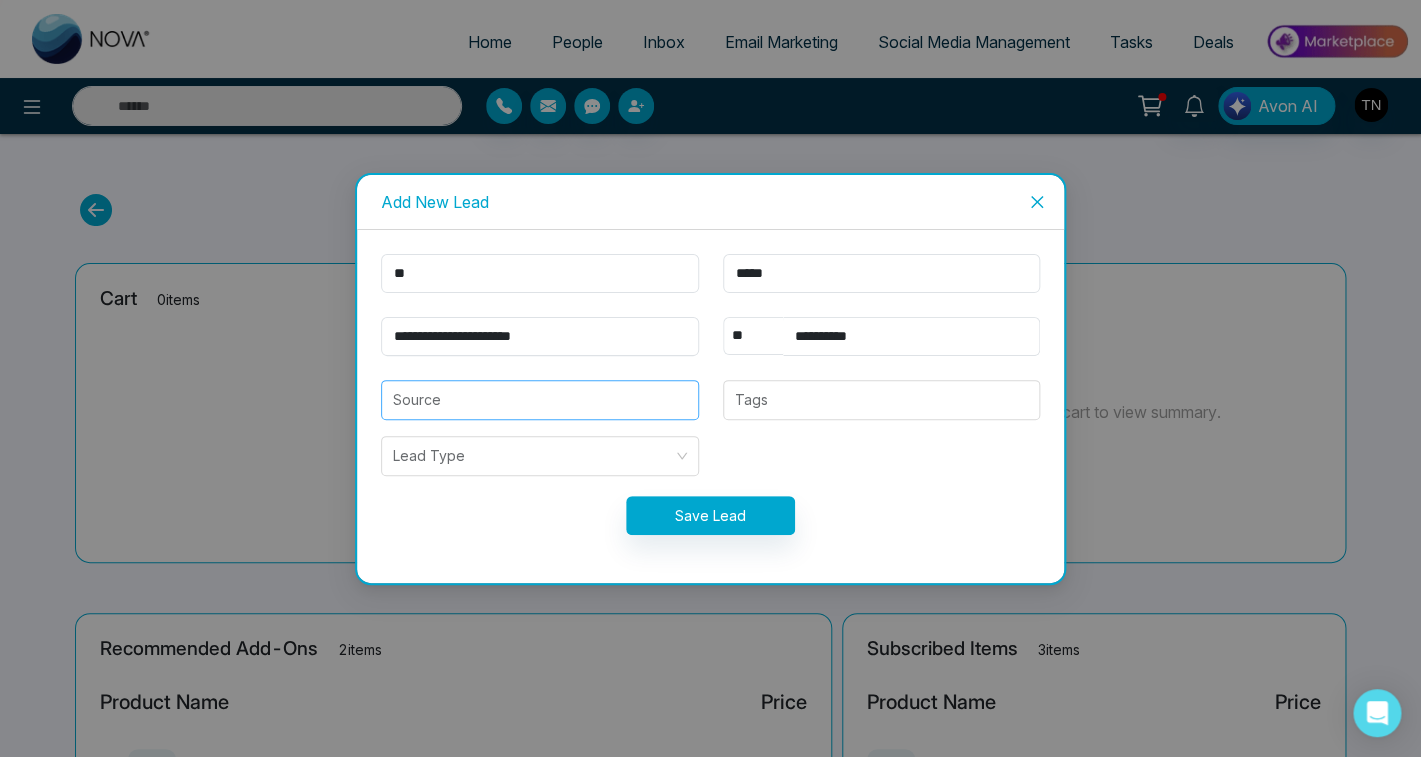 click at bounding box center (539, 400) 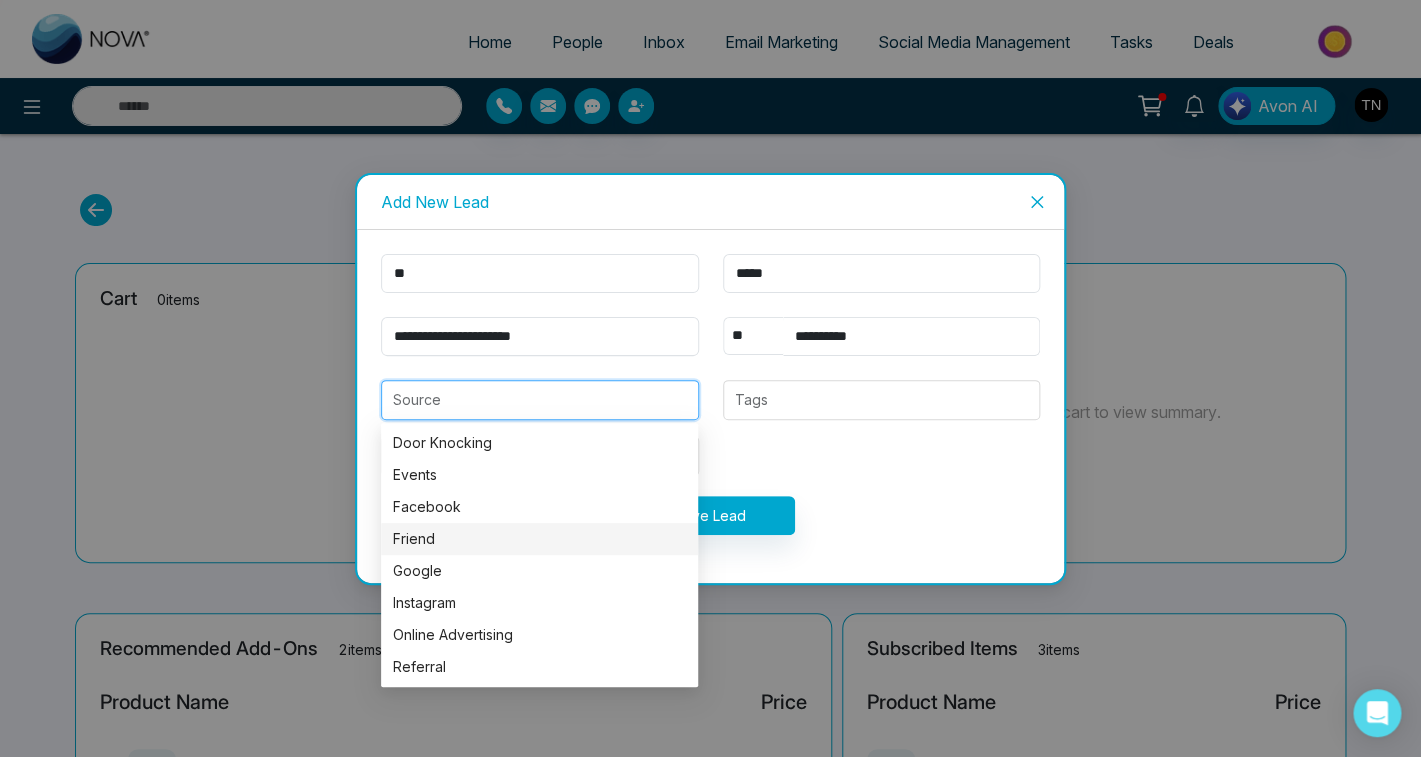 click on "Friend" at bounding box center [539, 539] 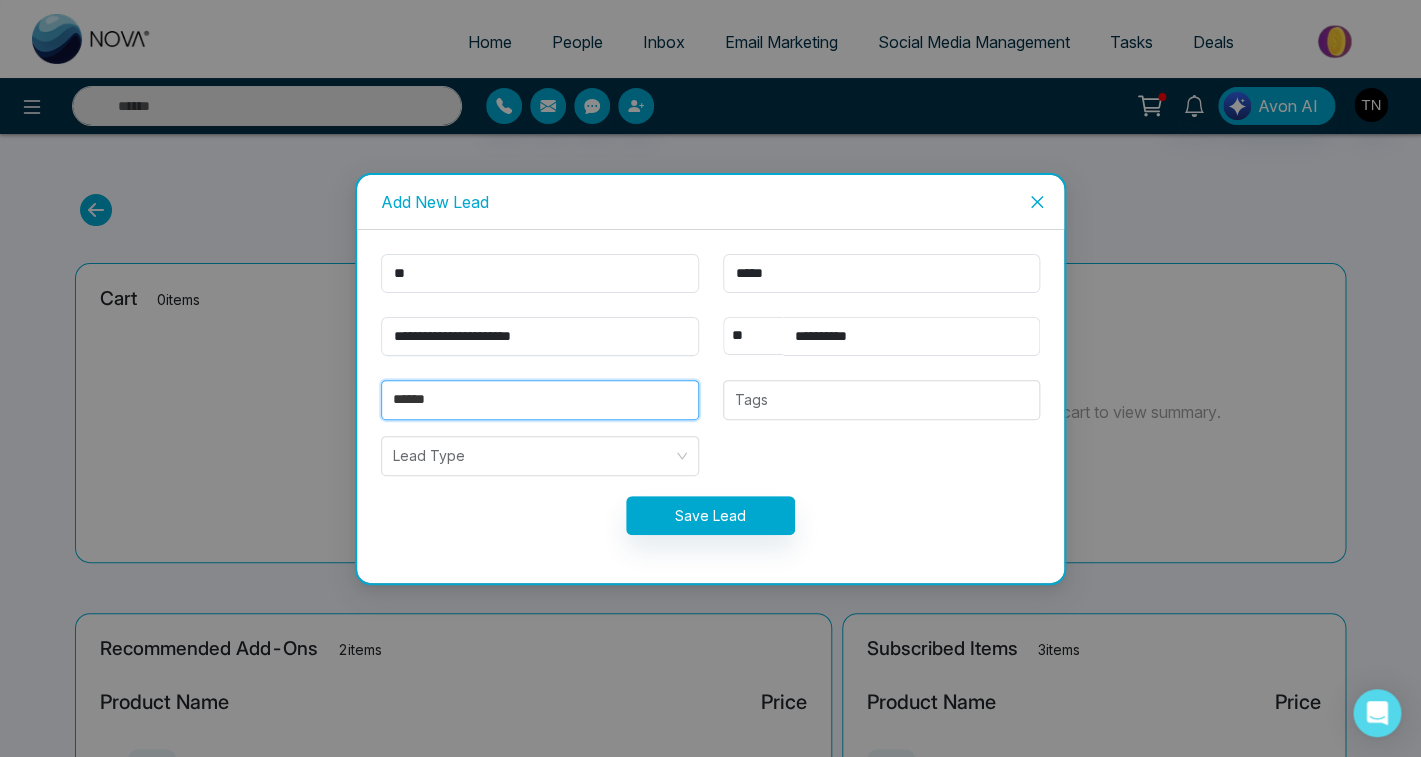 click on "******" at bounding box center [539, 400] 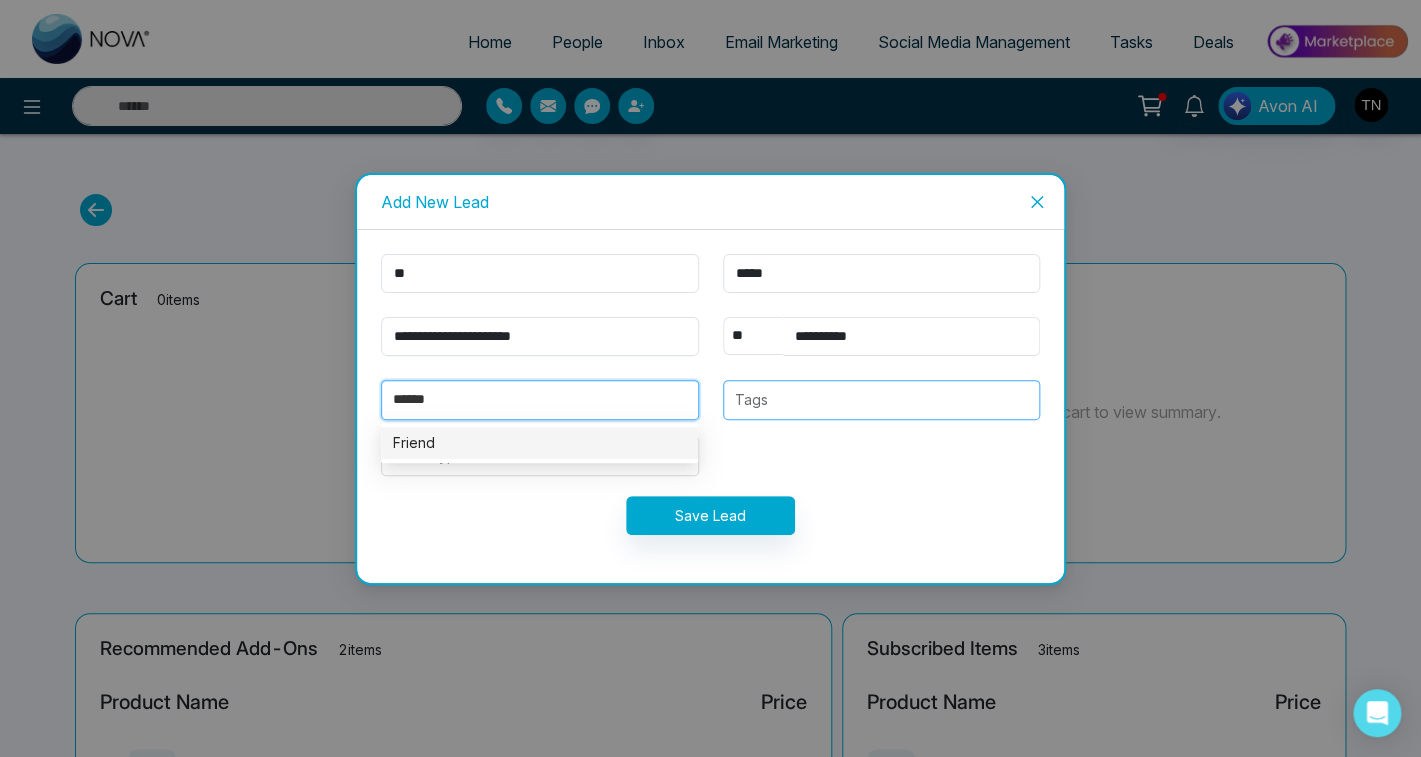 click at bounding box center (881, 400) 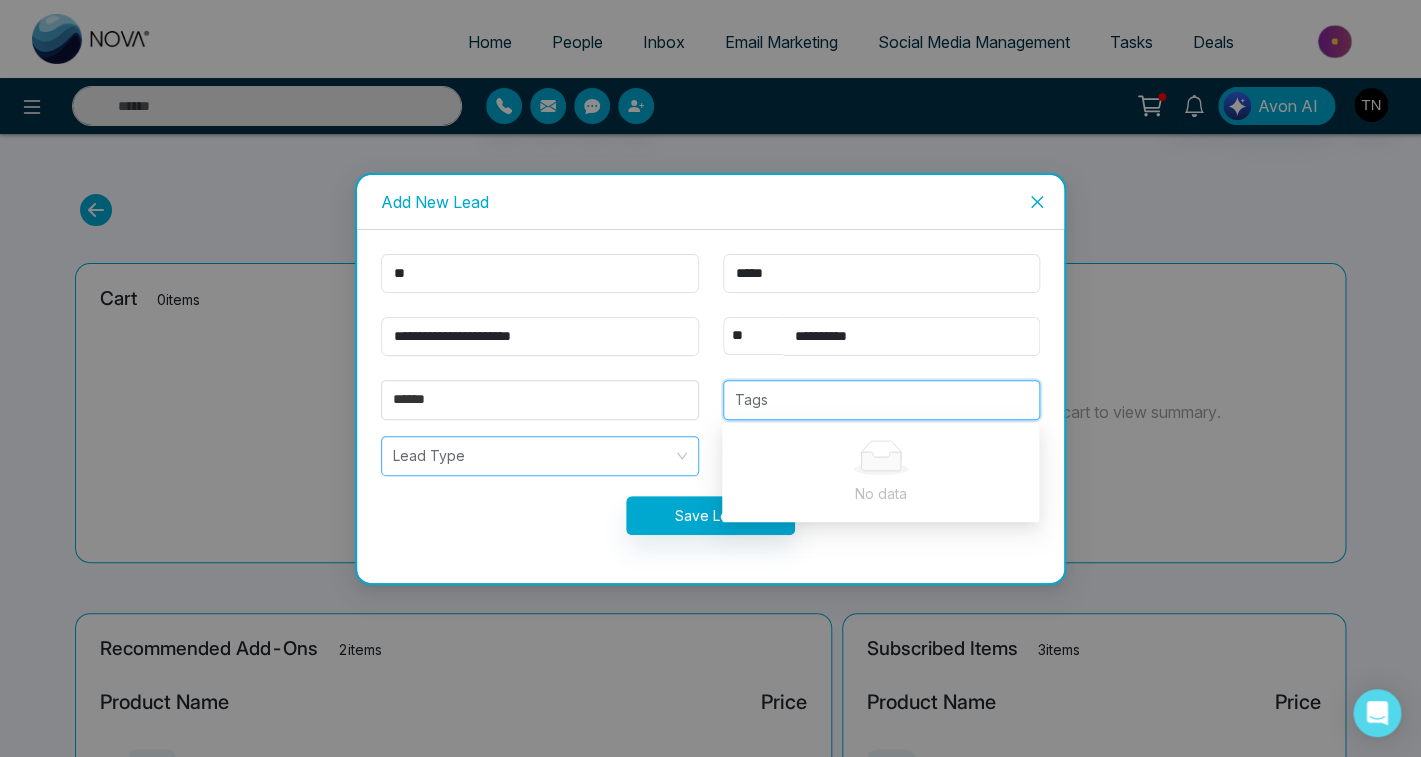 click at bounding box center (532, 456) 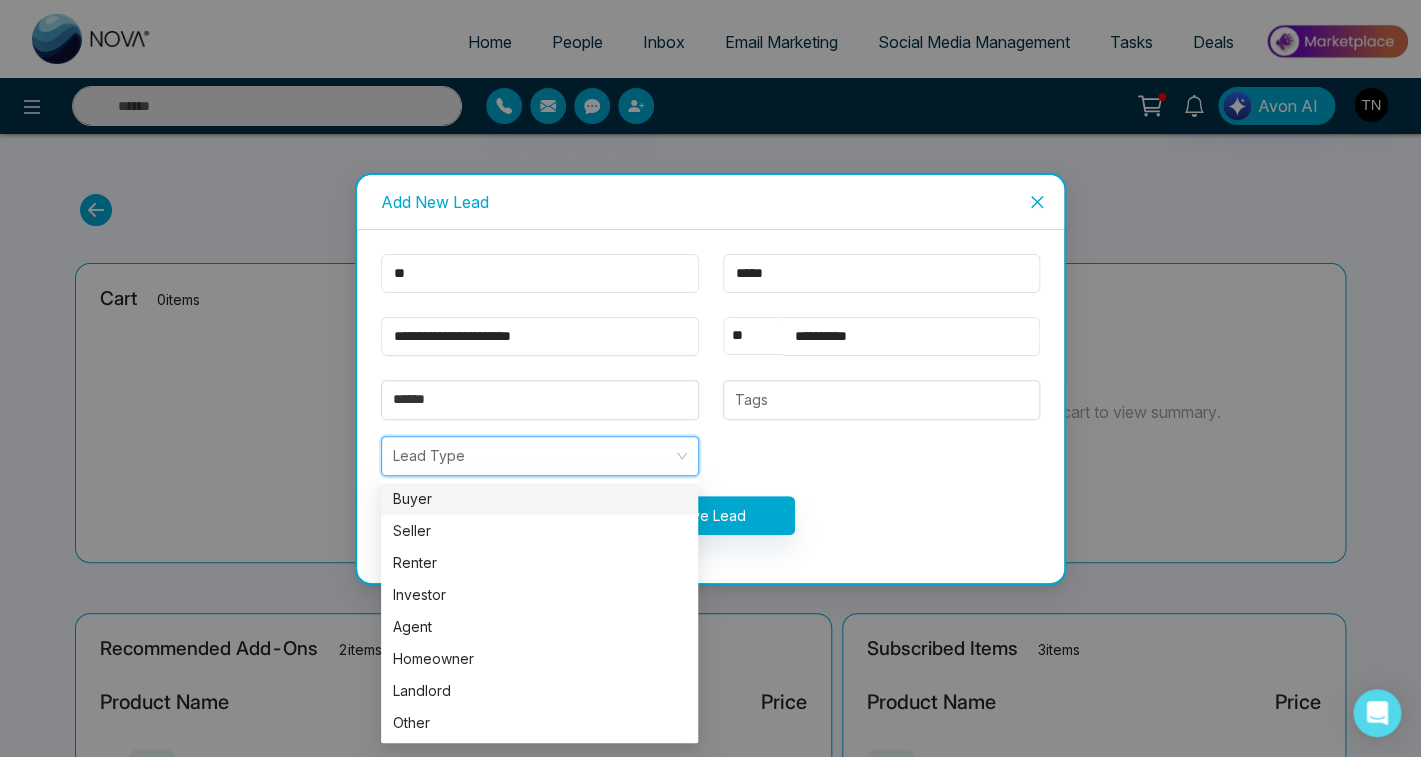 click on "**********" at bounding box center (710, 406) 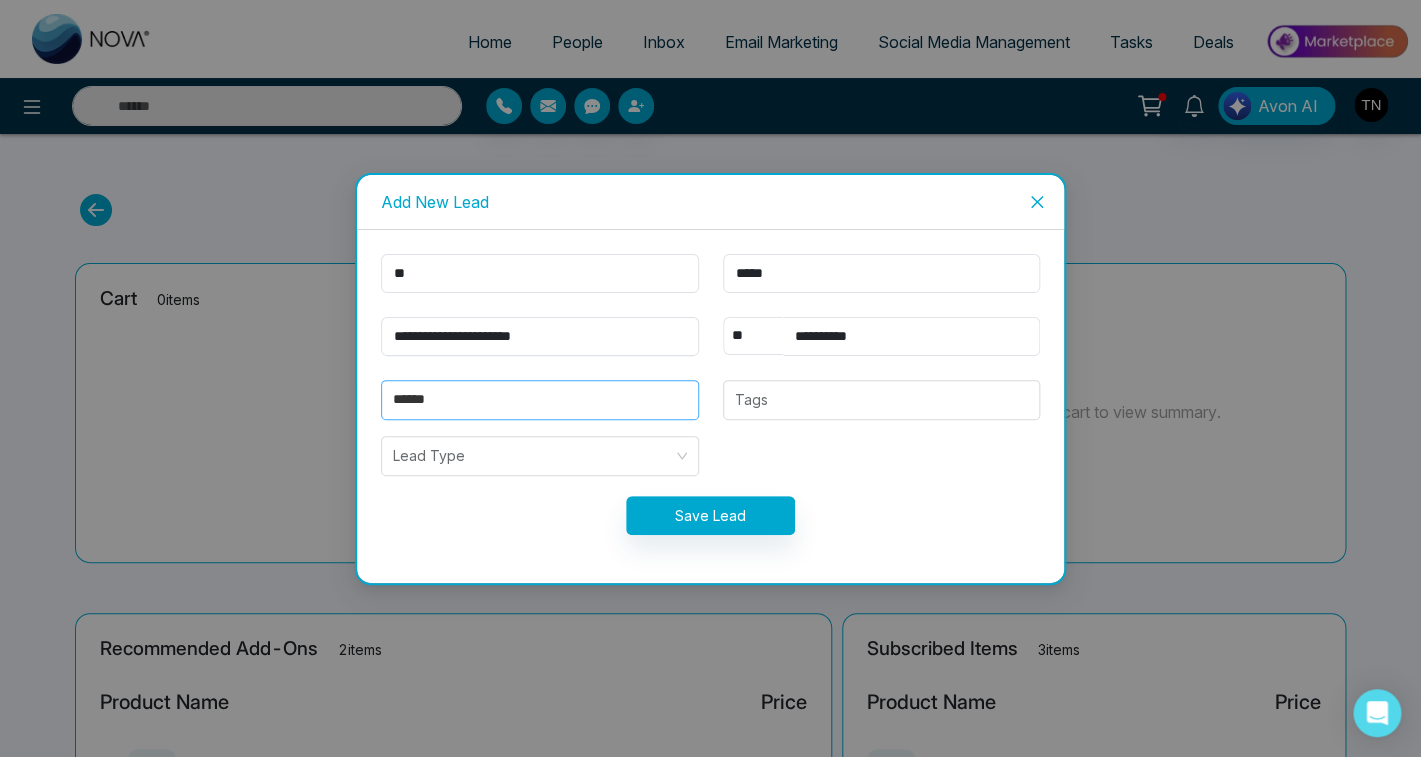 click on "******" at bounding box center [539, 400] 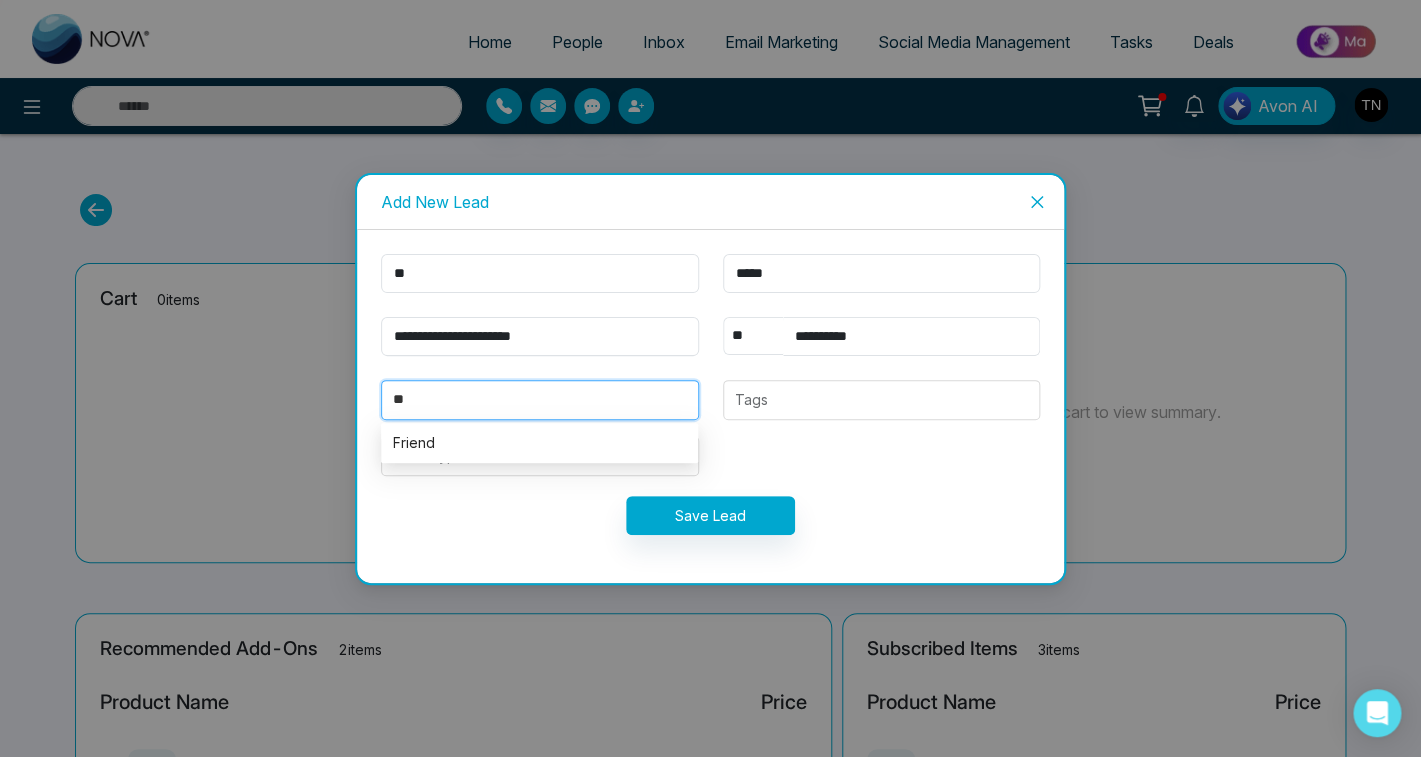 type on "*" 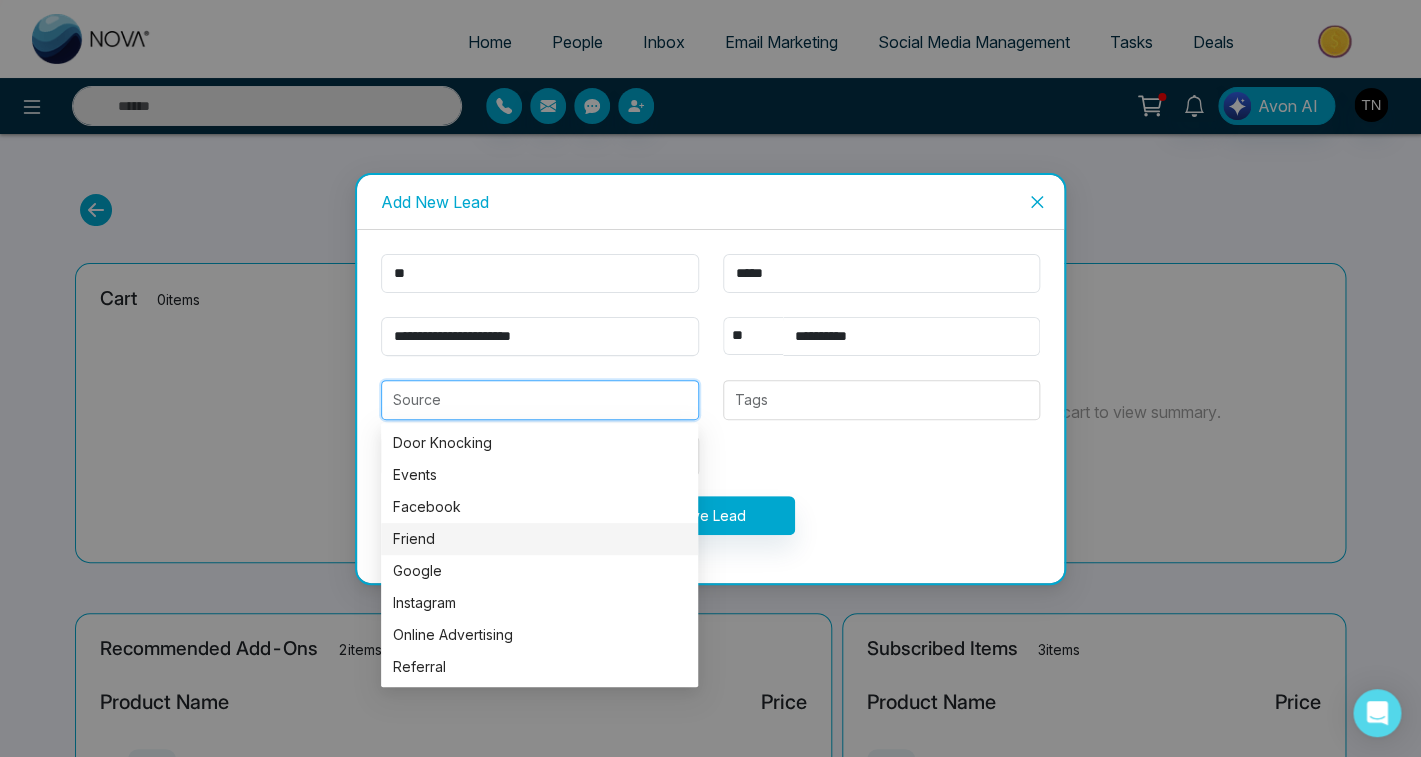 click on "Friend" at bounding box center (539, 539) 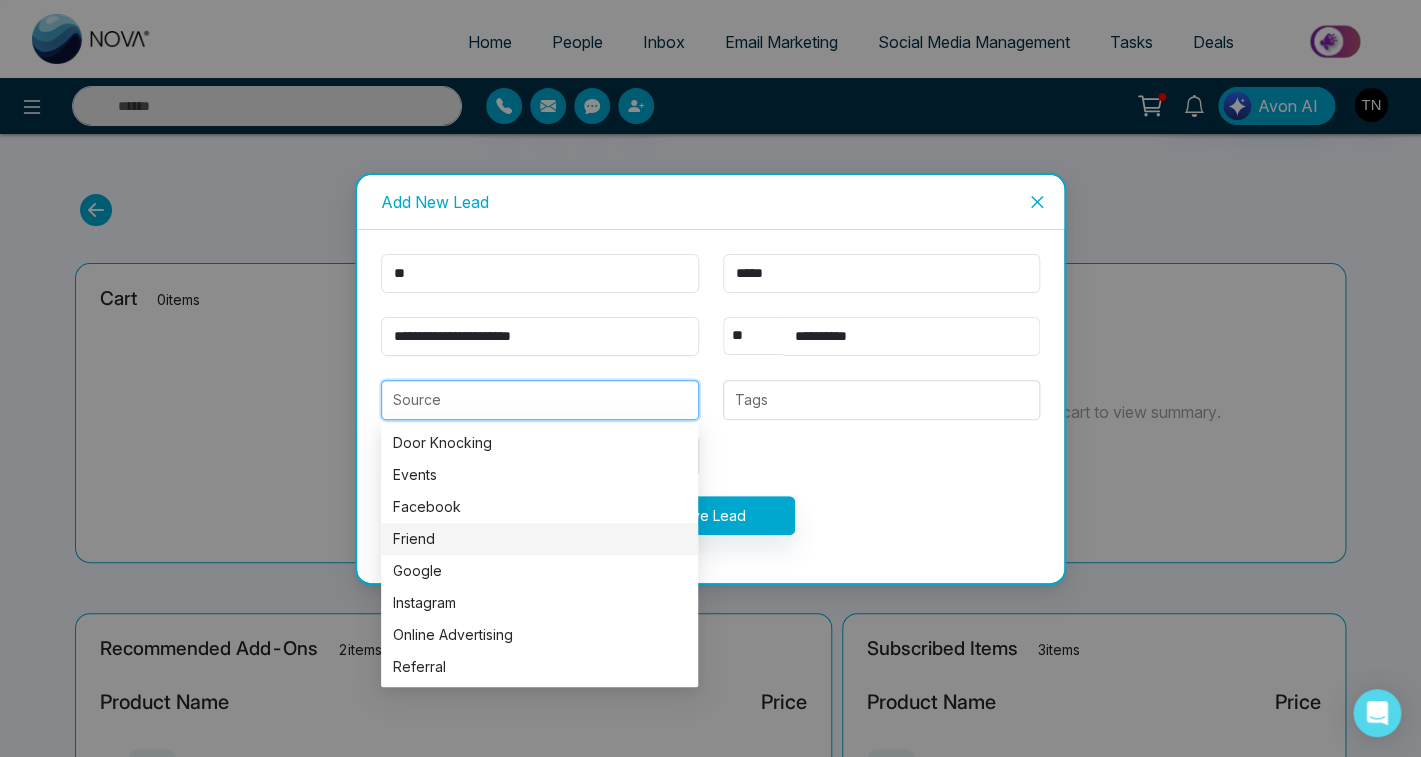 type on "******" 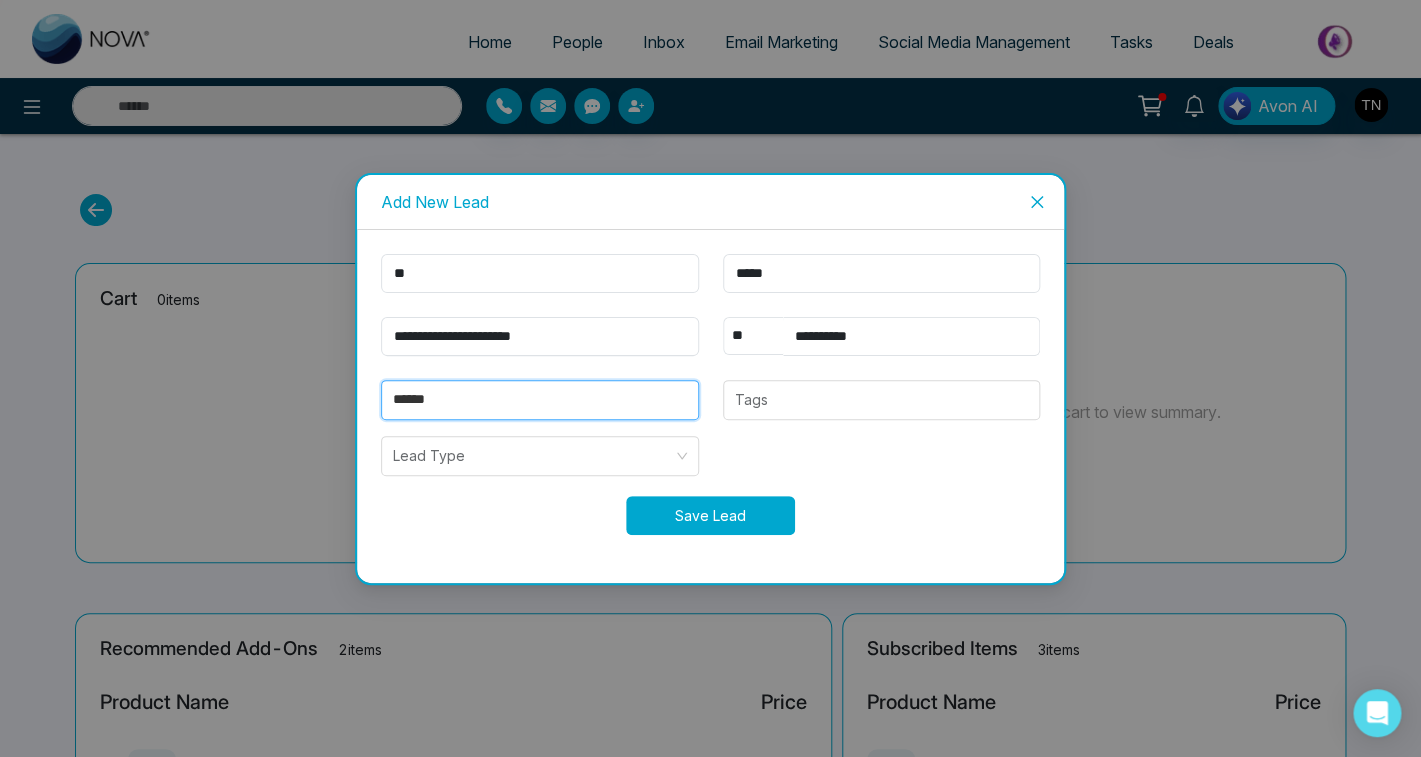 click on "Save Lead" at bounding box center (710, 515) 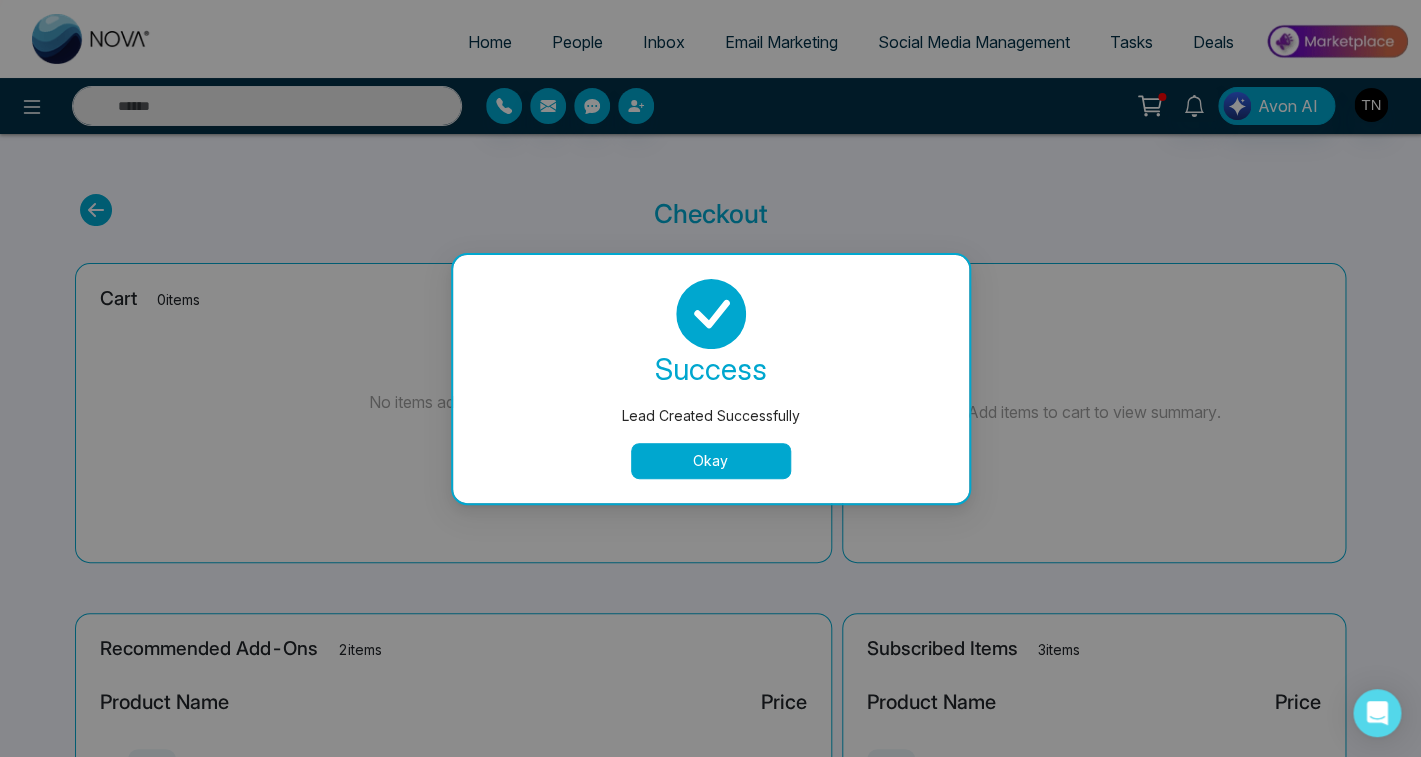 click on "Okay" at bounding box center [711, 461] 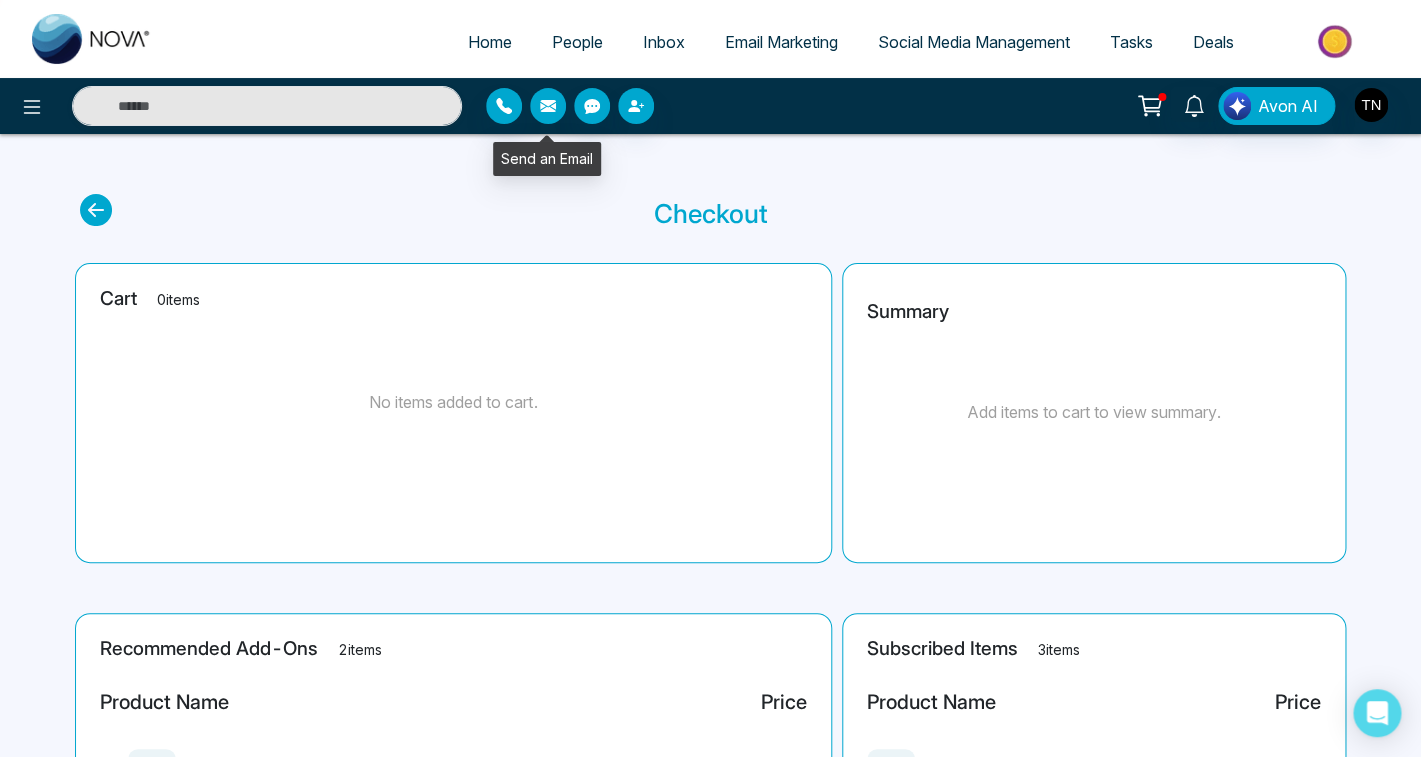 click 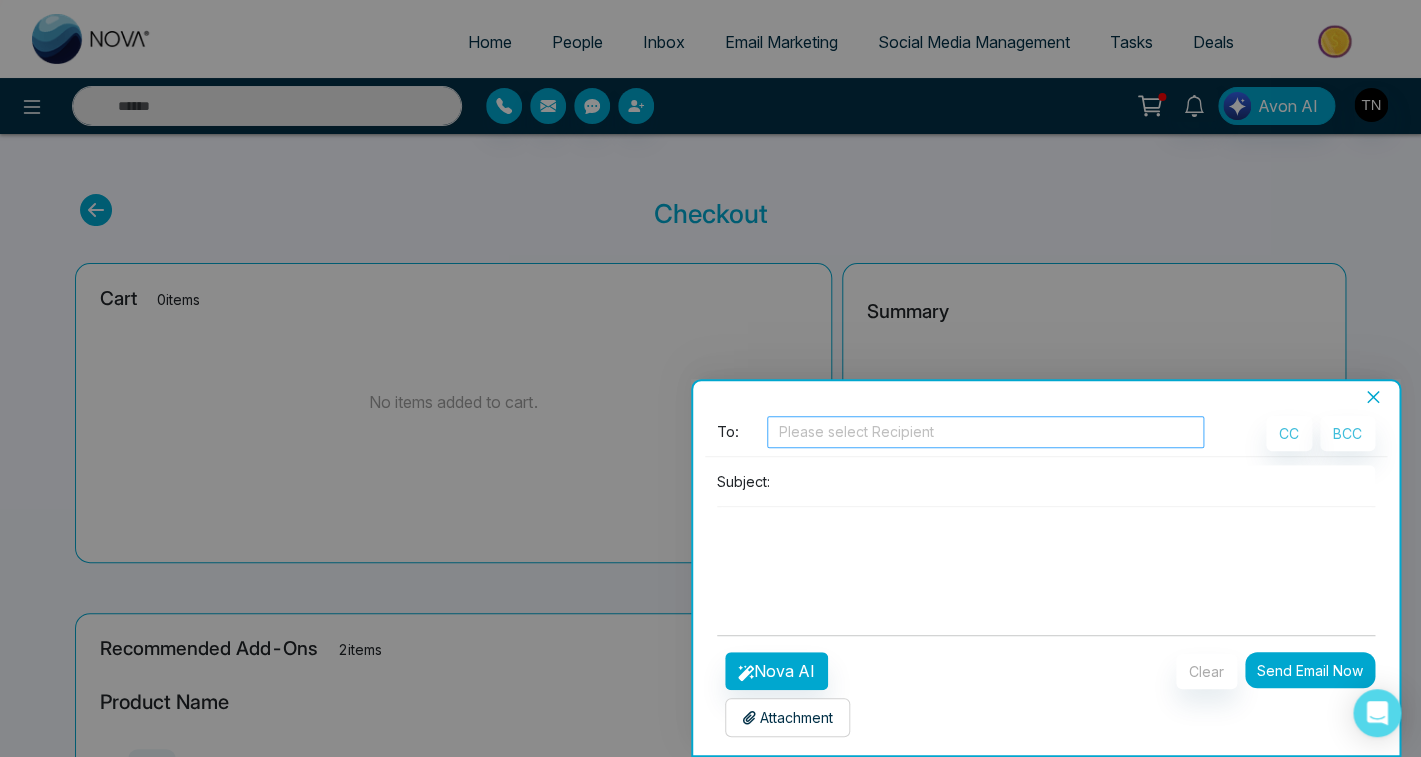 click at bounding box center [986, 432] 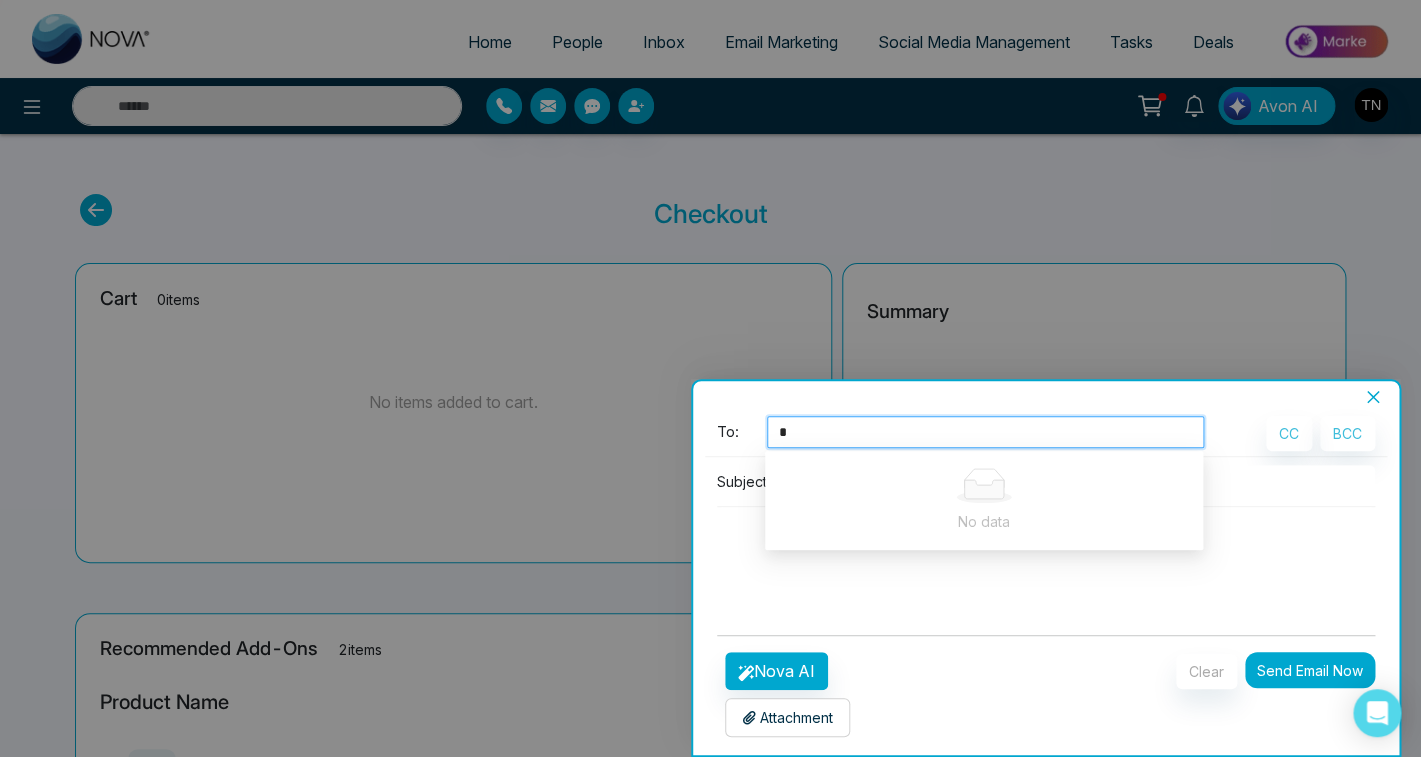 type on "**" 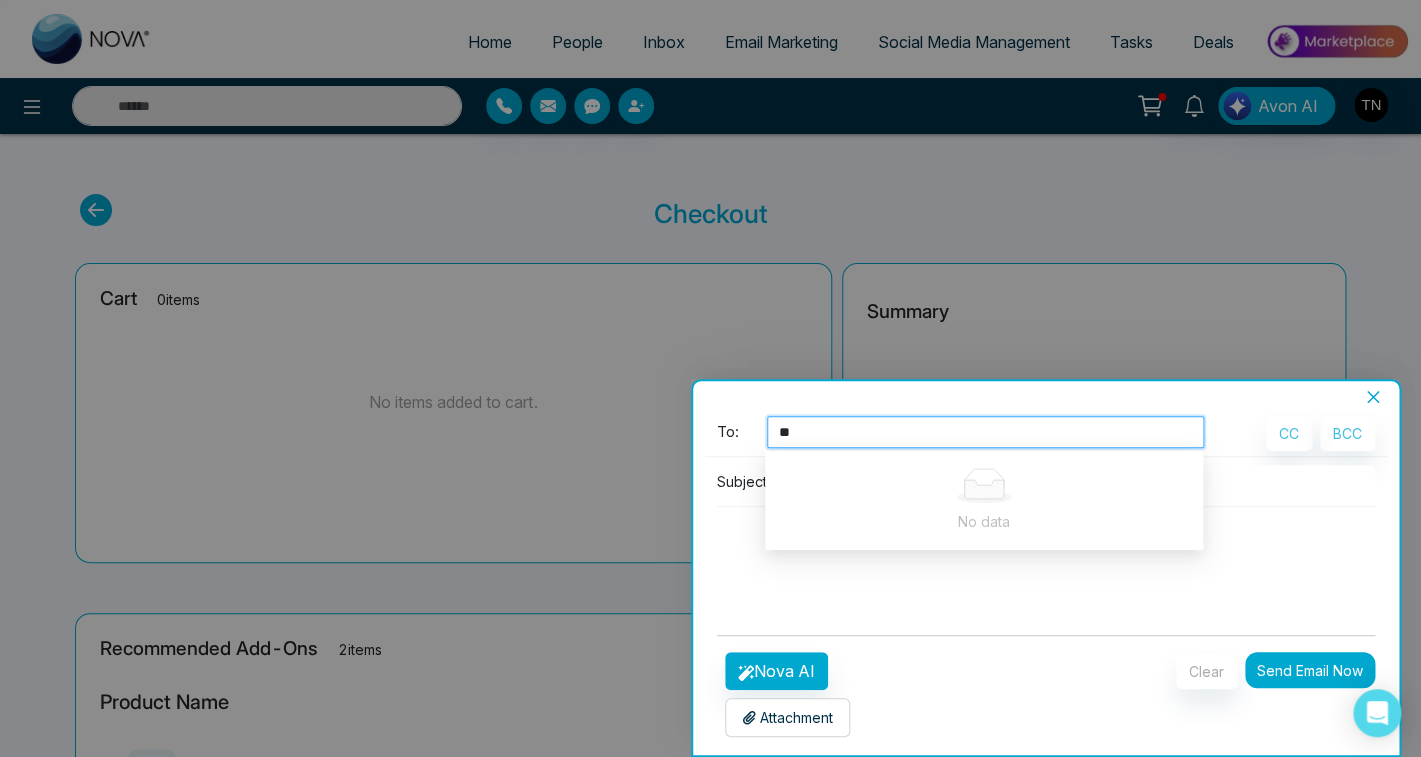 type 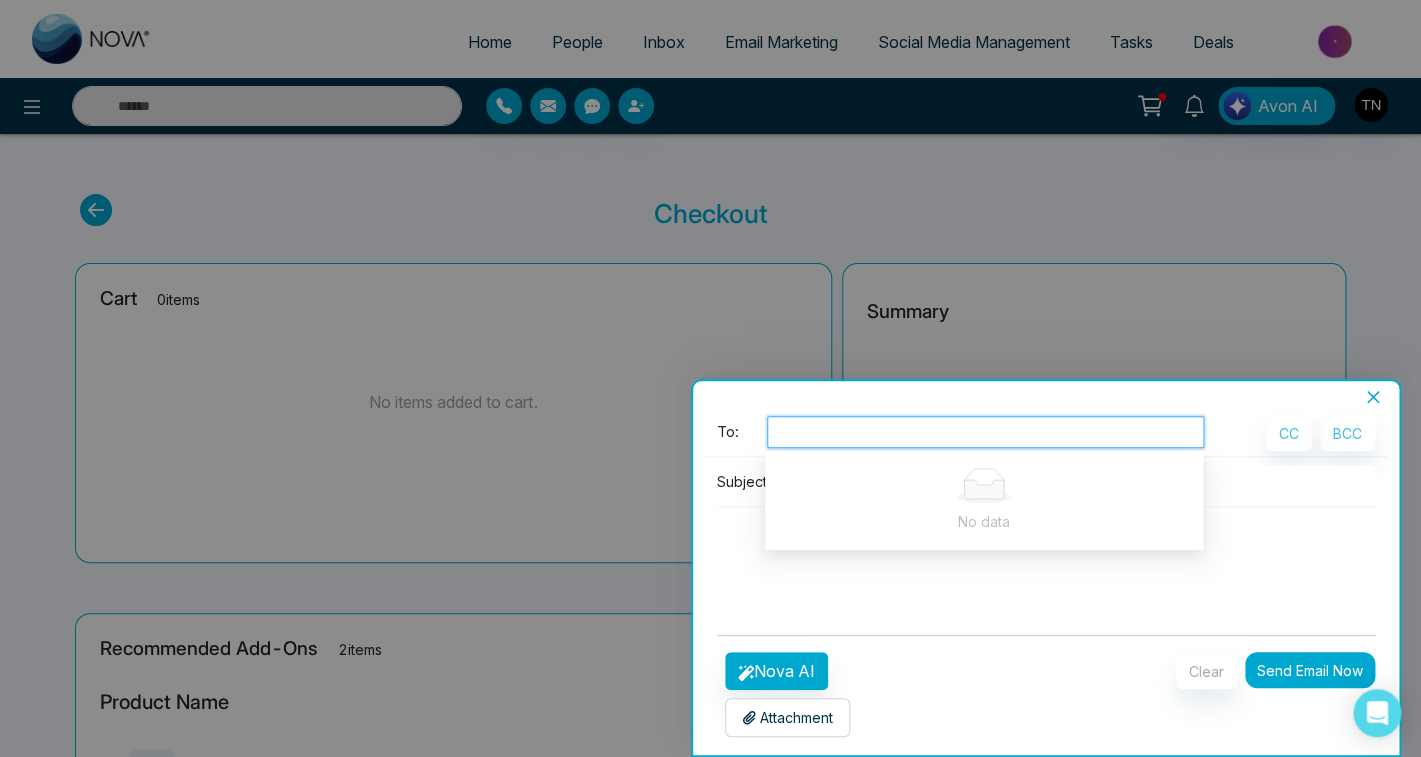 click 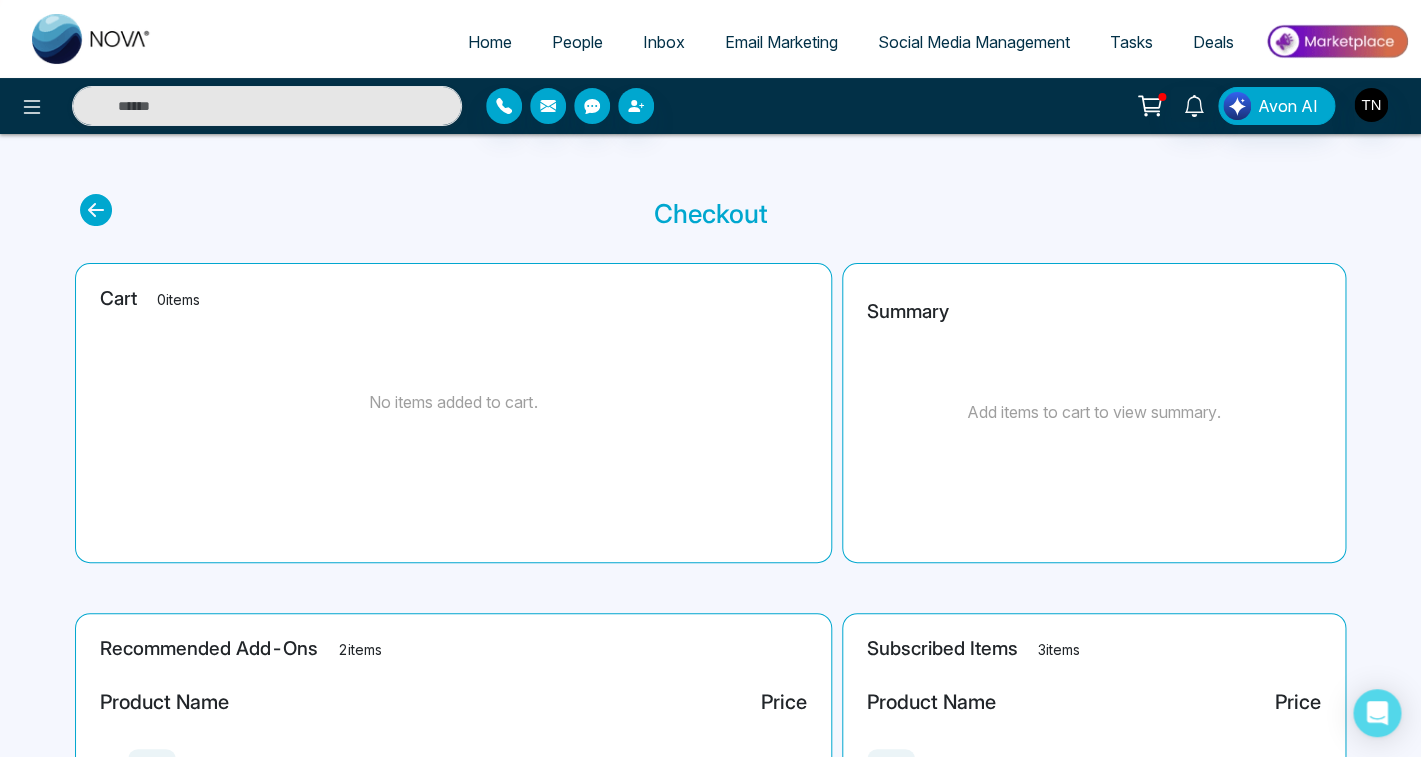 click on "People" at bounding box center [577, 42] 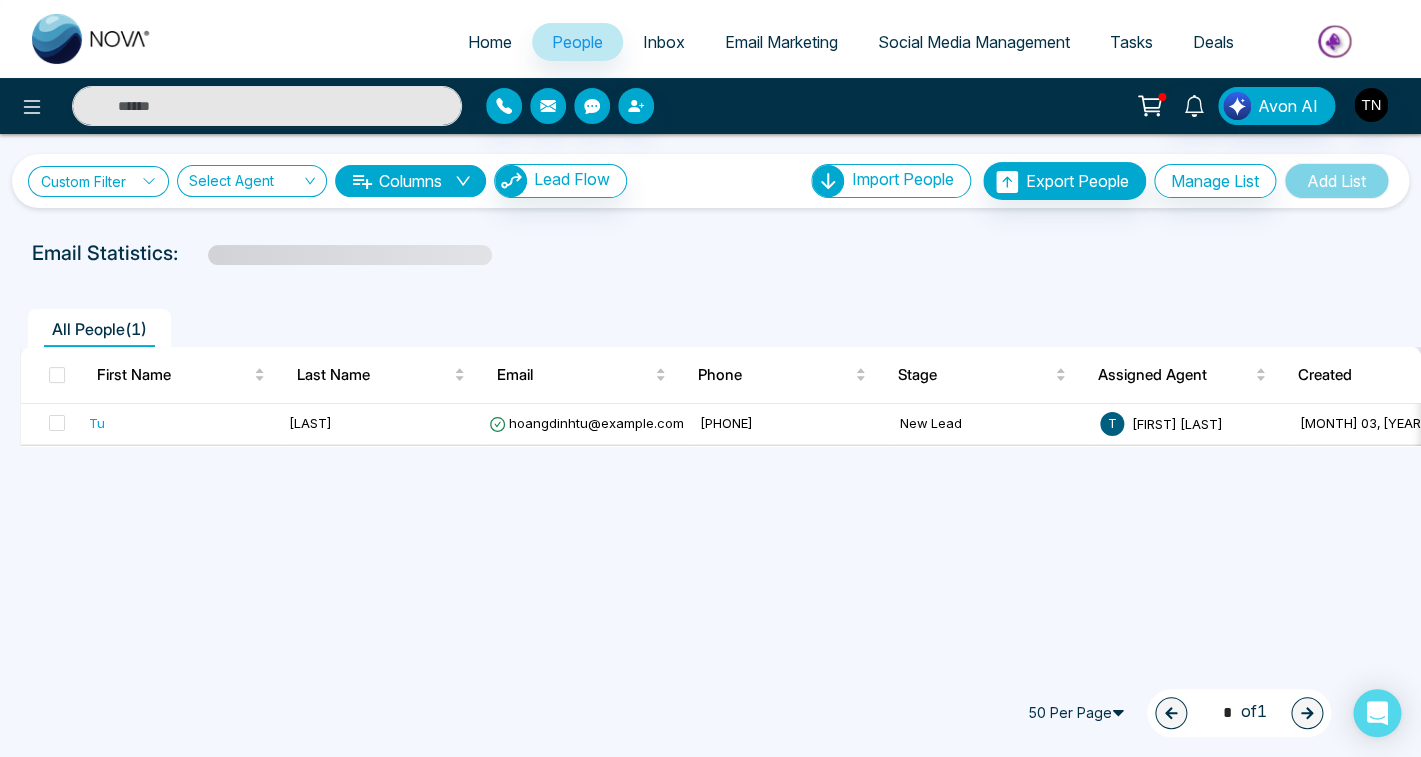 click on "Custom Filter" at bounding box center [98, 181] 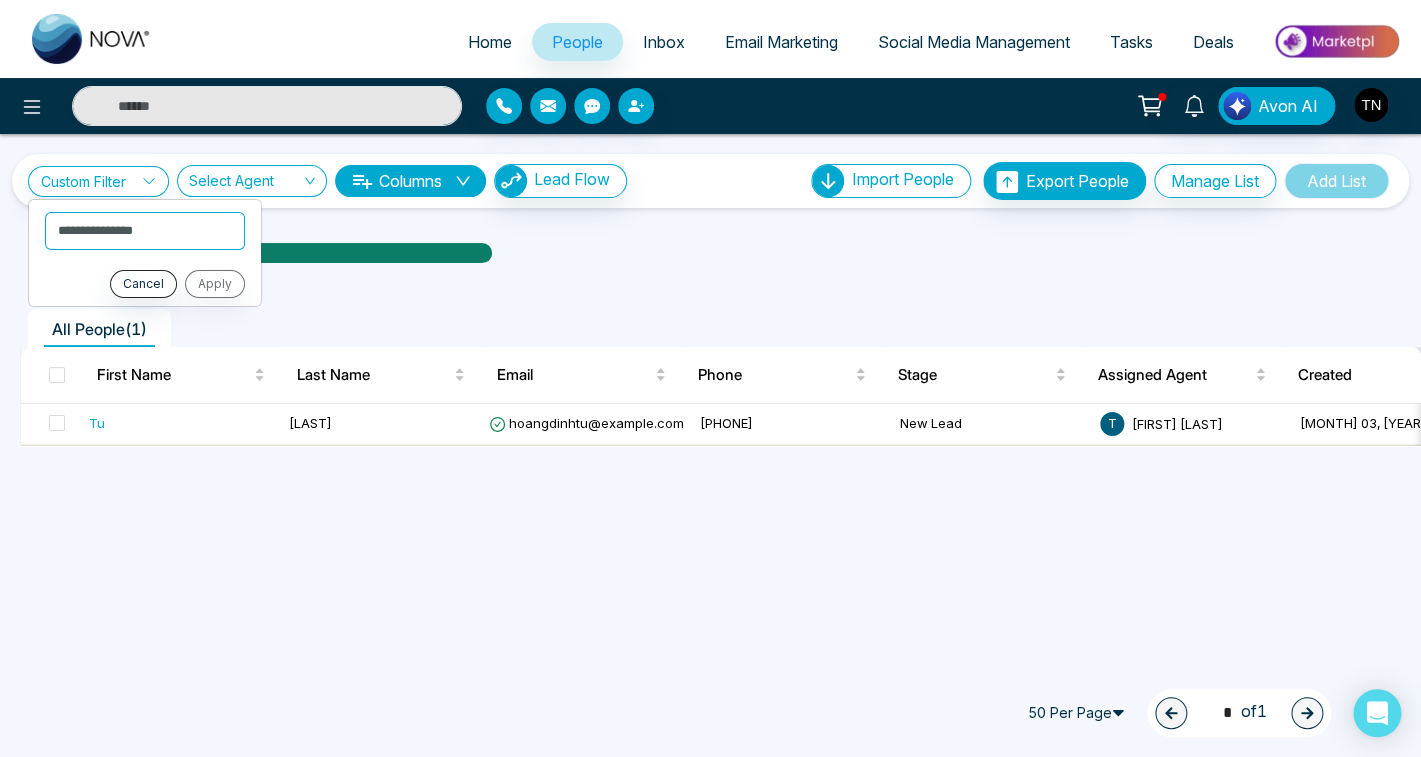 click on "**********" at bounding box center [710, 378] 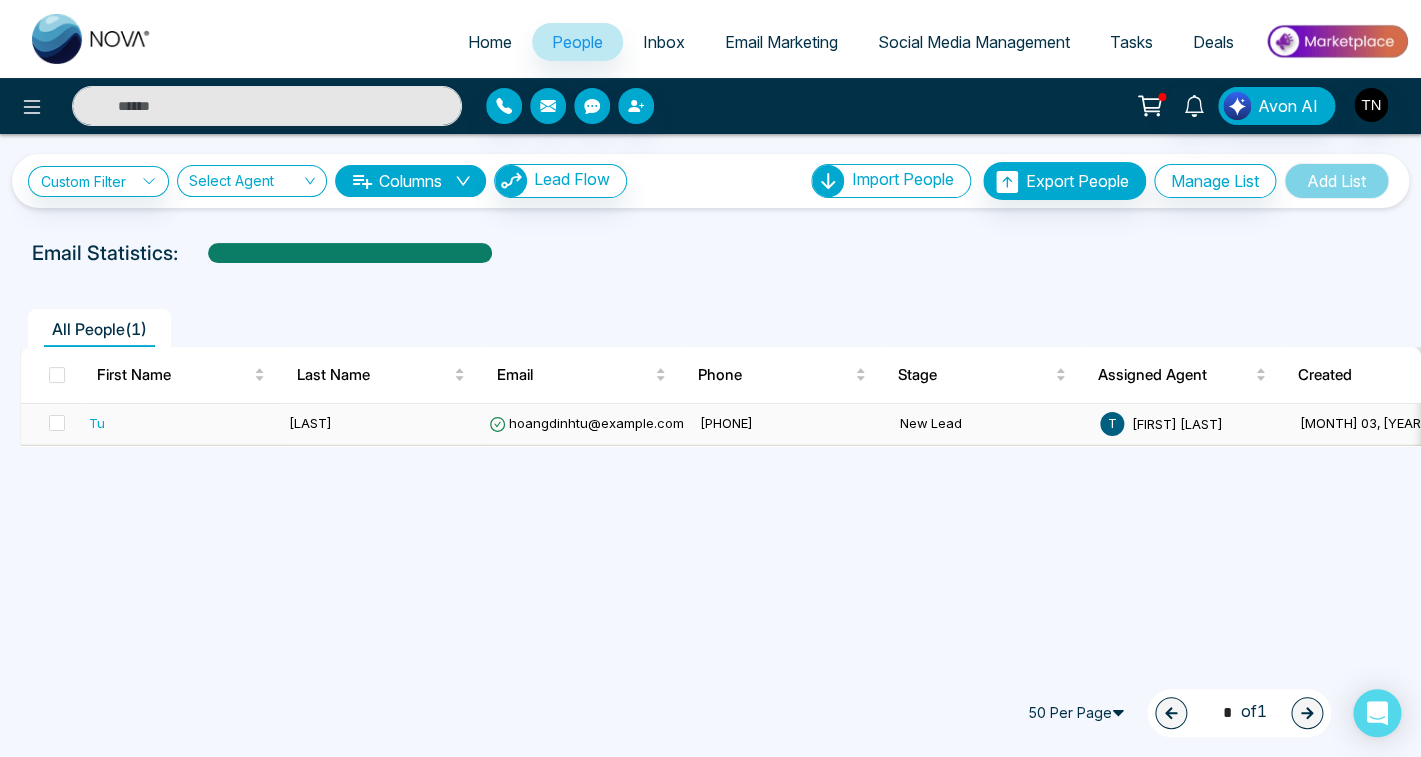 scroll, scrollTop: 0, scrollLeft: 8, axis: horizontal 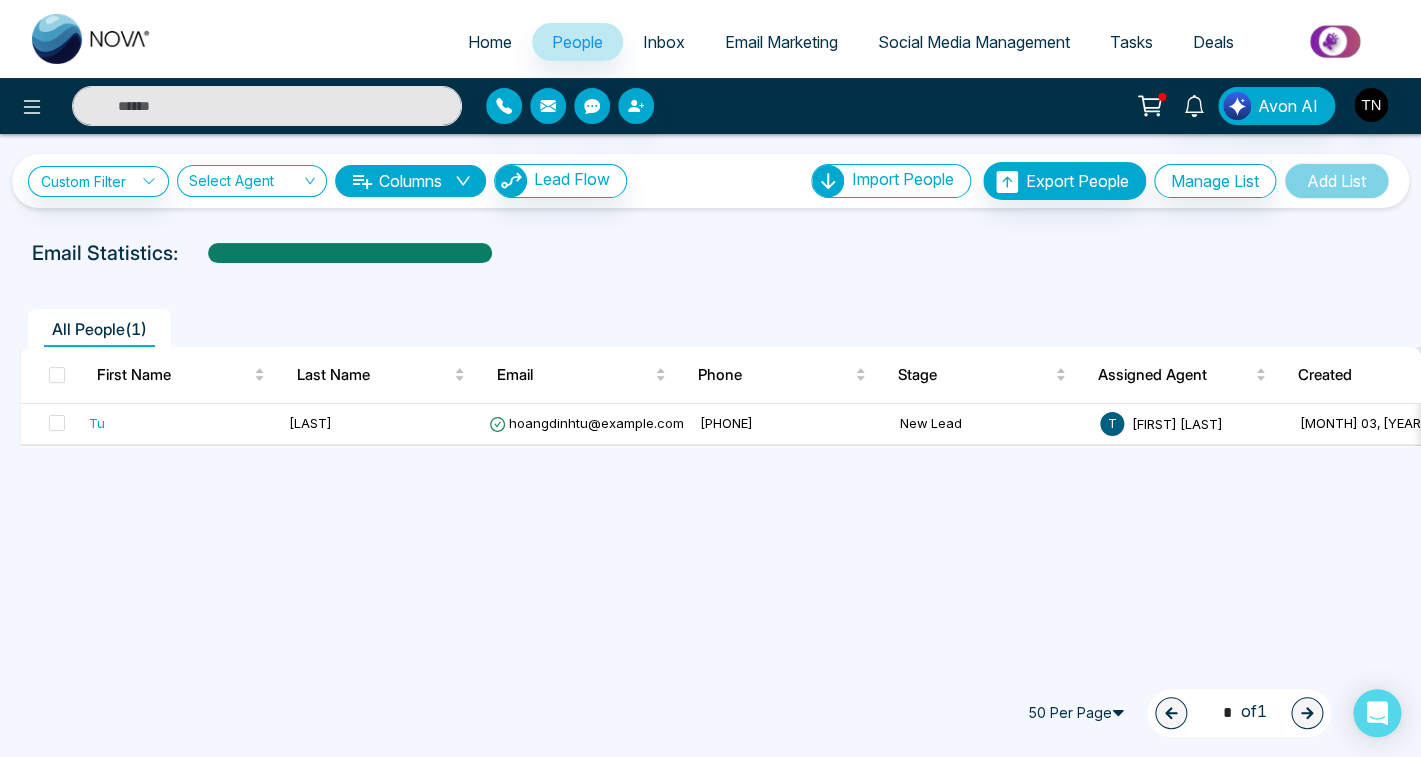 click on "All People ( 1 )" at bounding box center [665, 328] 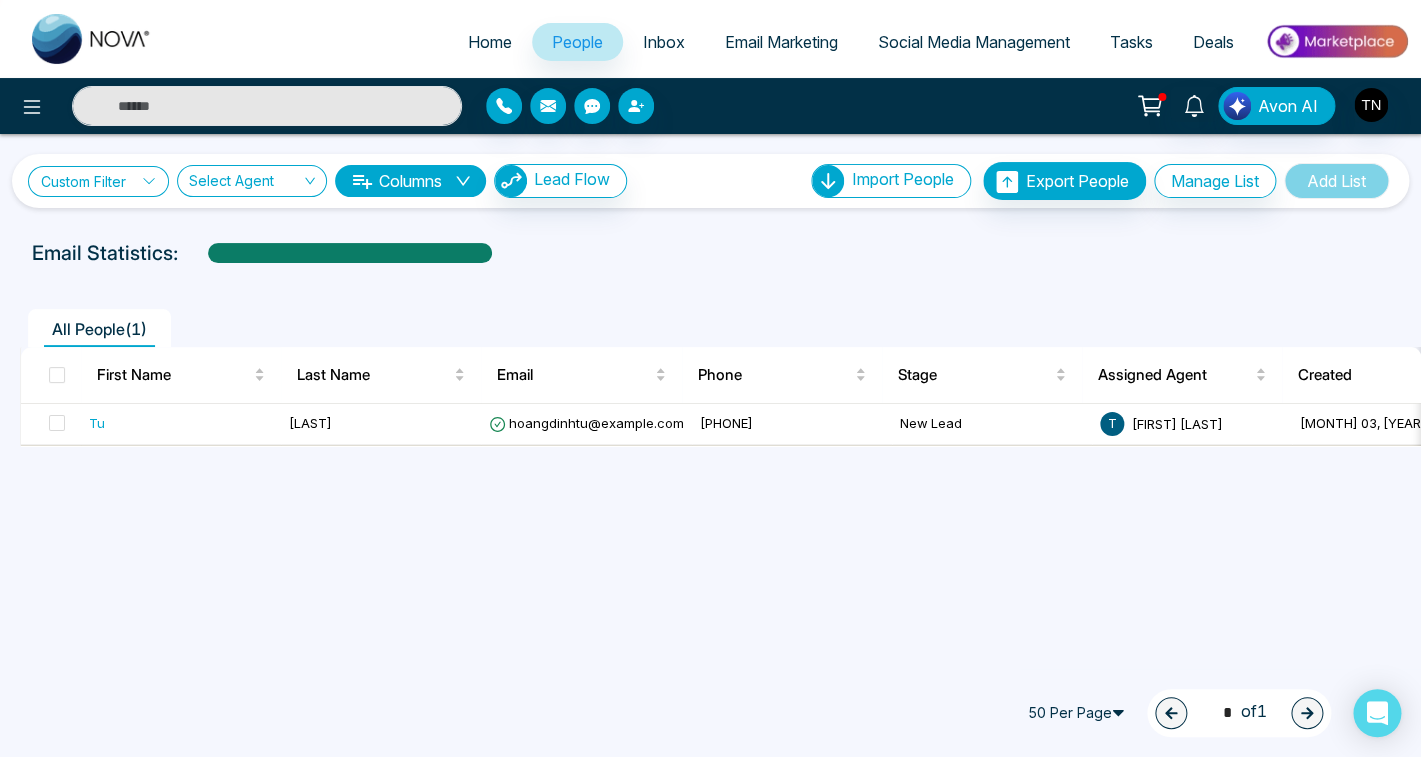 click on "Custom Filter" at bounding box center [98, 181] 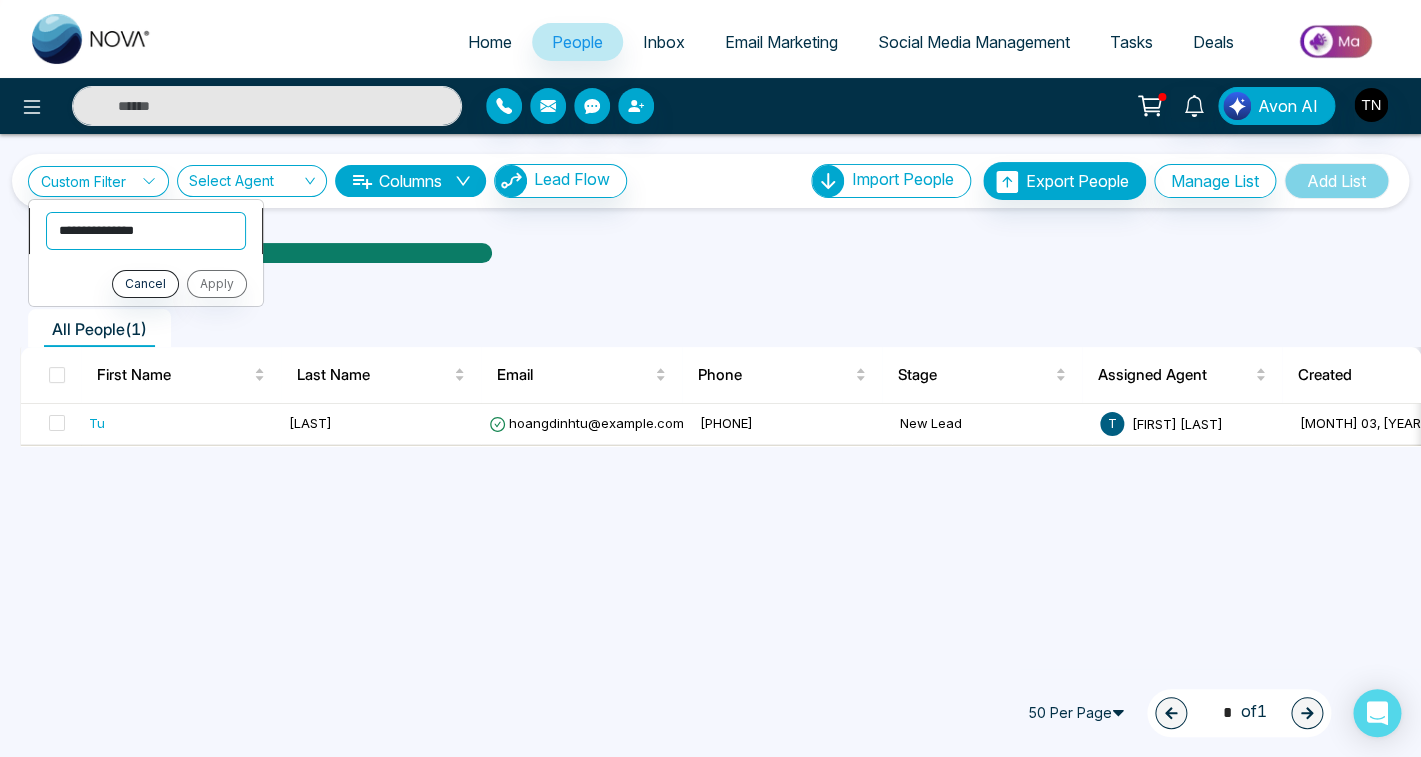 click on "**********" at bounding box center (146, 231) 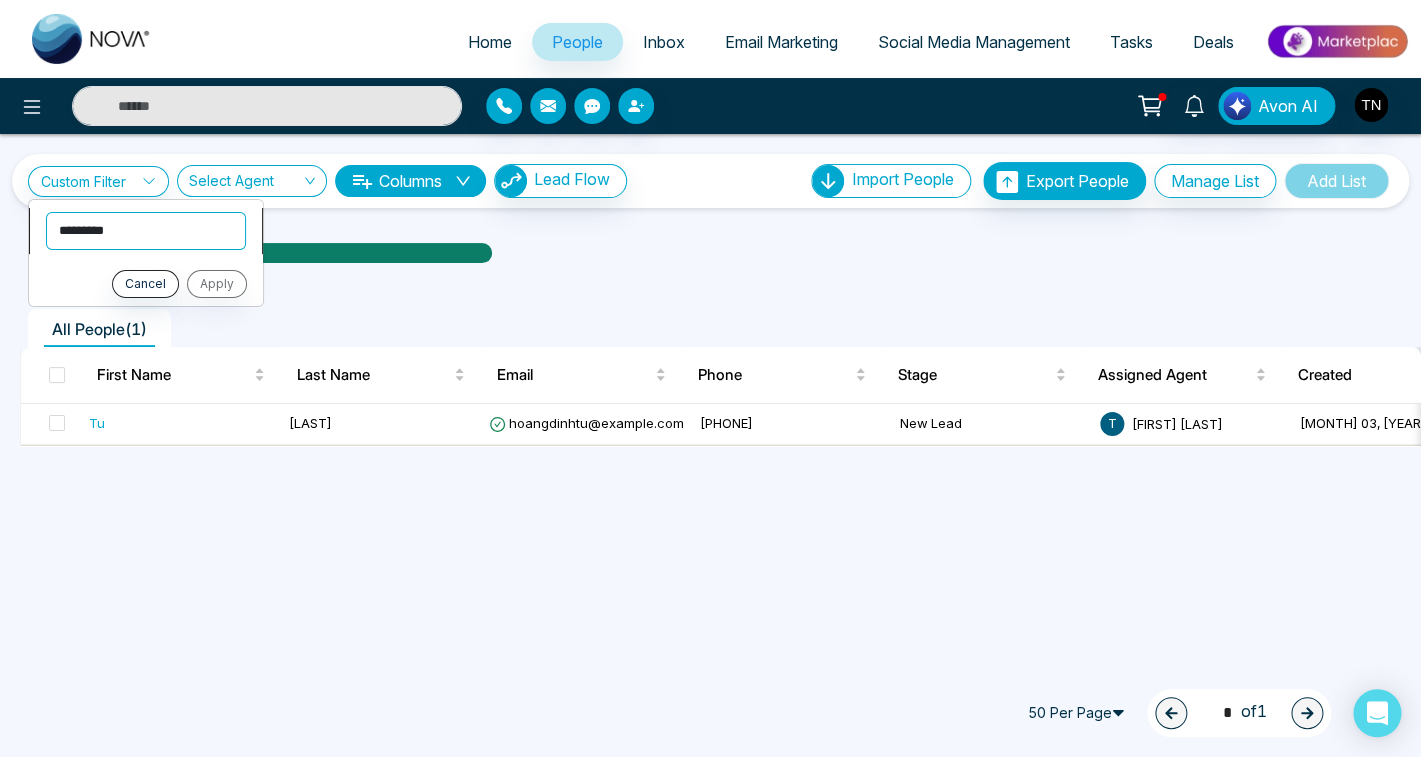 click on "*********" at bounding box center [0, 0] 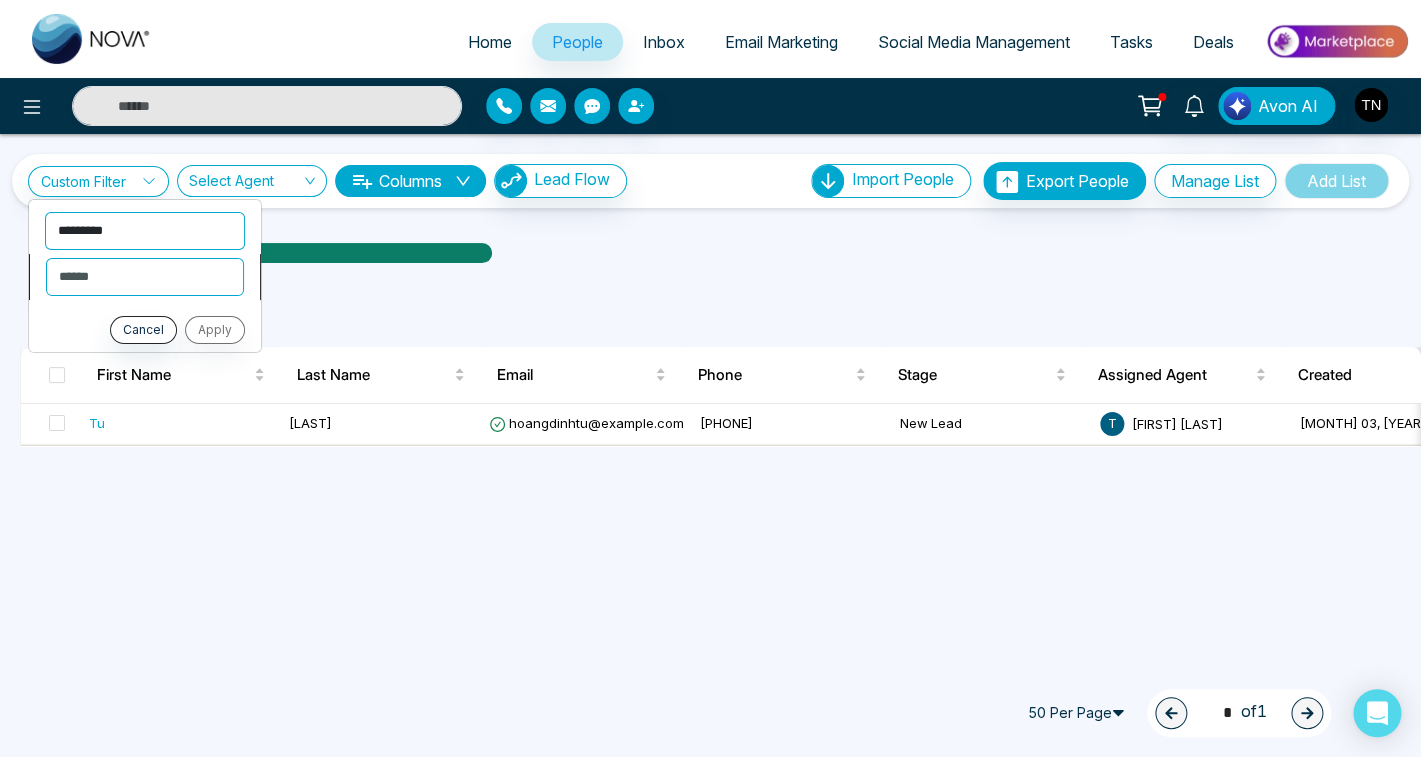 click on "**********" at bounding box center [145, 231] 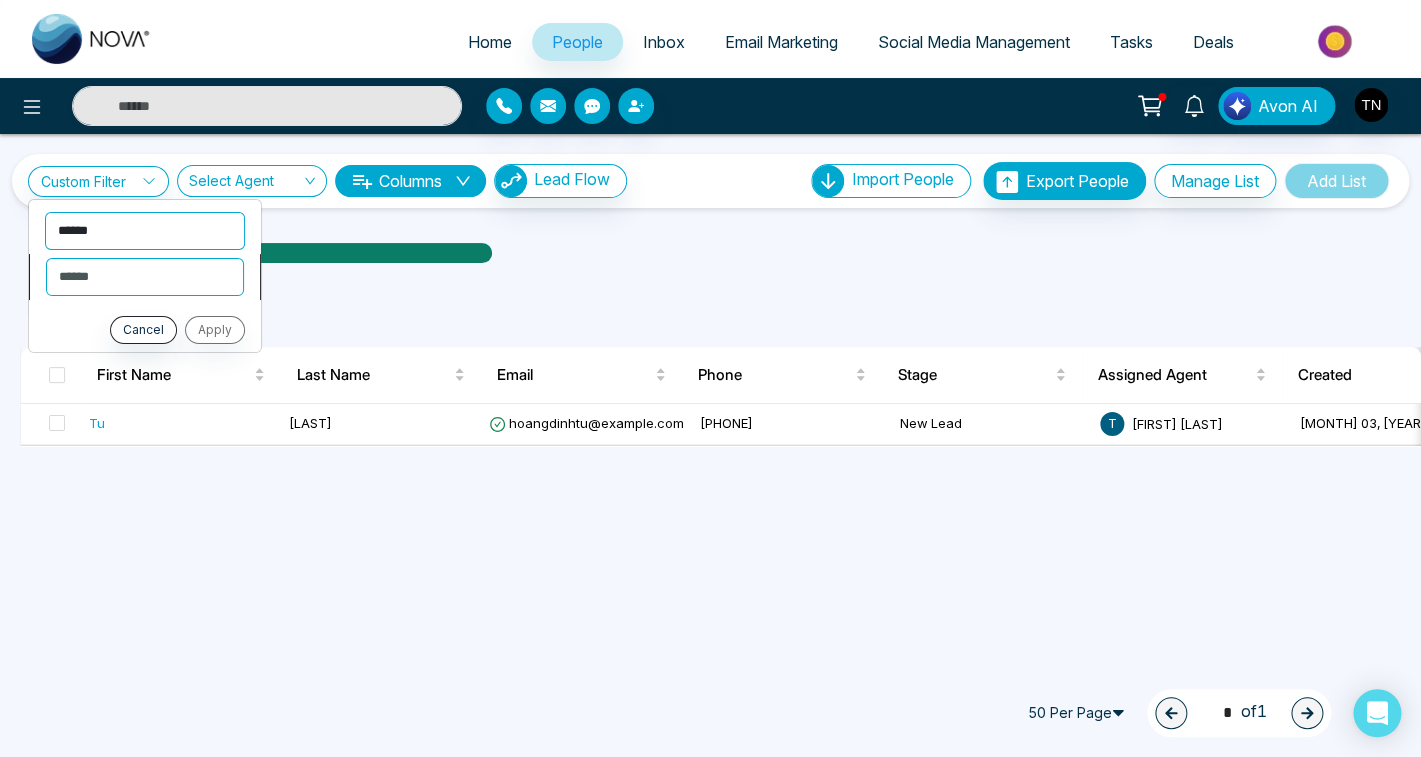 click on "******" at bounding box center [0, 0] 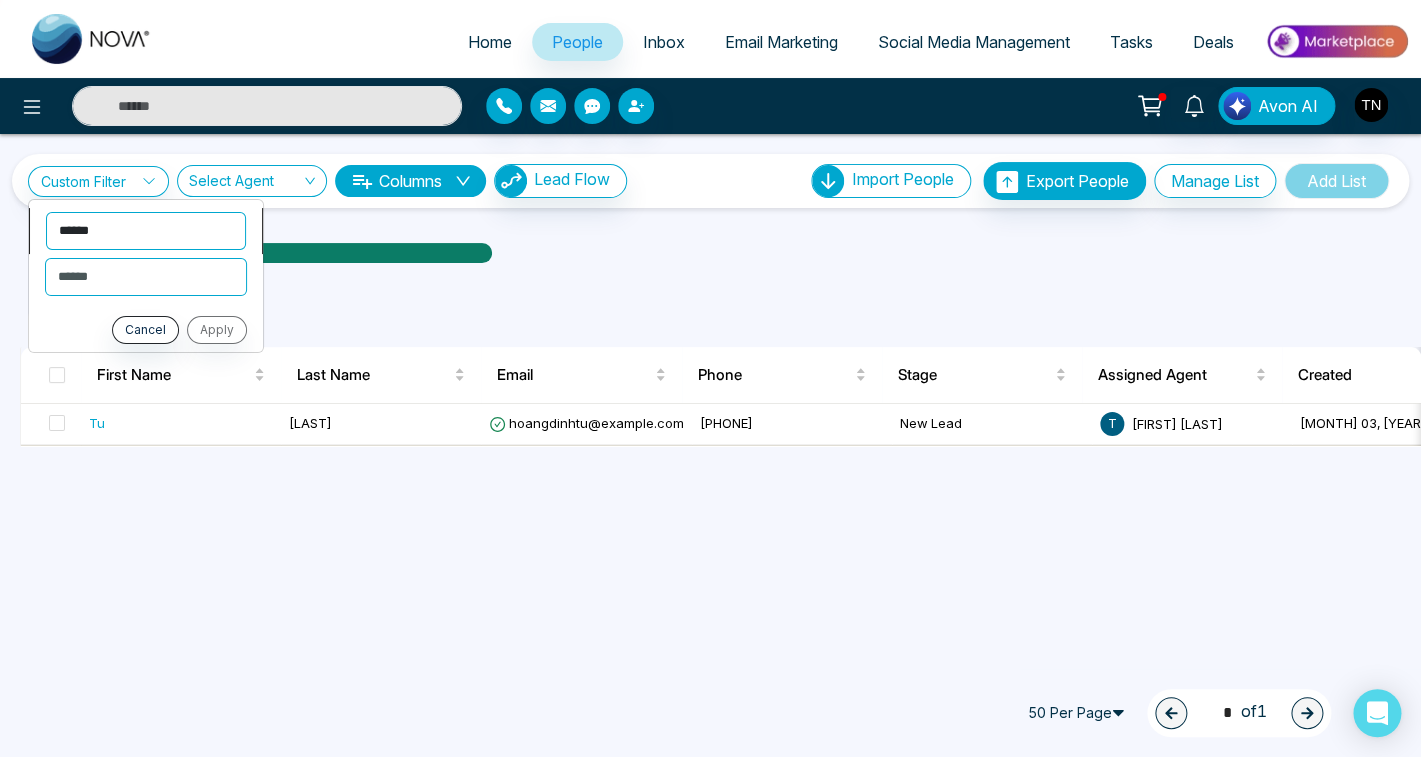 select on "*********" 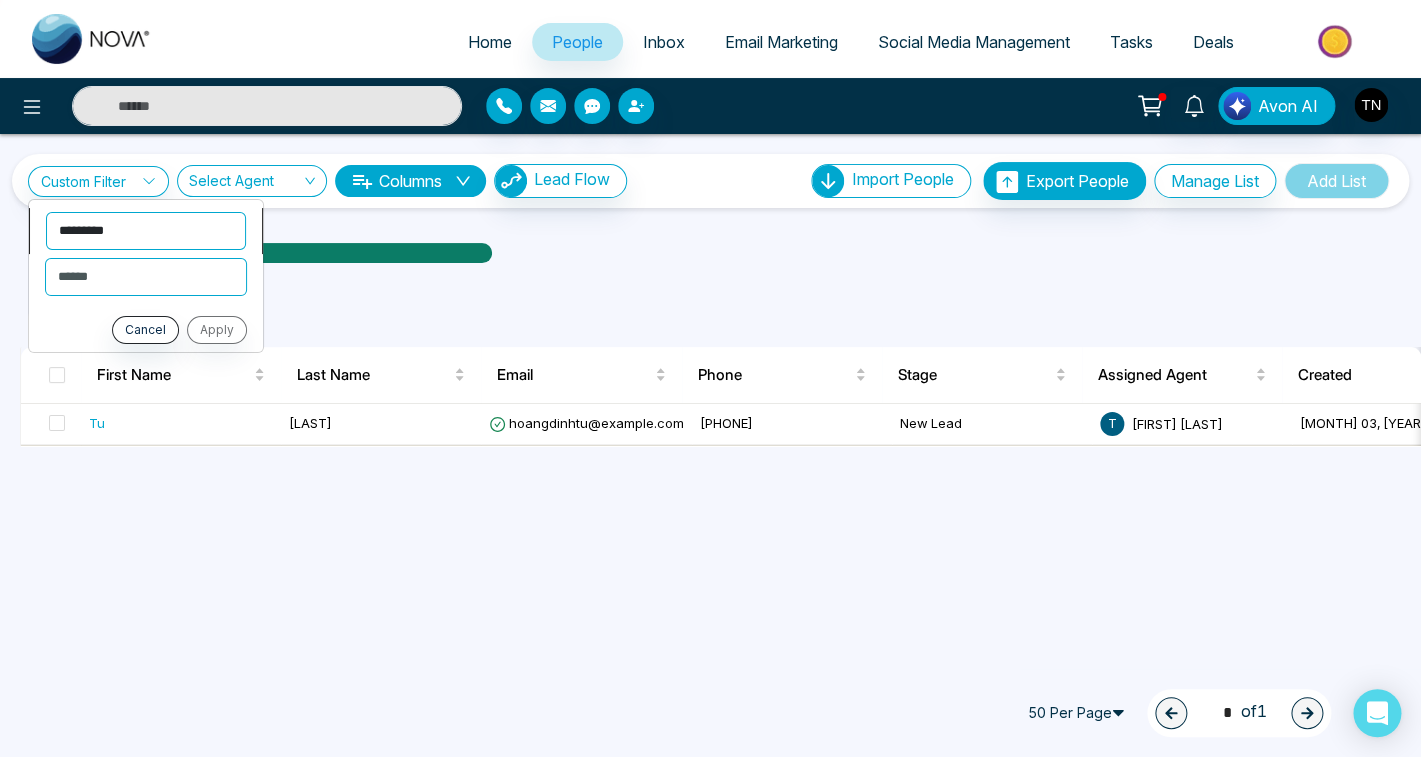 click on "*********" at bounding box center (0, 0) 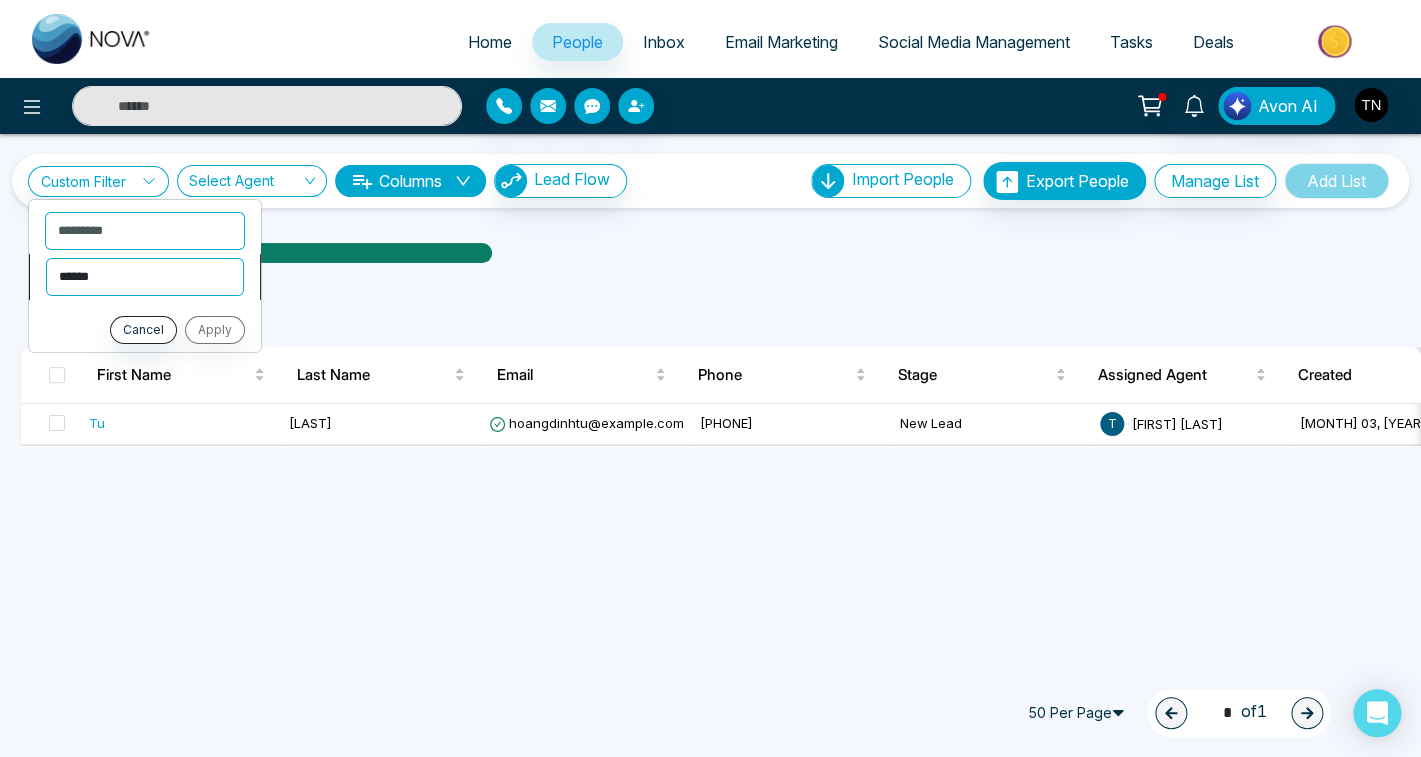 click on "**********" at bounding box center [145, 277] 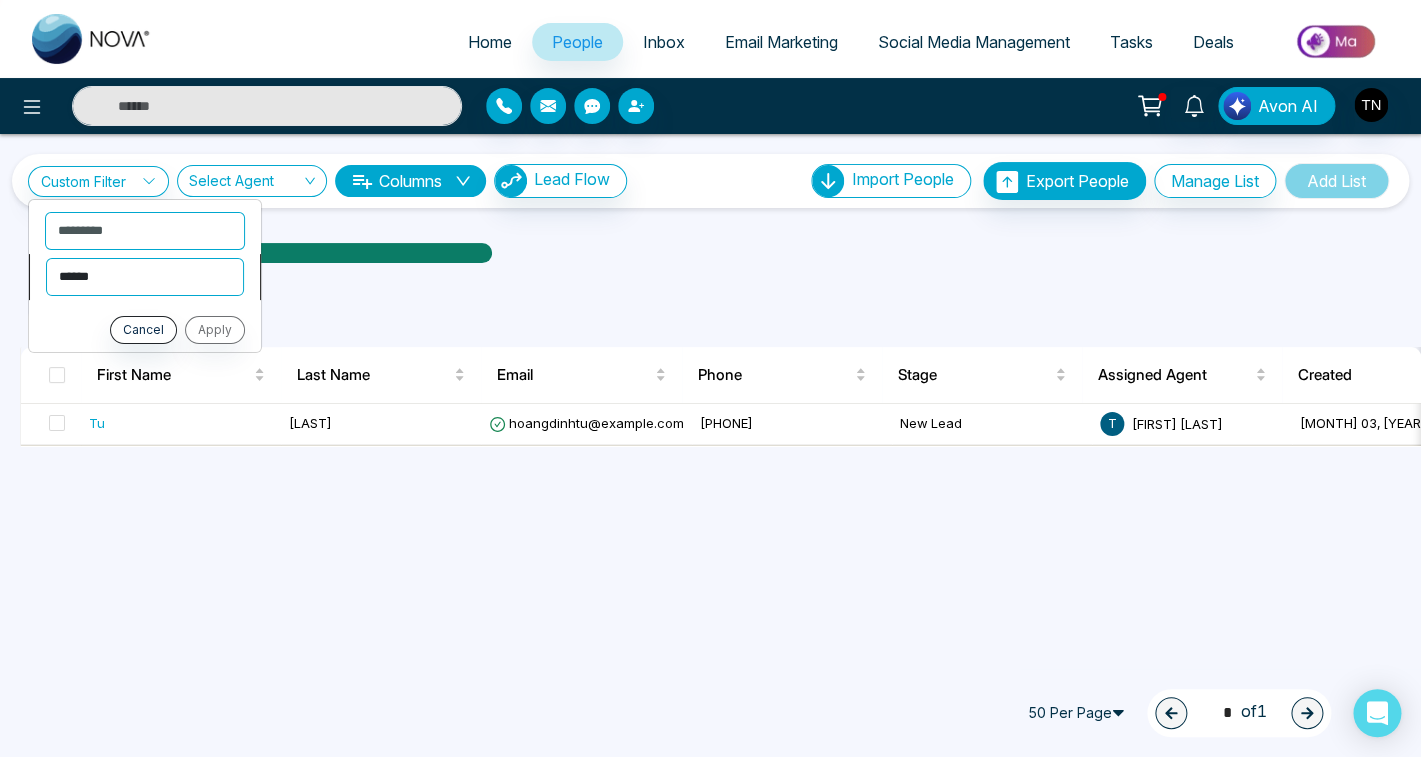 select on "*******" 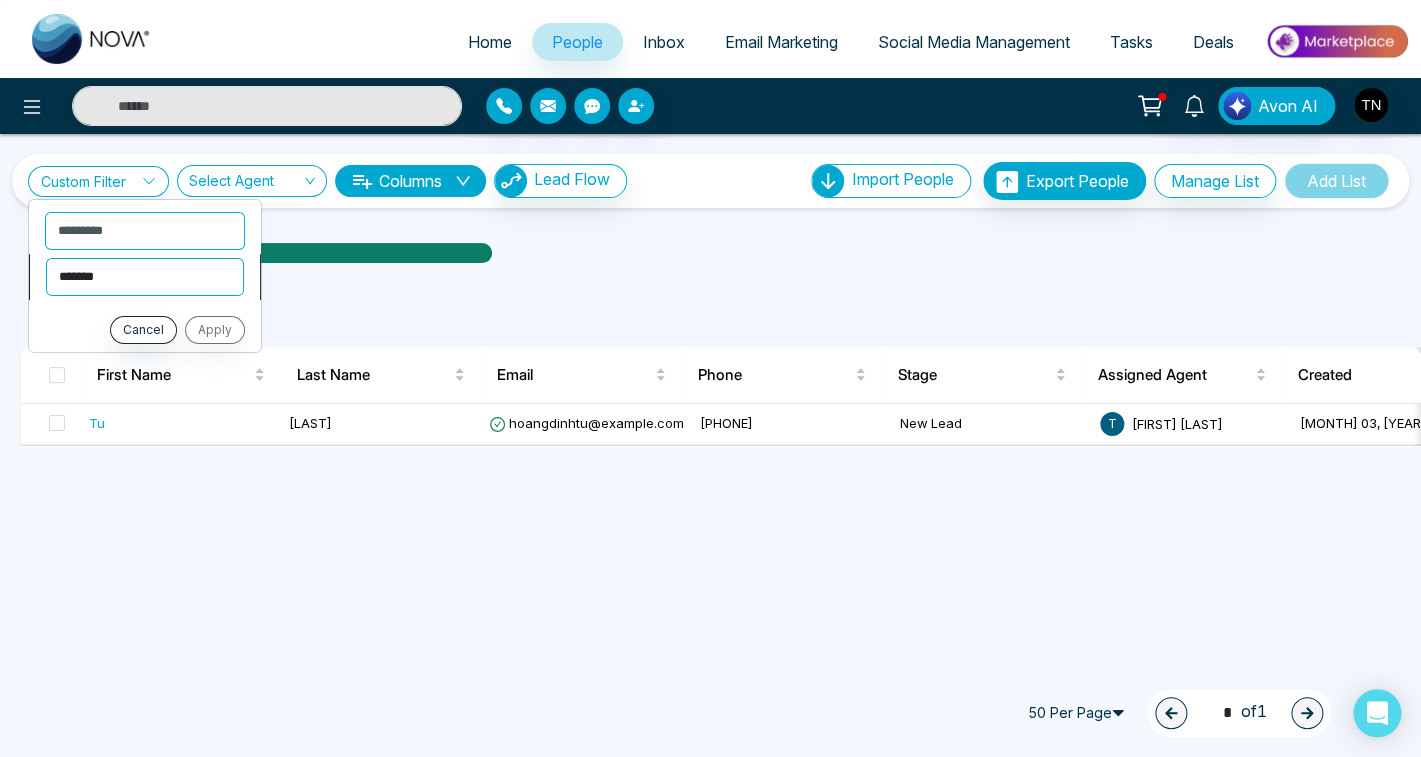 click on "*******" at bounding box center [0, 0] 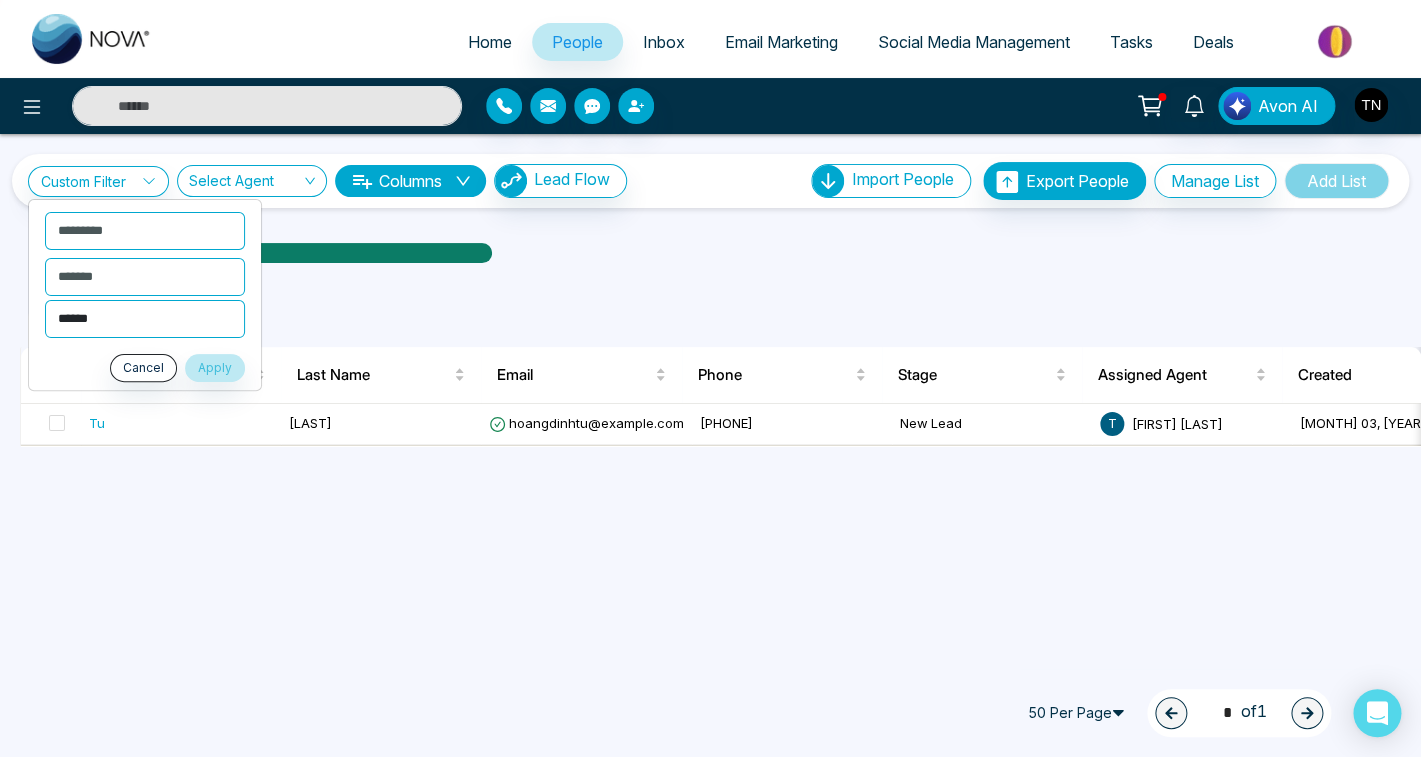click on "****** ***** ****** ****** ******** ***** ********* ******** *****" at bounding box center (145, 319) 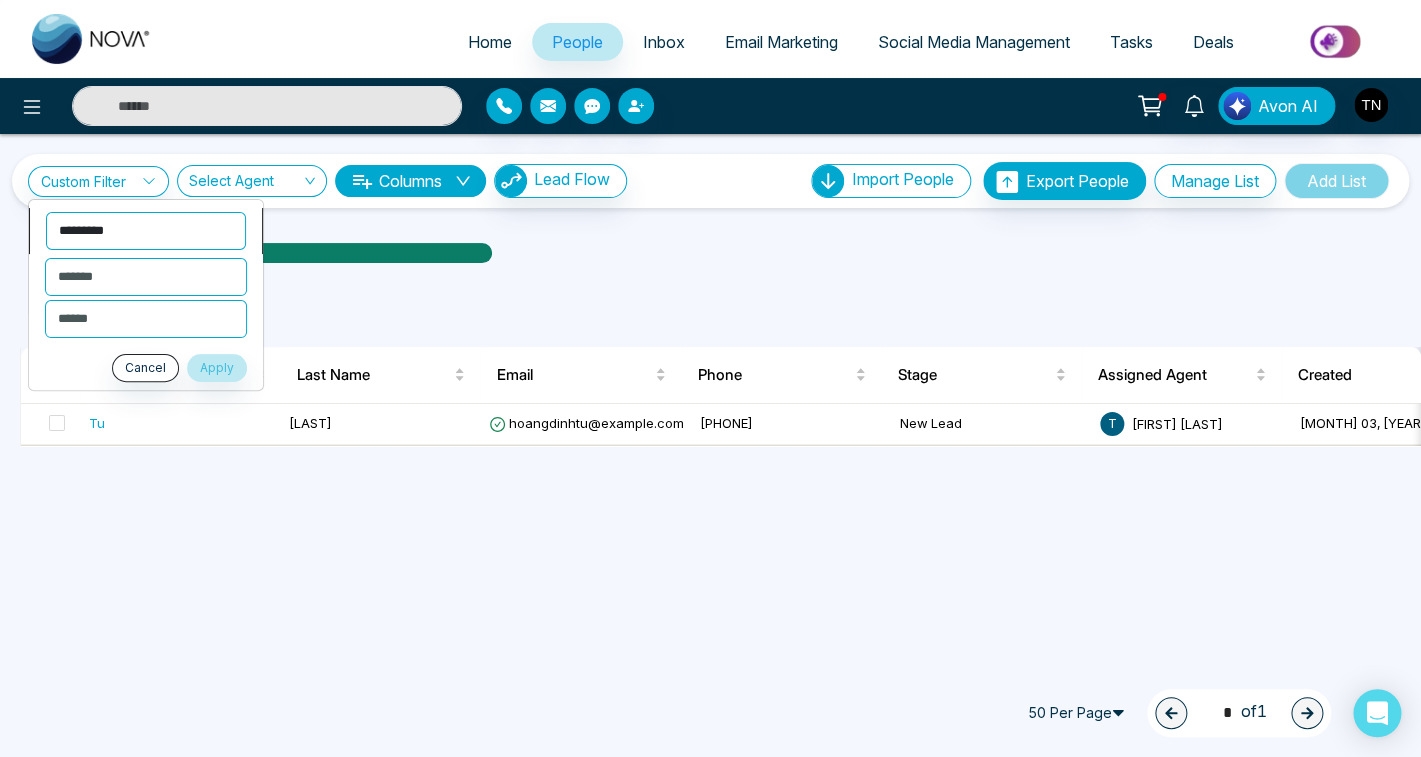 click on "**********" at bounding box center [146, 231] 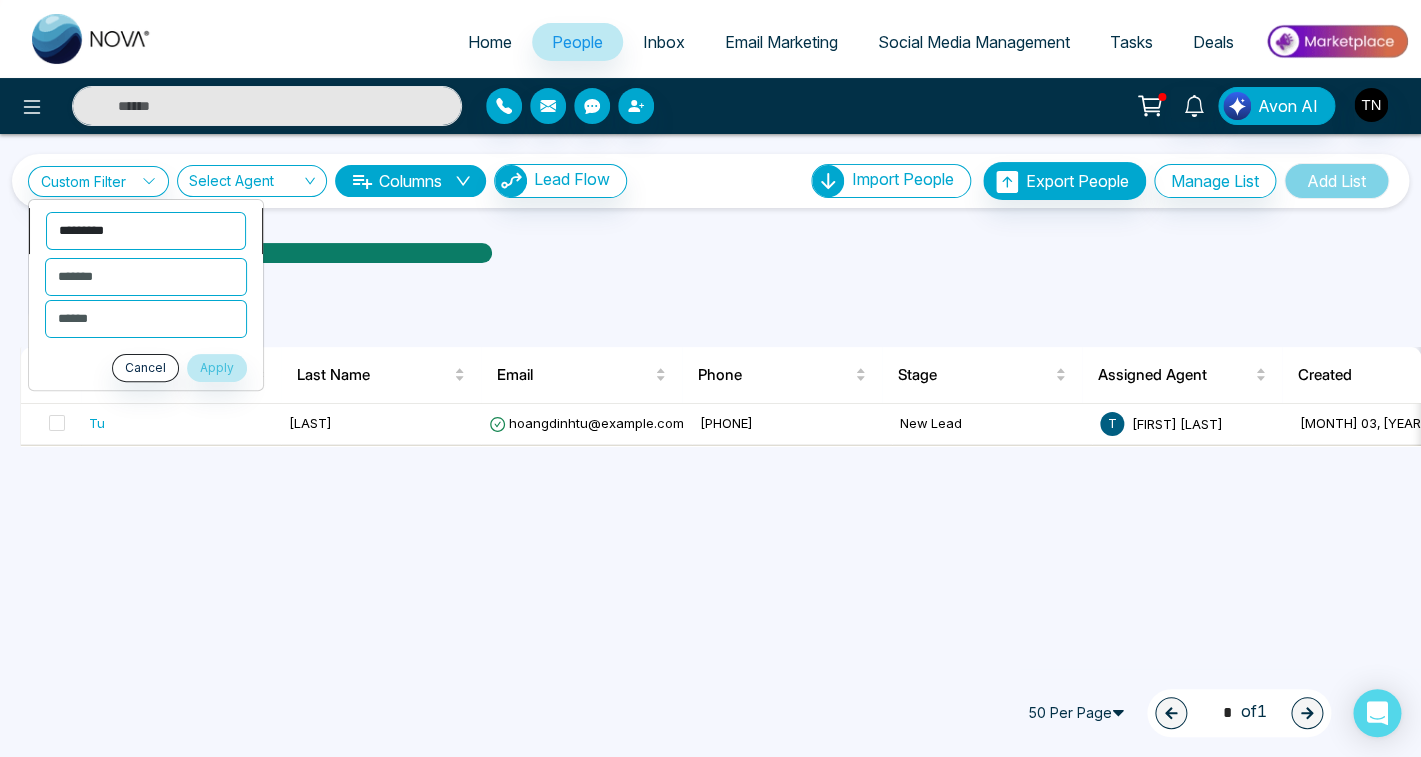 select on "******" 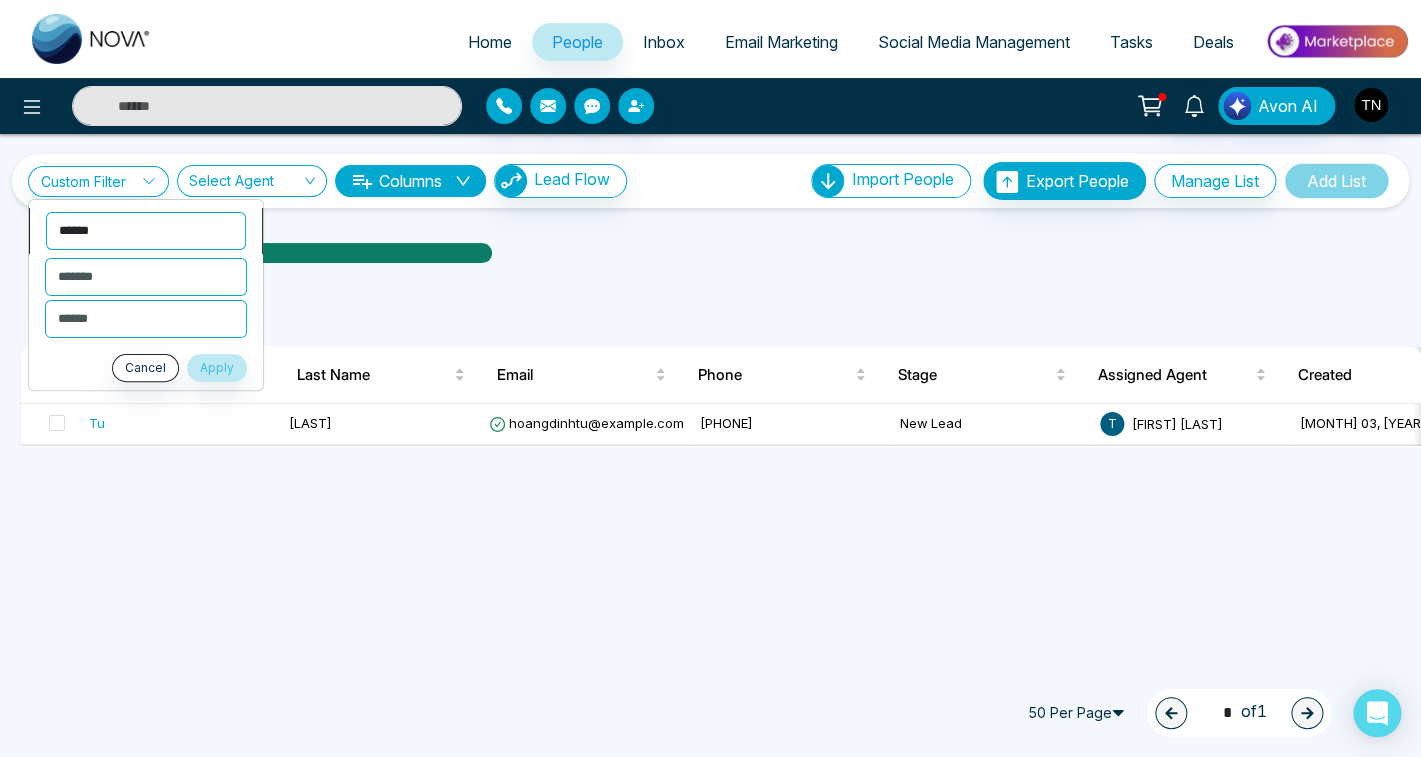 click on "******" at bounding box center [0, 0] 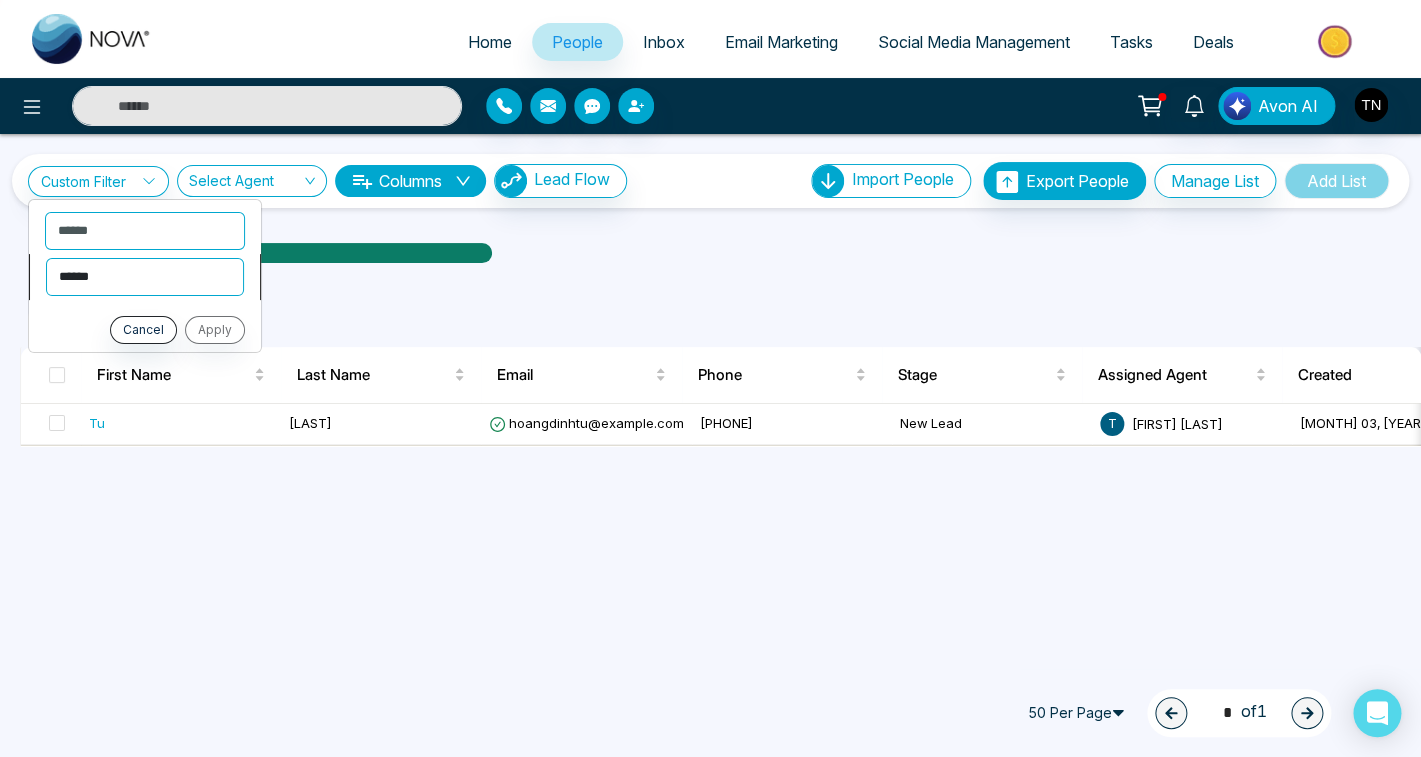 click on "**********" at bounding box center (145, 277) 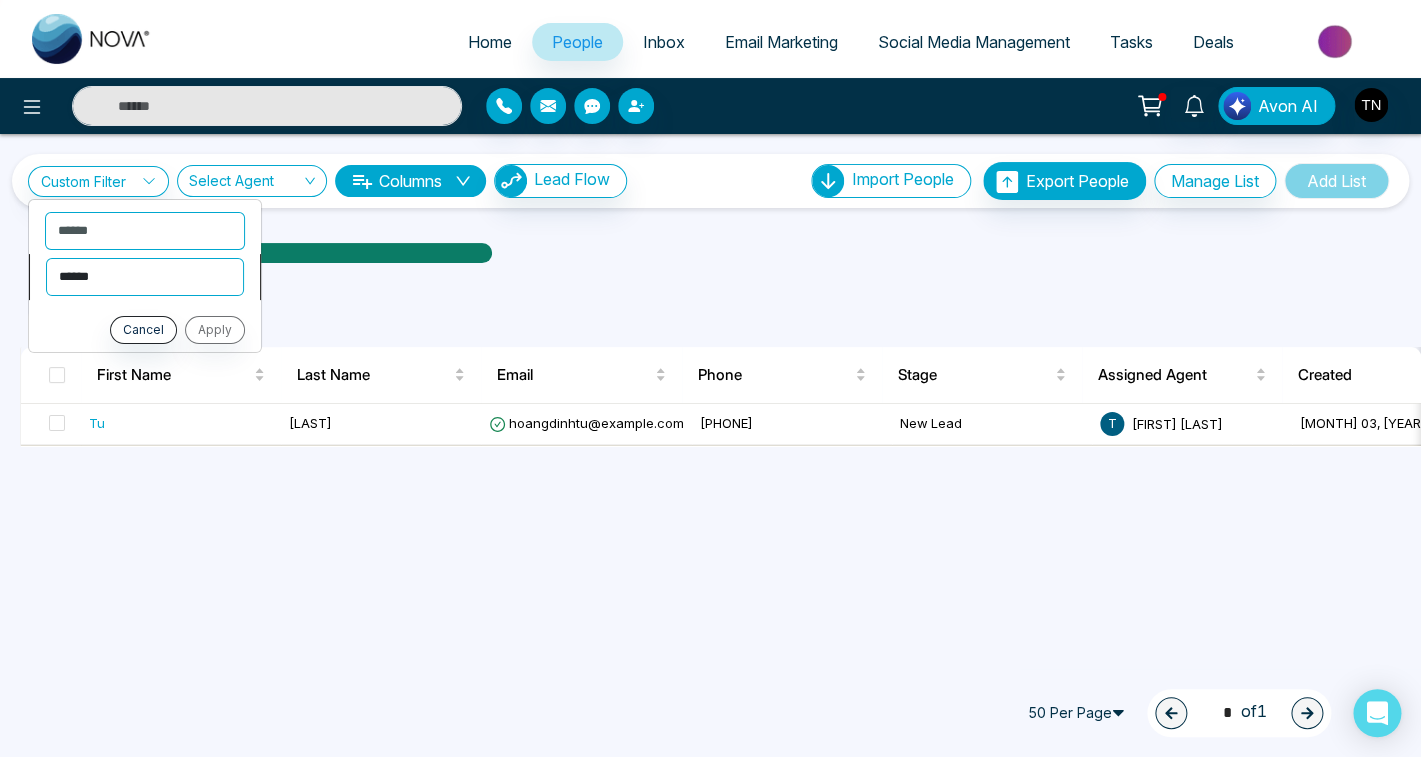 select on "*******" 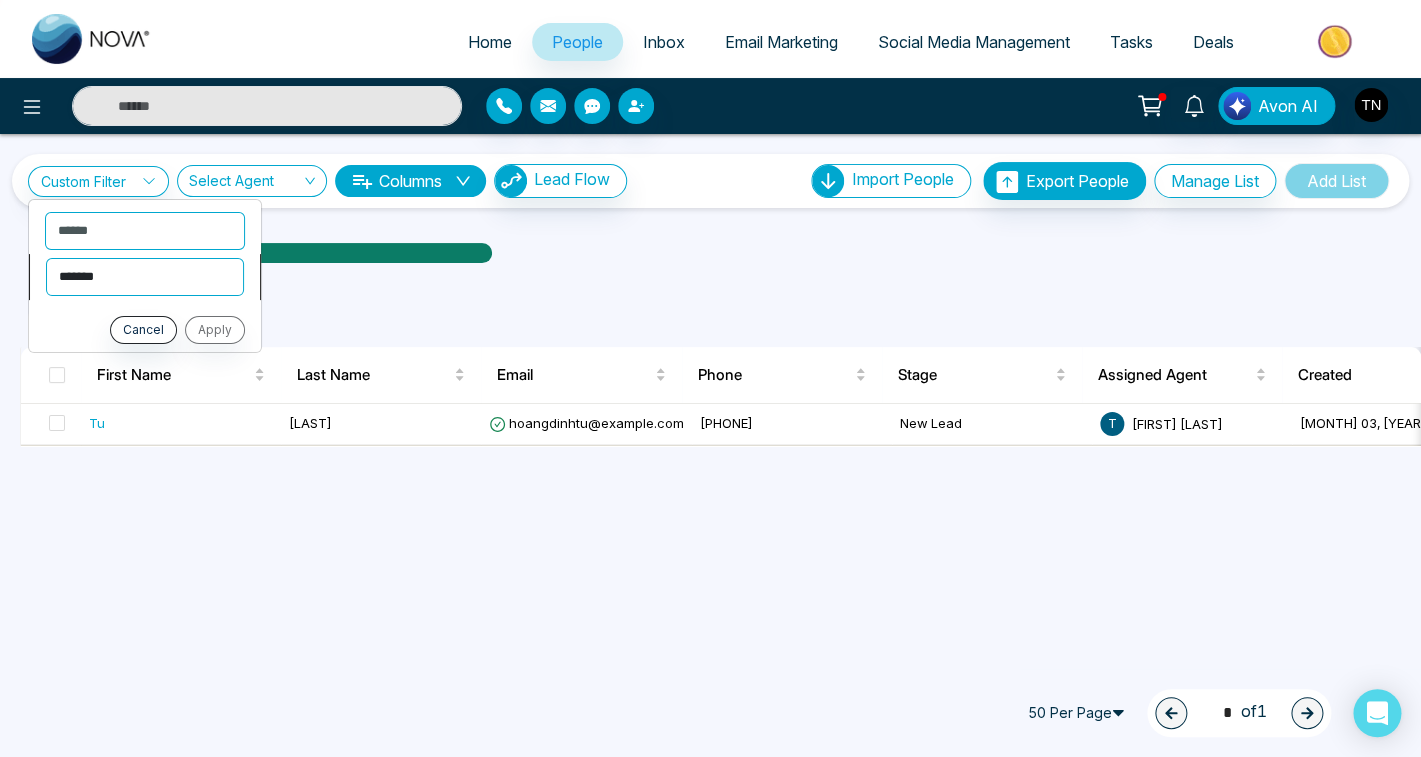 click on "*******" at bounding box center (0, 0) 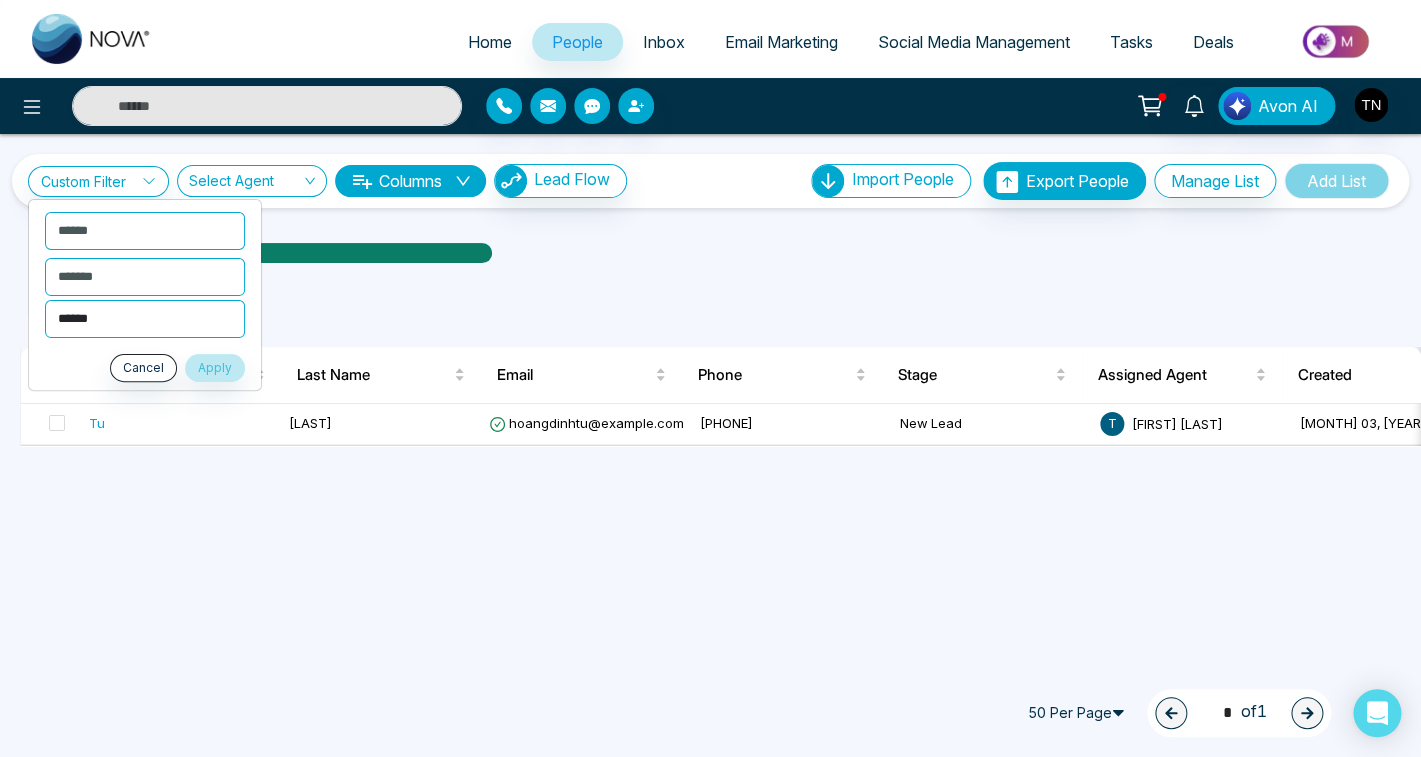 click on "******" at bounding box center [0, 0] 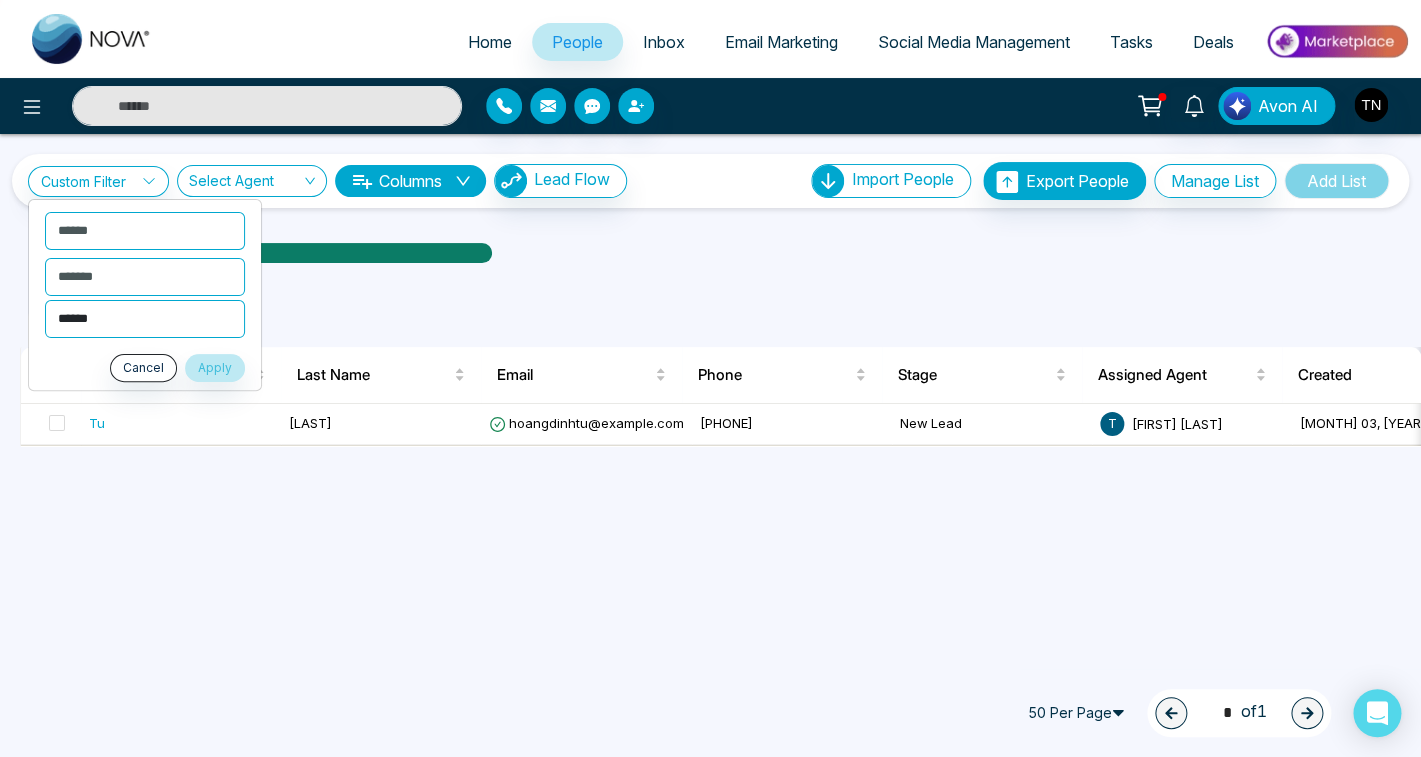select on "**********" 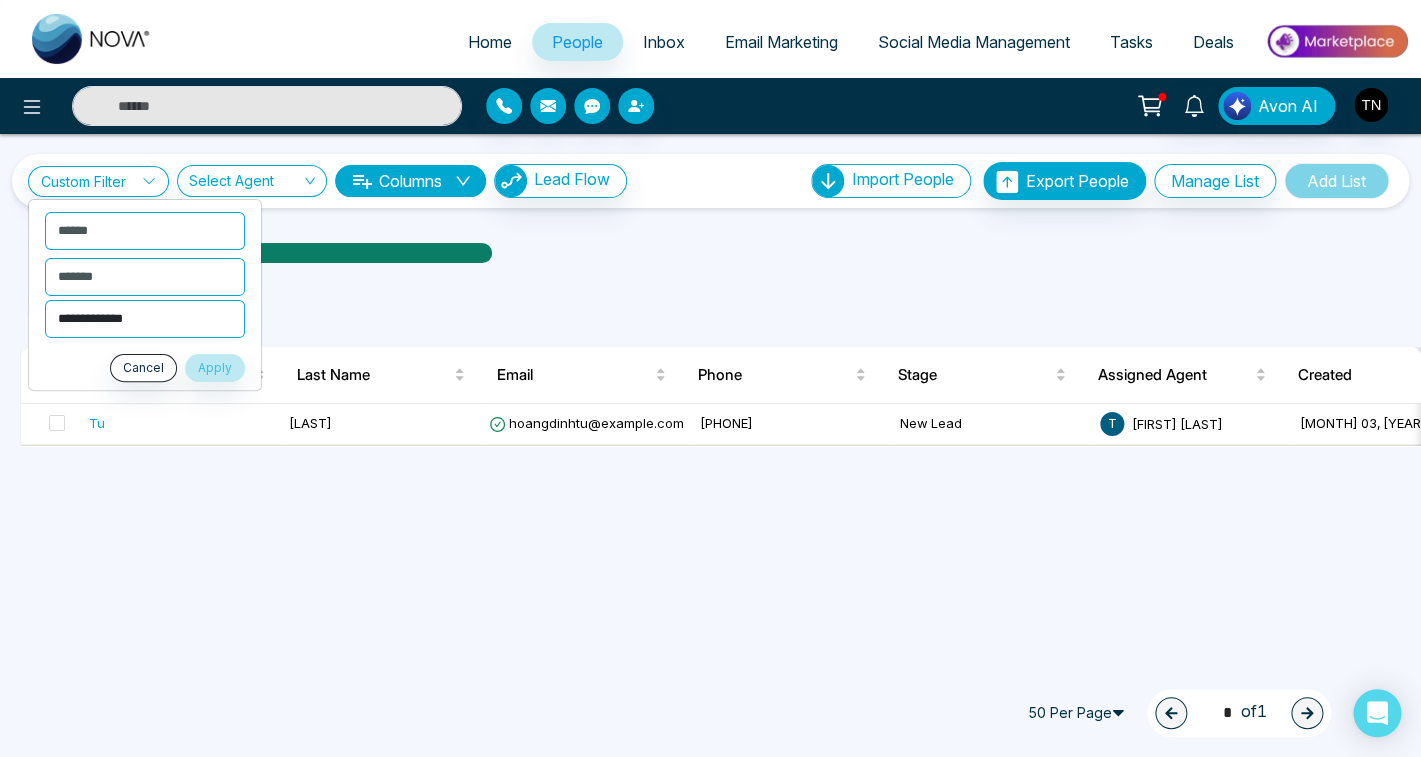 click on "**********" at bounding box center [0, 0] 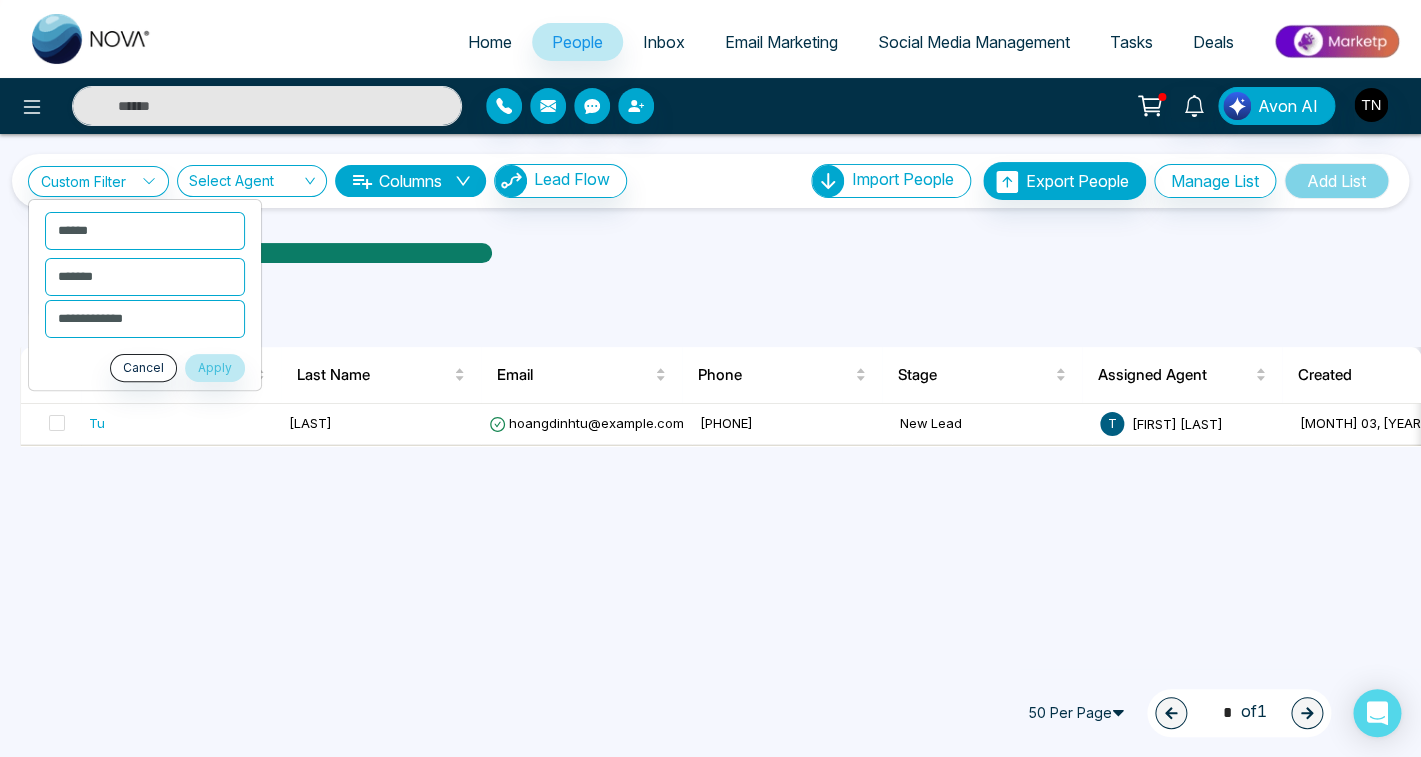 click on "All People ( 1 )" at bounding box center (665, 328) 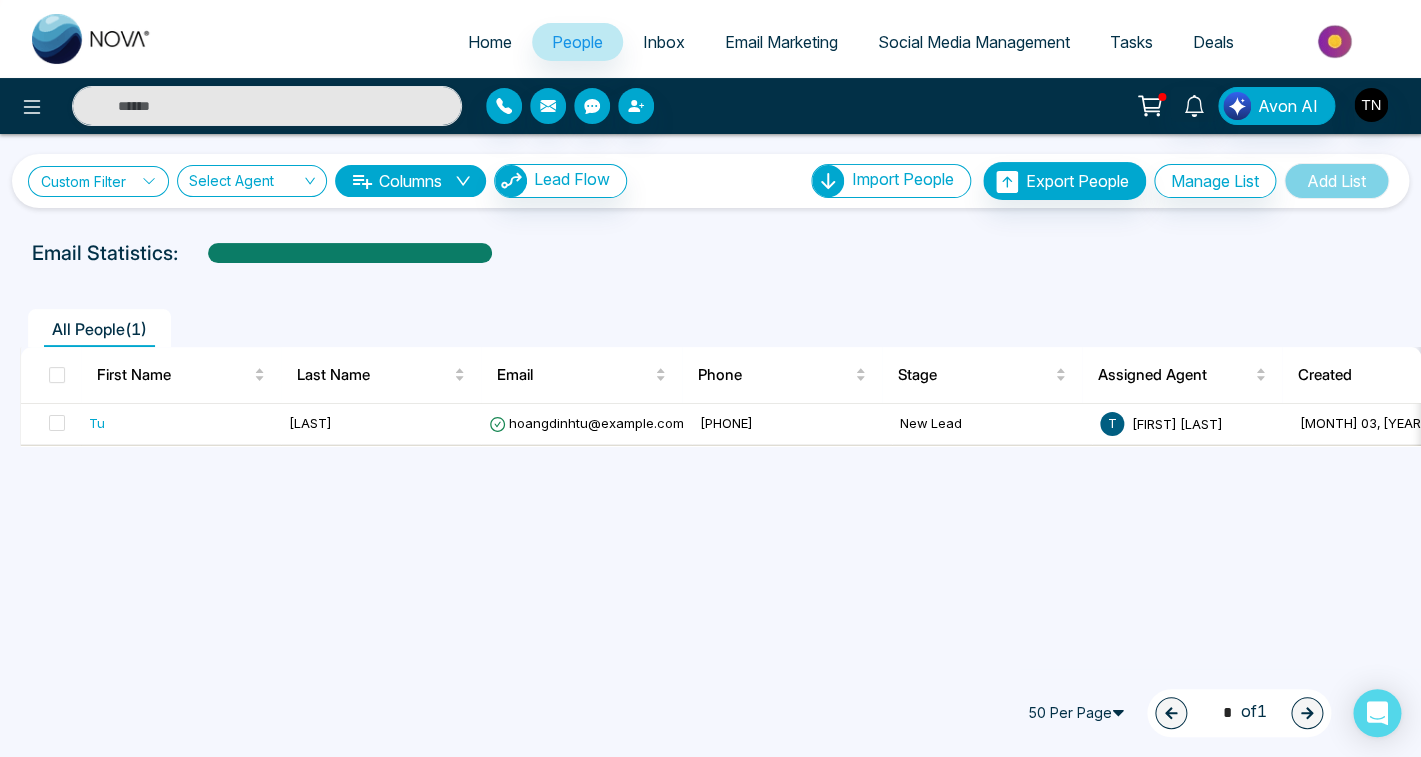 click on "Custom Filter" at bounding box center (98, 181) 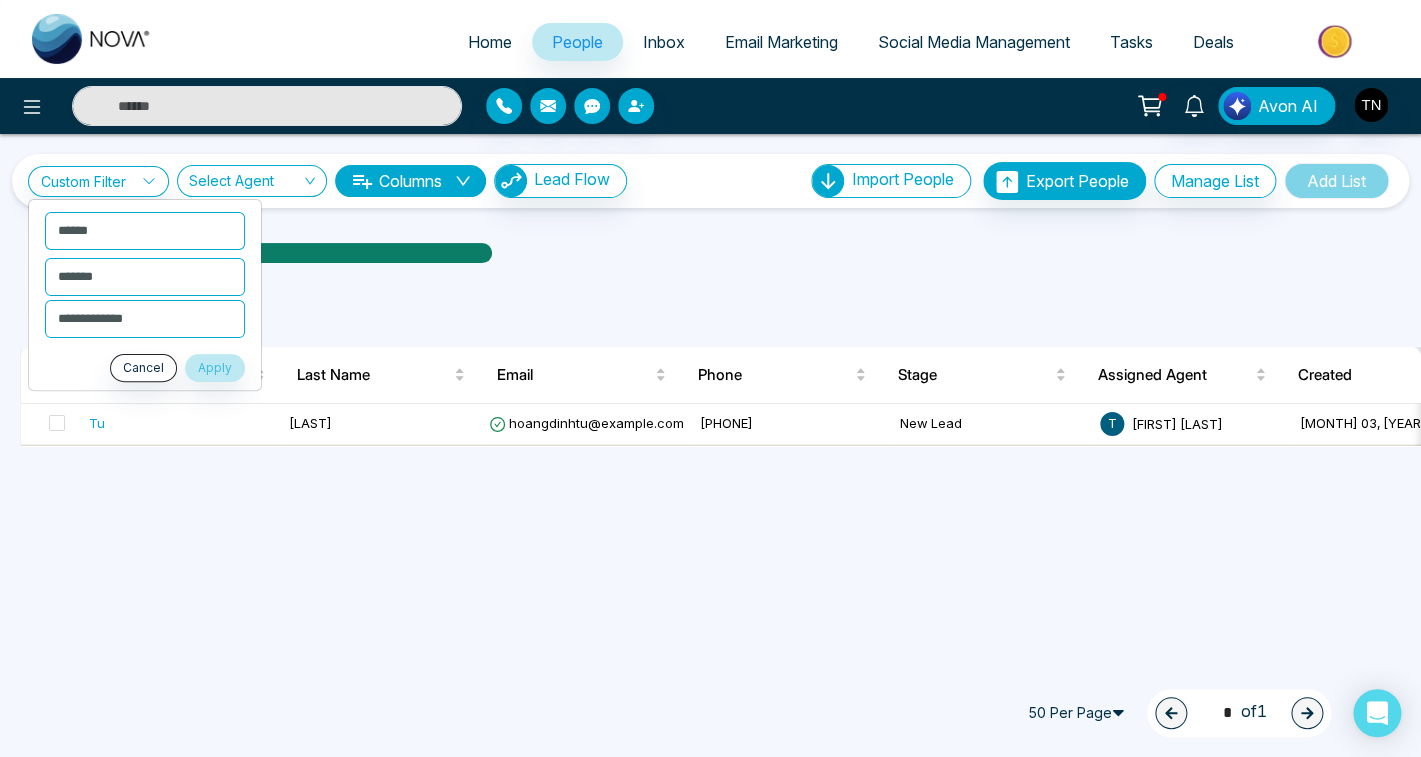 click on "All People ( 1 ) First Name Last Name Email Phone Stage Assigned Agent Created Tags Source Province Timeframe Urgency Buy Area AVG Property Price Home Type Deals Last Communication Tu [LAST] hoangdinhtu@example.com [PHONE] New Lead T [FIRST] [LAST] [MONTH] 03, [YEAR] 03:01 PM Friend - - - - - - - - 50 Per Page 1 * of 1" at bounding box center (710, 405) 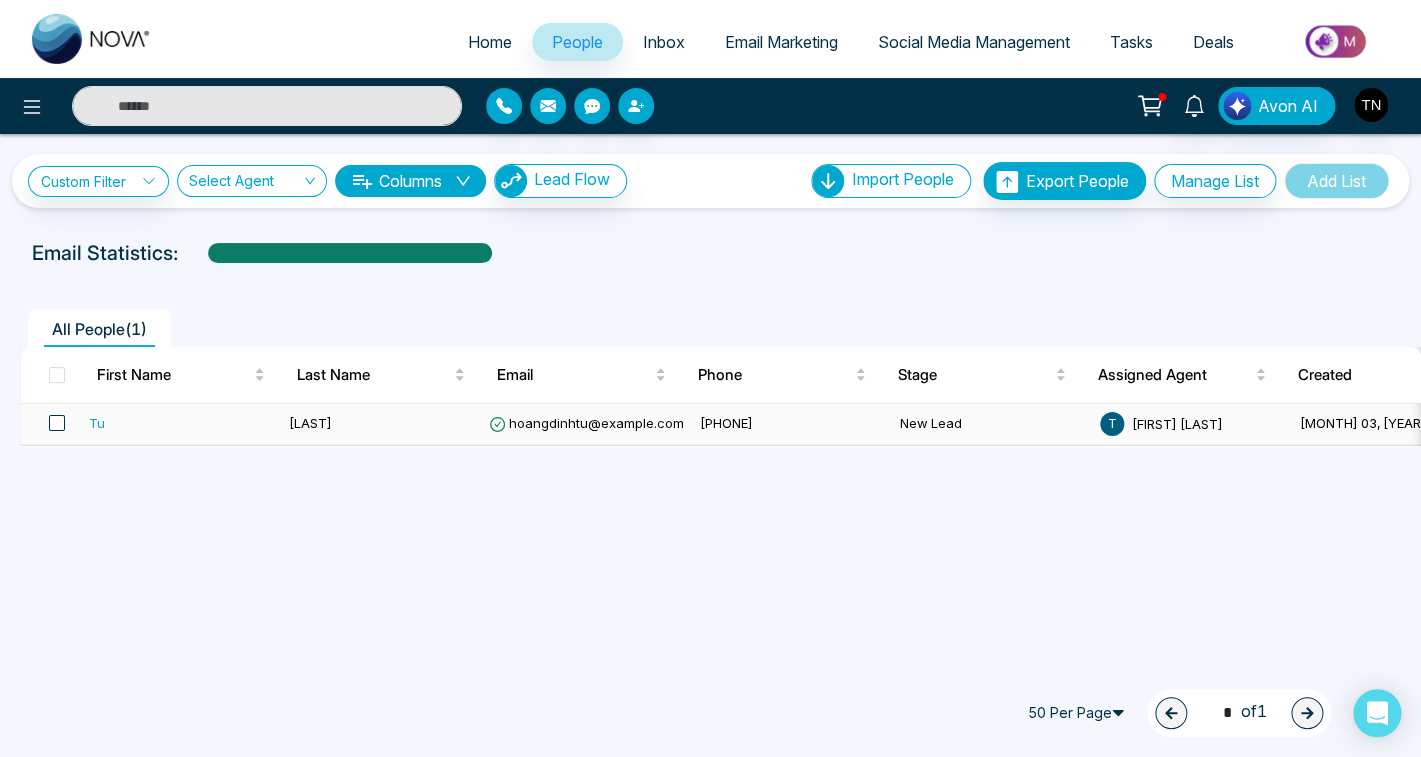 click at bounding box center (57, 423) 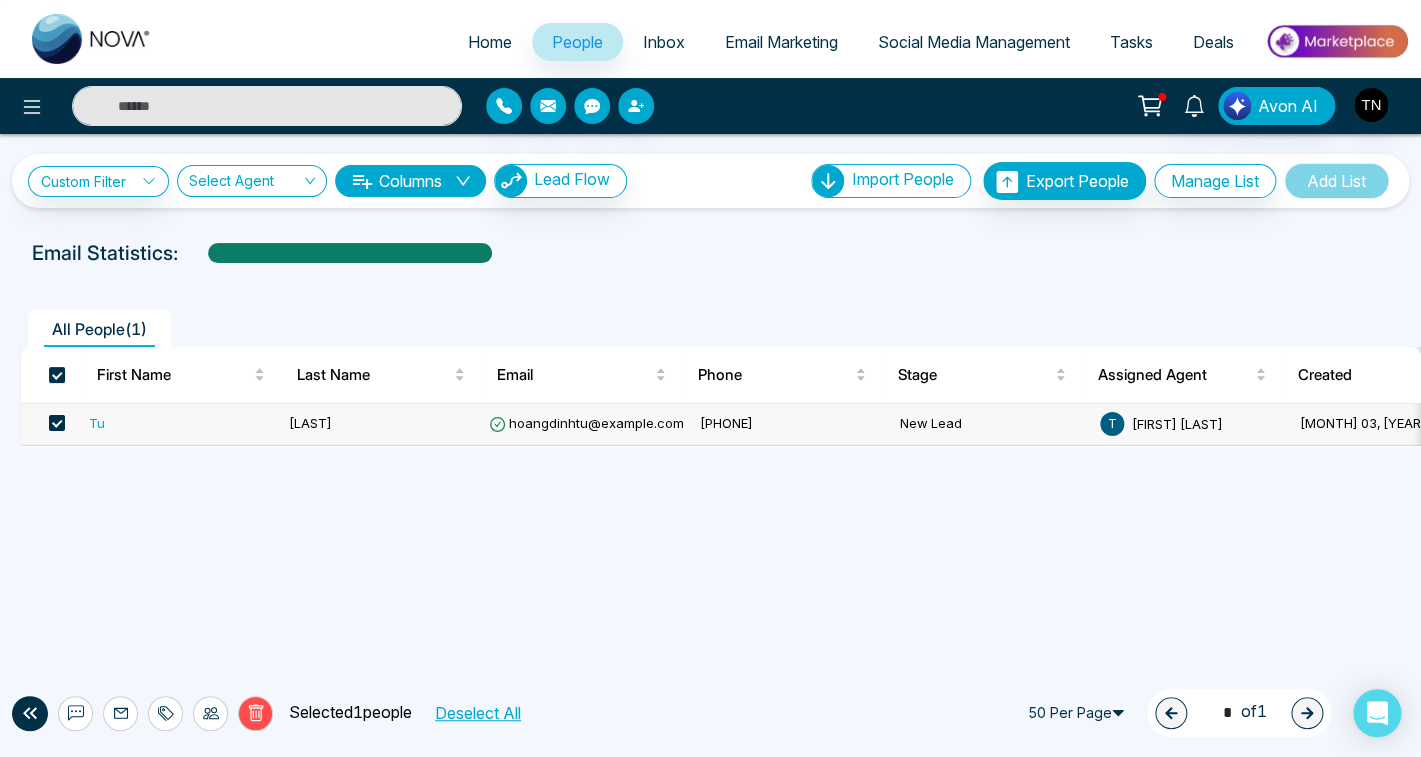 click on "[LAST]" at bounding box center [381, 424] 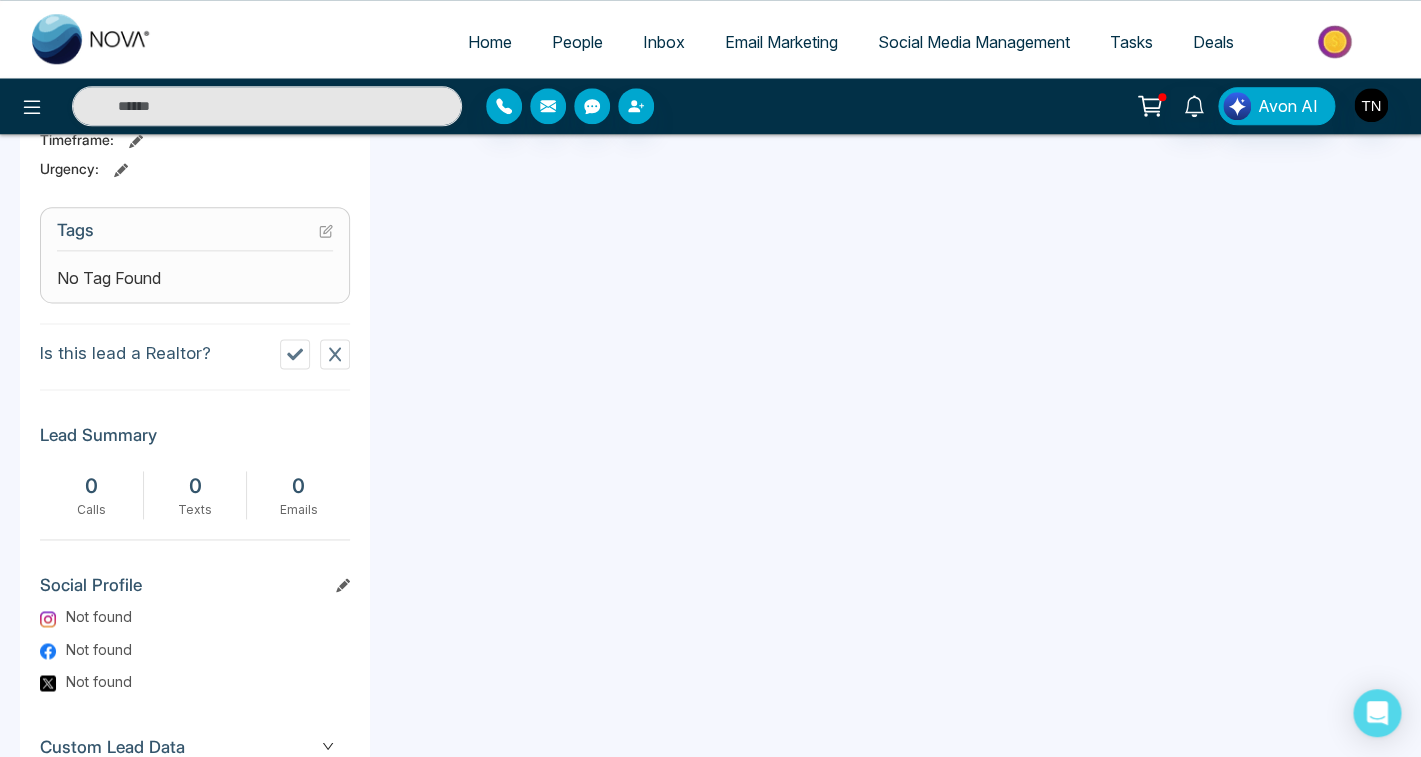 scroll, scrollTop: 780, scrollLeft: 0, axis: vertical 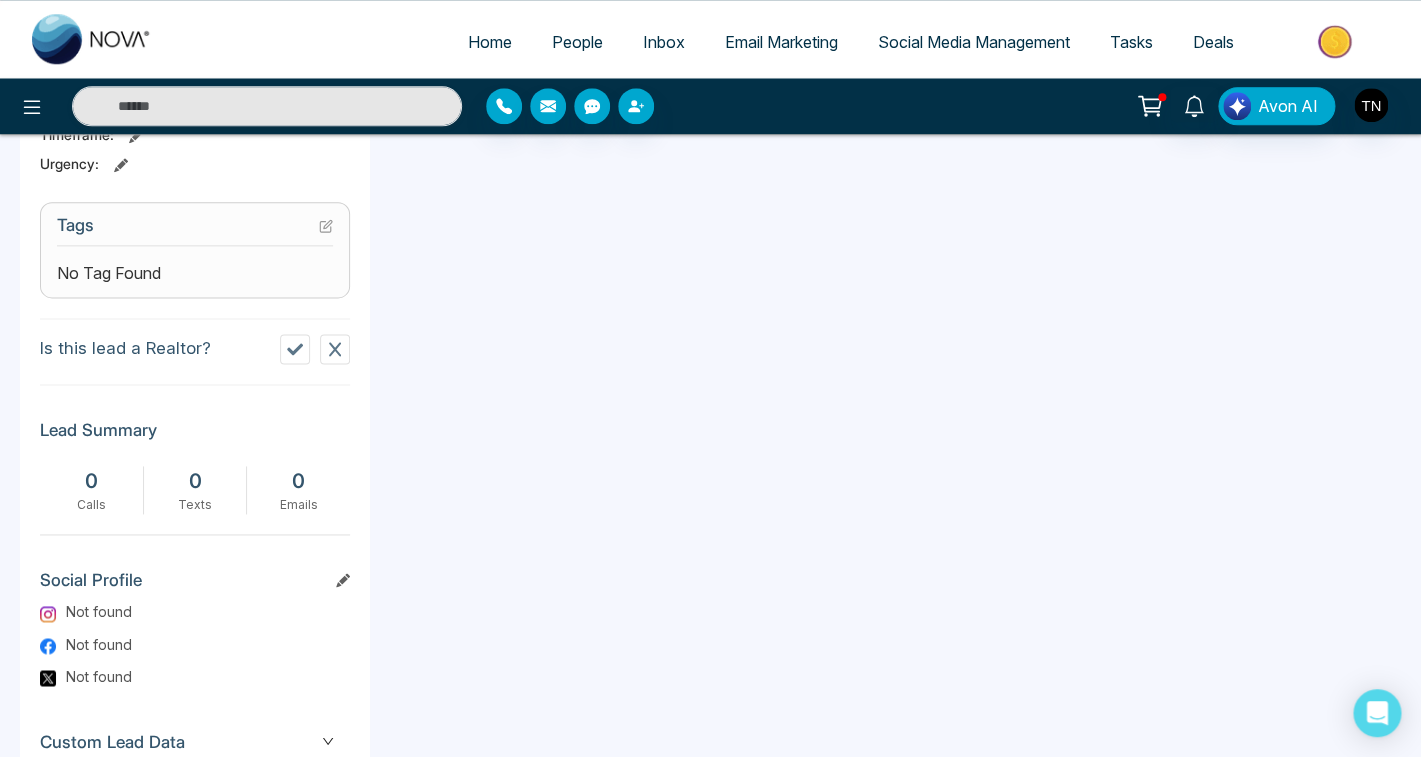 click 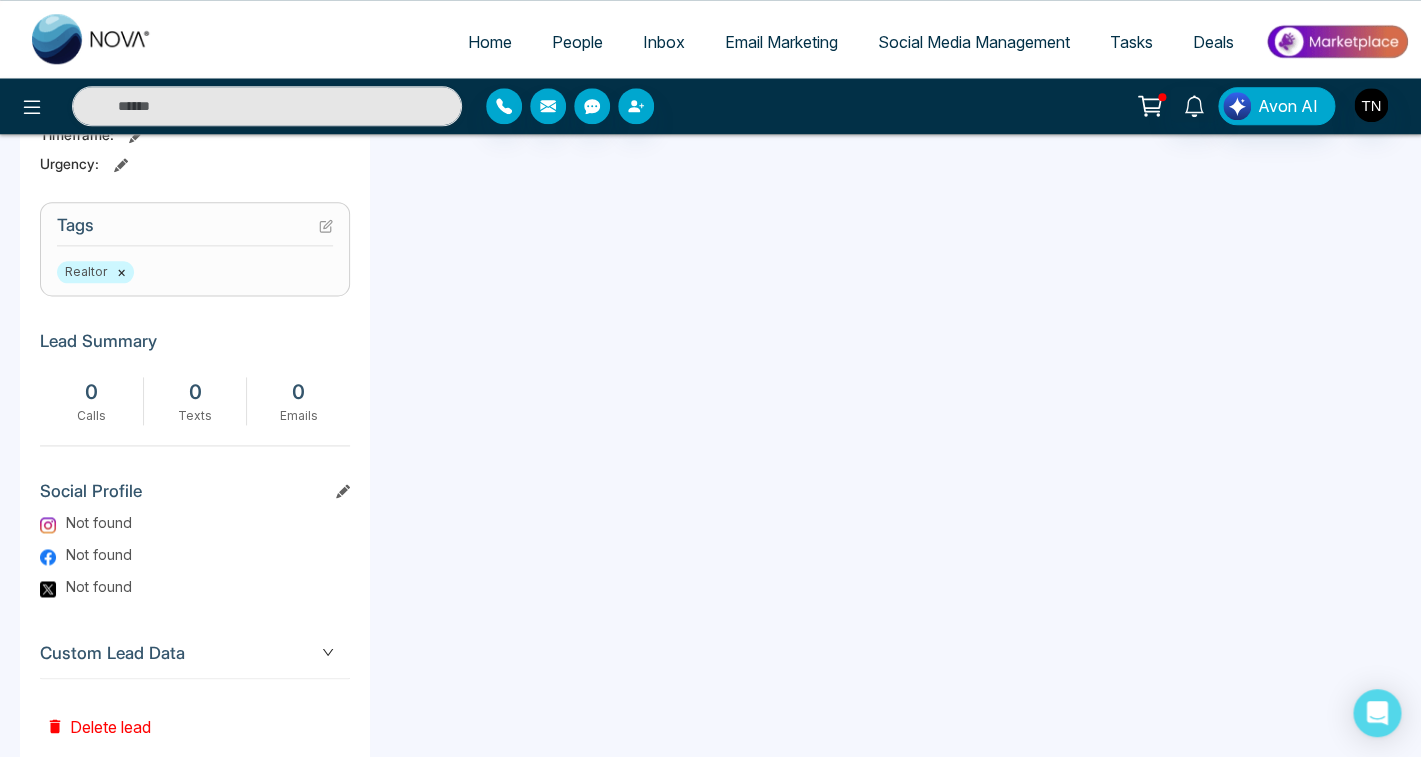 scroll, scrollTop: 813, scrollLeft: 0, axis: vertical 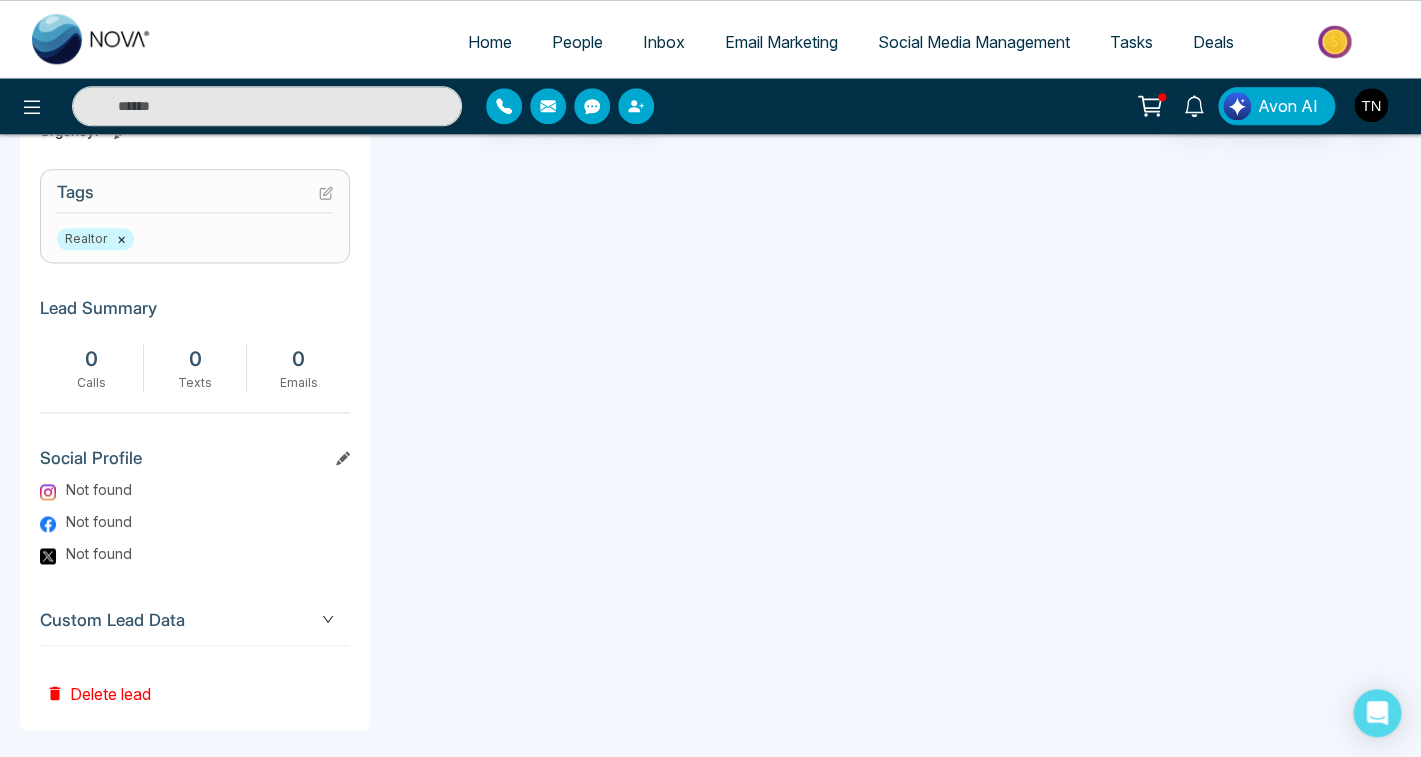 click on "Custom Lead Data" at bounding box center (195, 619) 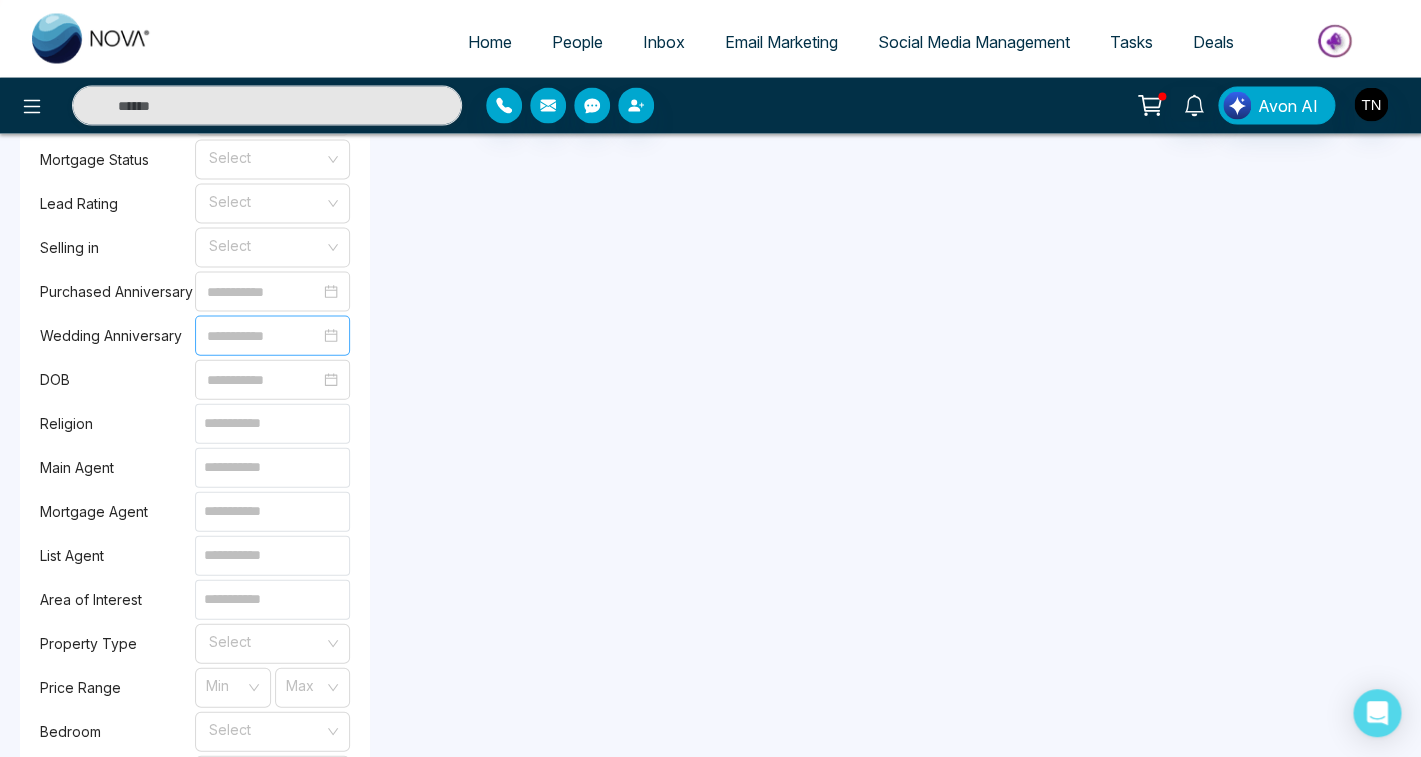 scroll, scrollTop: 1429, scrollLeft: 0, axis: vertical 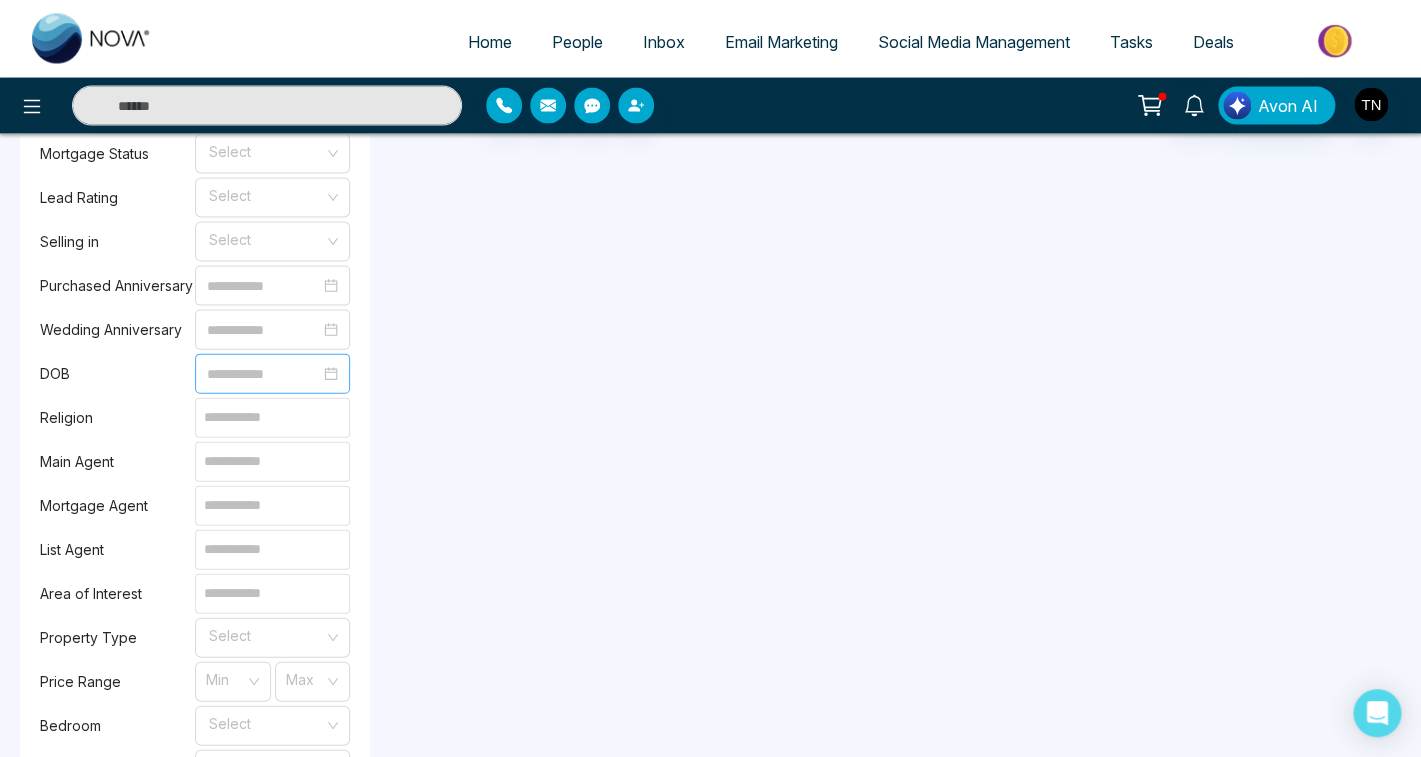 click at bounding box center [263, 374] 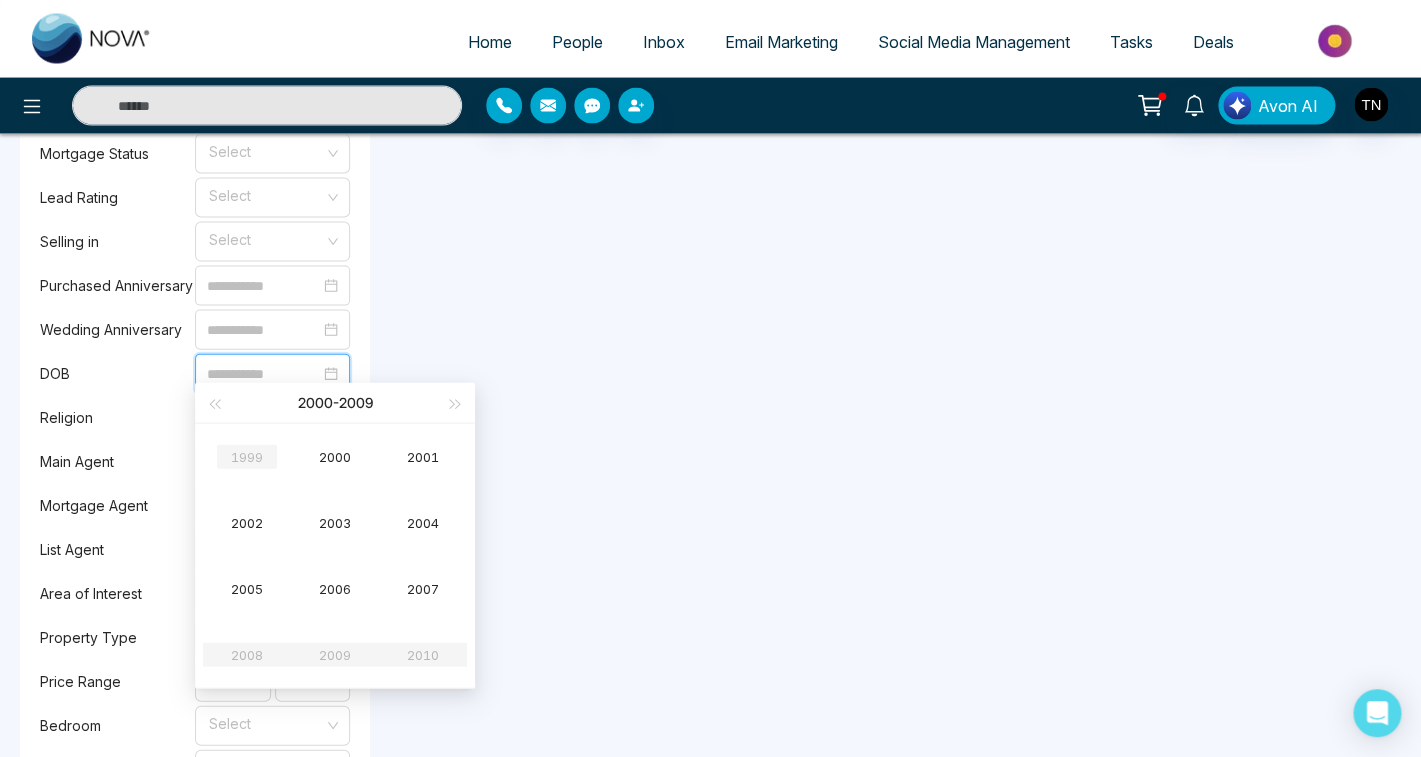 type on "**********" 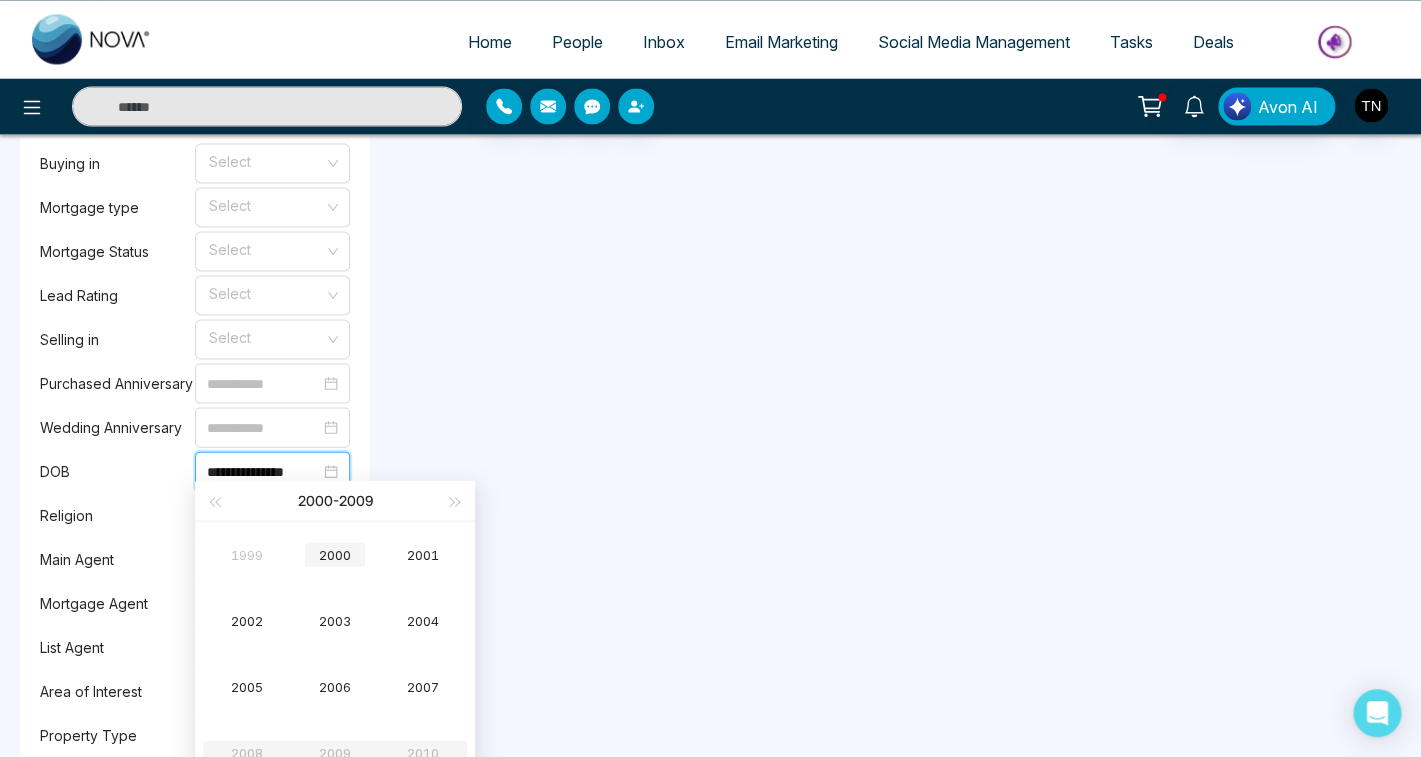 type on "**********" 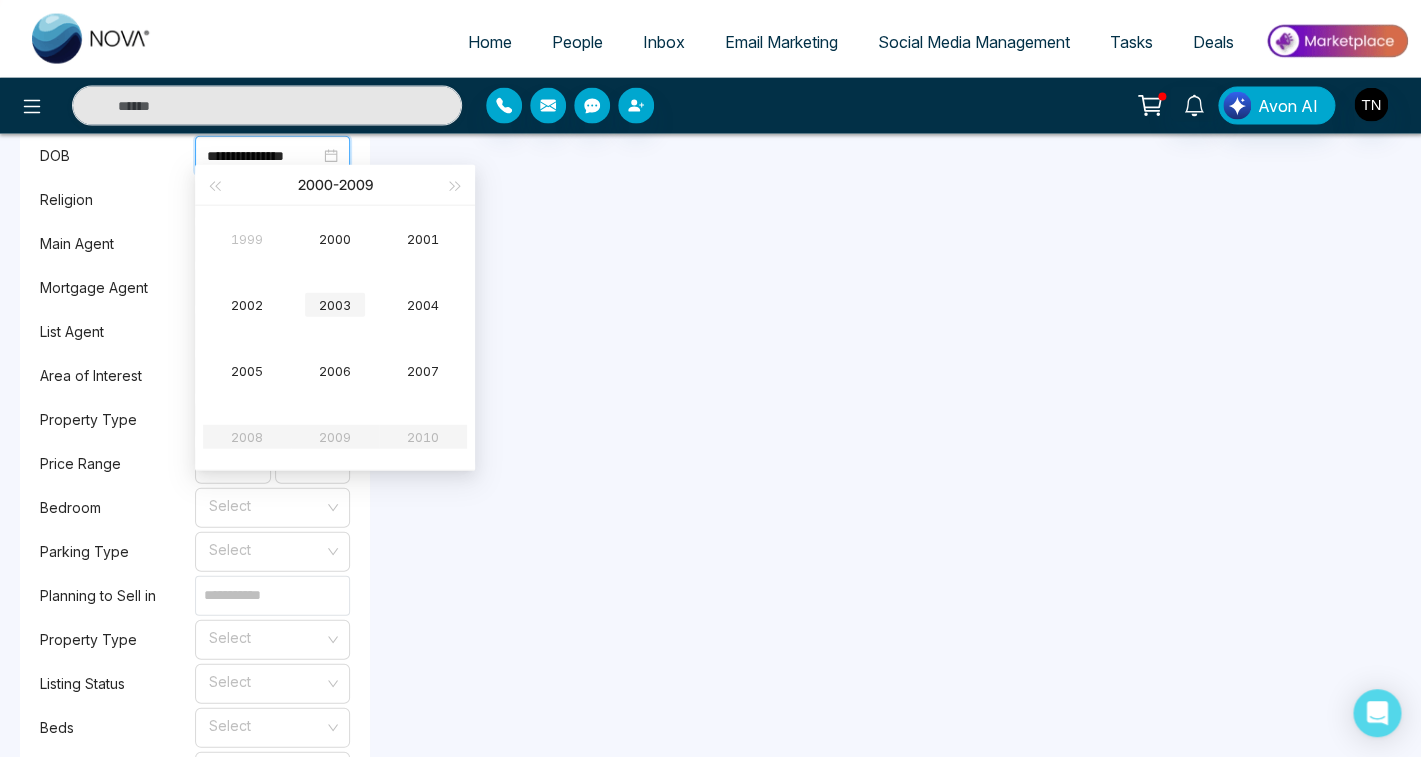 type on "**********" 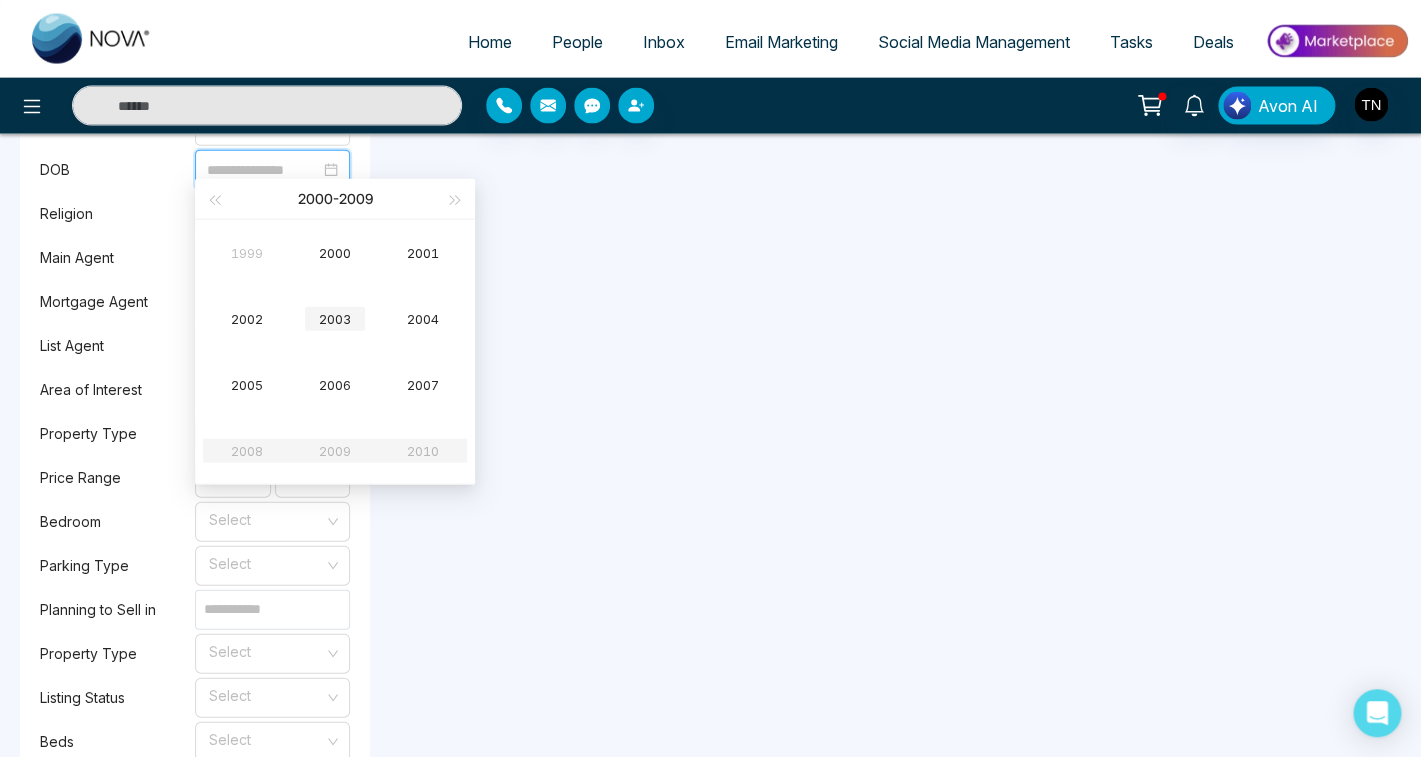scroll, scrollTop: 1528, scrollLeft: 0, axis: vertical 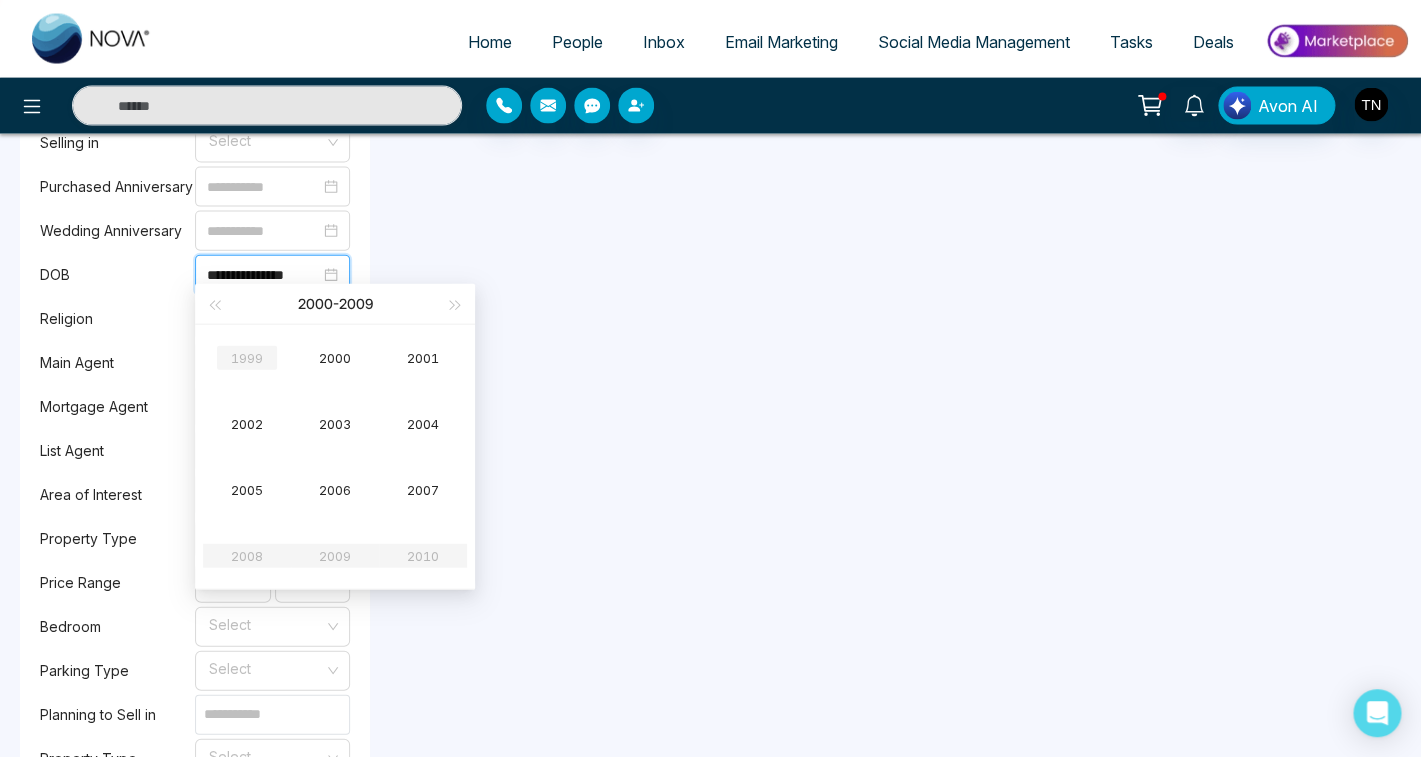 type on "**********" 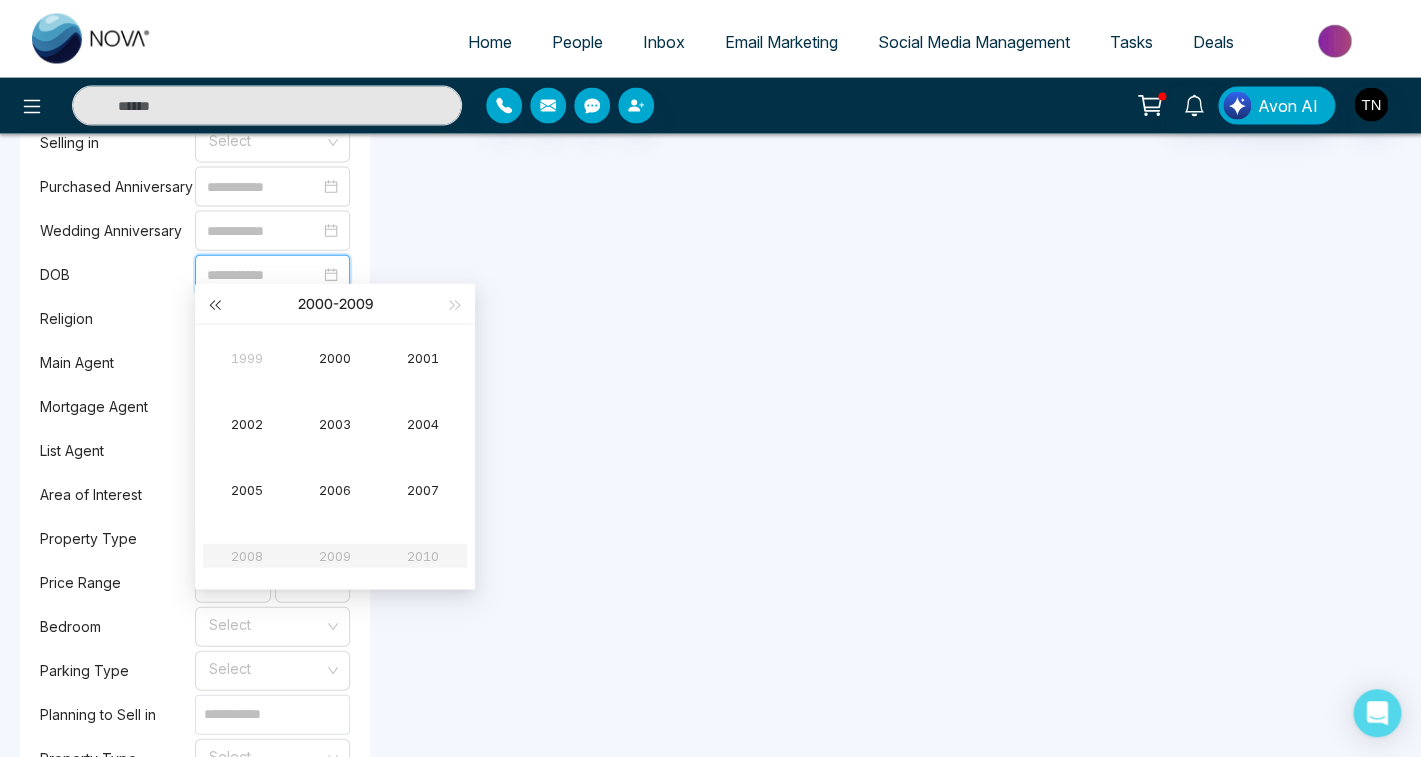 click at bounding box center (214, 306) 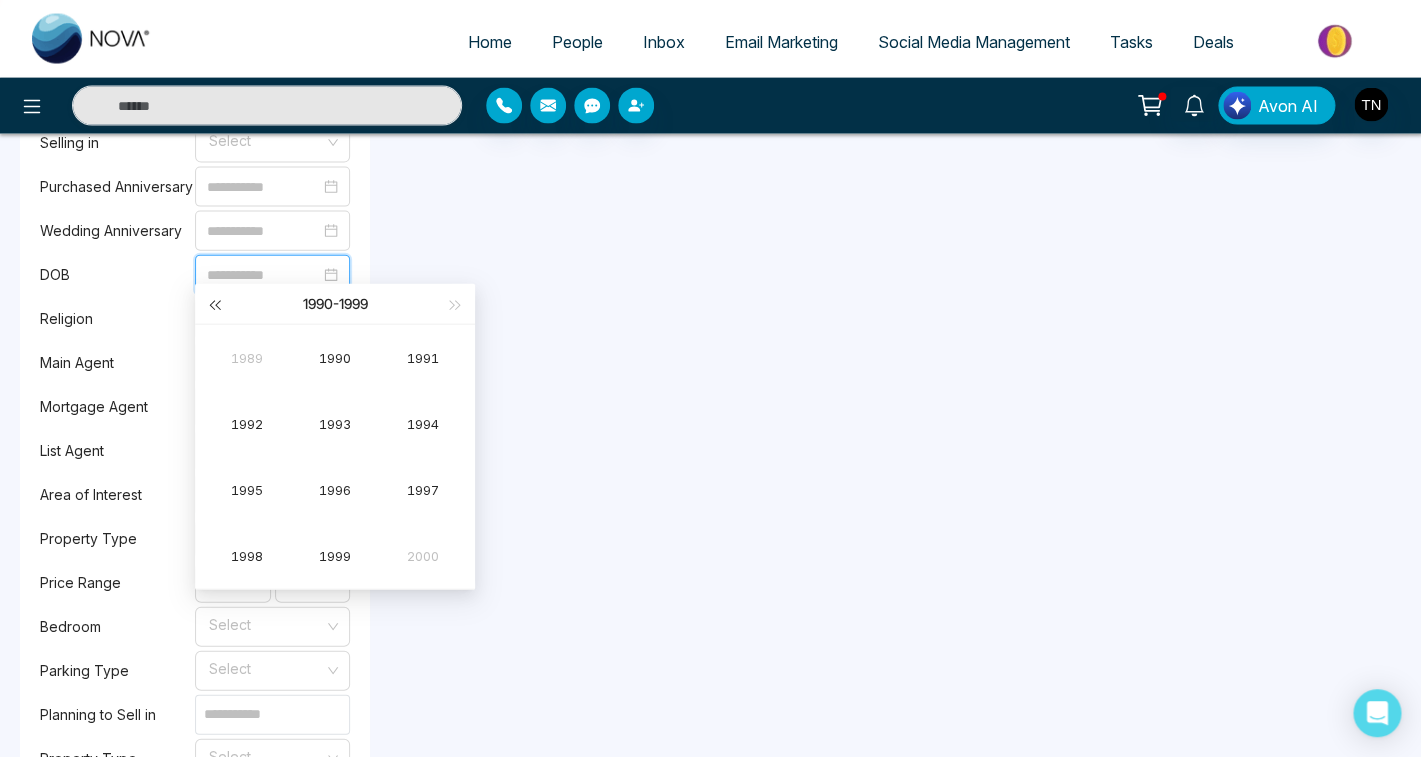 click at bounding box center (214, 306) 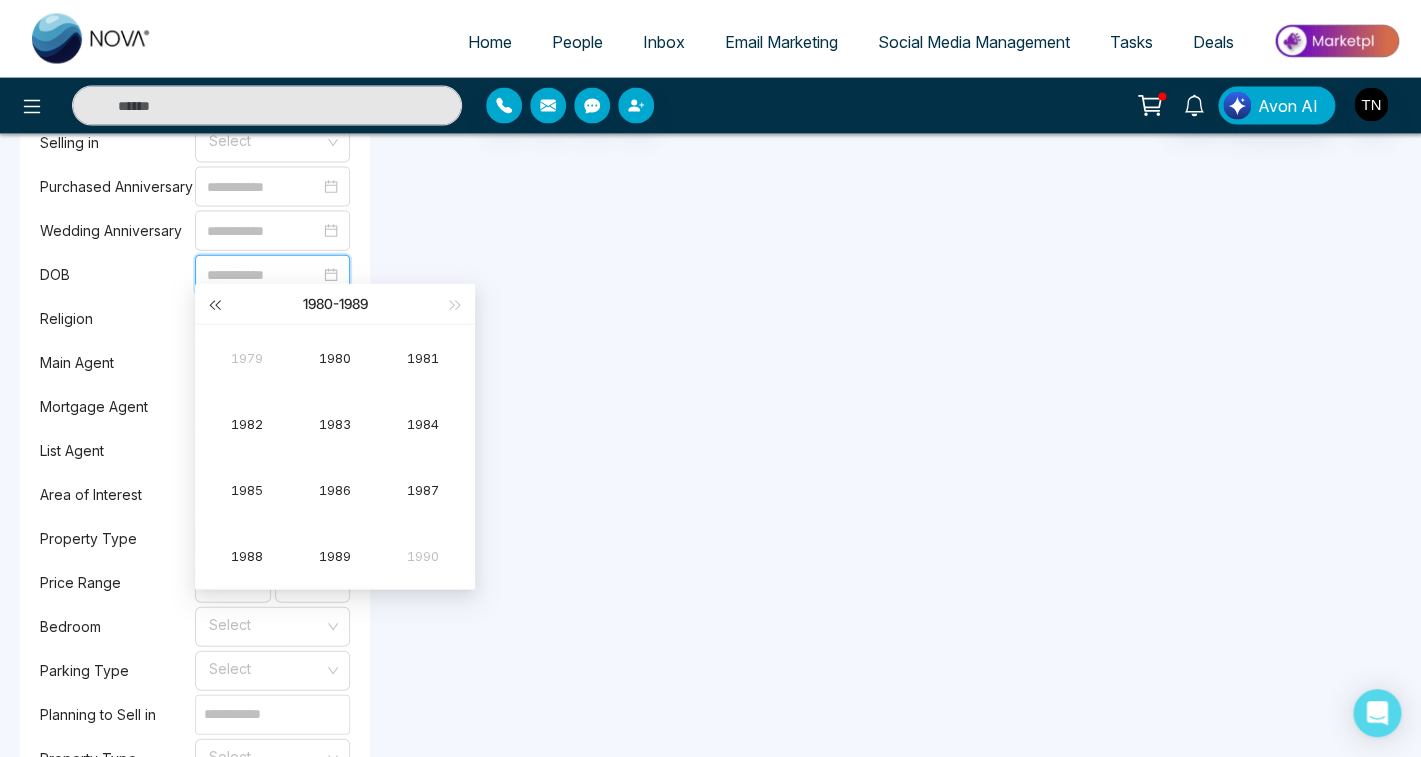 click at bounding box center [214, 306] 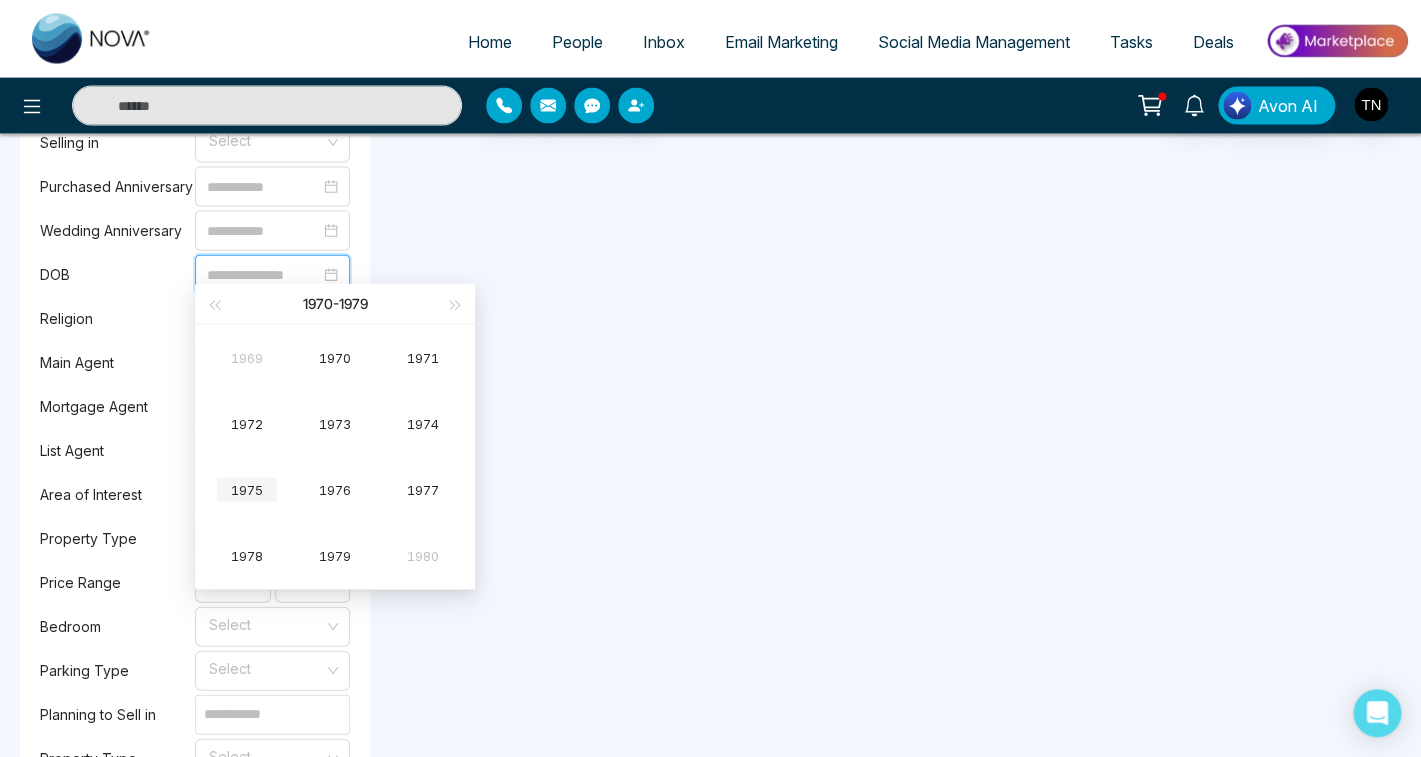 type on "**********" 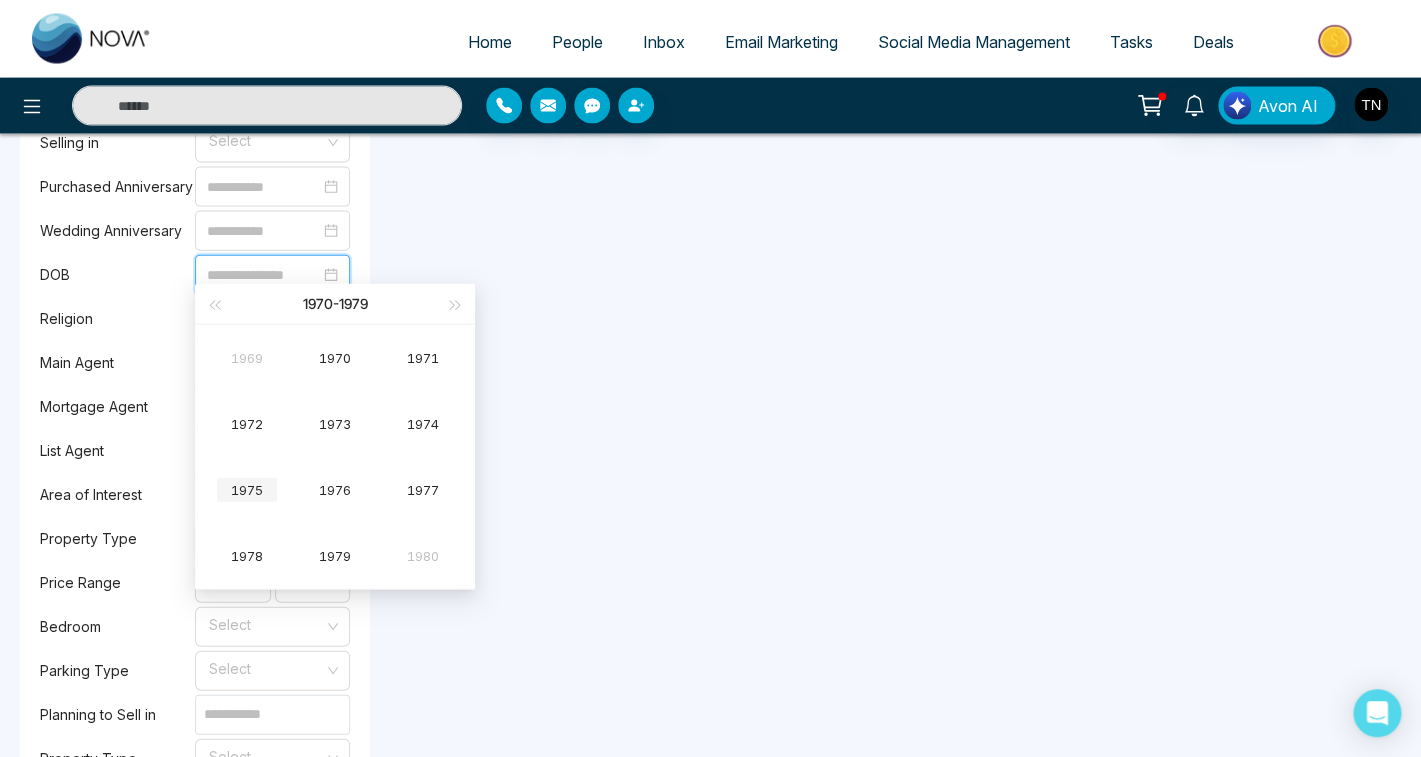 click on "1975" at bounding box center [247, 490] 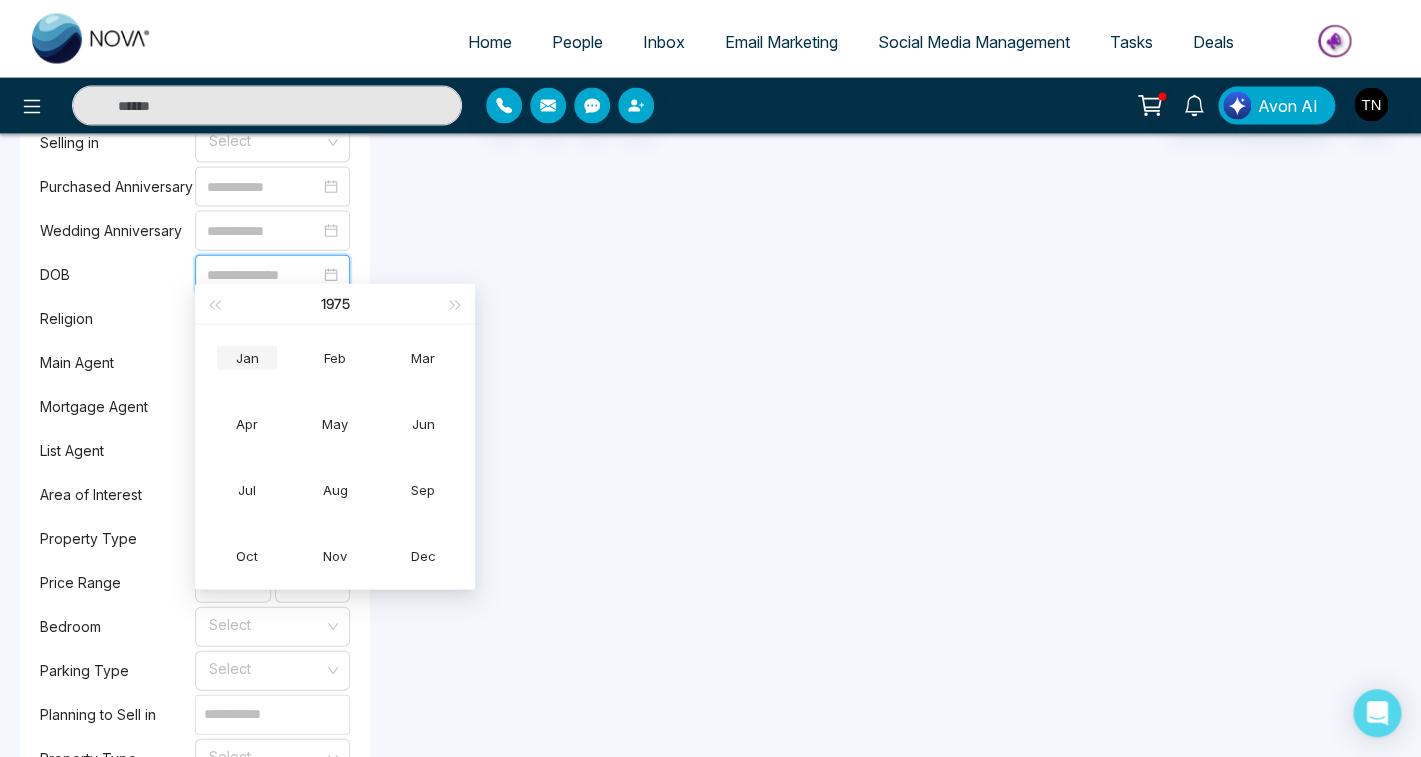 type on "**********" 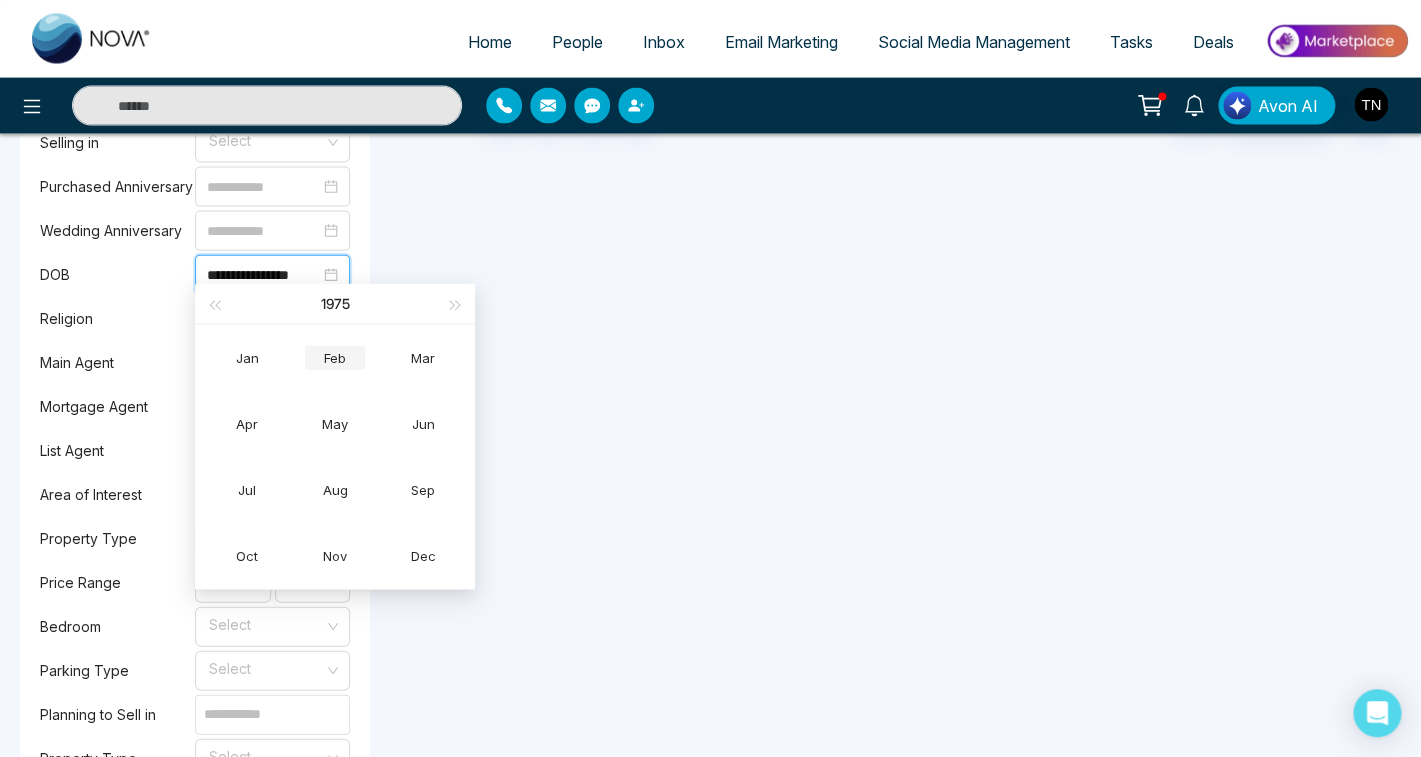 type on "**********" 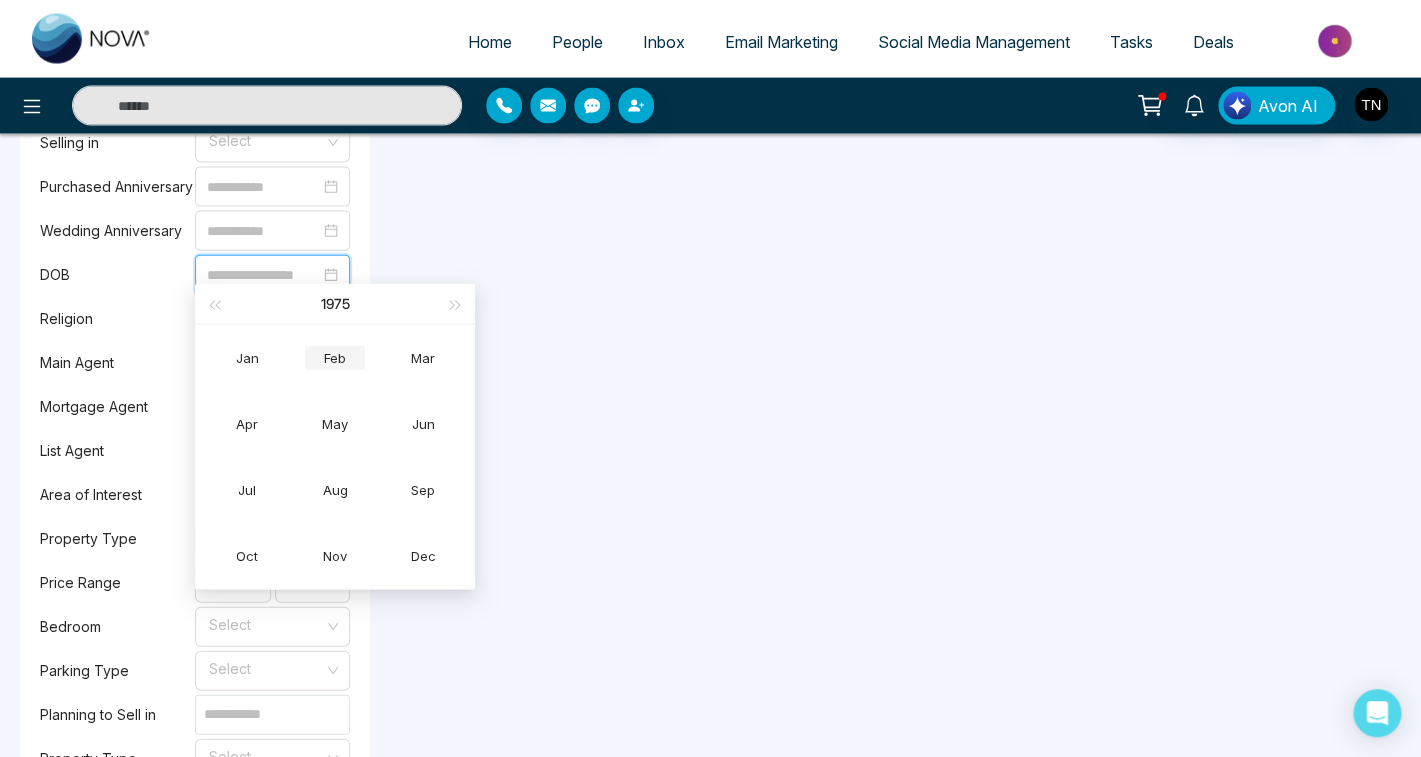 click on "Feb" at bounding box center [335, 358] 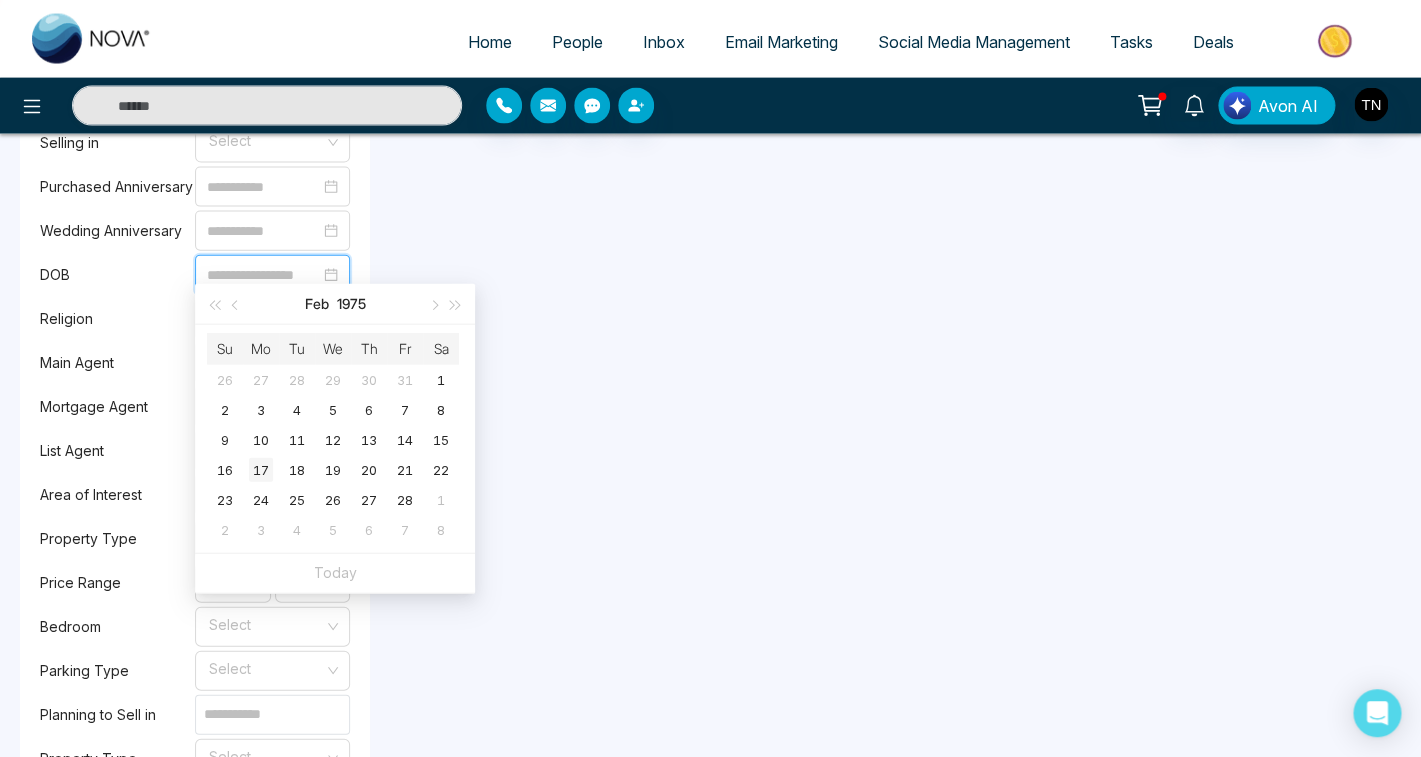 type on "**********" 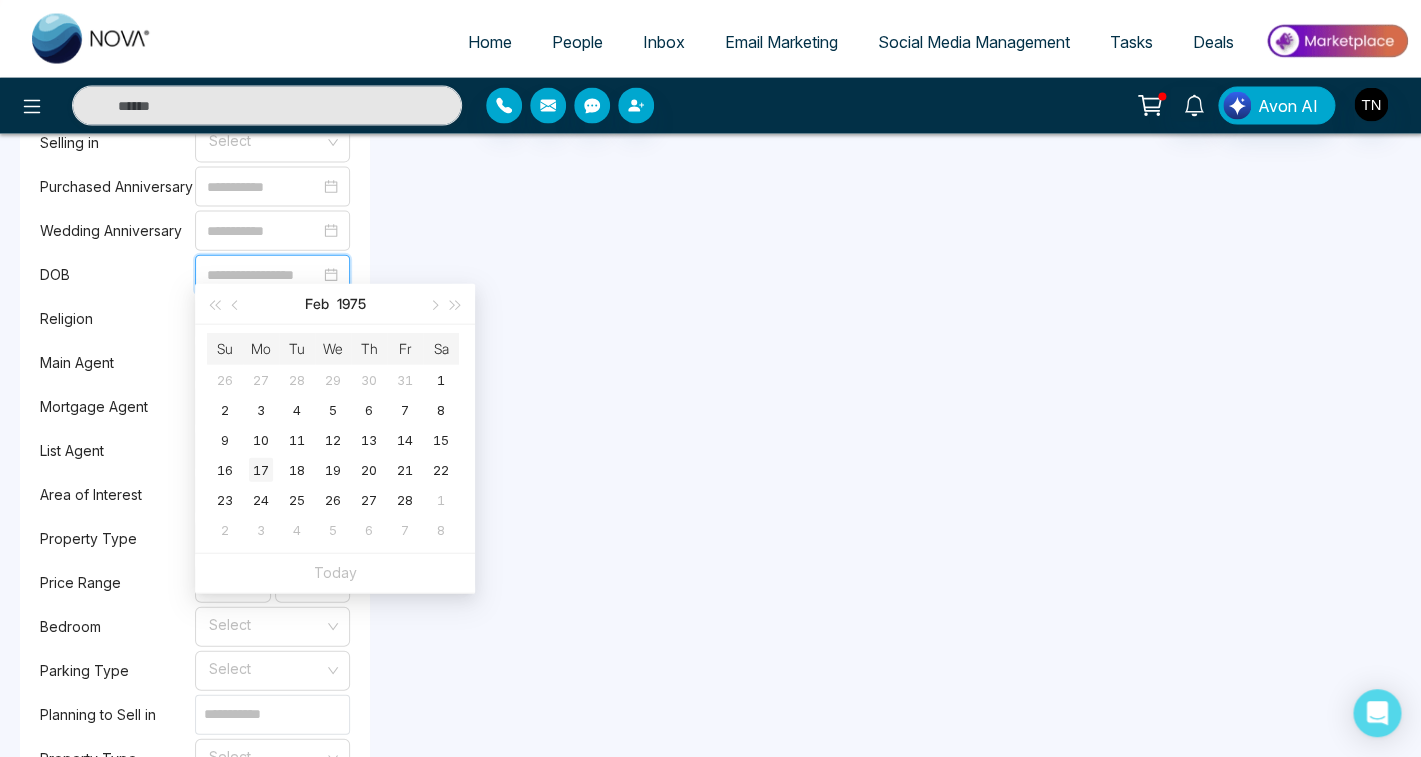 click on "17" at bounding box center (261, 470) 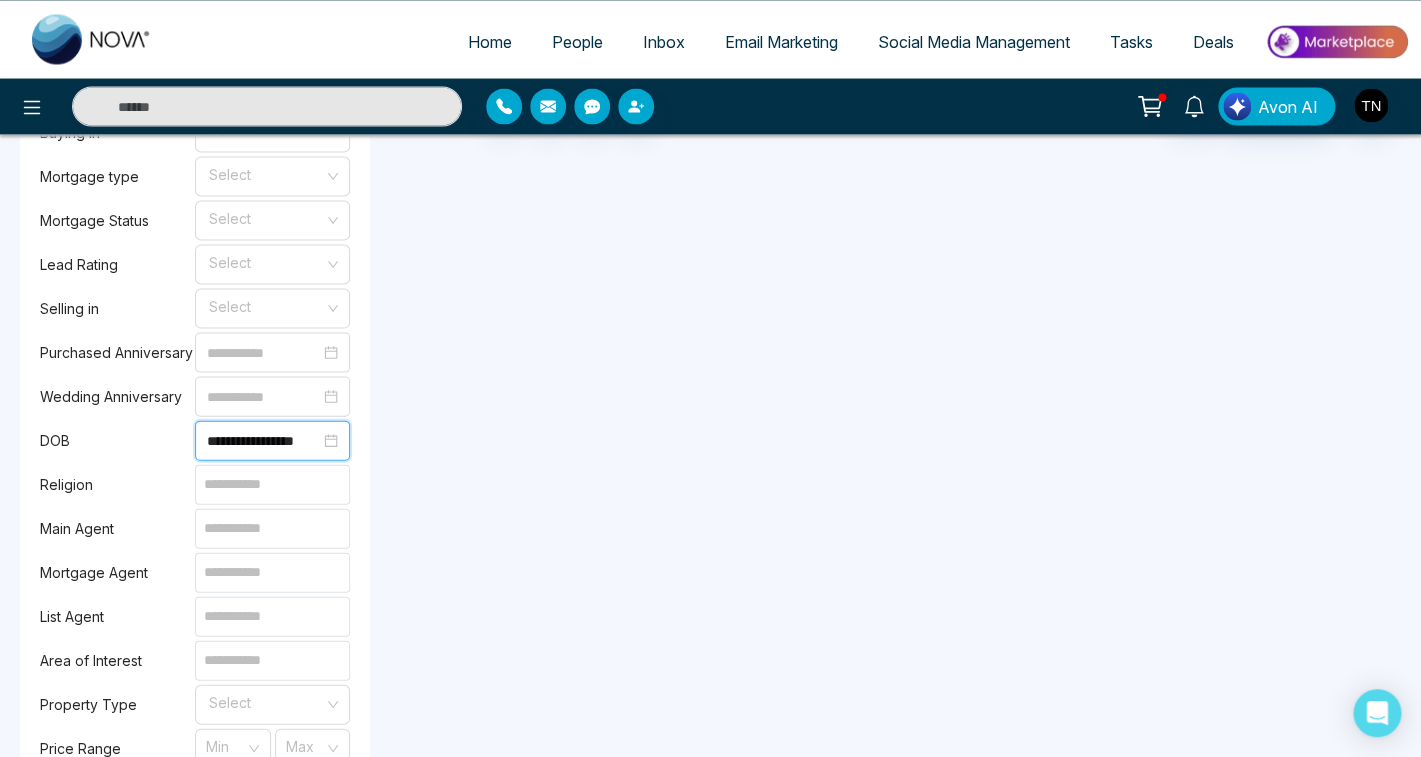 scroll, scrollTop: 1351, scrollLeft: 0, axis: vertical 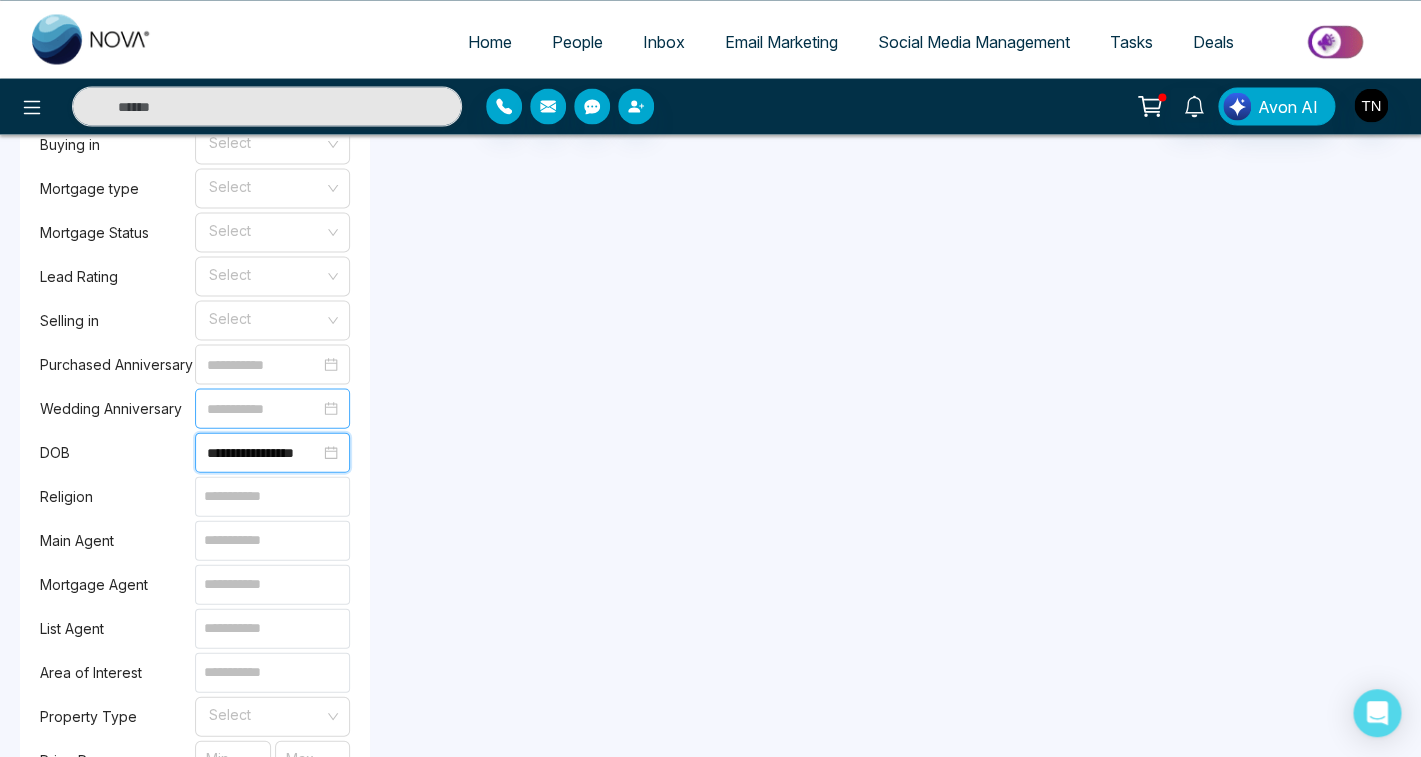 click at bounding box center [263, 408] 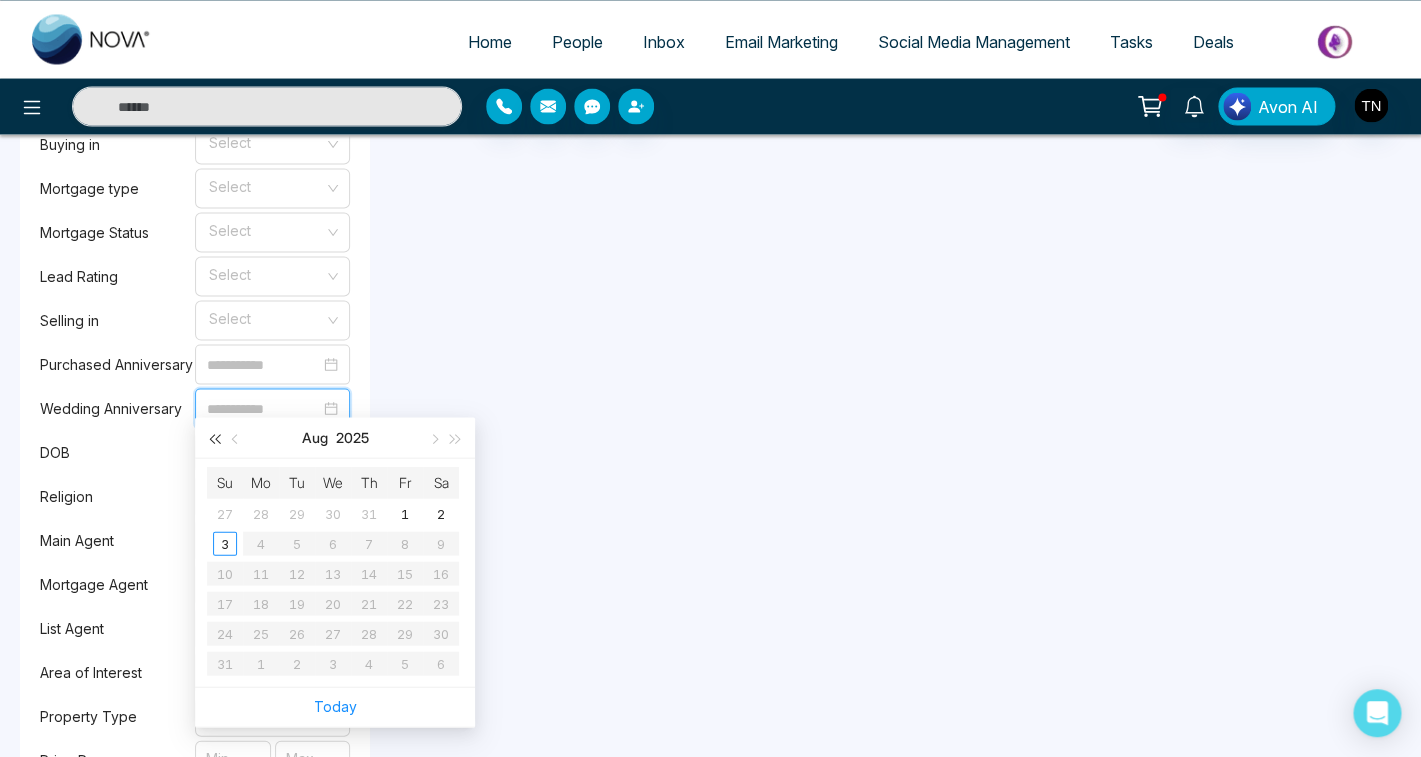 click at bounding box center (214, 439) 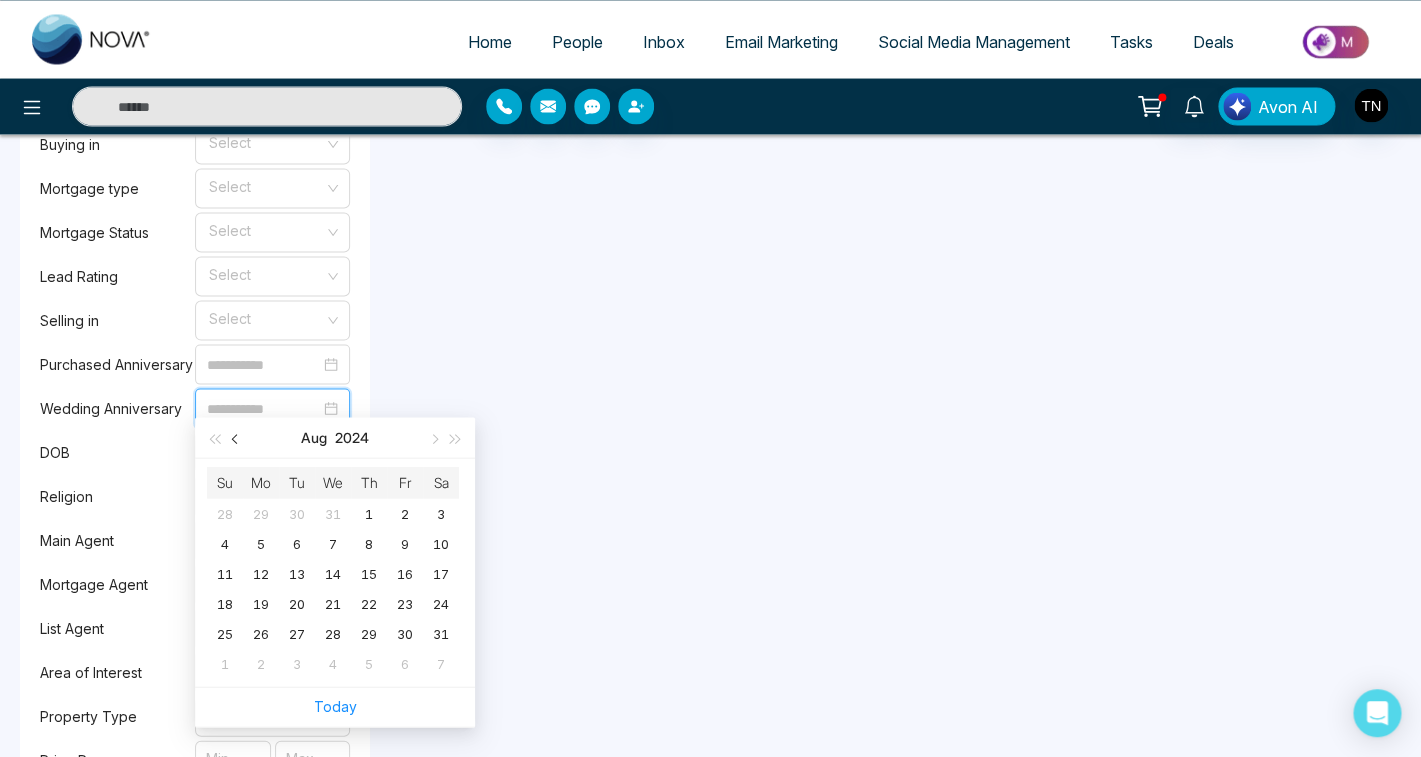 click at bounding box center [237, 439] 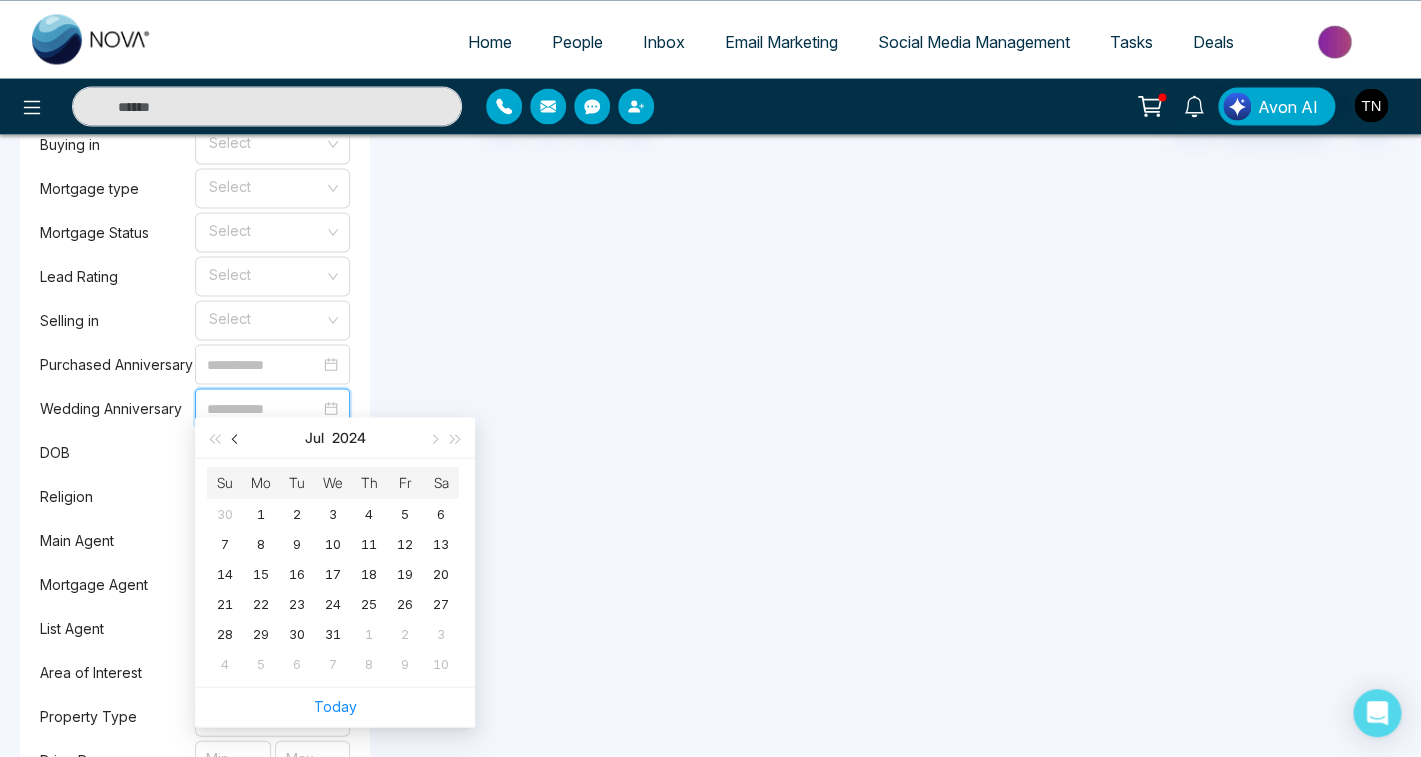 click at bounding box center [237, 439] 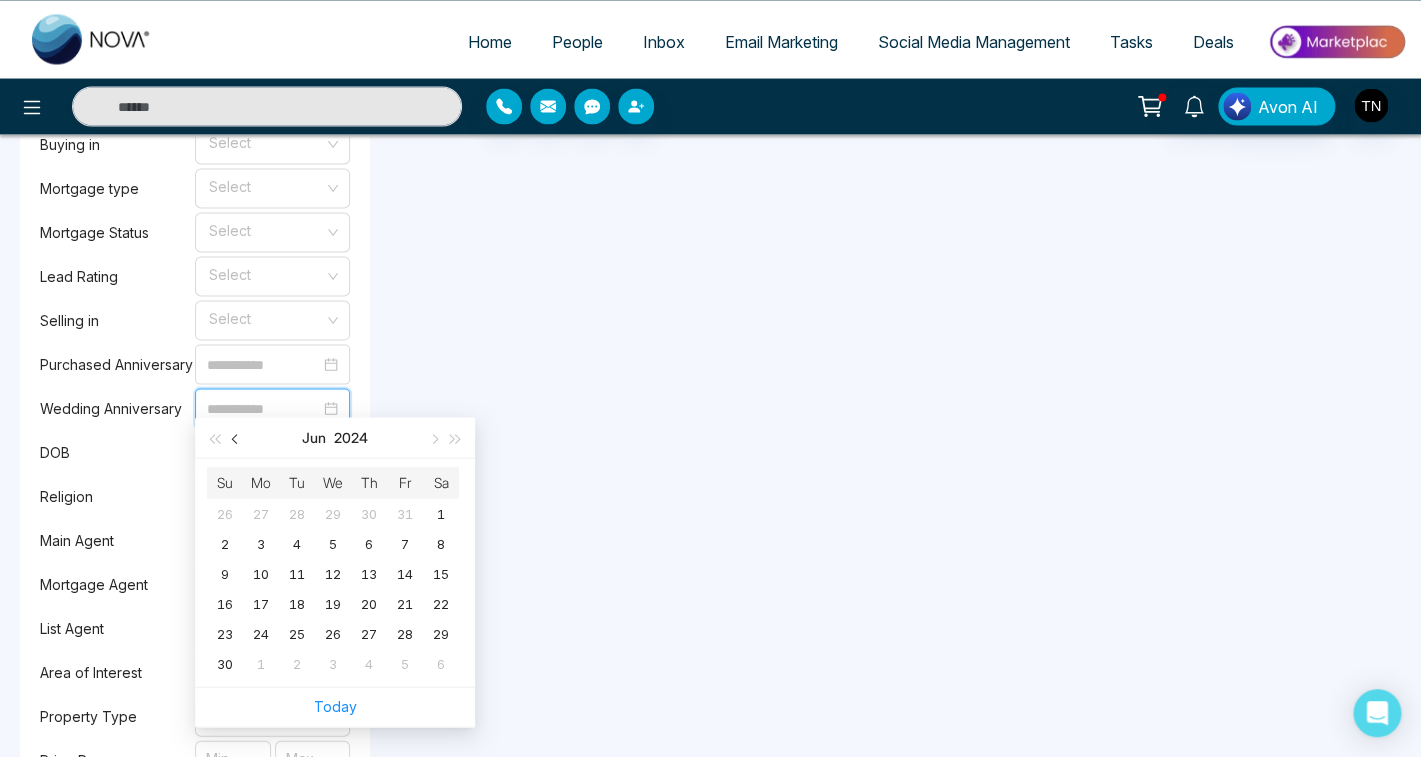 click at bounding box center (237, 439) 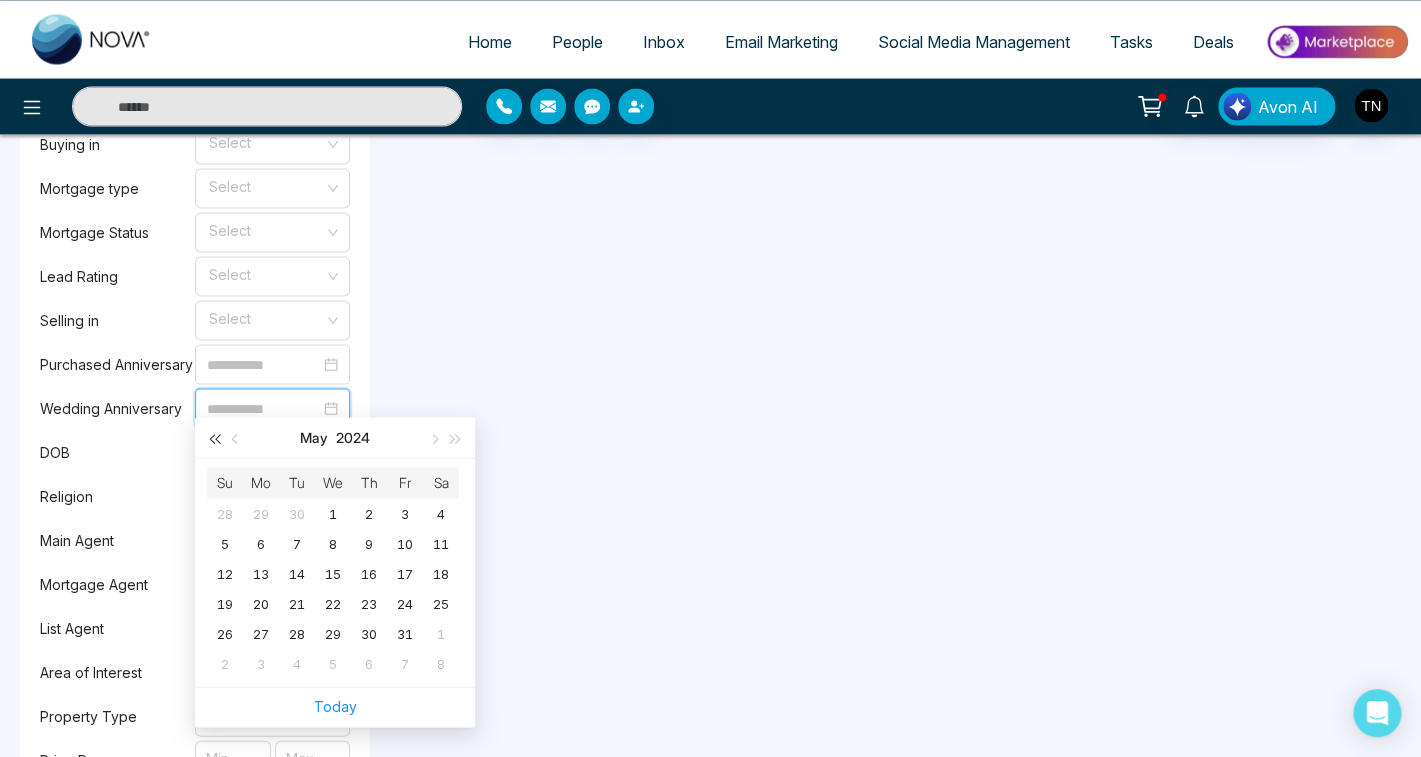 click at bounding box center [214, 439] 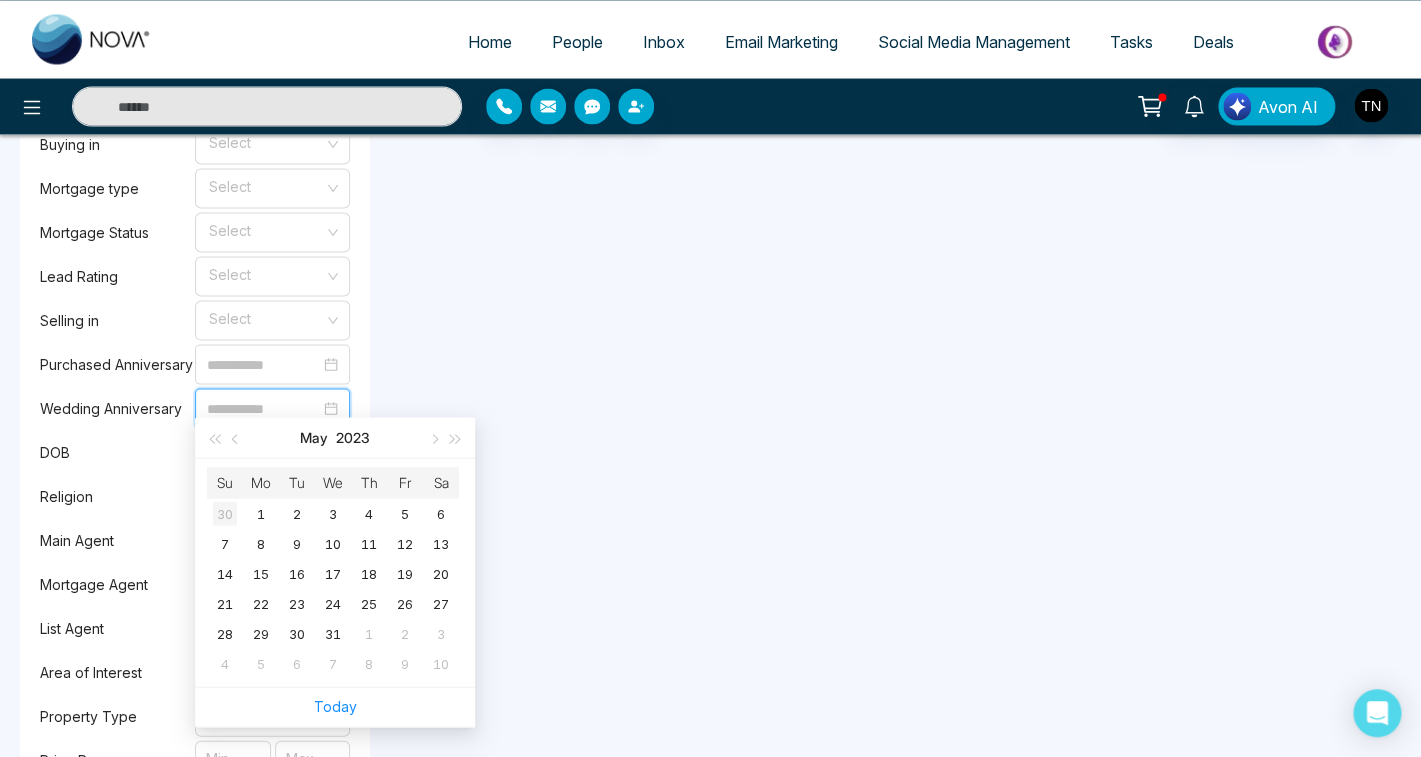 type on "**********" 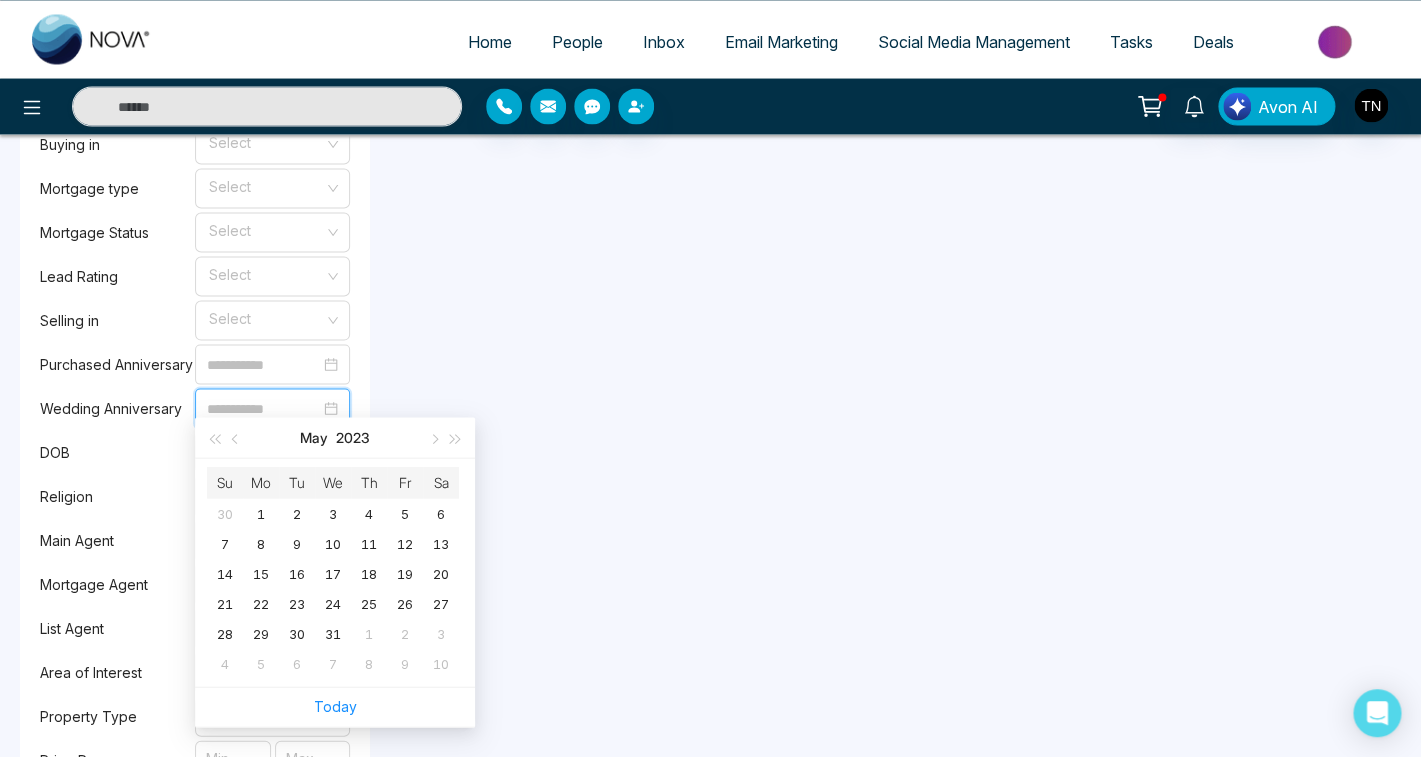 click on "Su Mo Tu We Th Fr Sa 30 1 2 3 4 5 6 7 8 9 10 11 12 13 14 15 16 17 18 19 20 21 22 23 24 25 26 27 28 29 30 31 1 2 3 4 5 6 7 8 9 10" at bounding box center [335, 572] 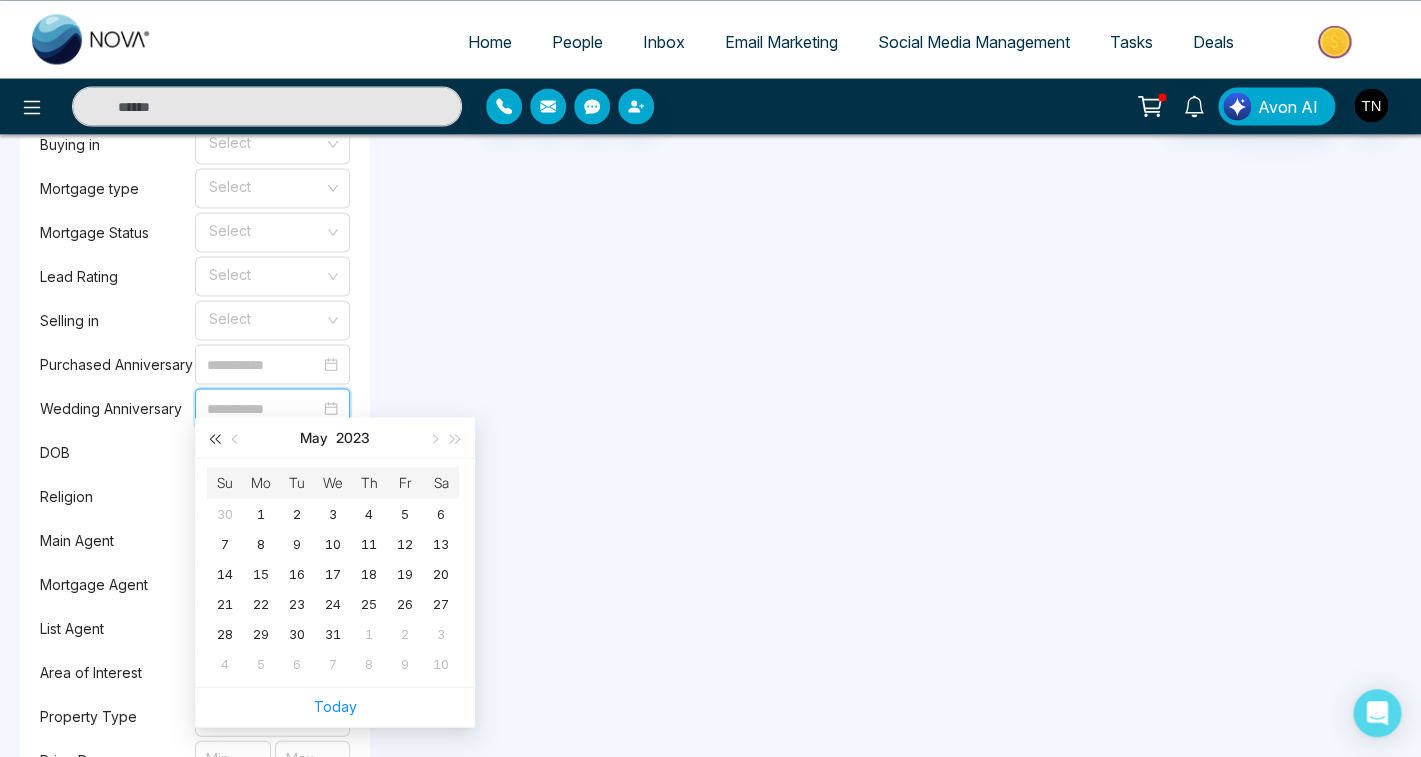 click at bounding box center (214, 437) 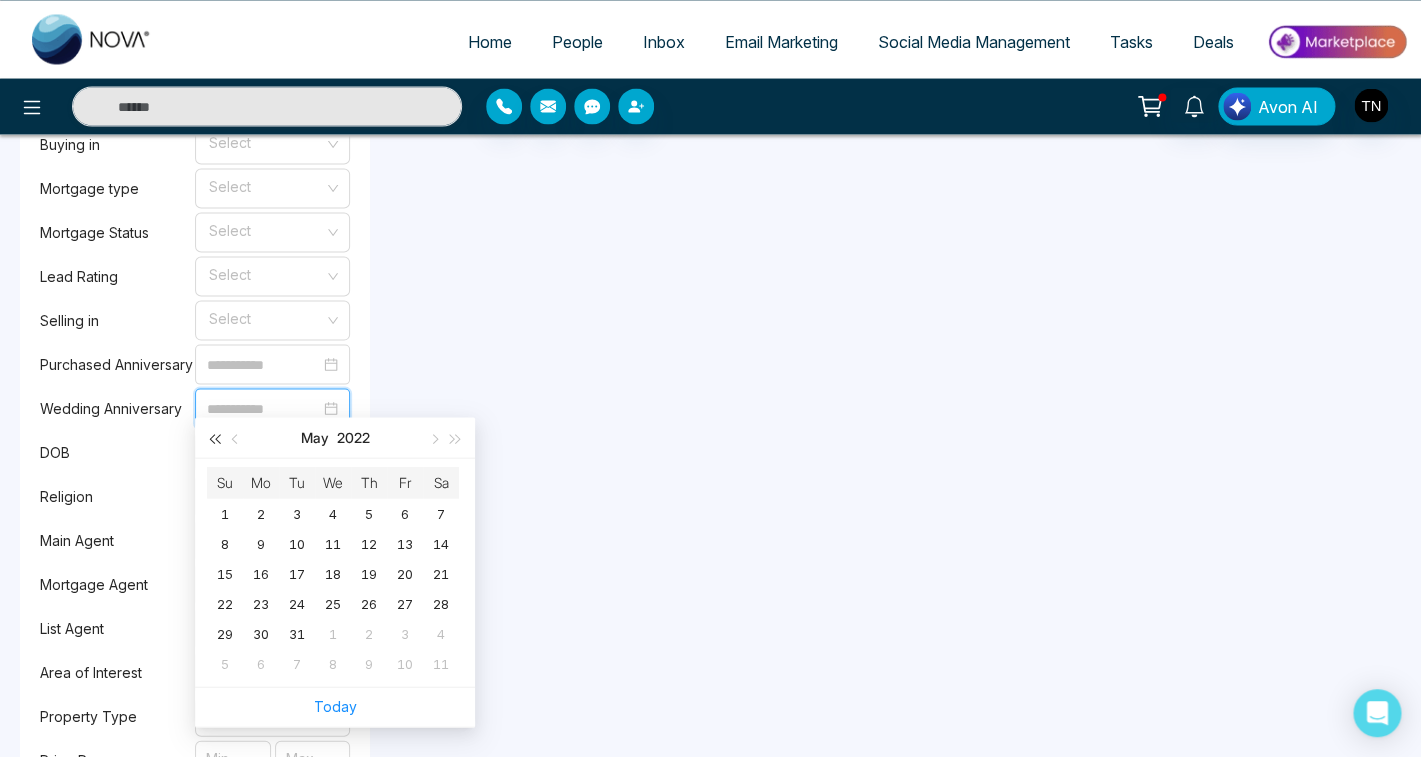 click at bounding box center [214, 437] 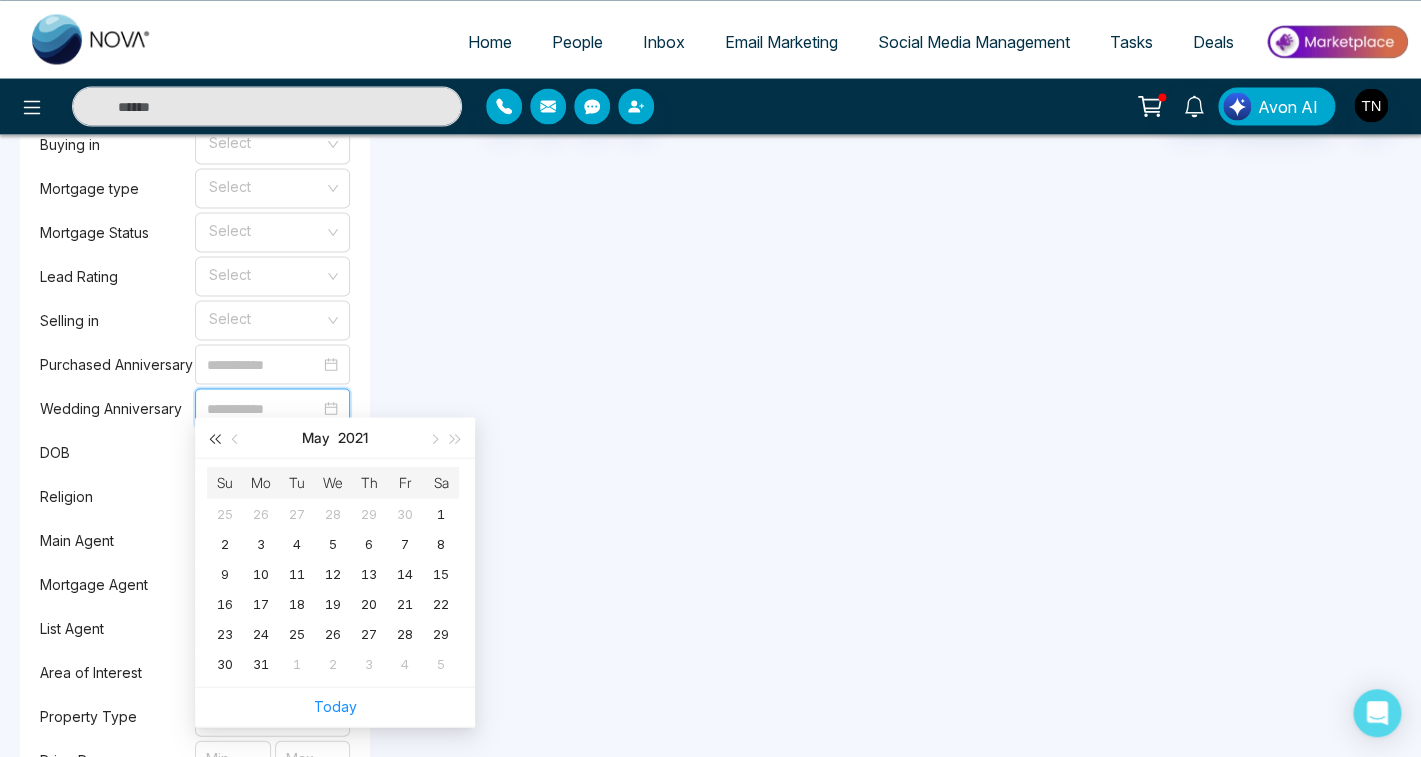 click at bounding box center (214, 437) 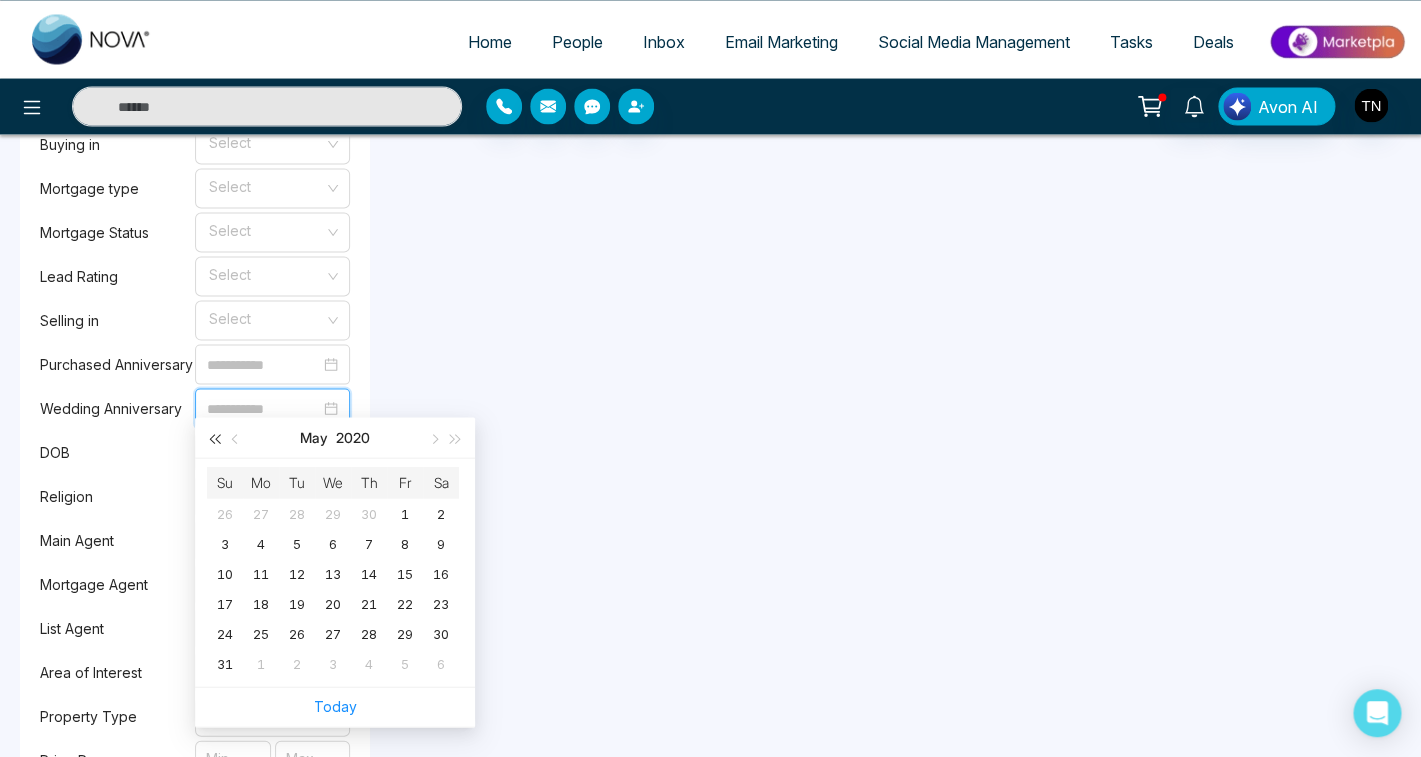 click at bounding box center (214, 437) 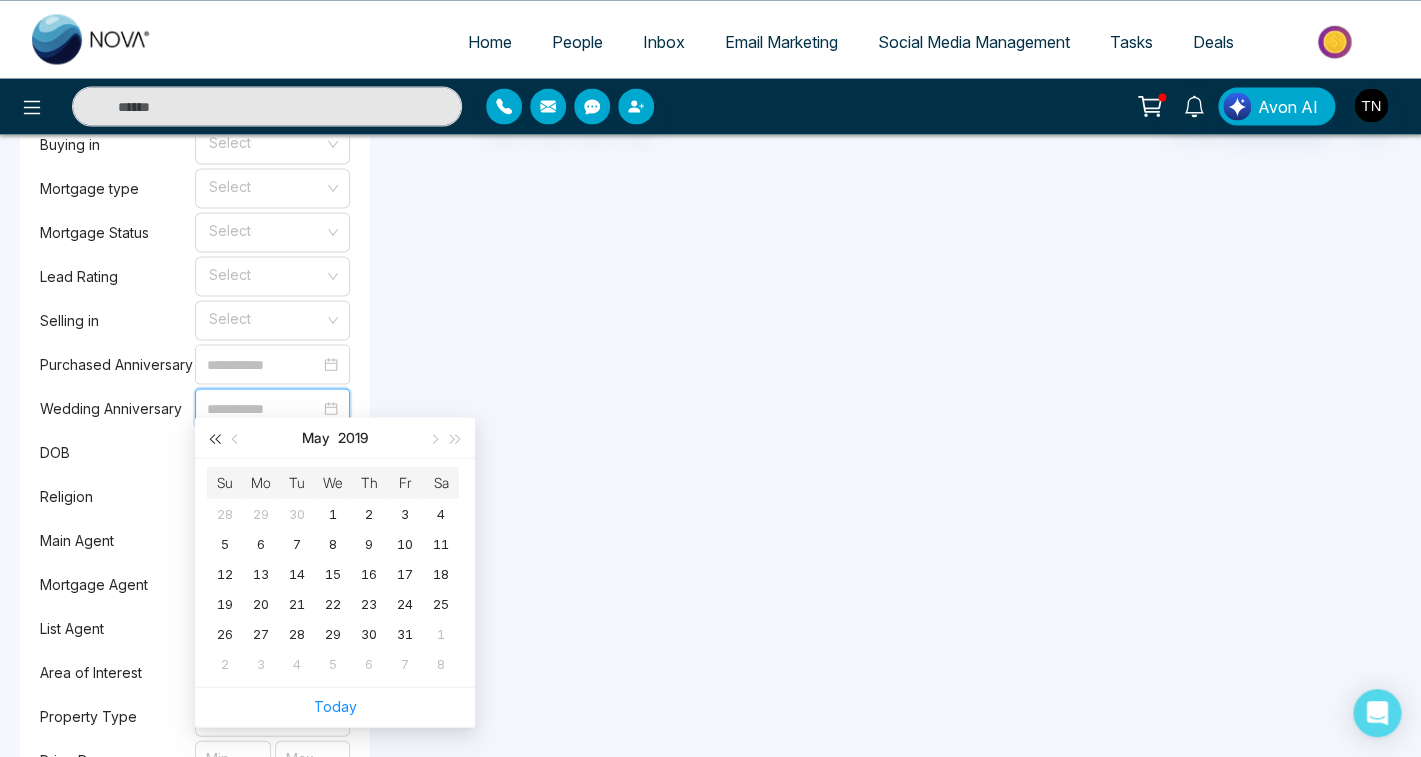 click at bounding box center (214, 437) 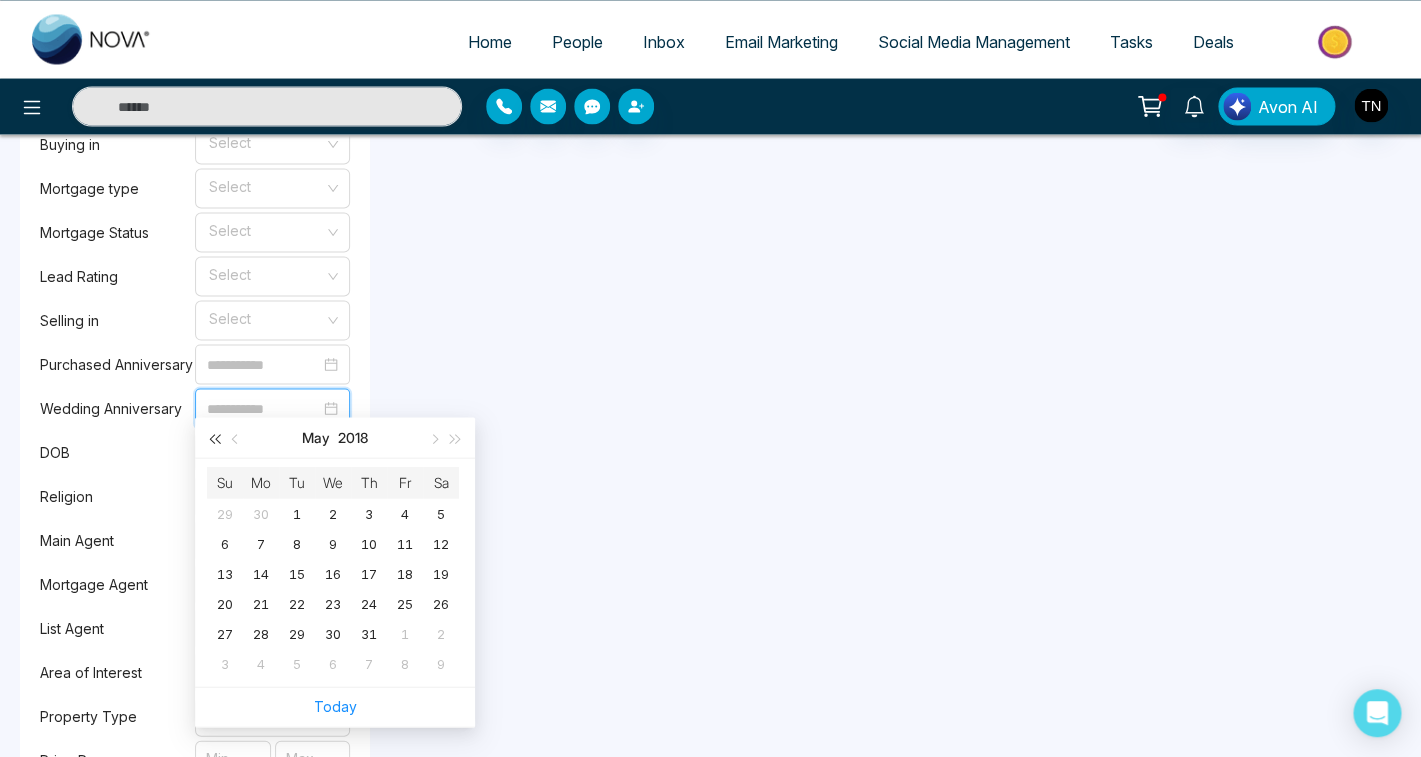 click at bounding box center (214, 437) 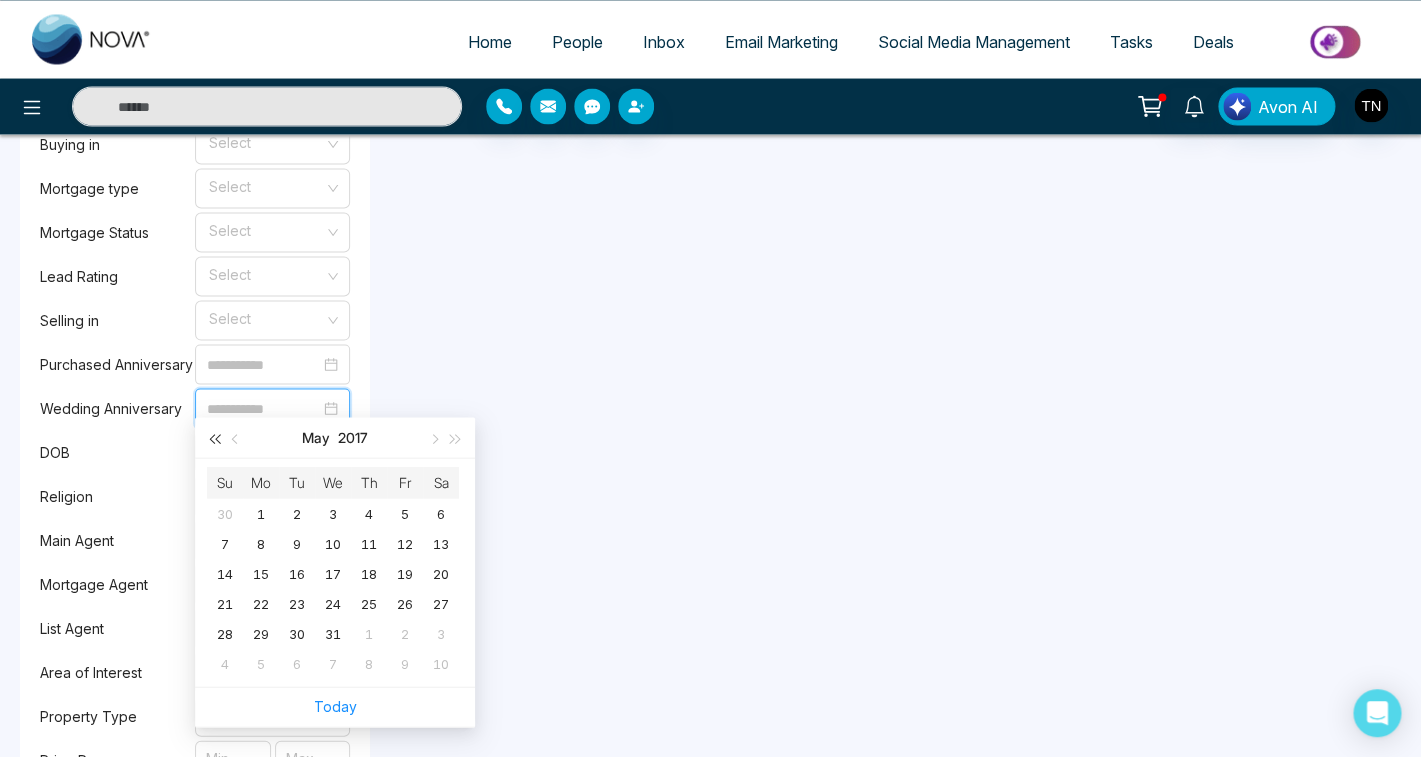 click at bounding box center (214, 437) 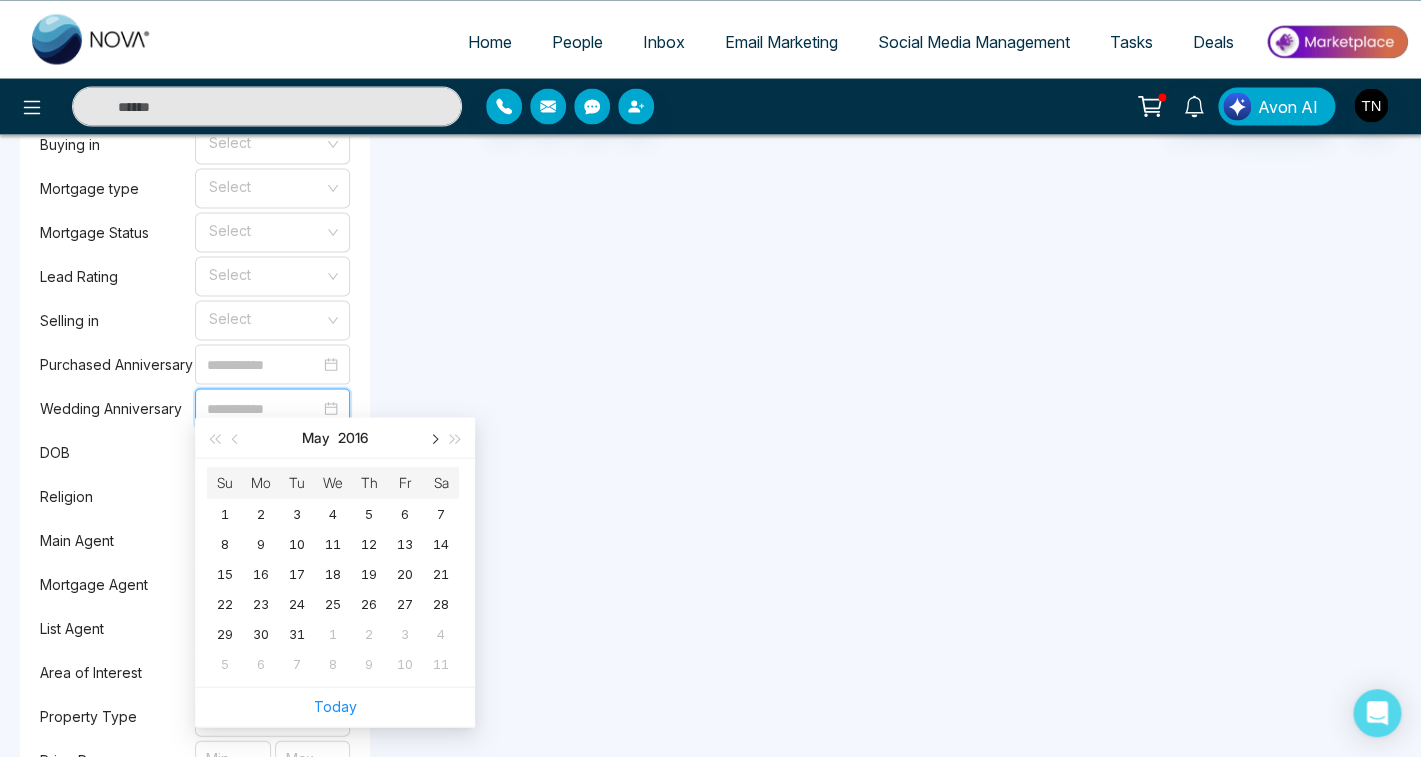 click at bounding box center (433, 439) 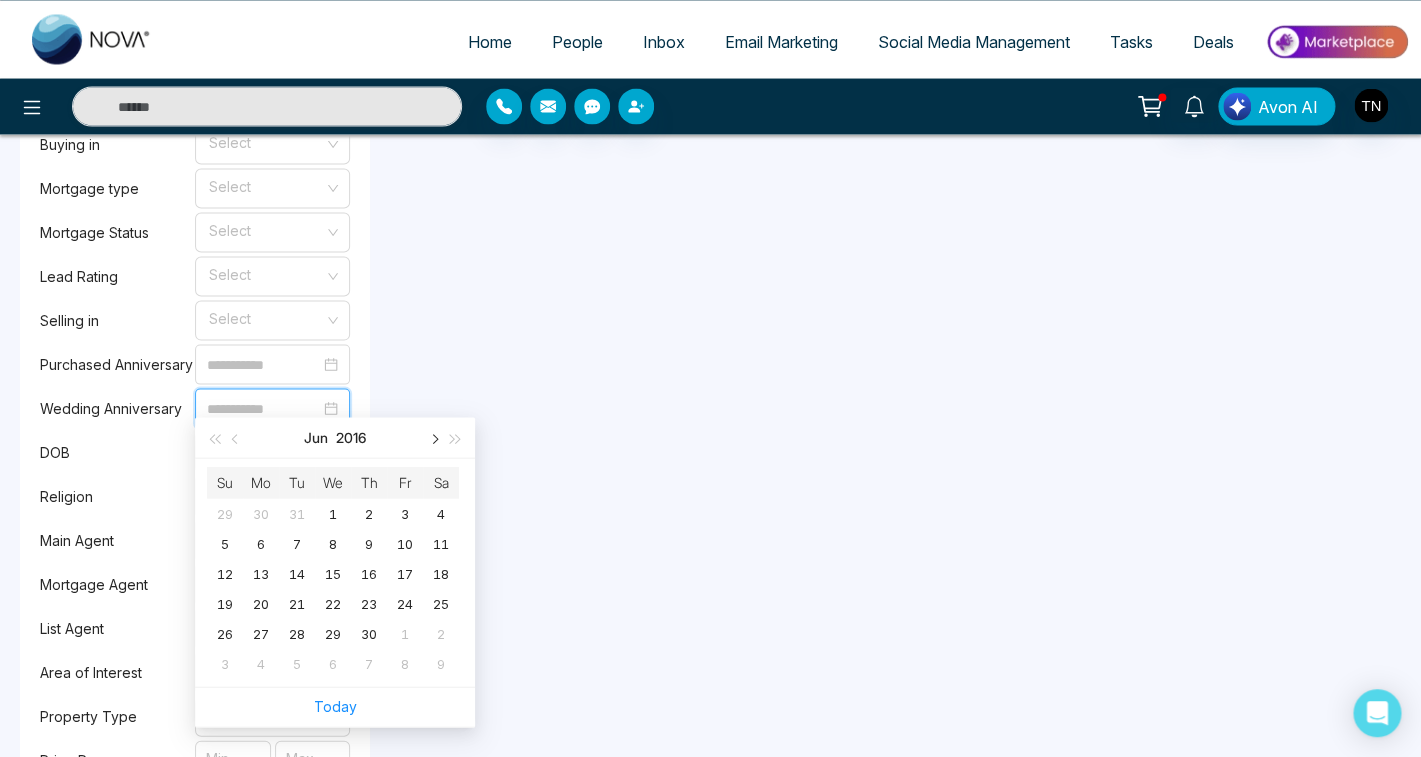 click at bounding box center (433, 439) 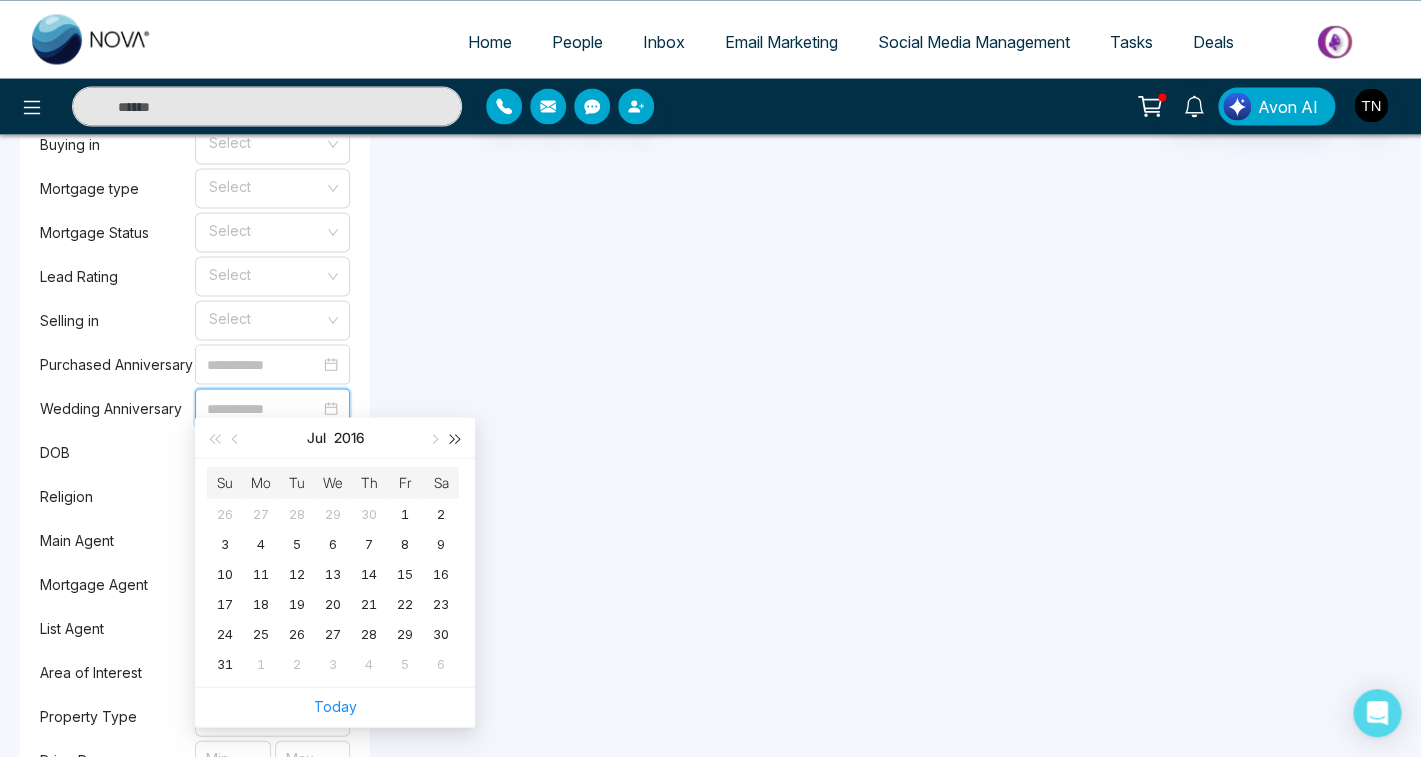 click at bounding box center [456, 439] 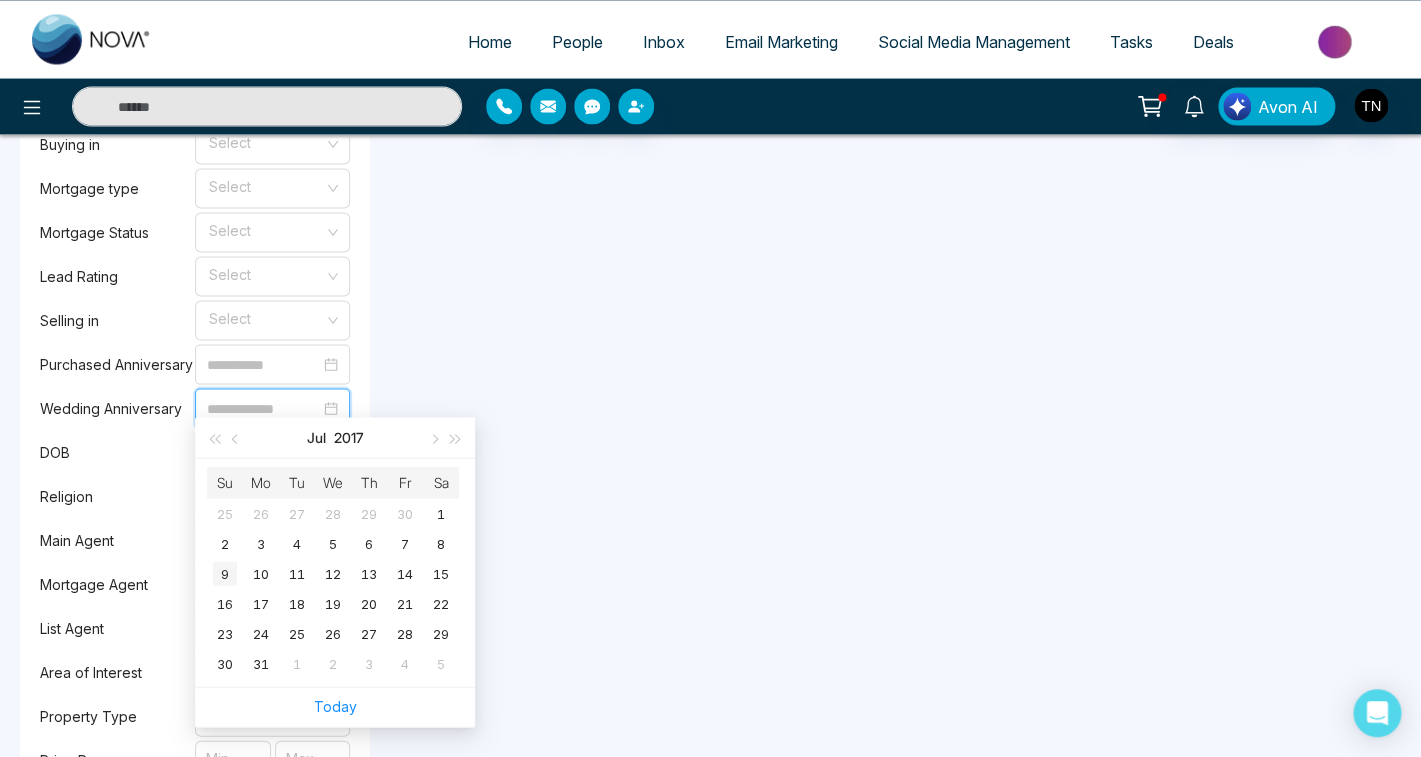 type on "**********" 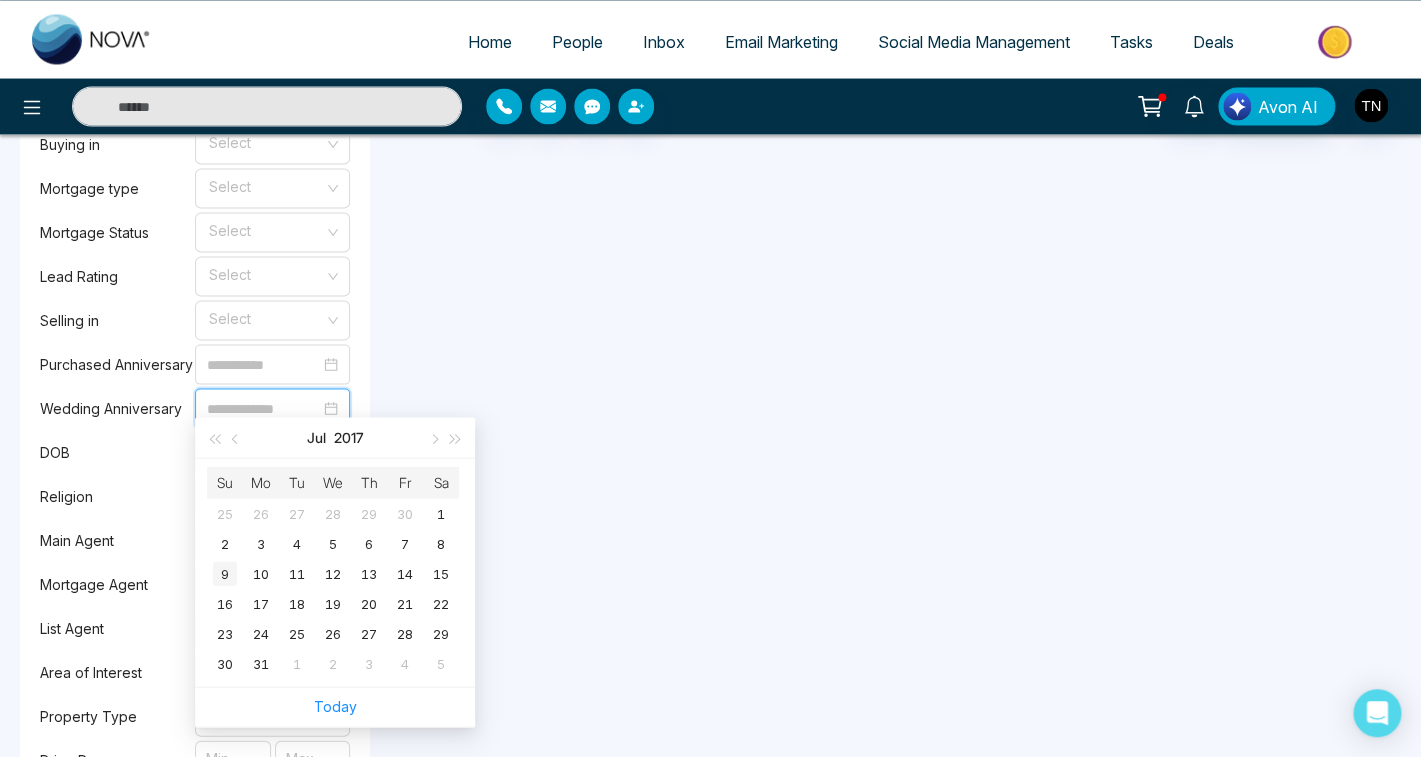 click on "9" at bounding box center [225, 573] 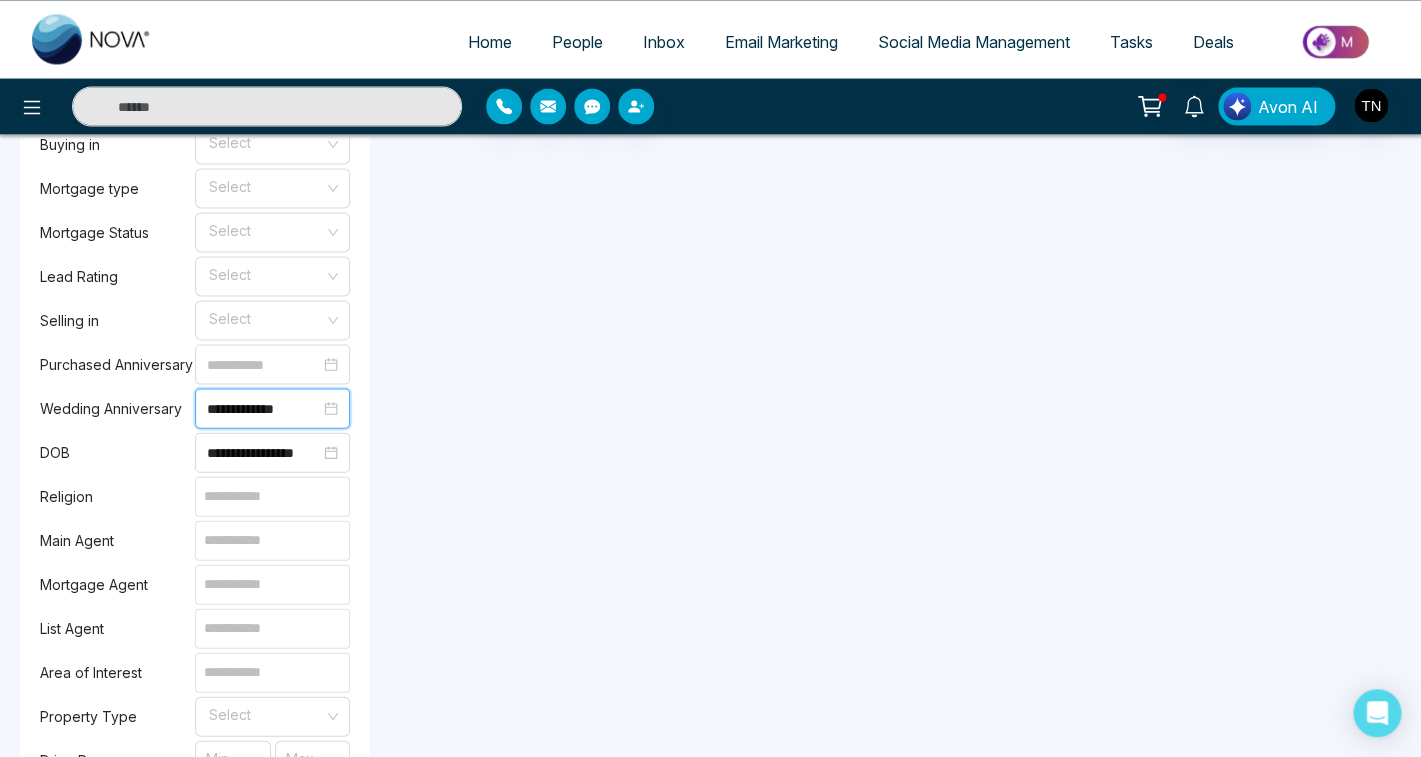 click on "**********" at bounding box center [195, 101] 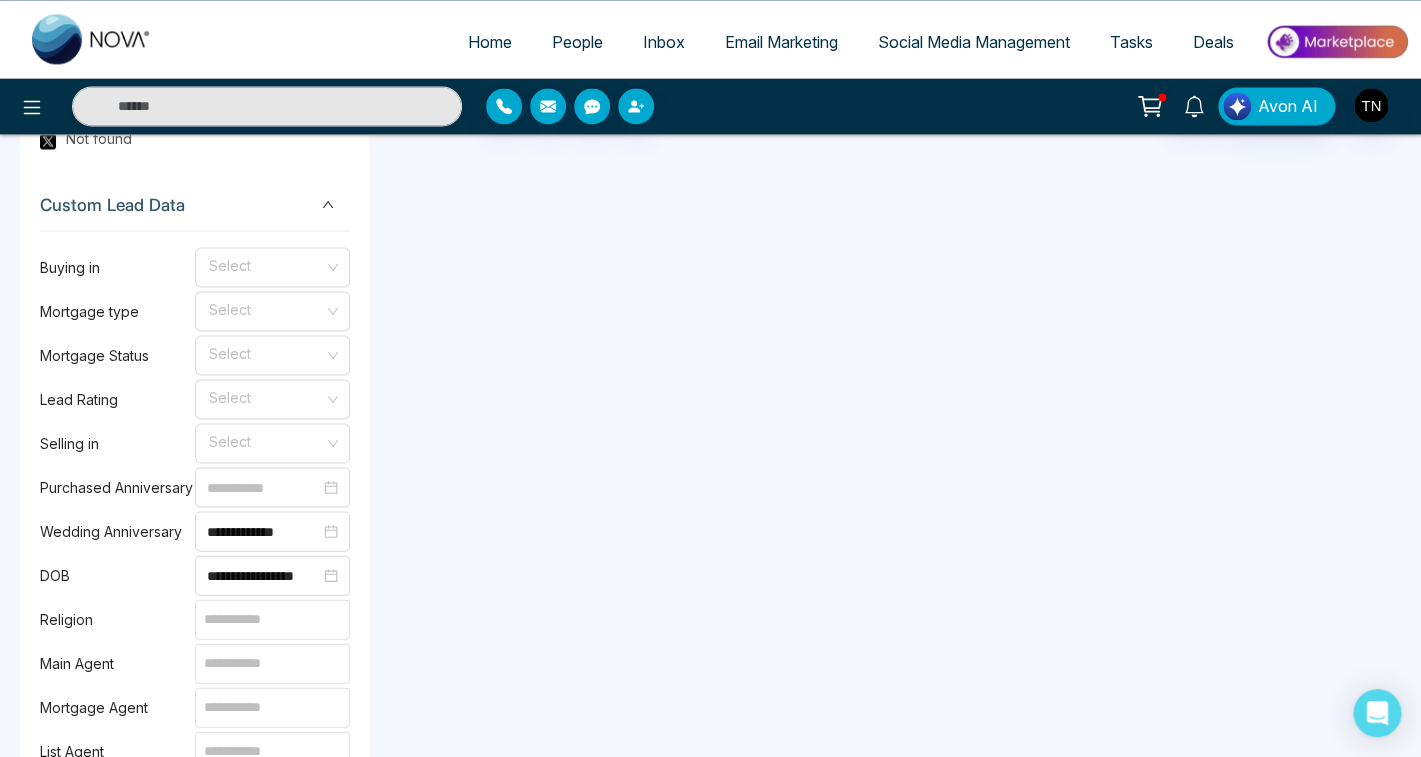 scroll, scrollTop: 1203, scrollLeft: 0, axis: vertical 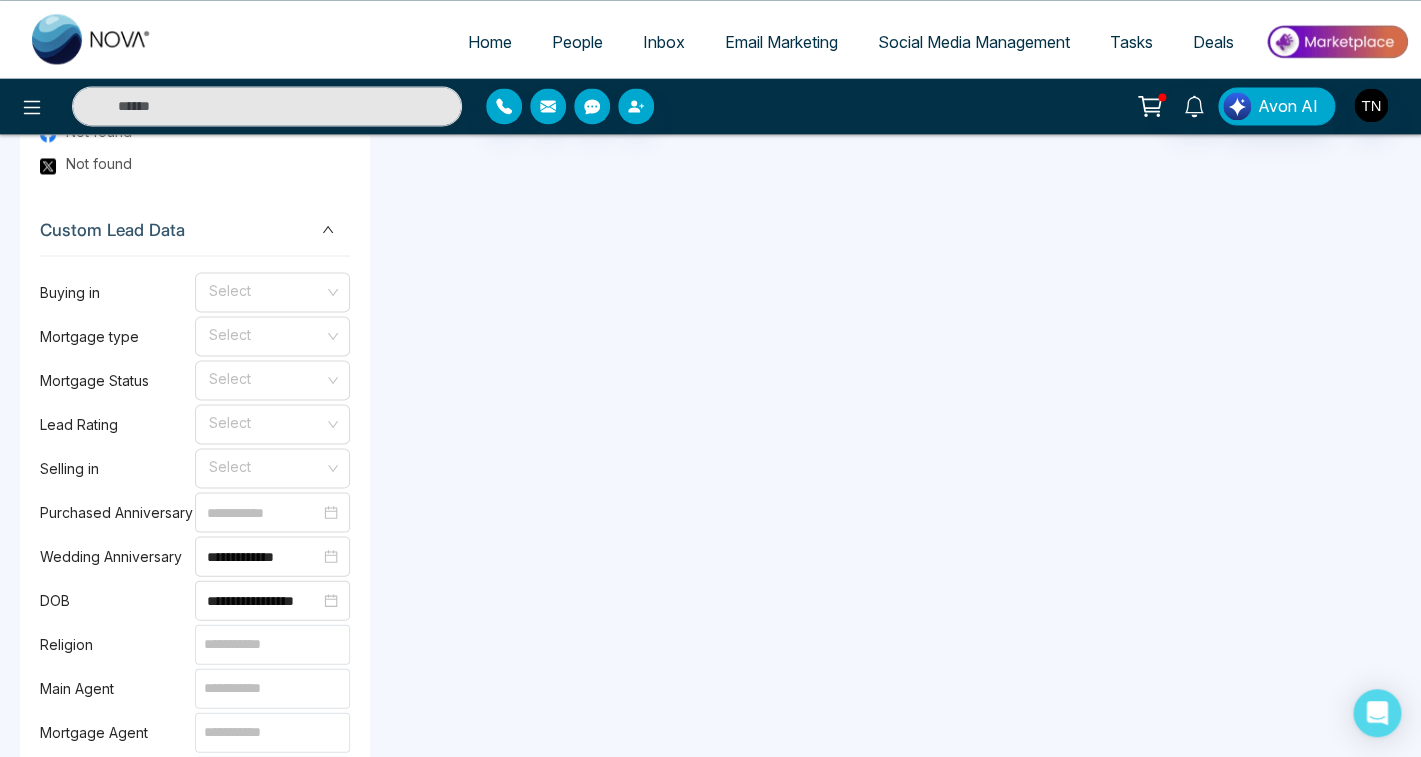click on "**********" at bounding box center [735, 323] 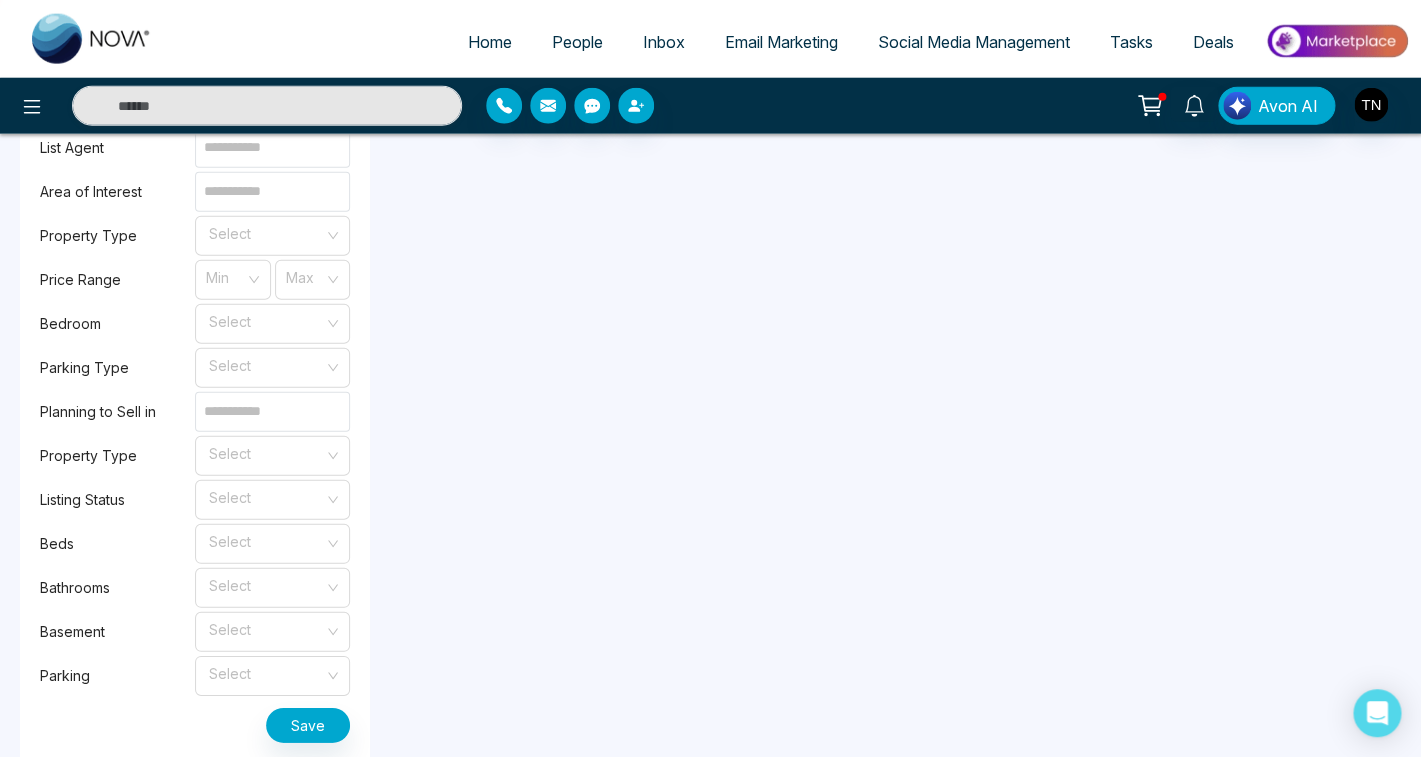 scroll, scrollTop: 1945, scrollLeft: 0, axis: vertical 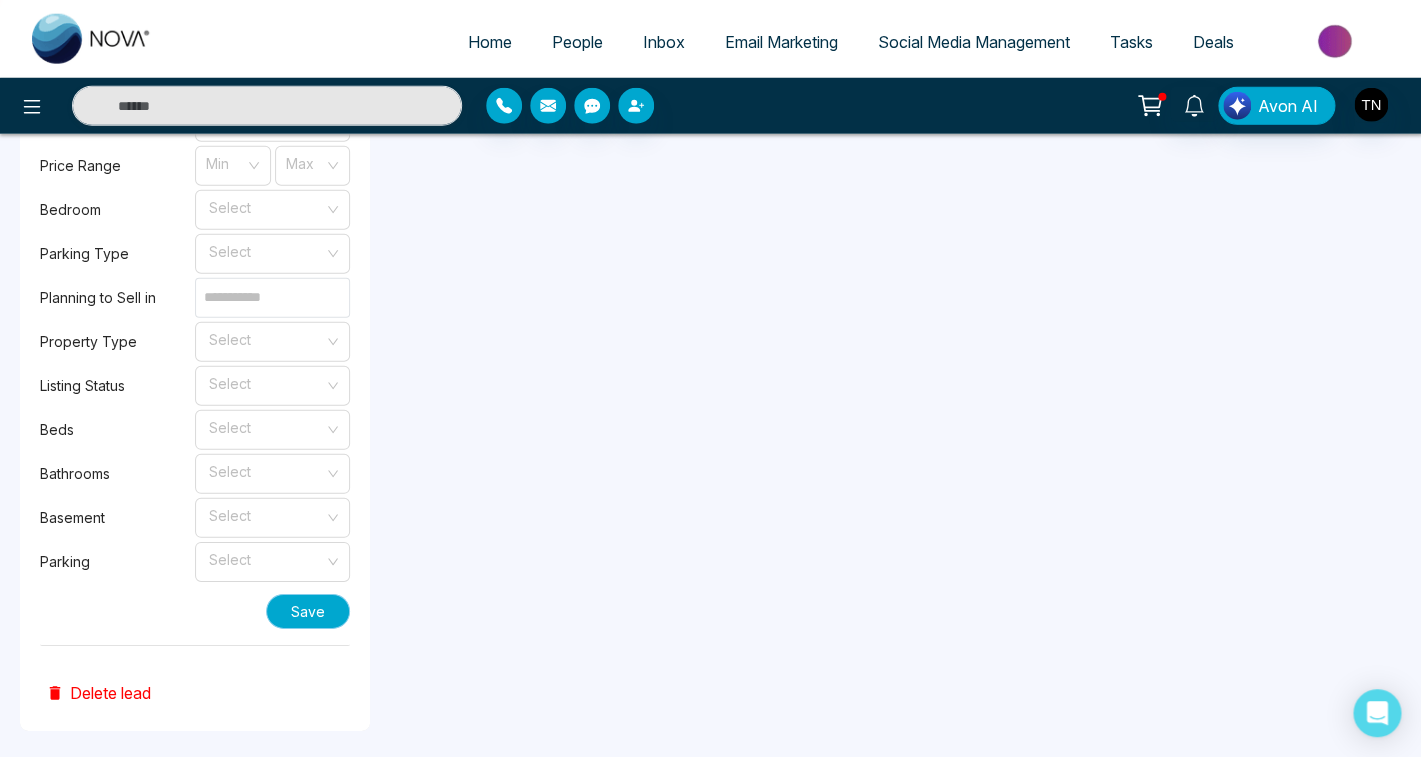 click on "Save" at bounding box center (308, 611) 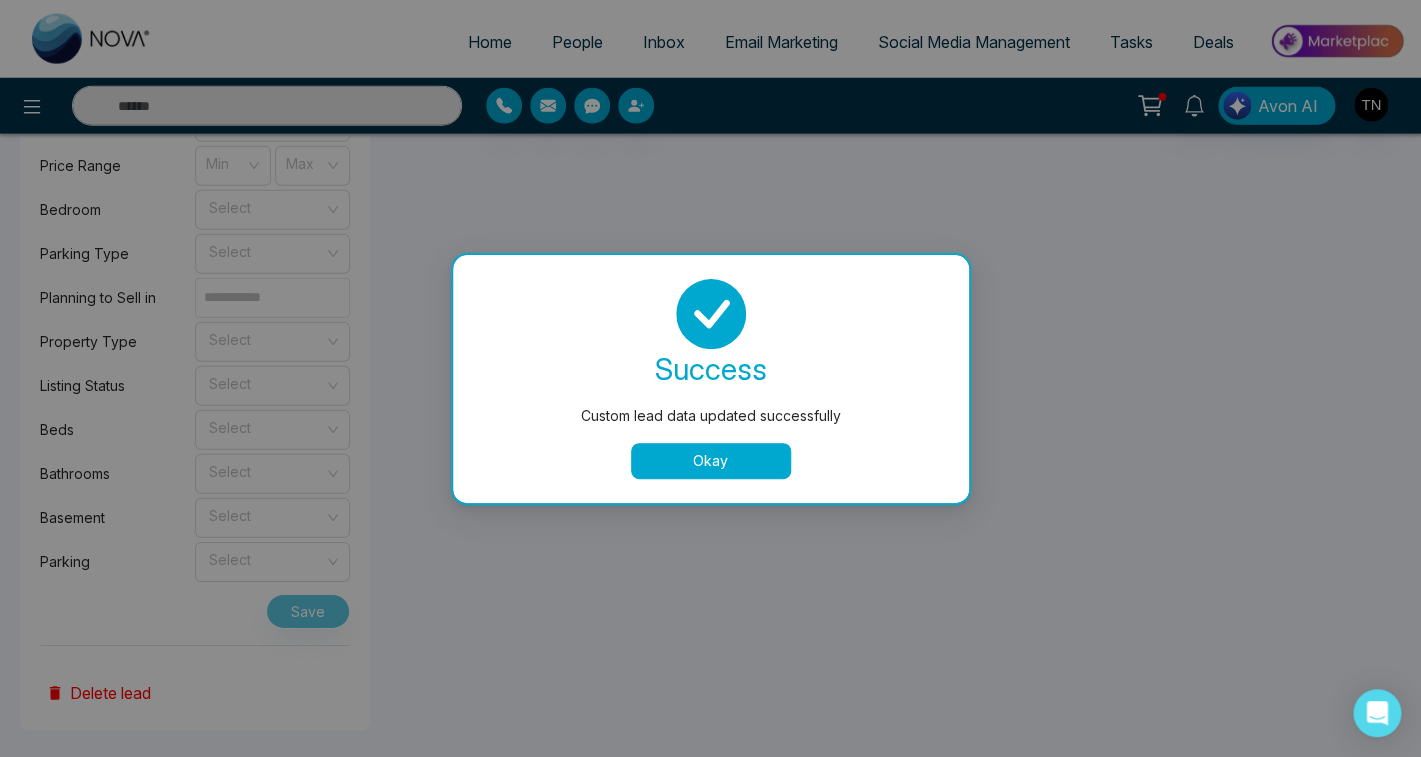 click on "Okay" at bounding box center (711, 461) 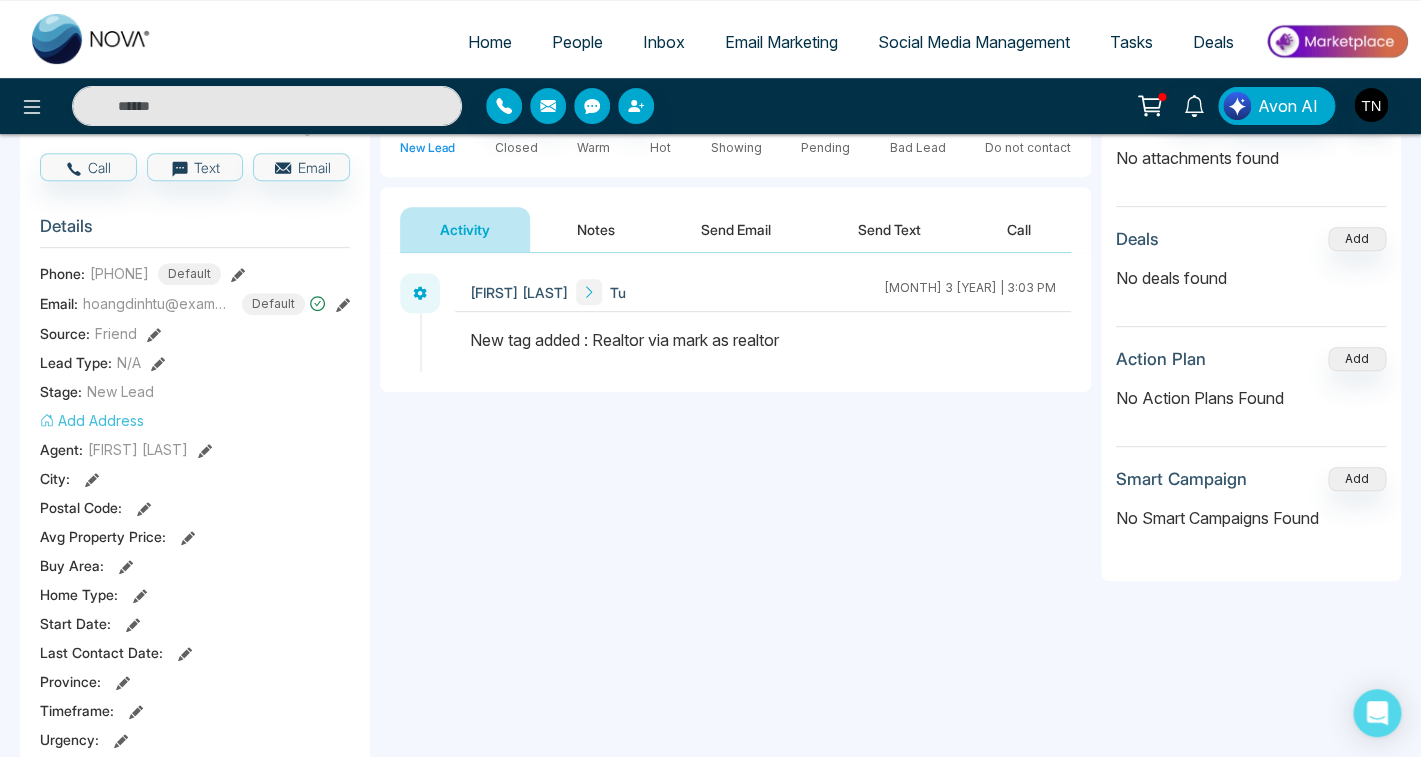 scroll, scrollTop: 158, scrollLeft: 0, axis: vertical 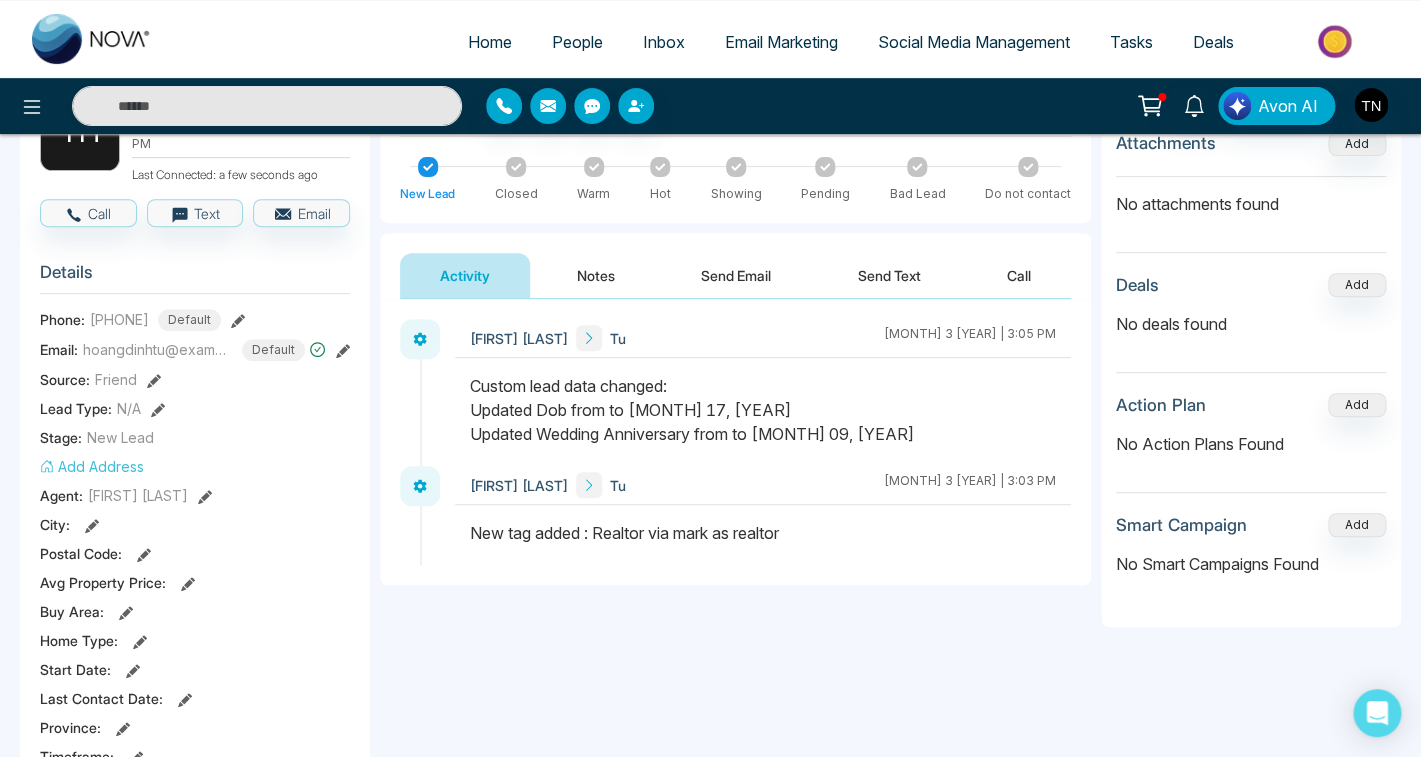 click on "Notes" at bounding box center (596, 275) 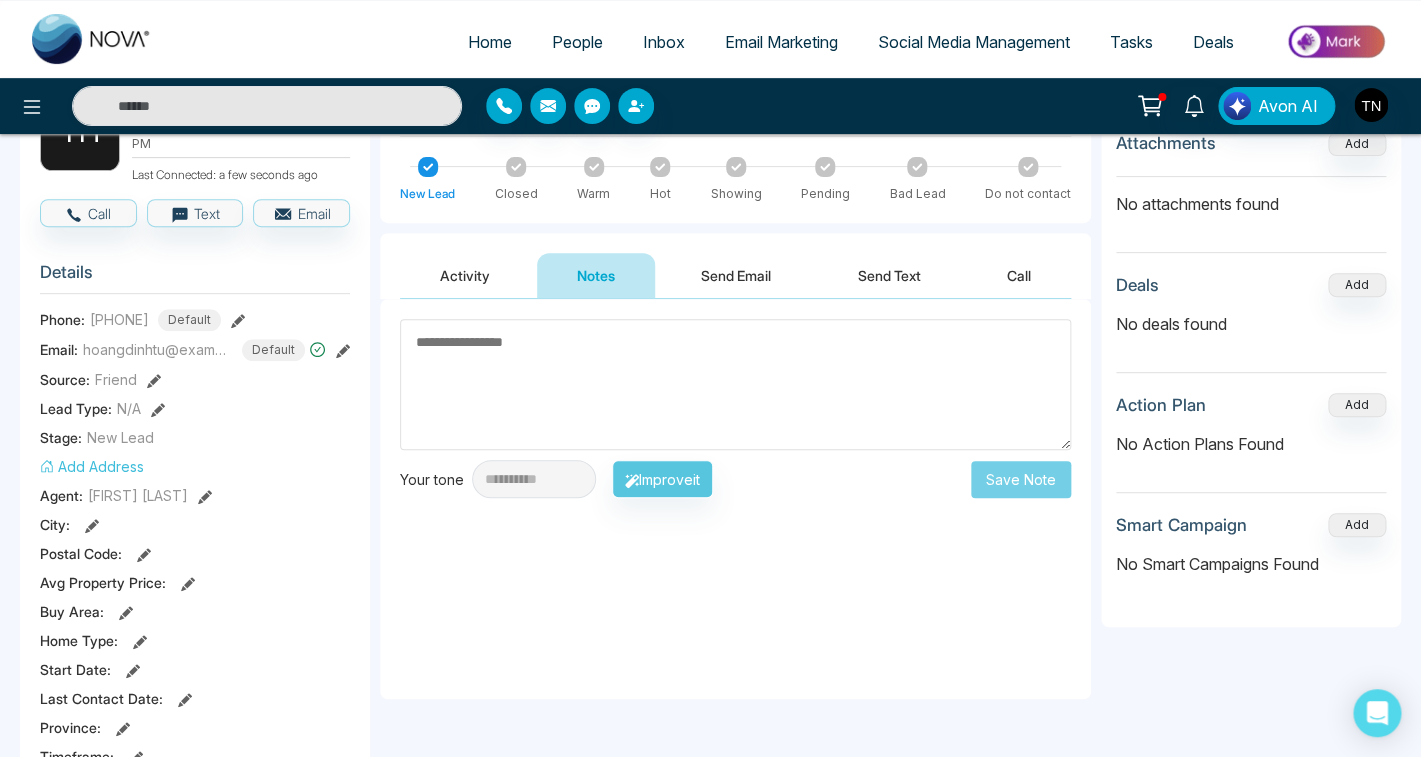 click on "Send Email" at bounding box center (736, 275) 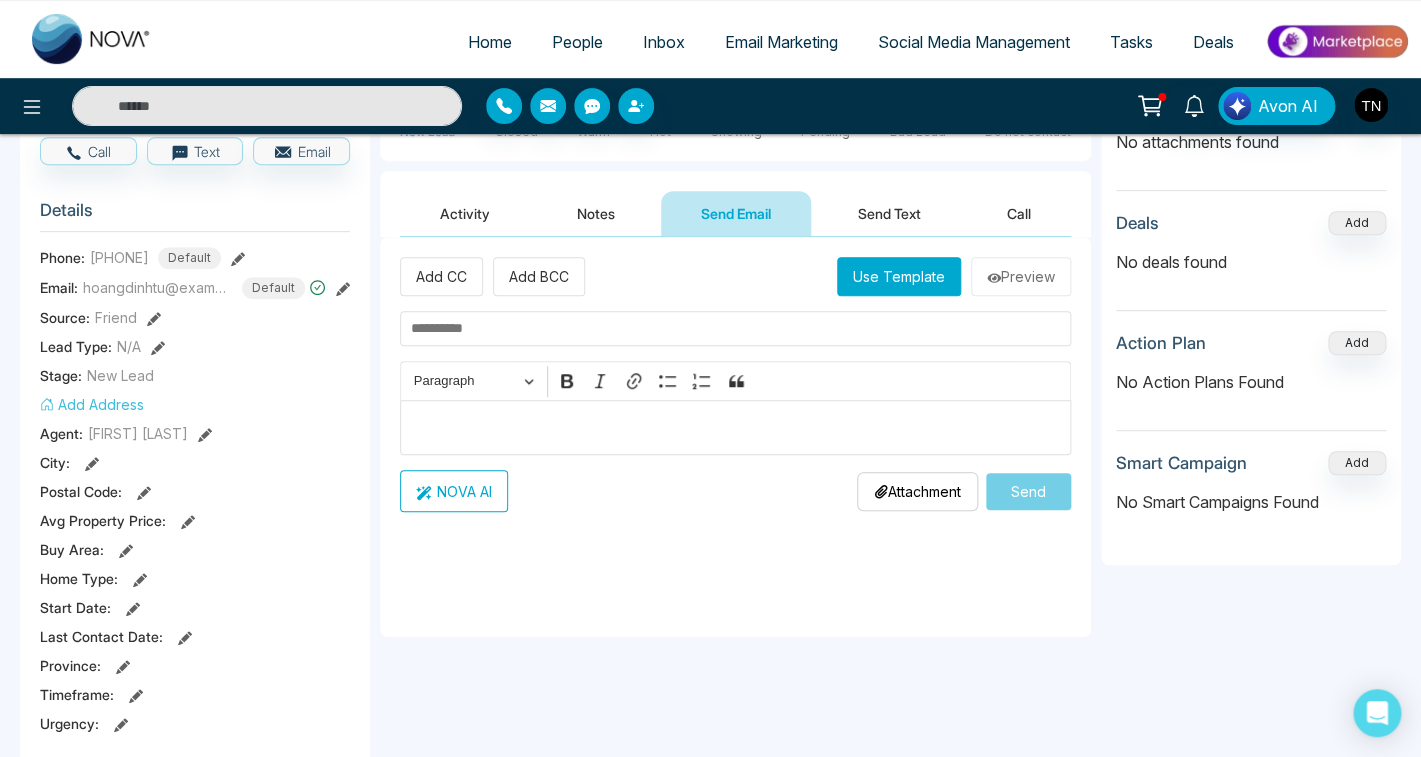scroll, scrollTop: 223, scrollLeft: 0, axis: vertical 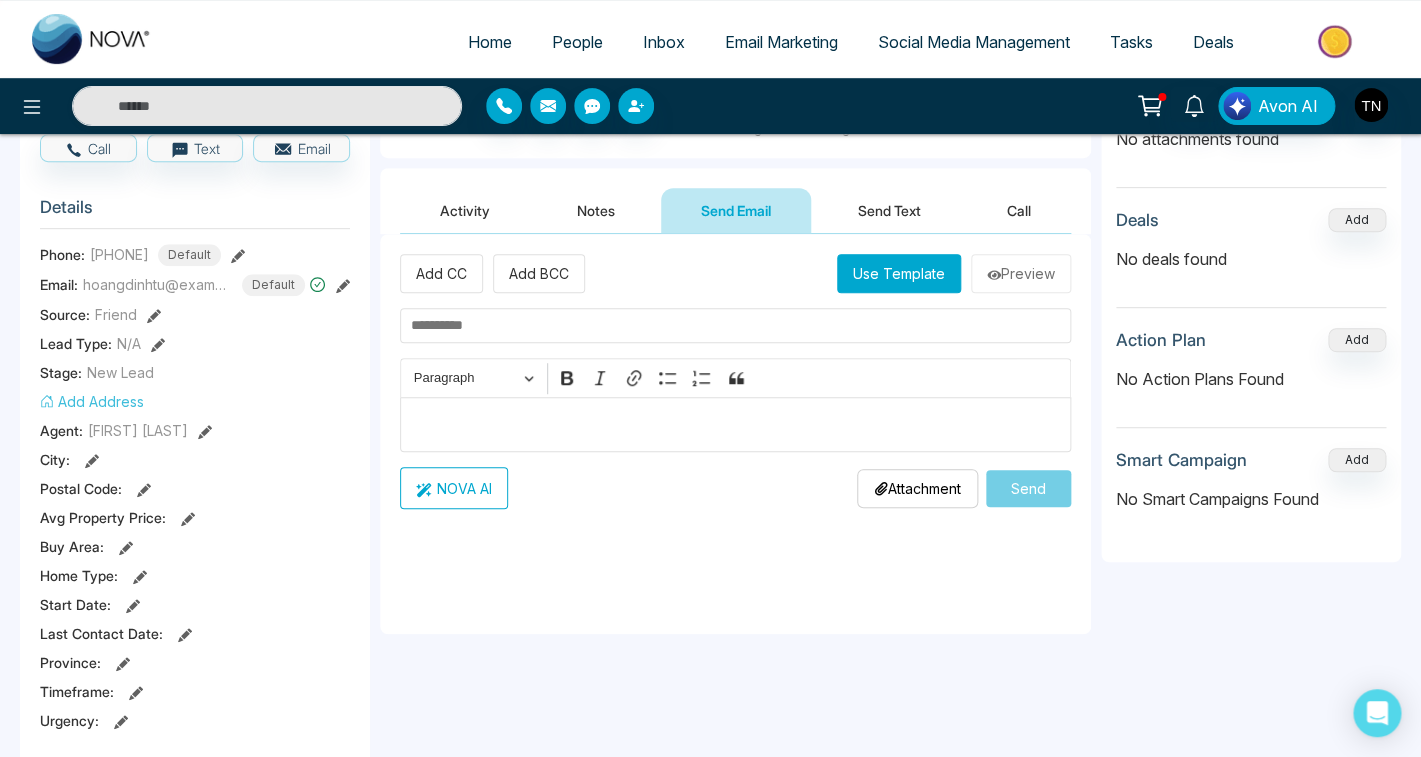 click on "NOVA AI" at bounding box center (454, 488) 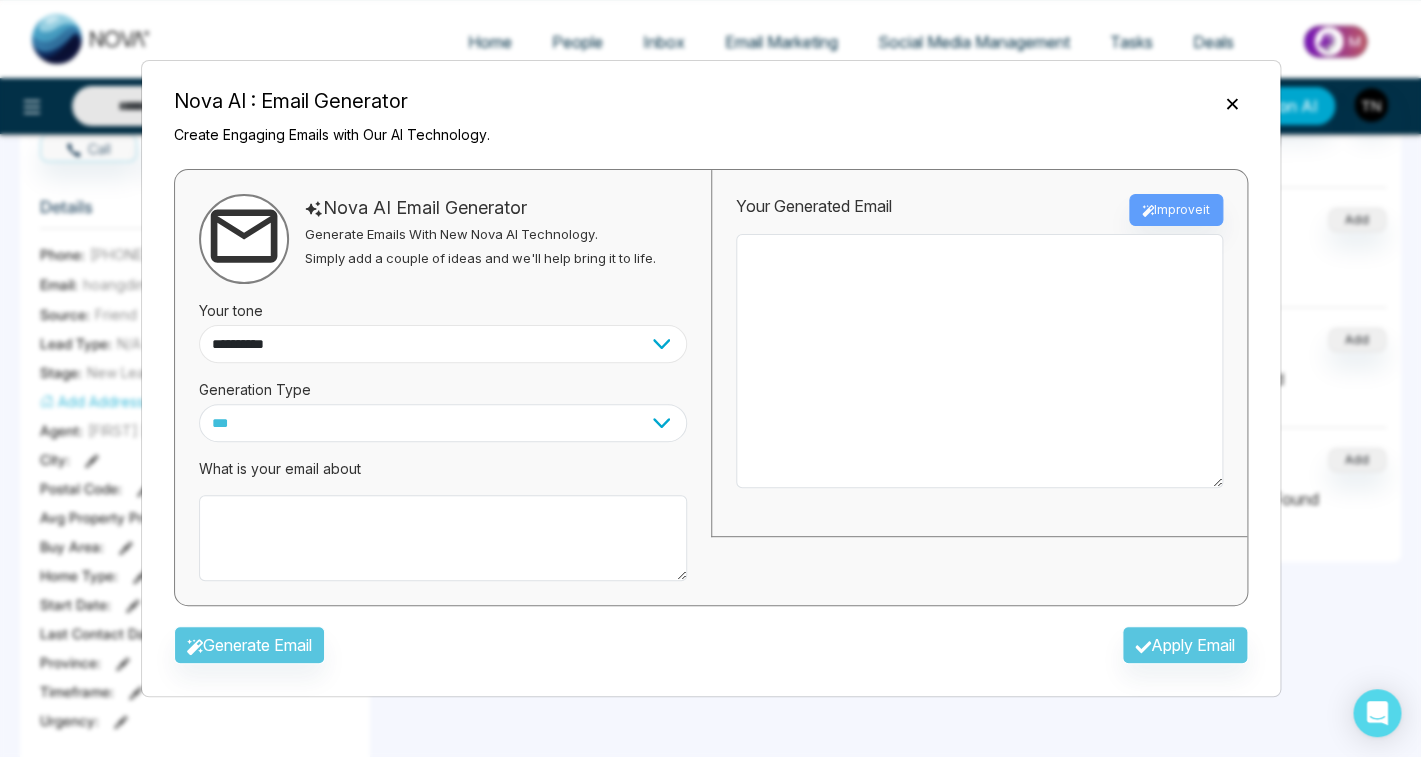 click on "**********" at bounding box center [443, 344] 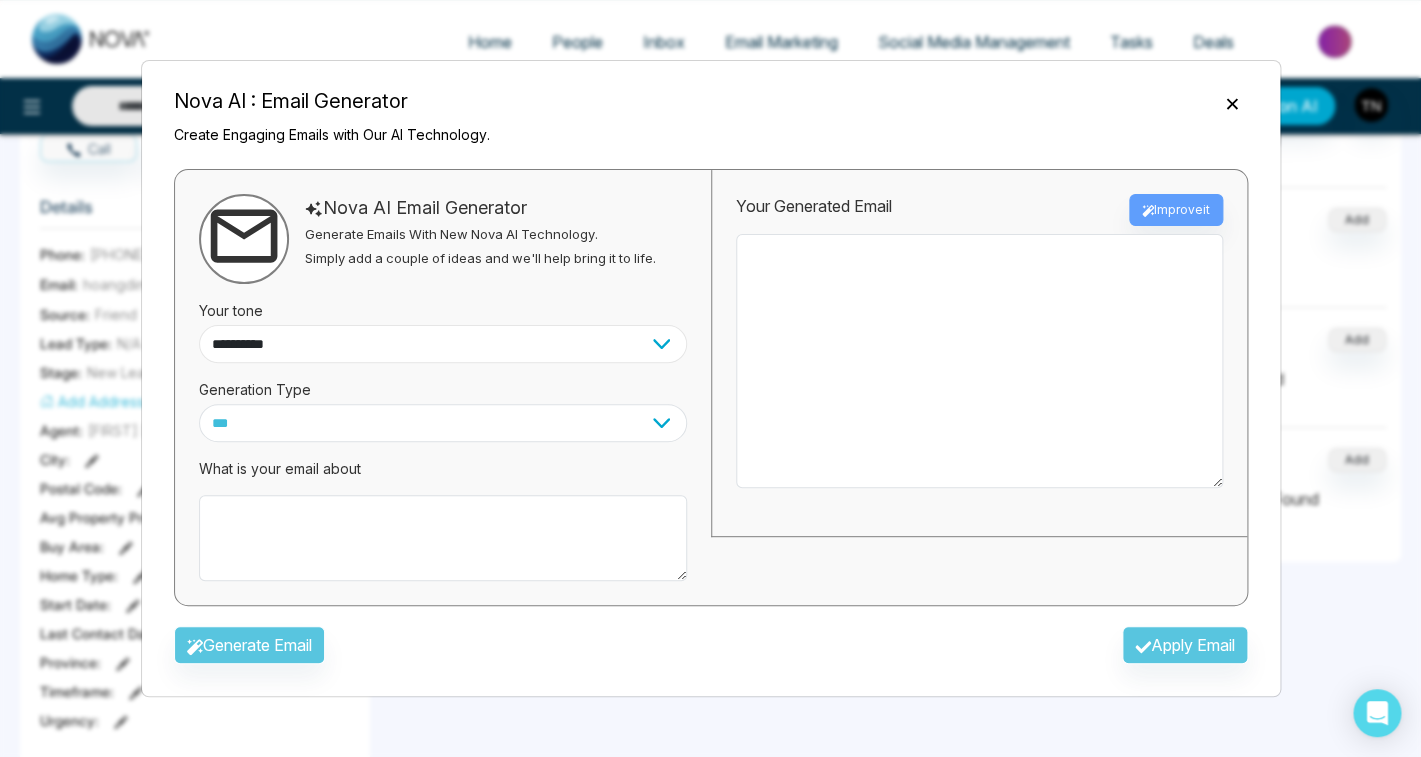 select on "*******" 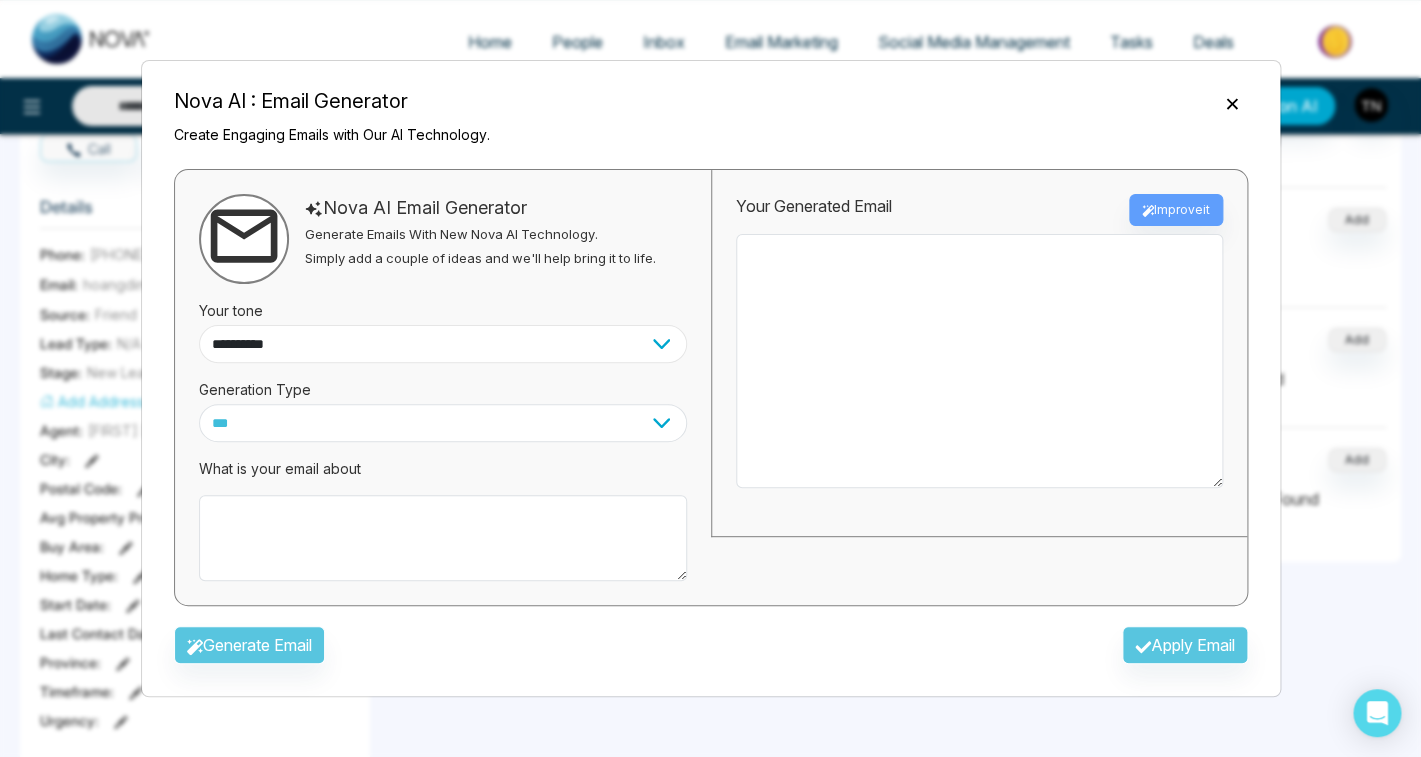click on "*******" at bounding box center [0, 0] 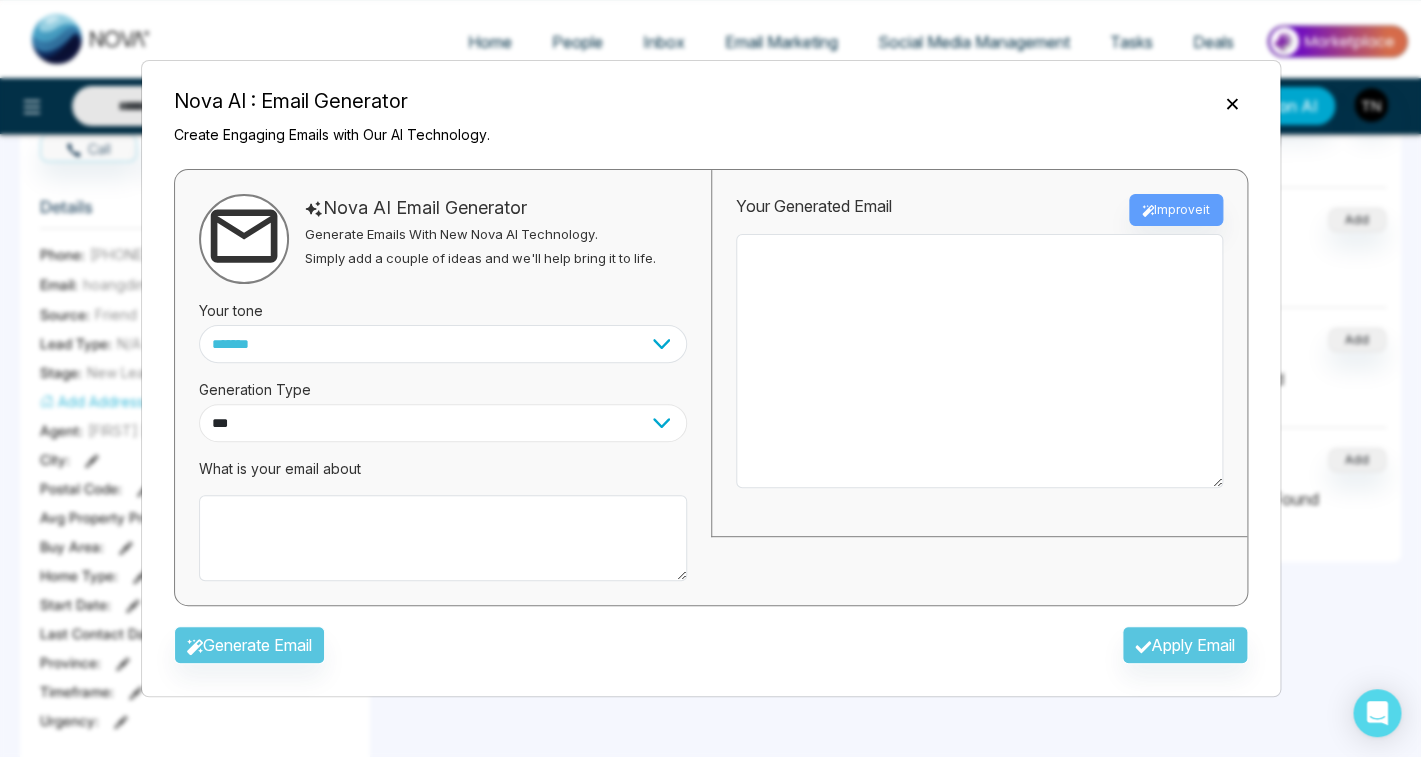 click on "*** ***** ******* ******* ********" at bounding box center [443, 423] 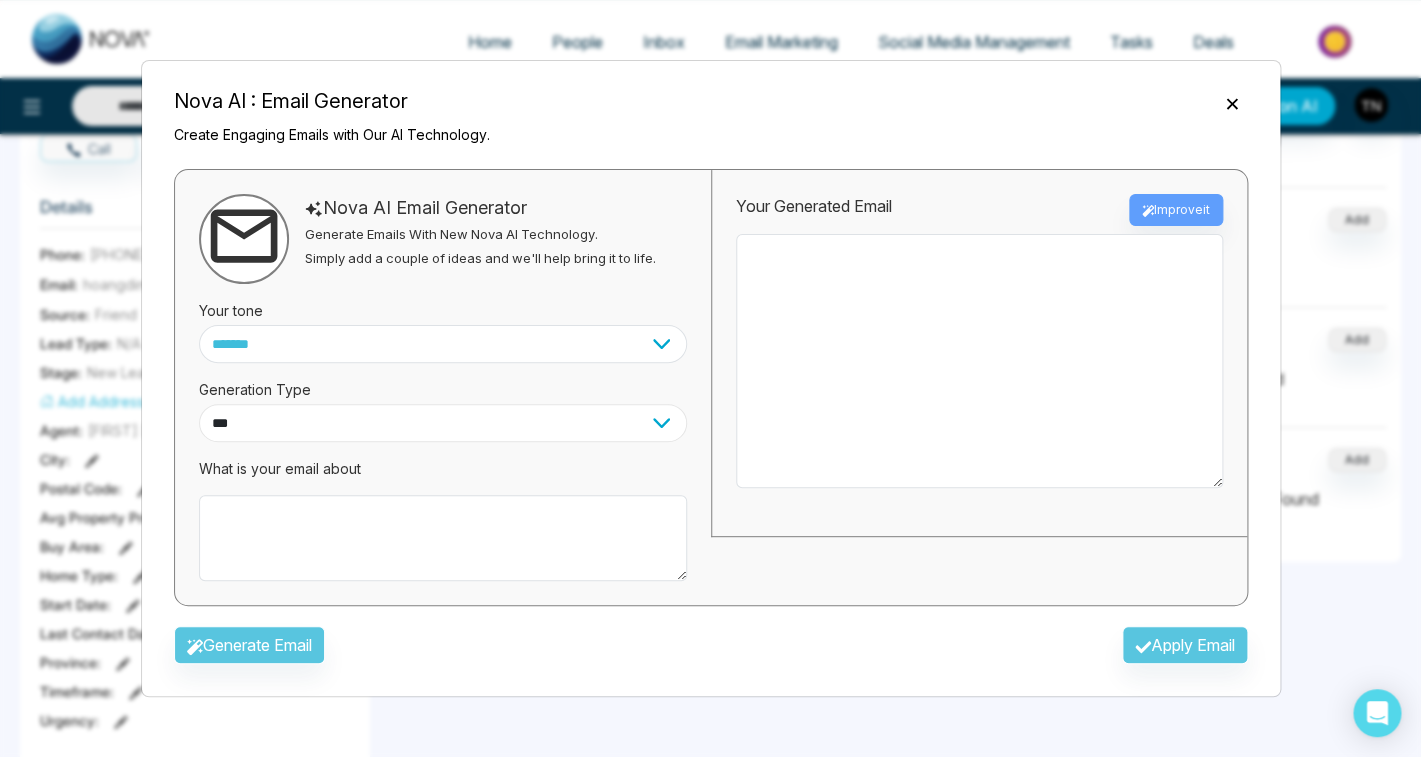 click on "***" at bounding box center (0, 0) 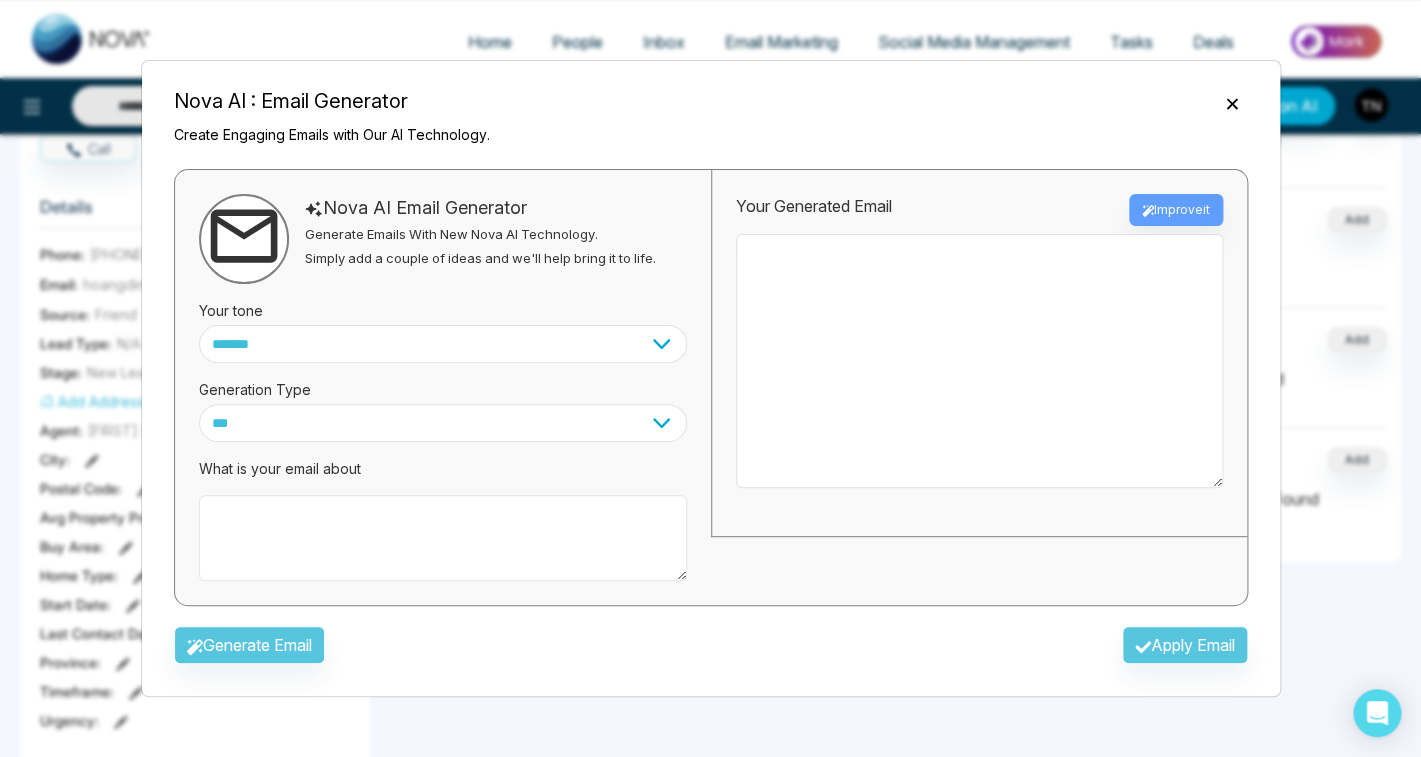 click at bounding box center [443, 538] 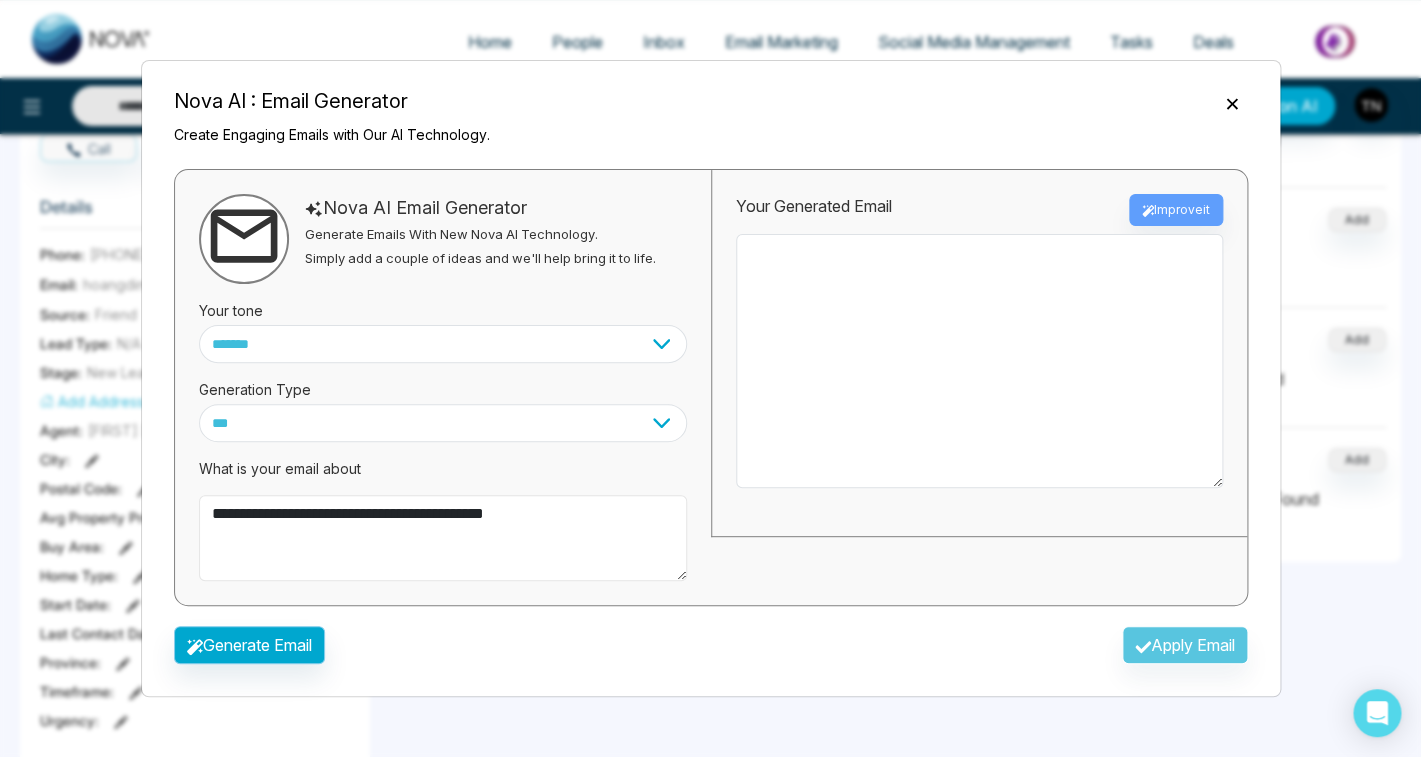 type on "**********" 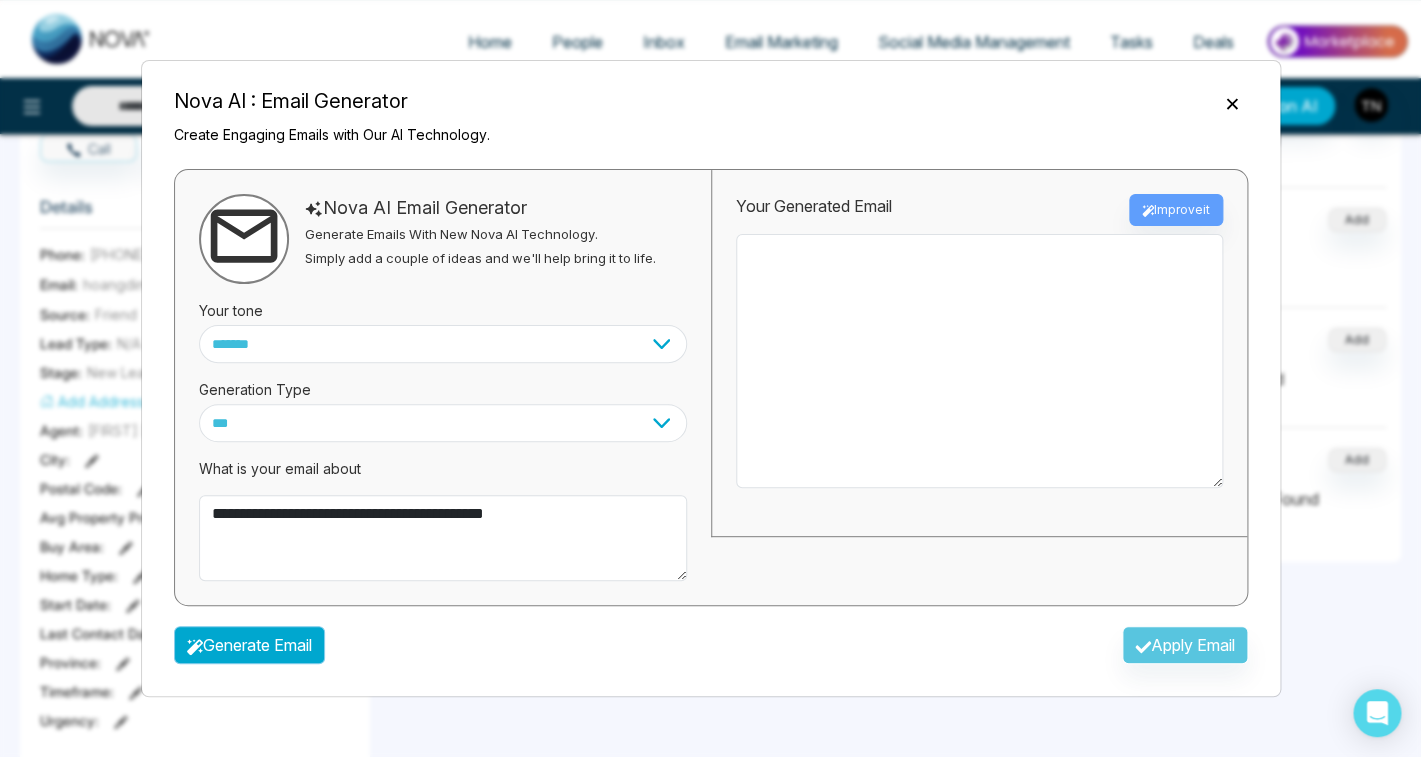 click on "Generate Email" at bounding box center [249, 645] 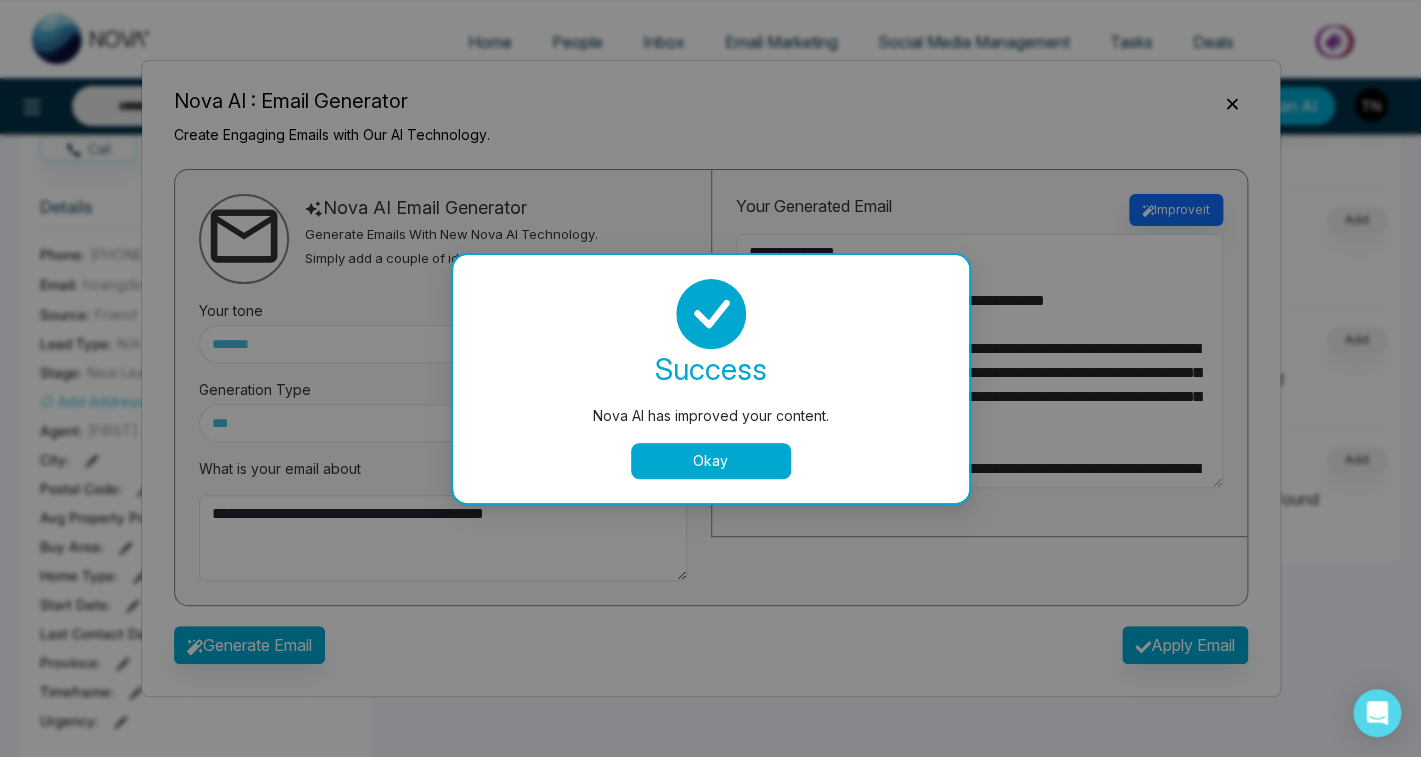 click on "Okay" at bounding box center (711, 461) 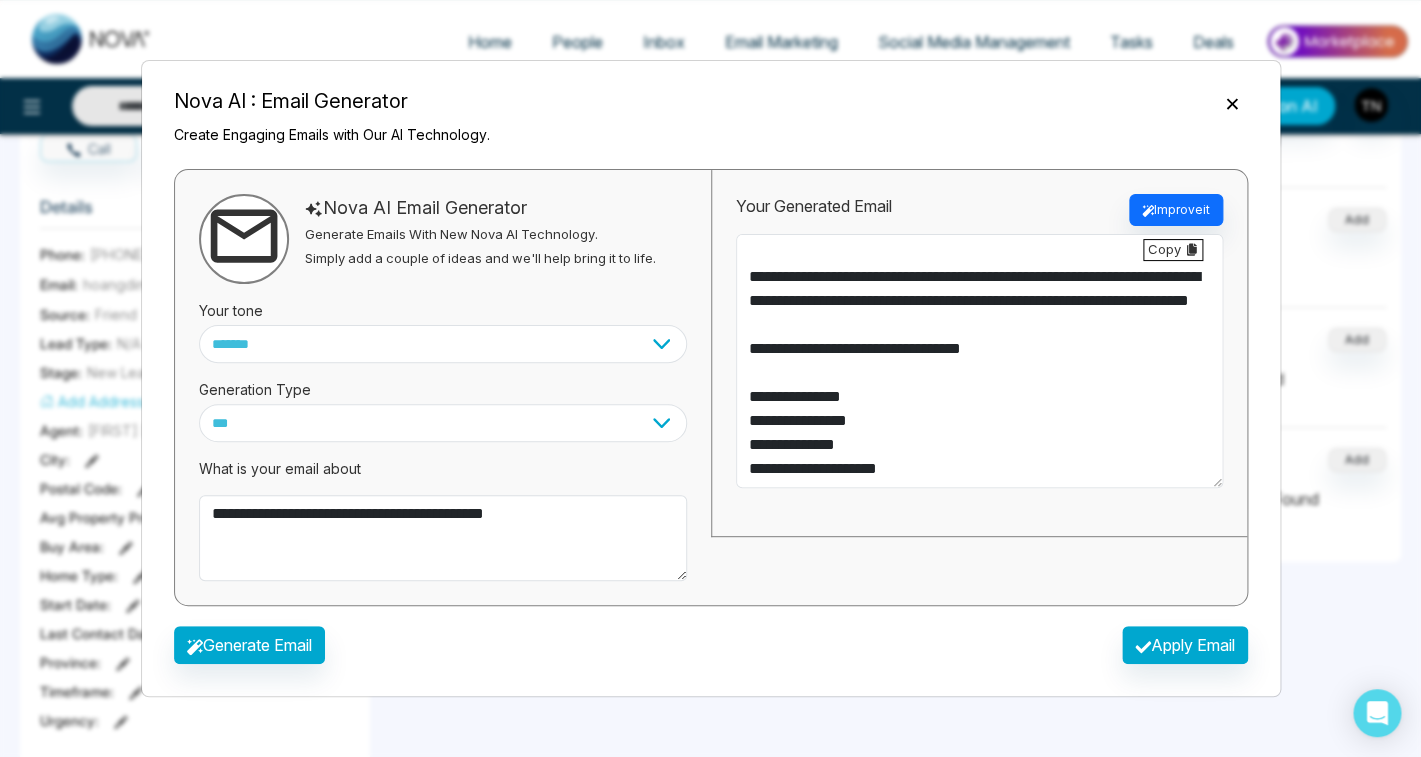 scroll, scrollTop: 528, scrollLeft: 0, axis: vertical 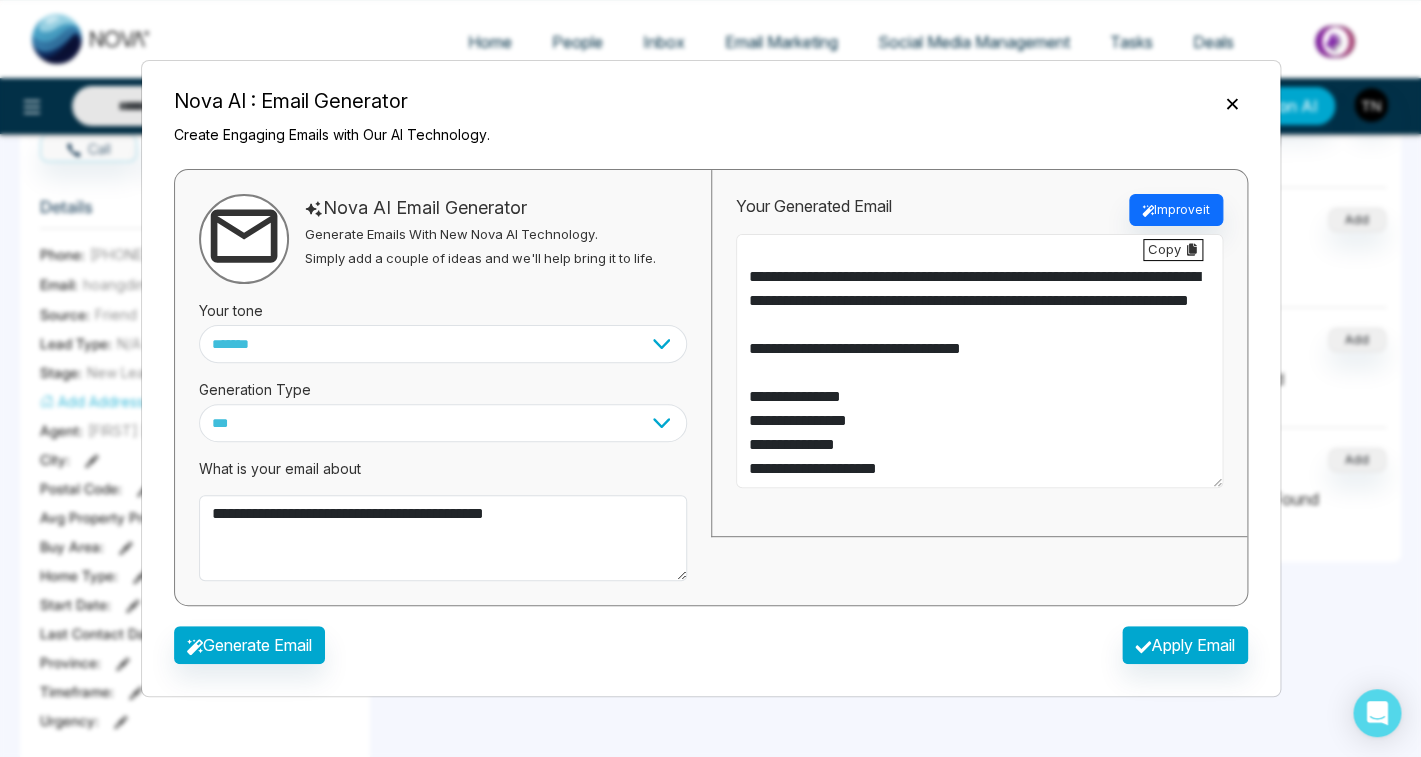 click at bounding box center (979, 361) 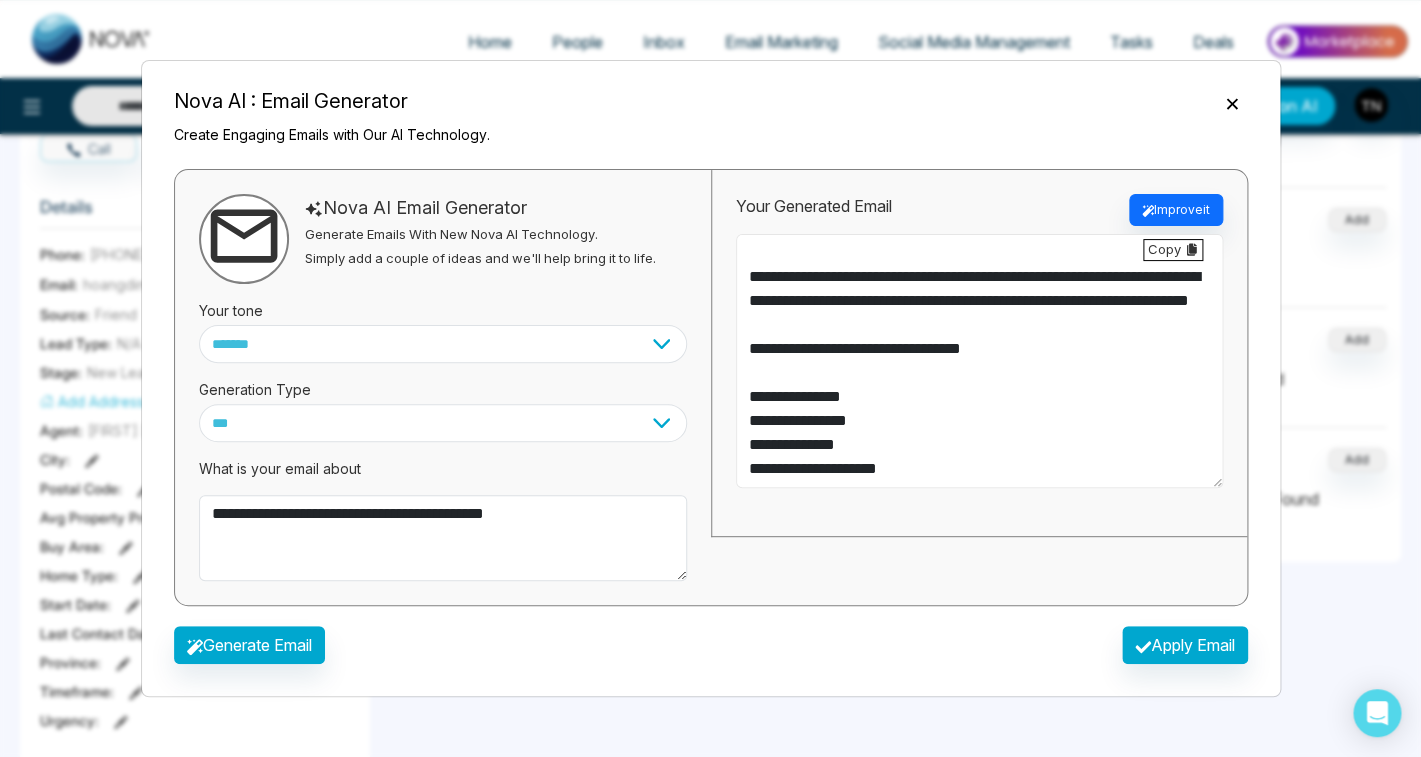 click at bounding box center [979, 361] 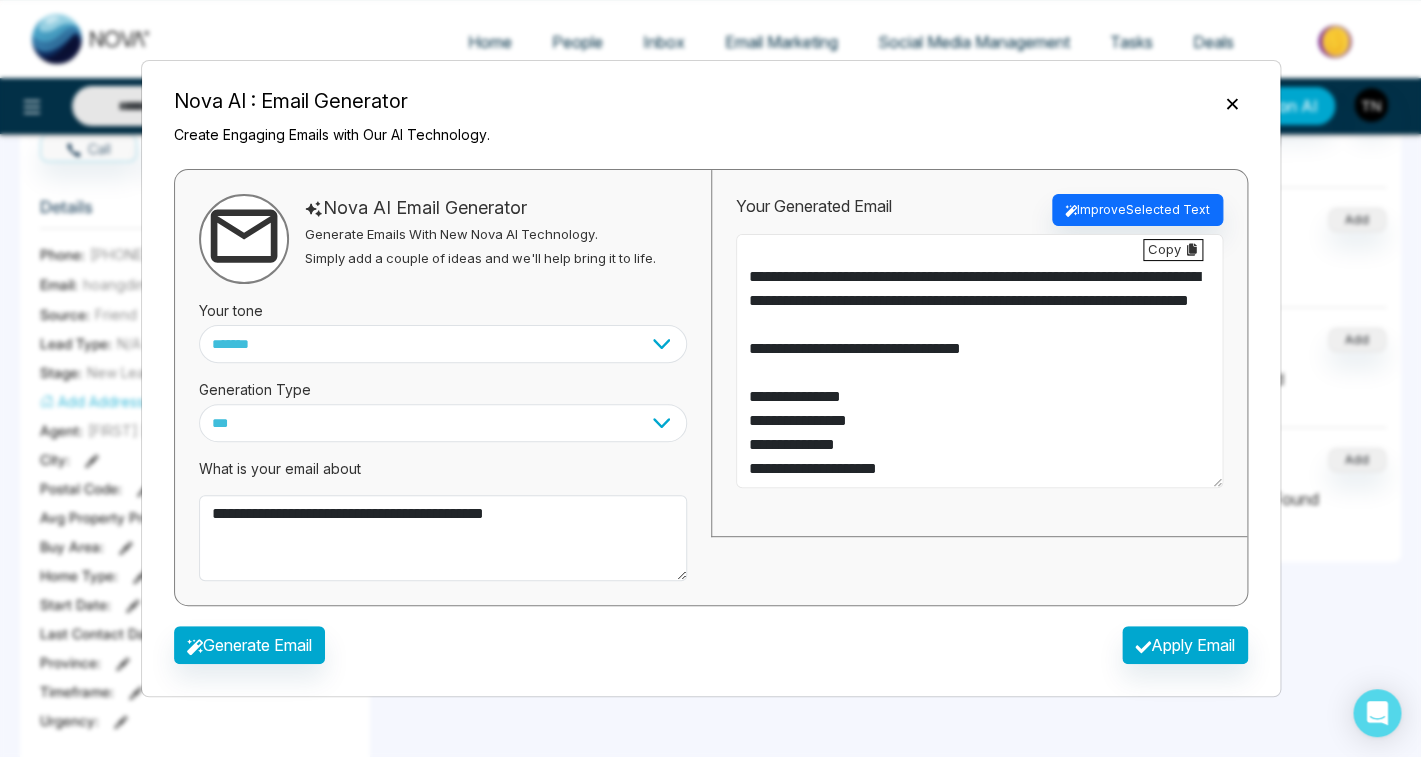 click at bounding box center (979, 361) 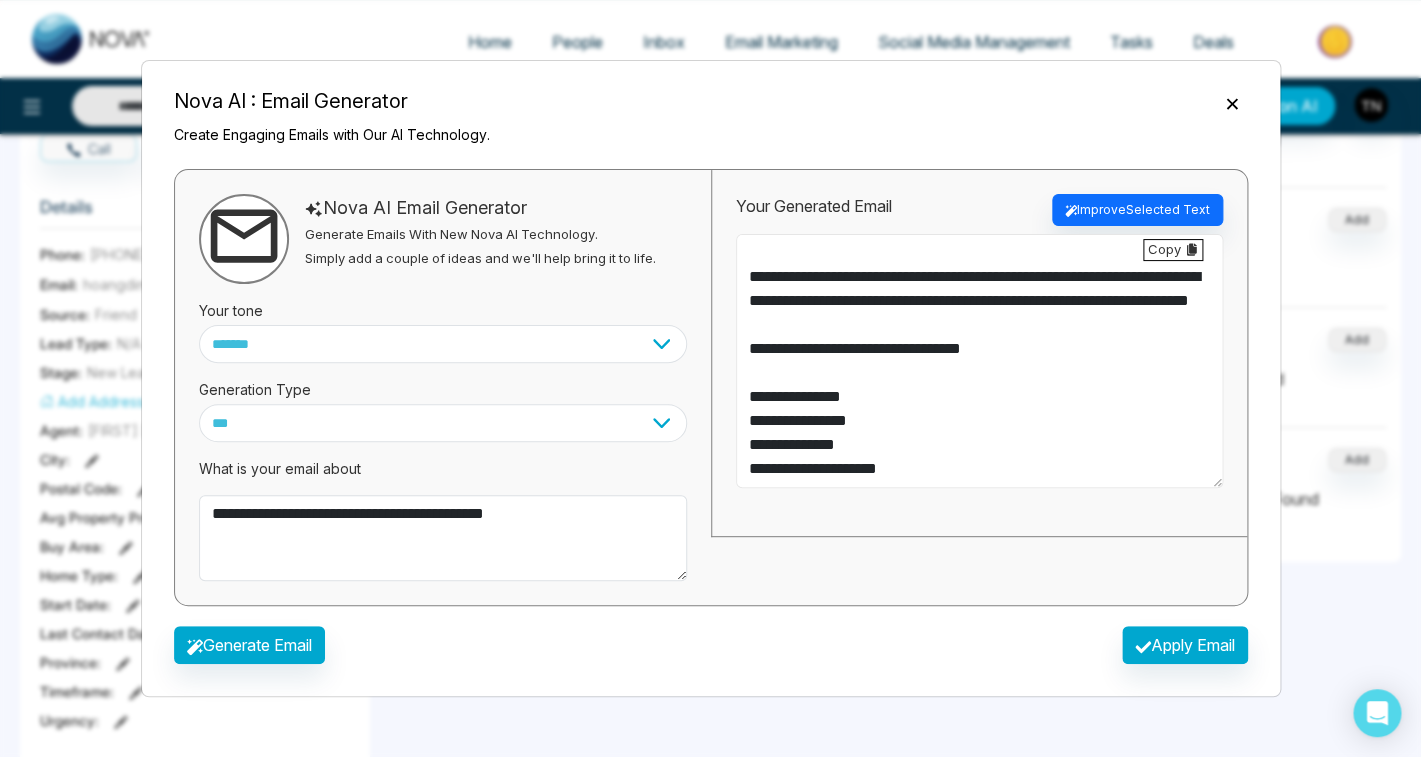 click at bounding box center (979, 361) 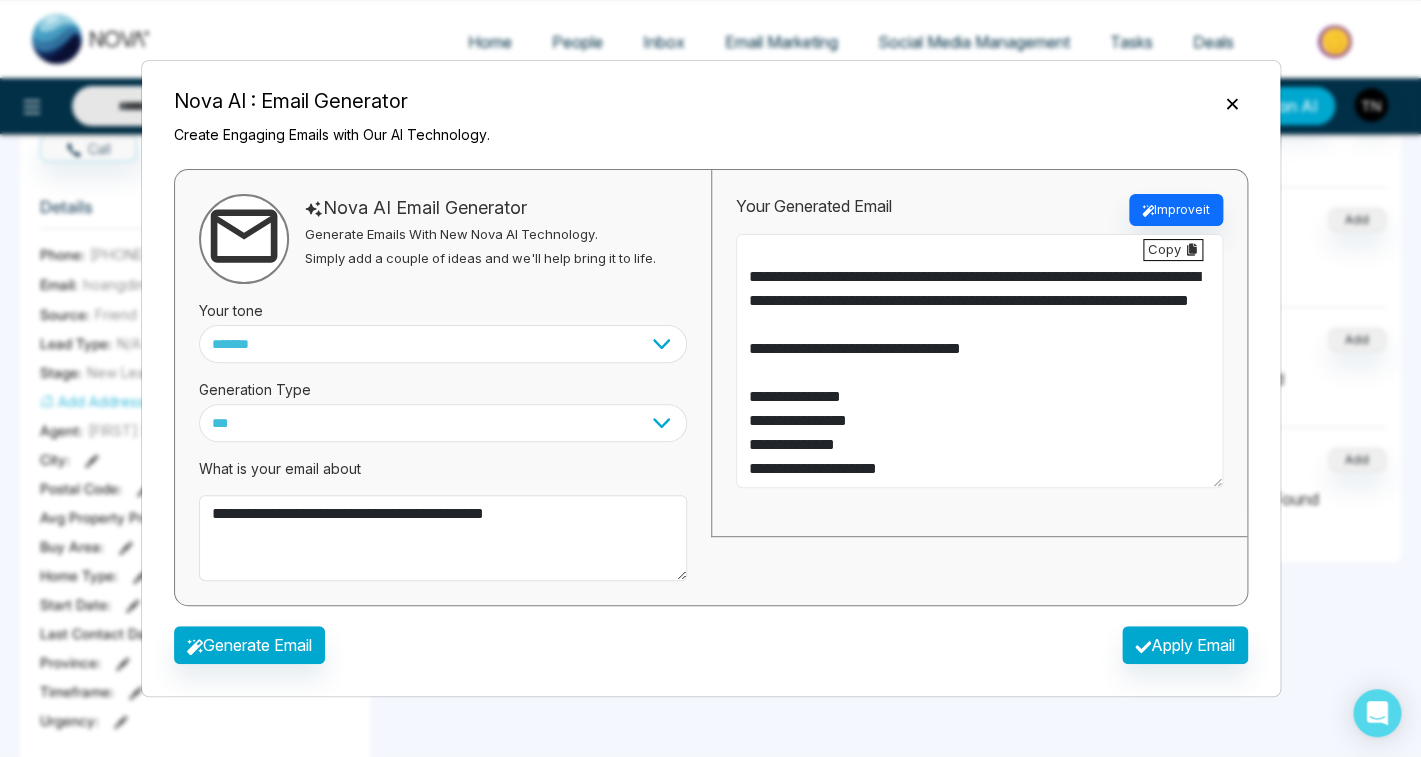scroll, scrollTop: 473, scrollLeft: 0, axis: vertical 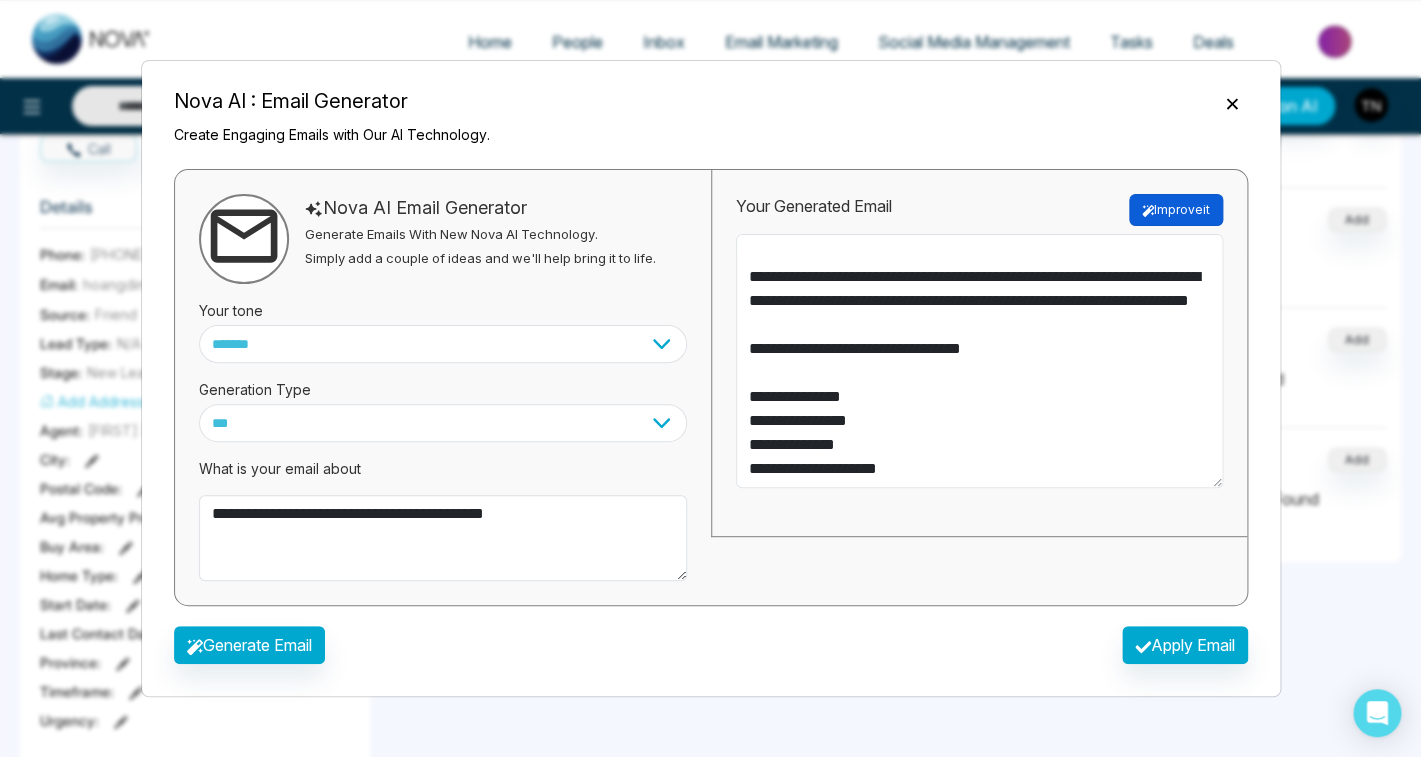 click on "Improve  it" at bounding box center [1176, 210] 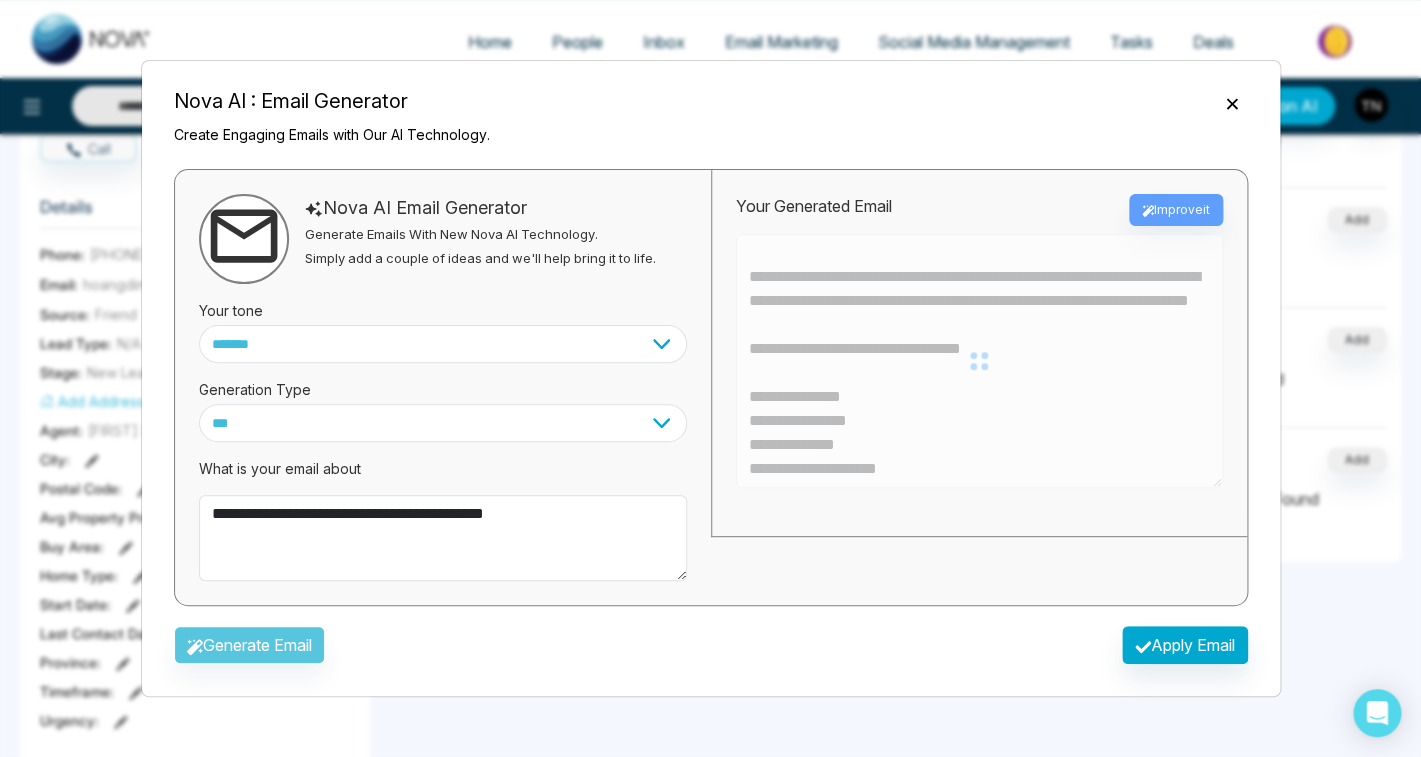 type on "**********" 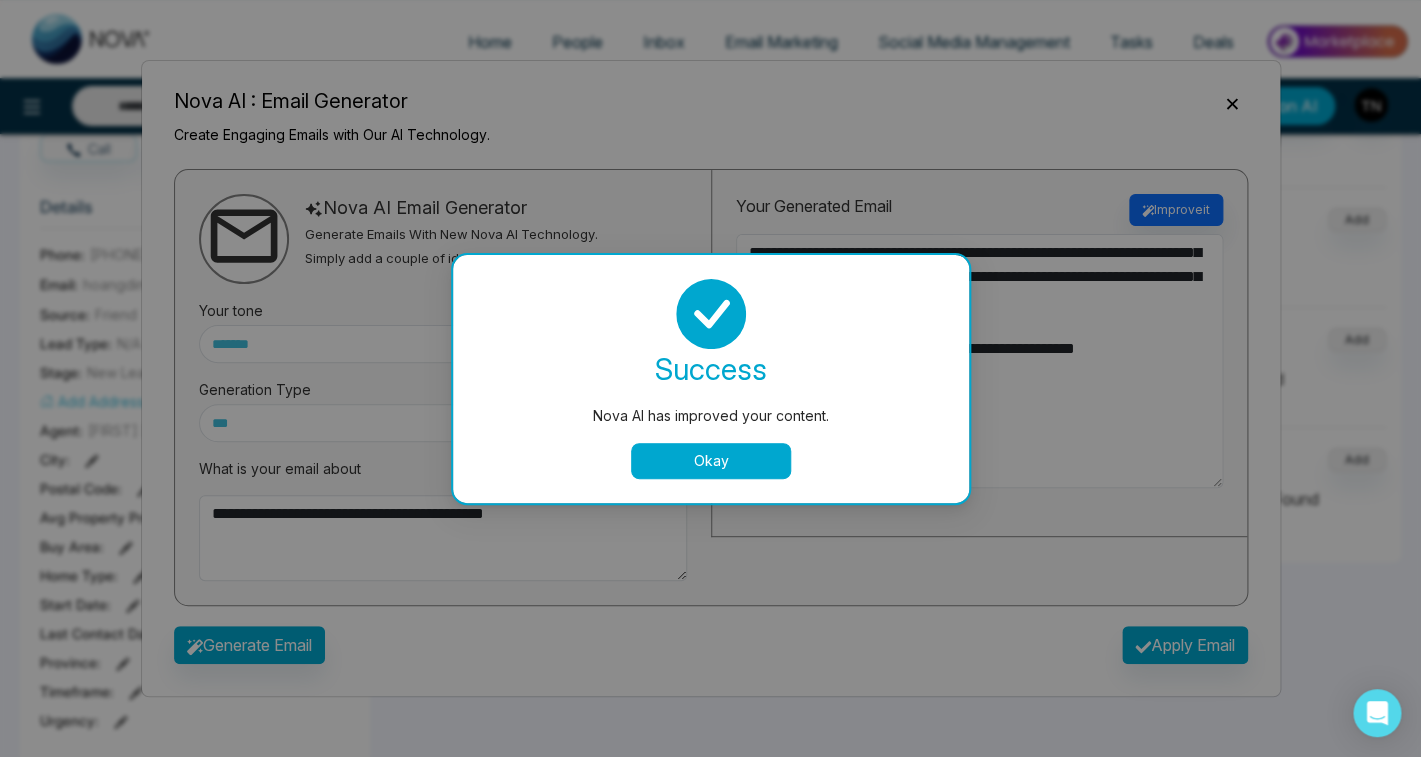 scroll, scrollTop: 408, scrollLeft: 0, axis: vertical 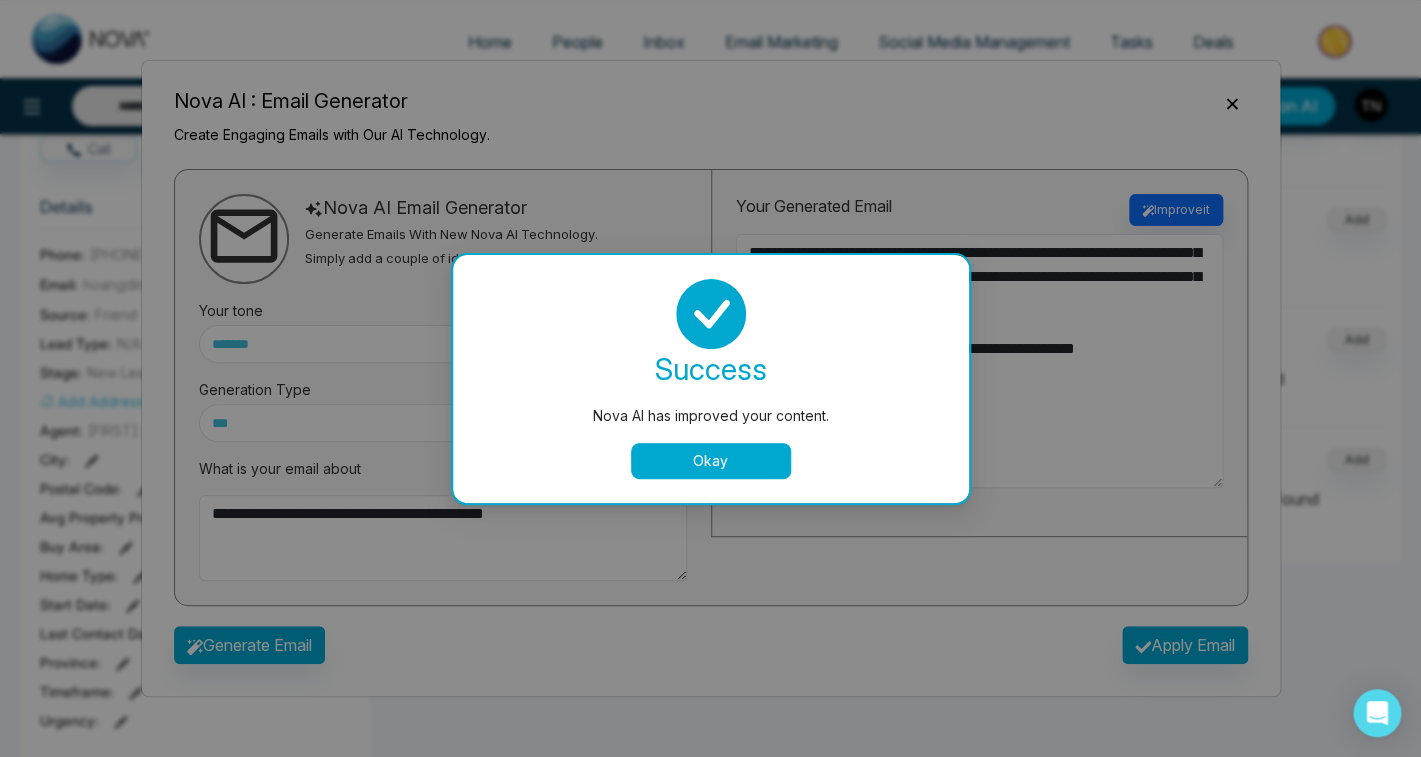 click on "Okay" at bounding box center (711, 461) 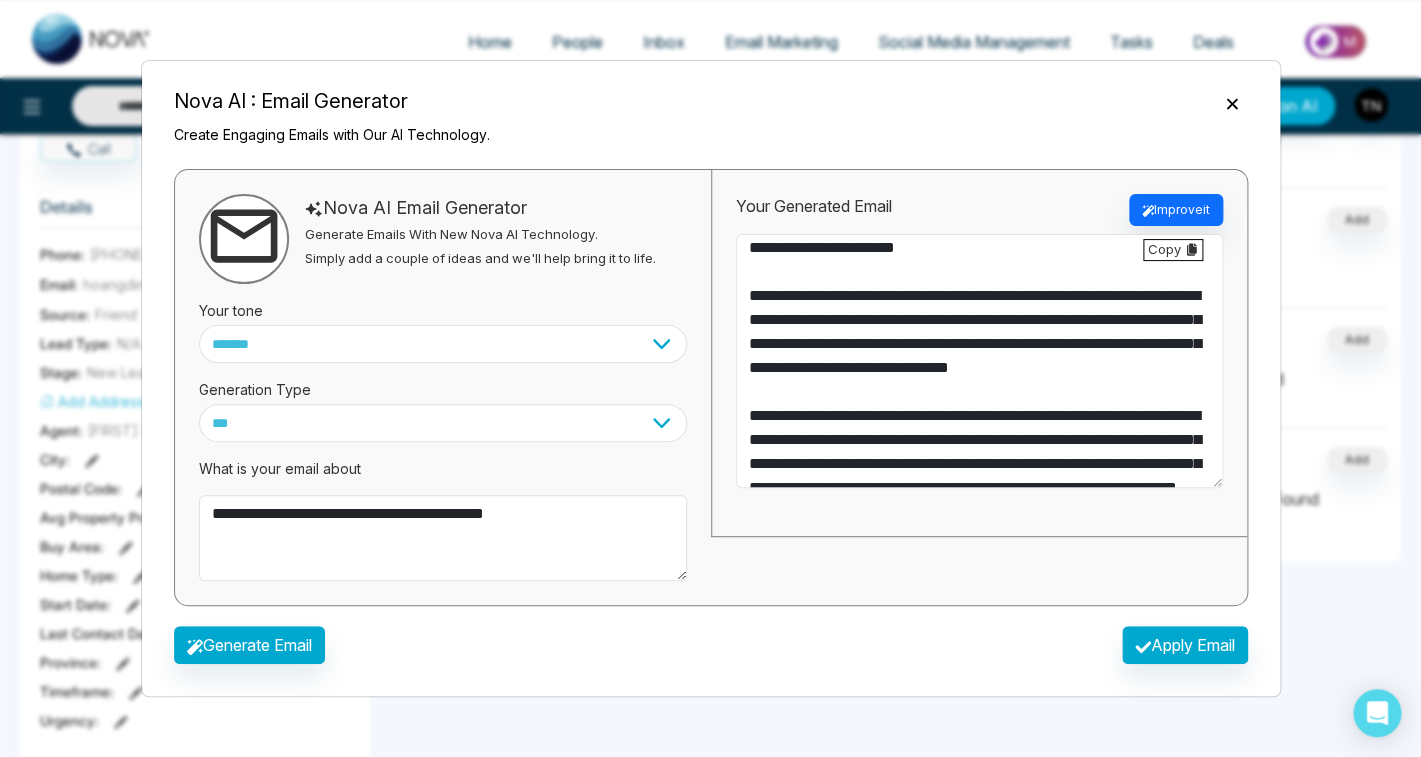 scroll, scrollTop: 0, scrollLeft: 0, axis: both 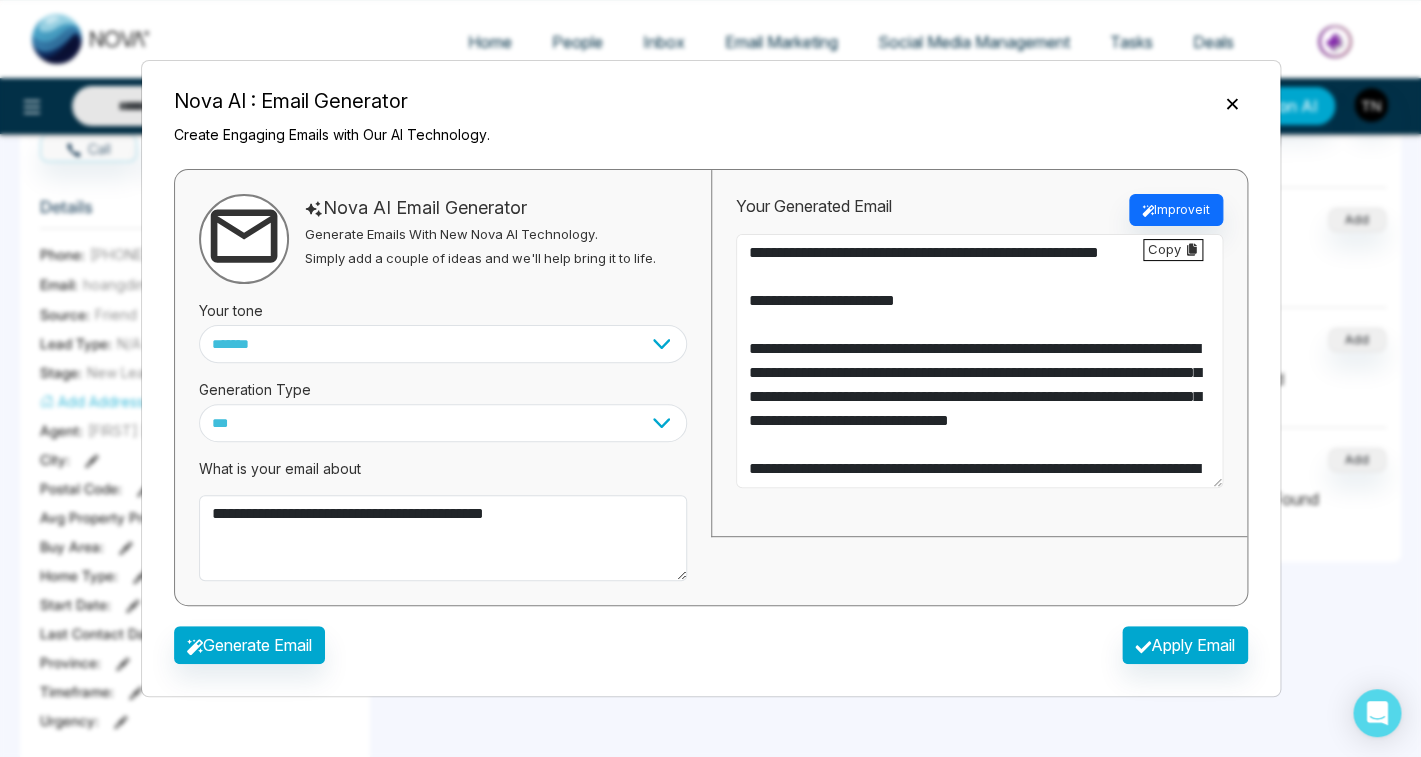 click on "**********" at bounding box center [979, 361] 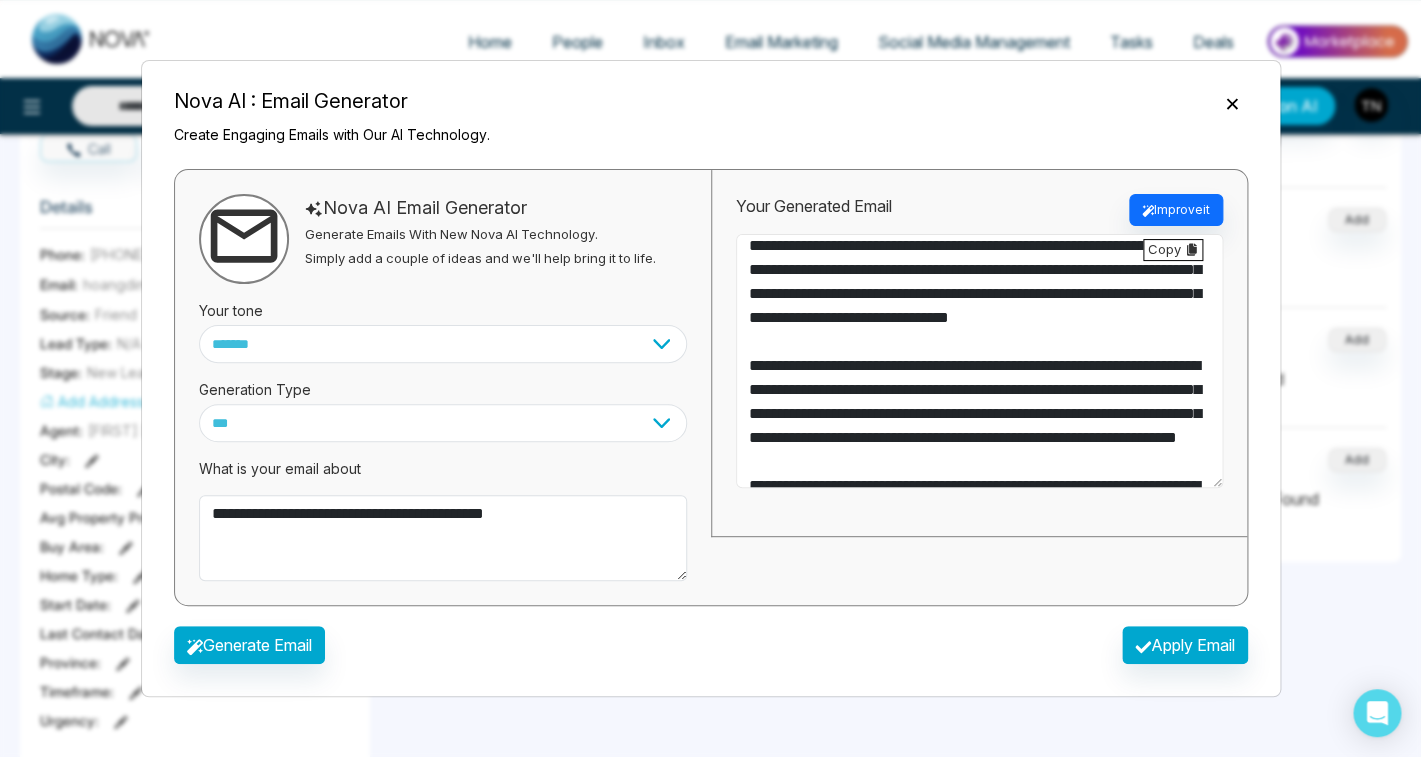 scroll, scrollTop: 109, scrollLeft: 0, axis: vertical 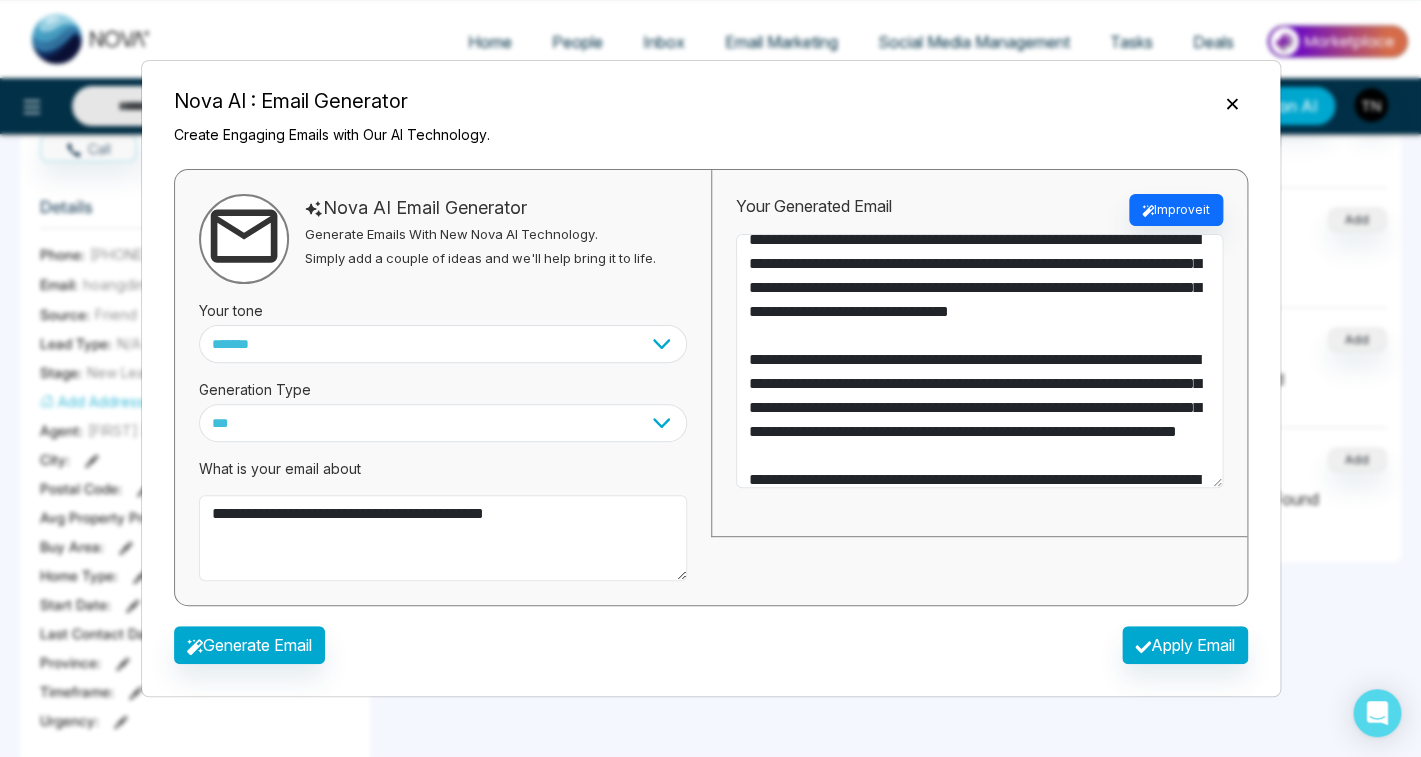 click on "**********" at bounding box center (443, 538) 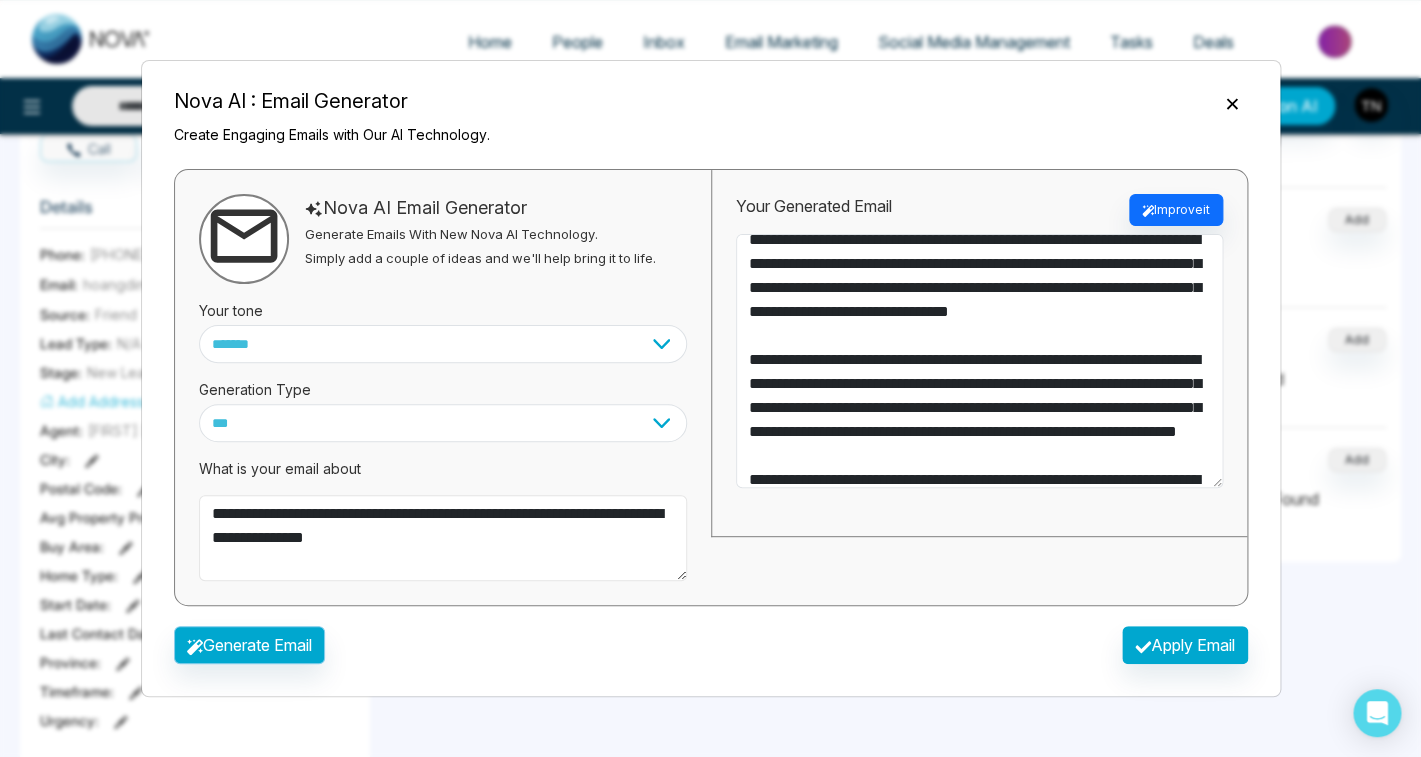 type on "**********" 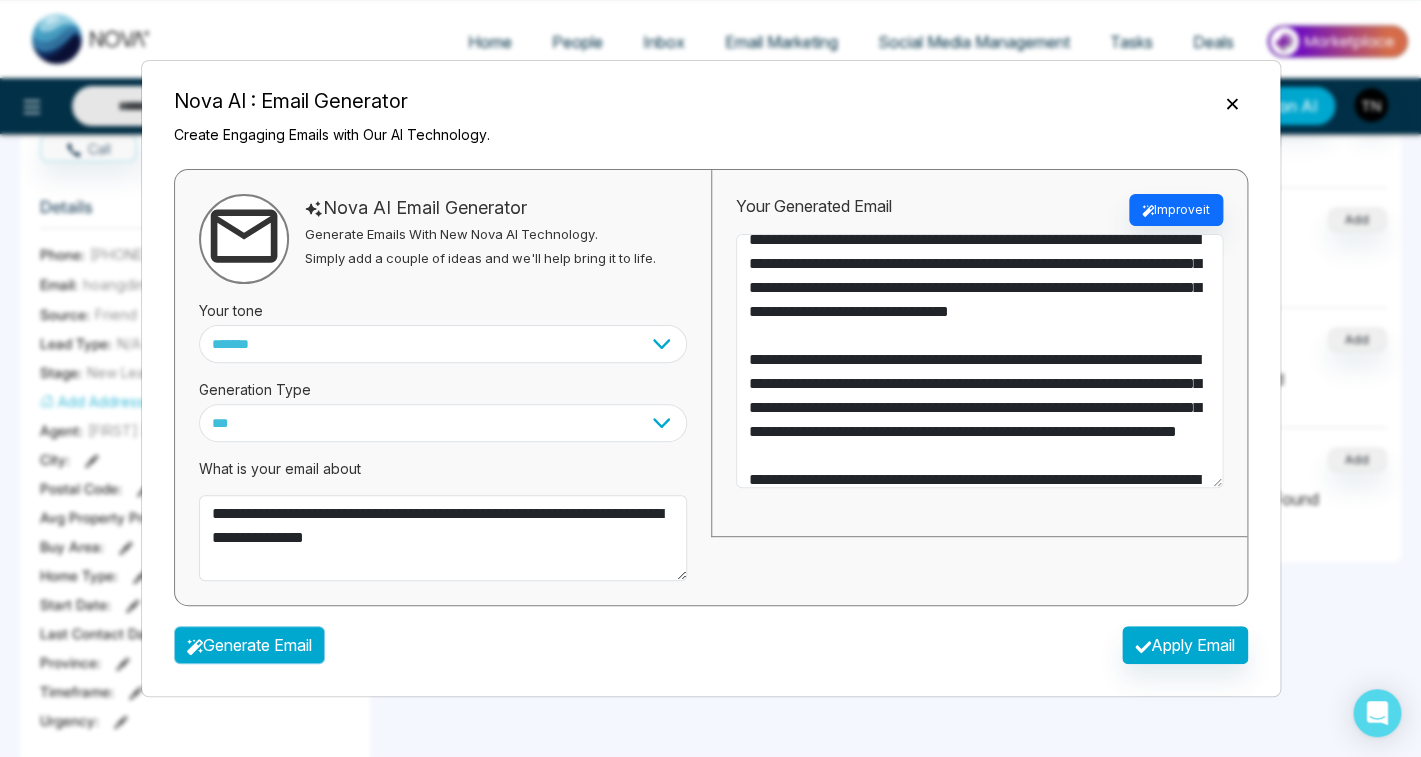 click on "Generate Email" at bounding box center [249, 645] 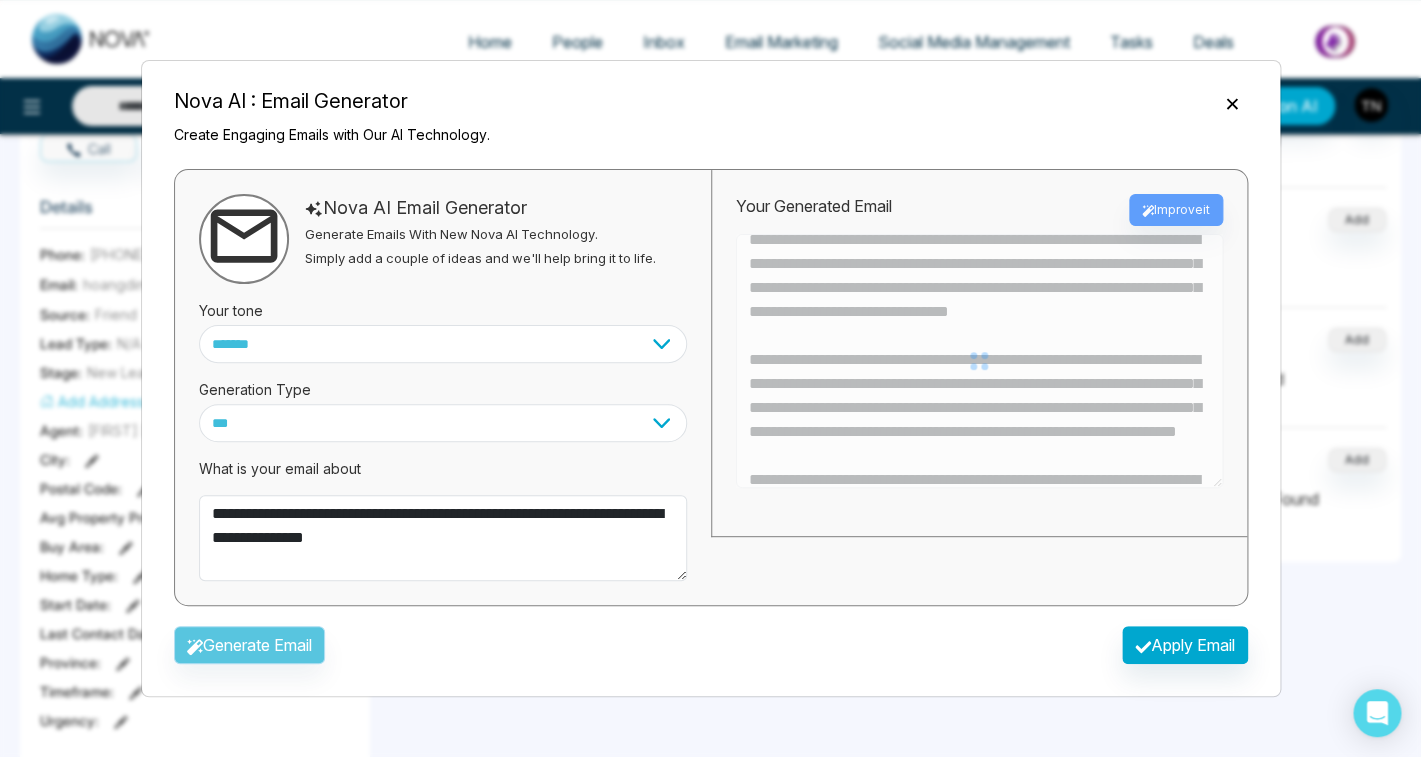 type on "**********" 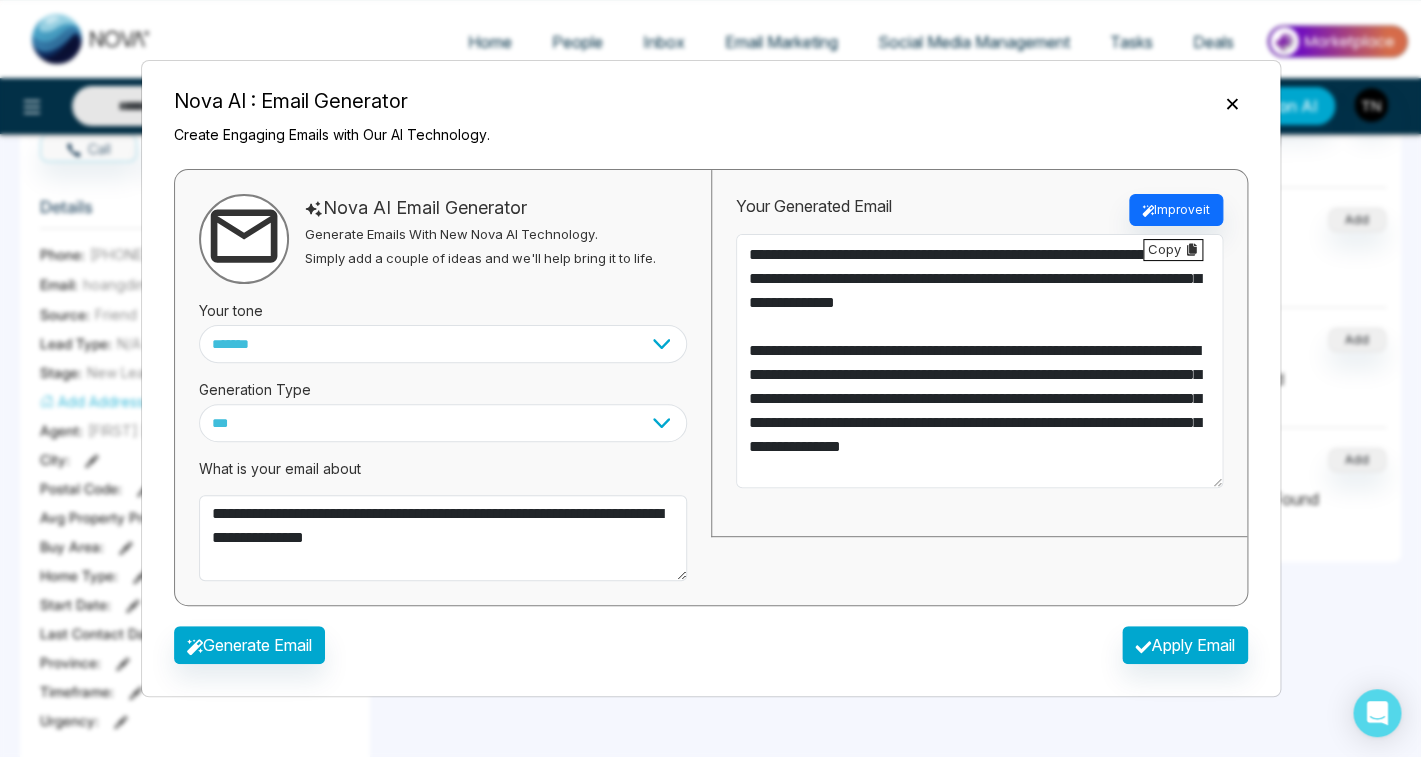 scroll, scrollTop: 56, scrollLeft: 0, axis: vertical 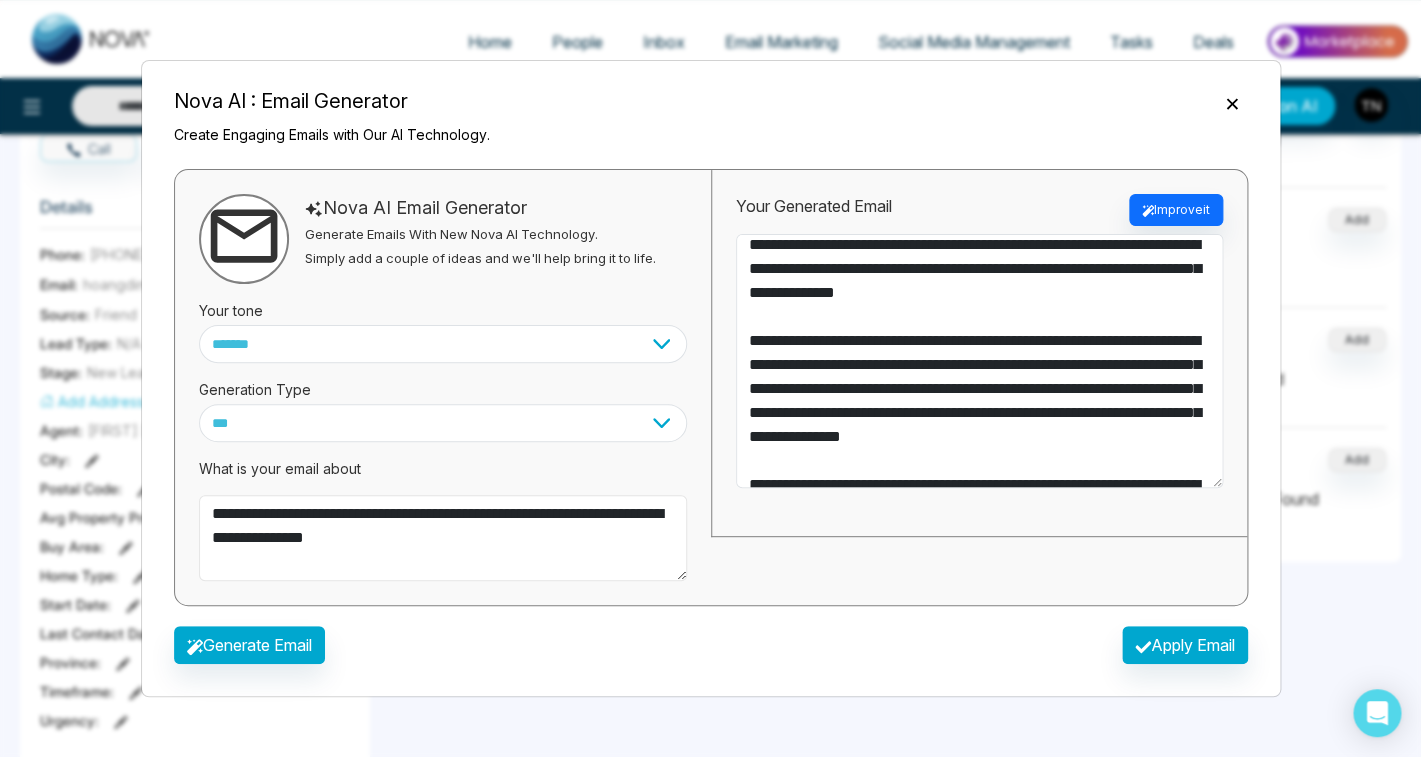 click on "**********" at bounding box center [443, 538] 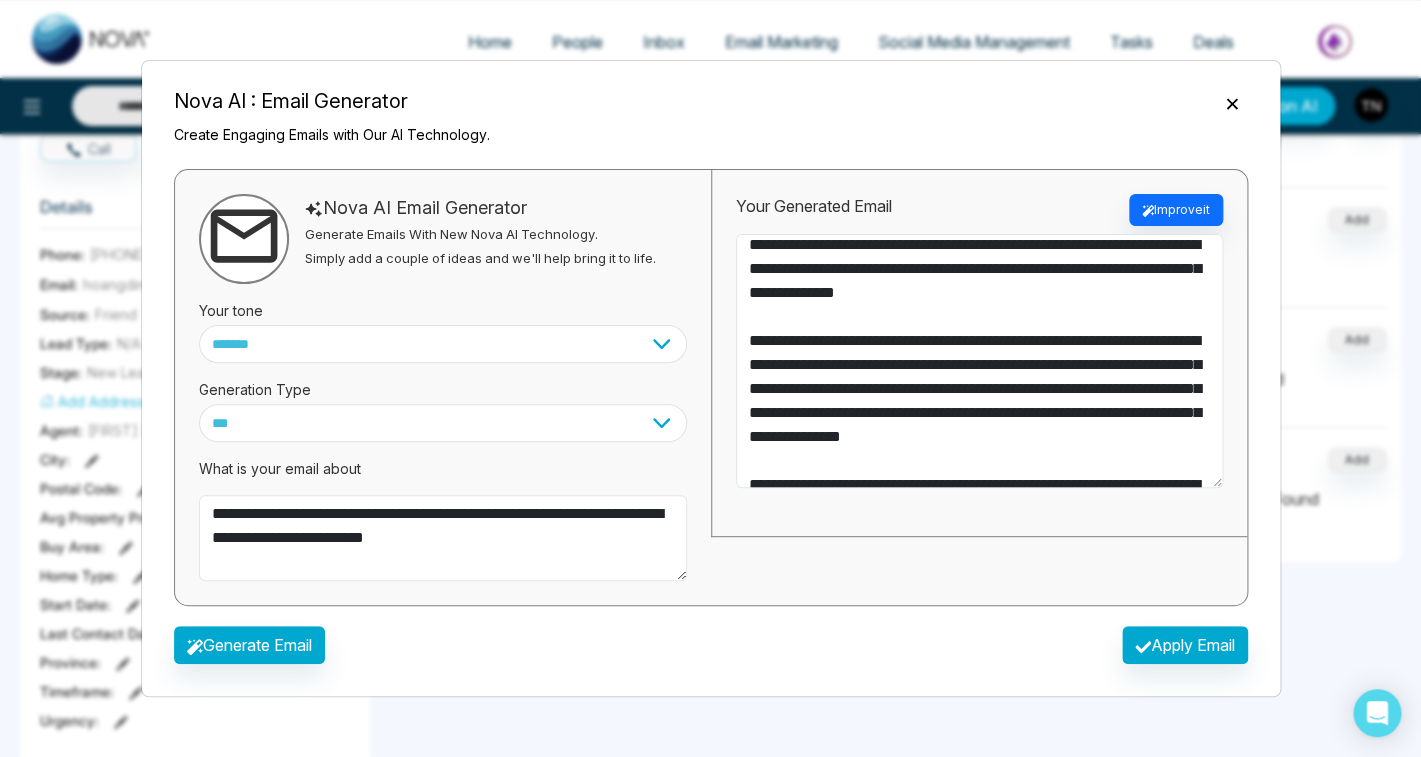 click on "**********" at bounding box center (443, 538) 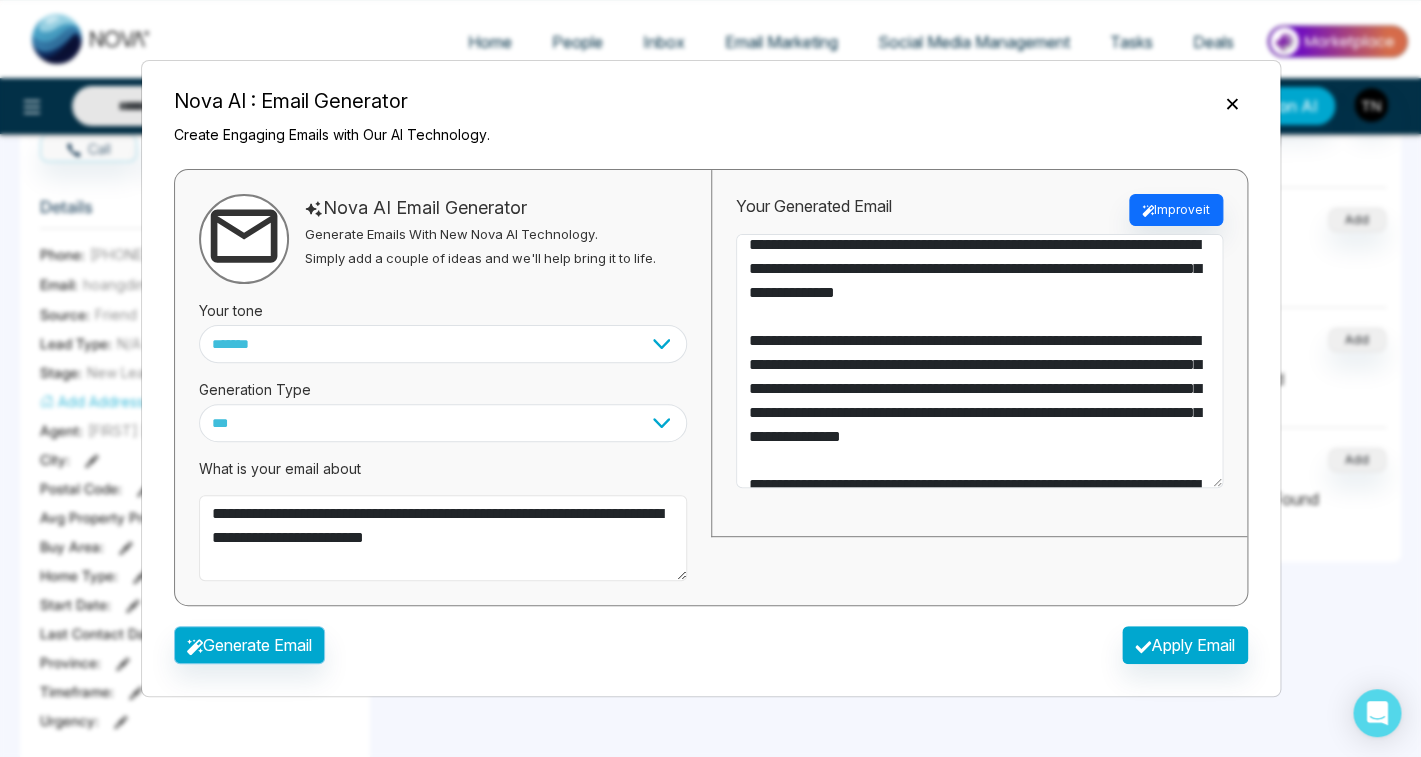 type on "**********" 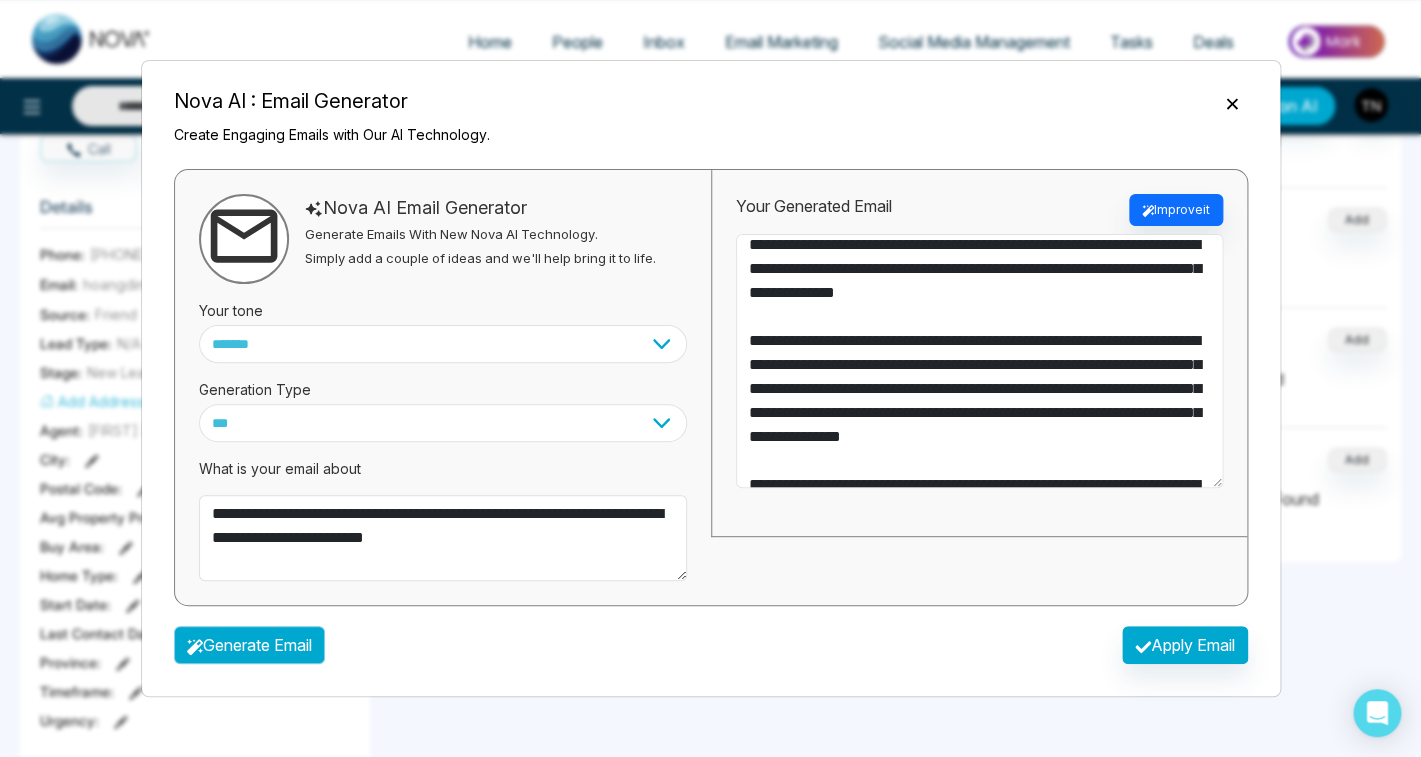 click on "Generate Email" at bounding box center [249, 645] 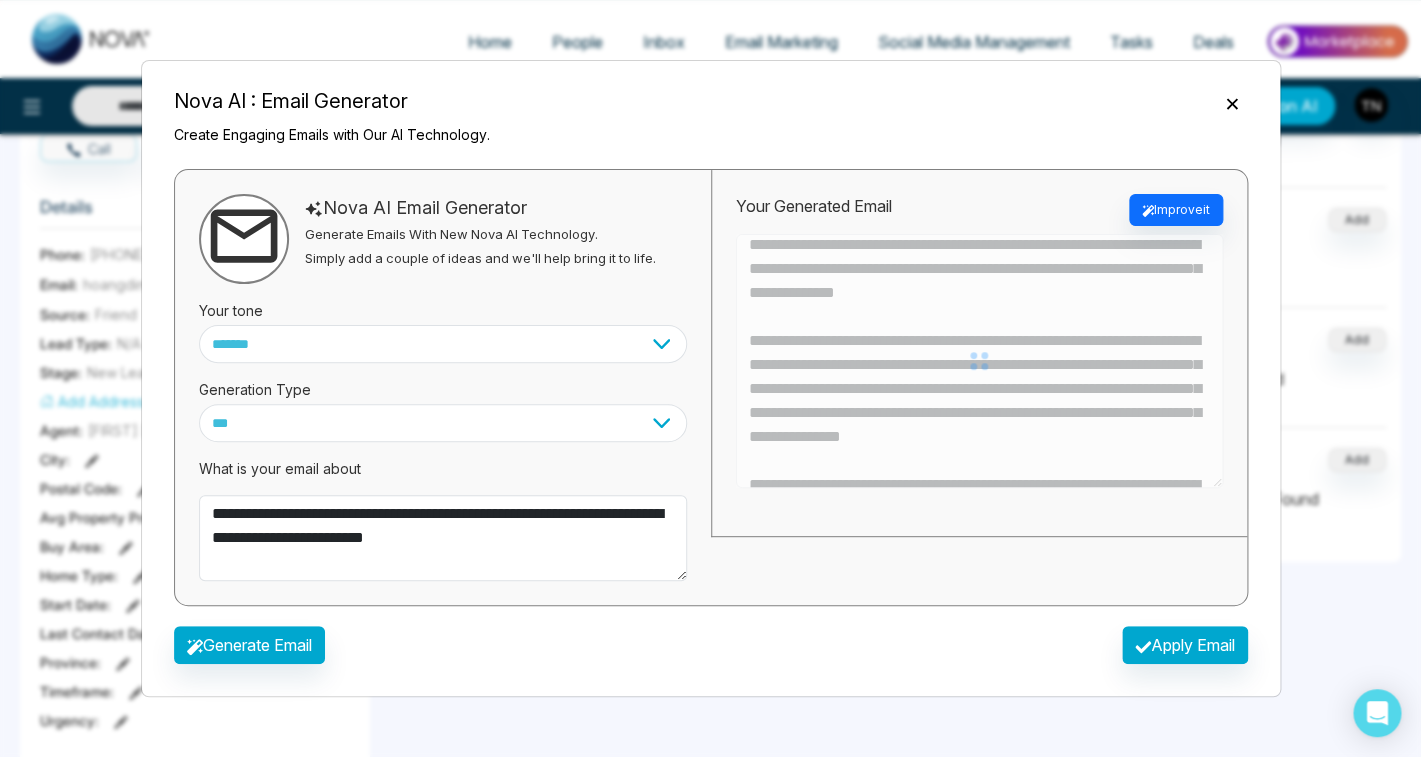 type on "**********" 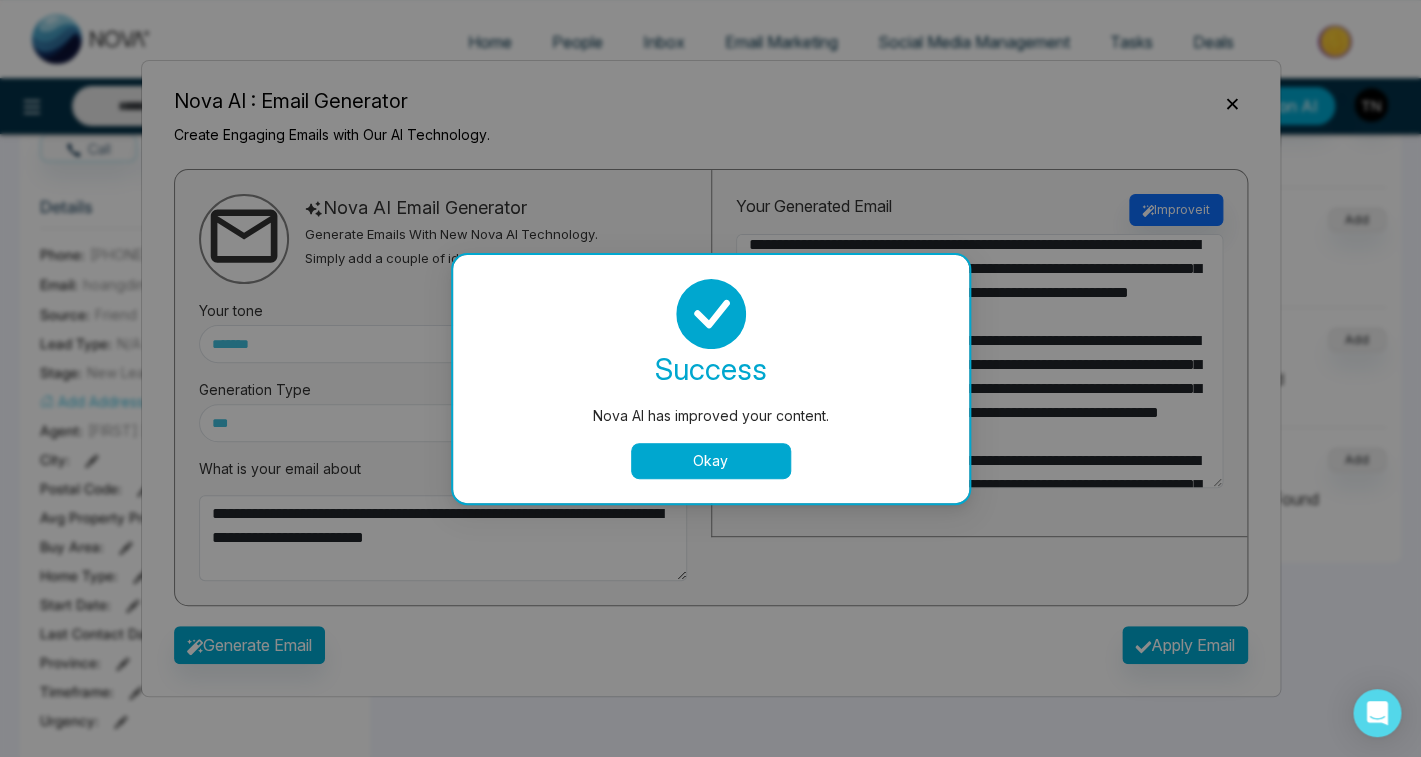 click on "Okay" at bounding box center (711, 461) 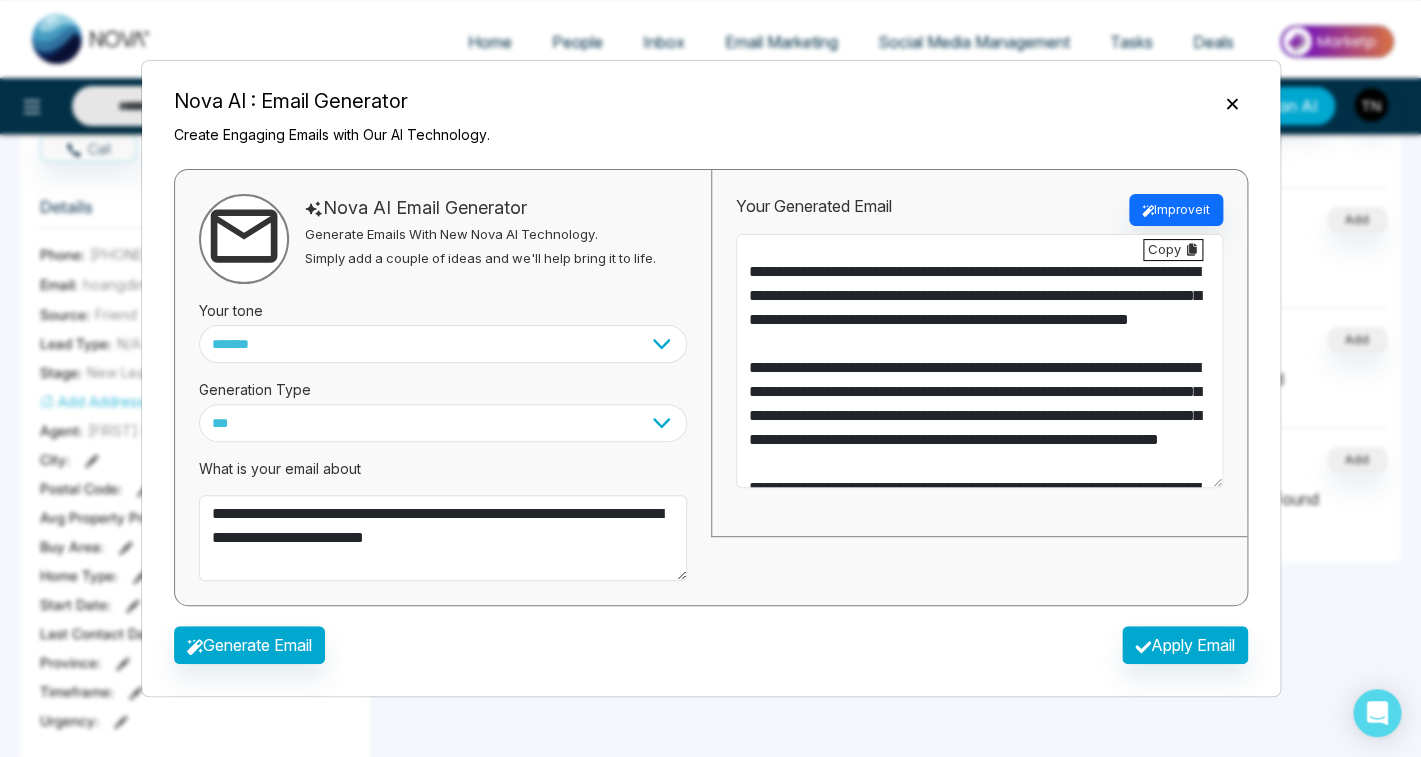 scroll, scrollTop: 22, scrollLeft: 0, axis: vertical 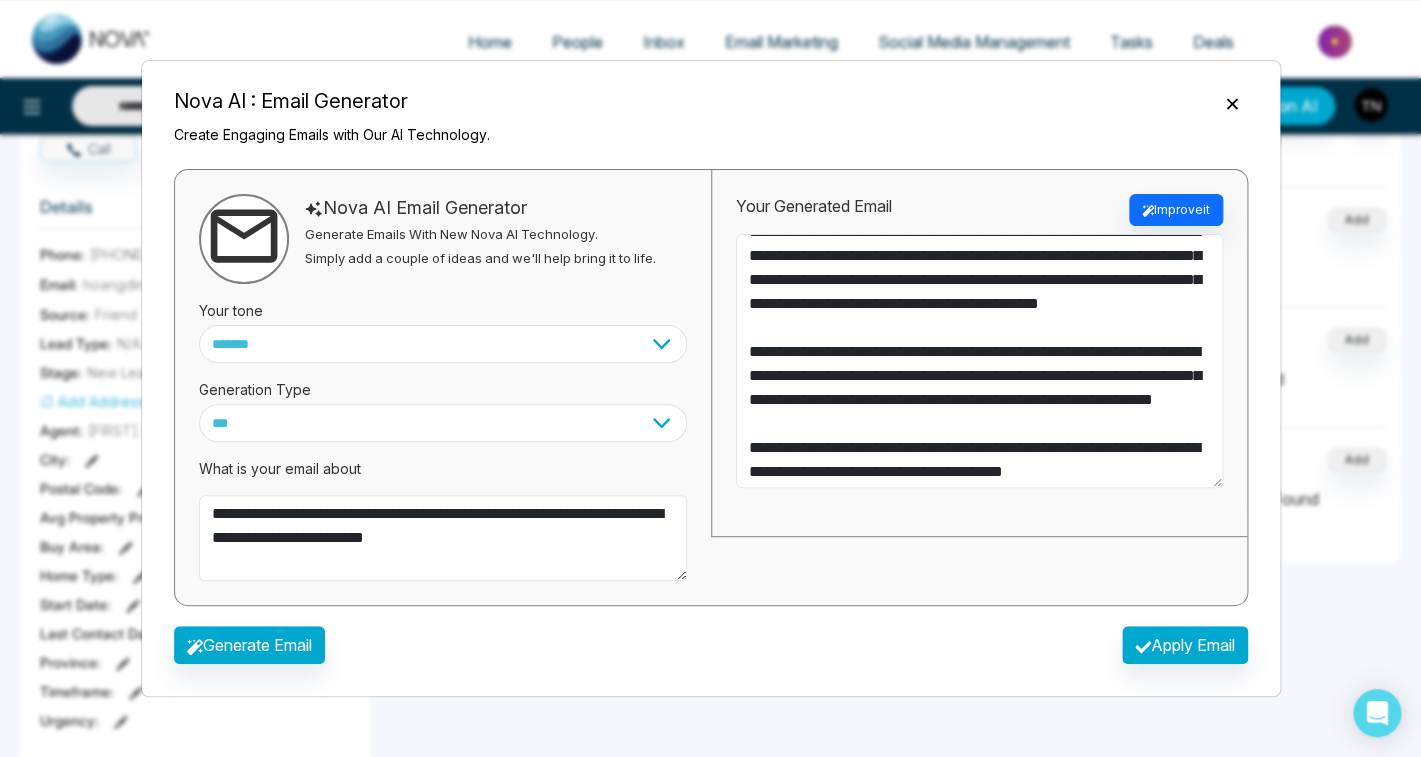 drag, startPoint x: 357, startPoint y: 539, endPoint x: 535, endPoint y: 554, distance: 178.6309 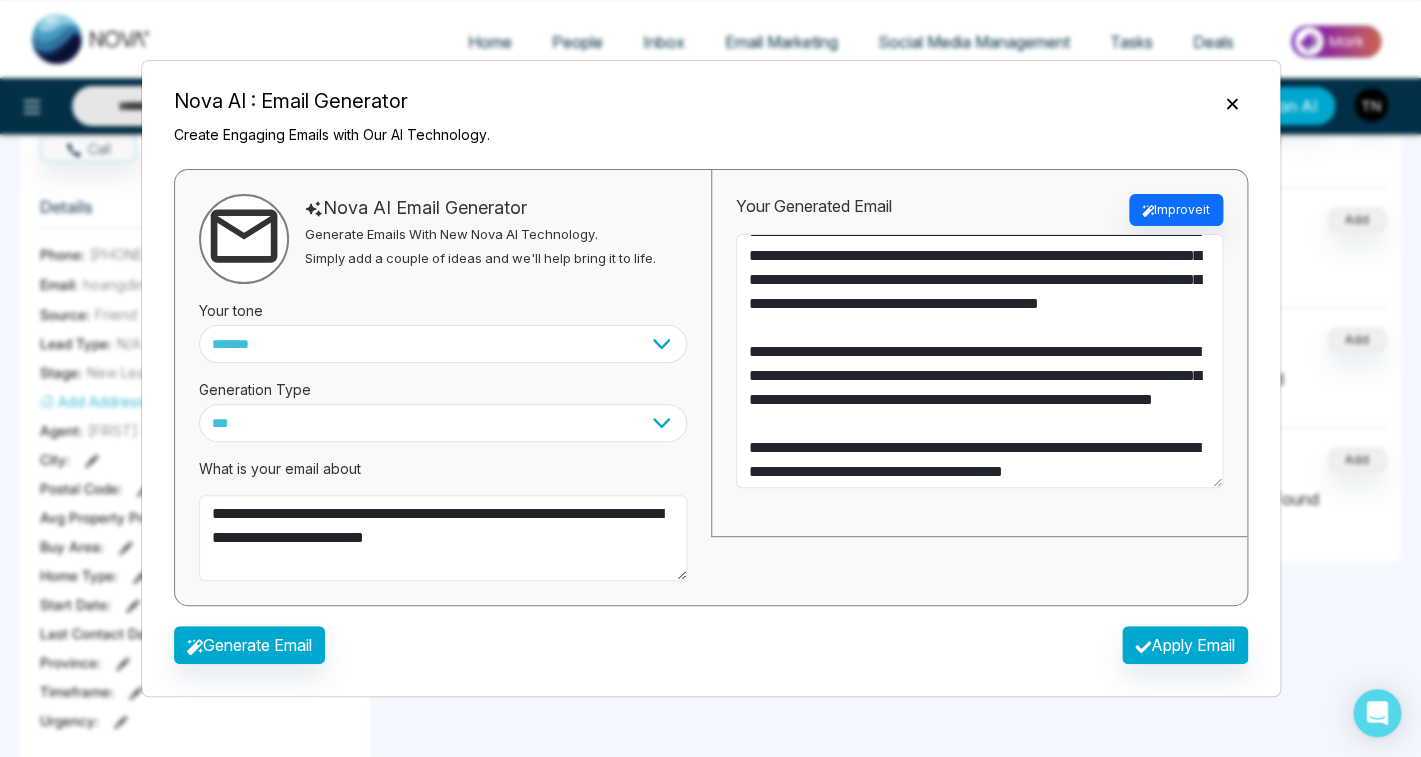 click on "**********" at bounding box center [443, 538] 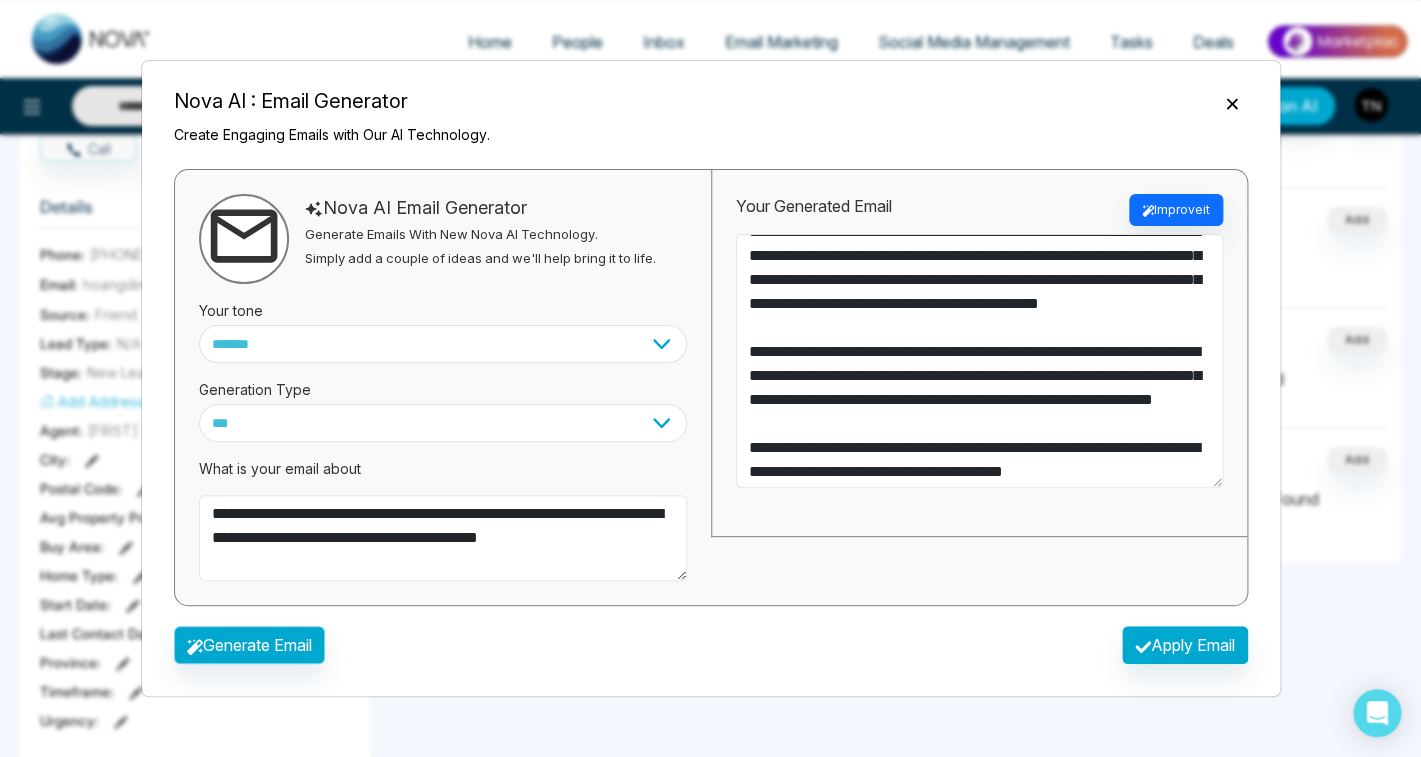 type on "**********" 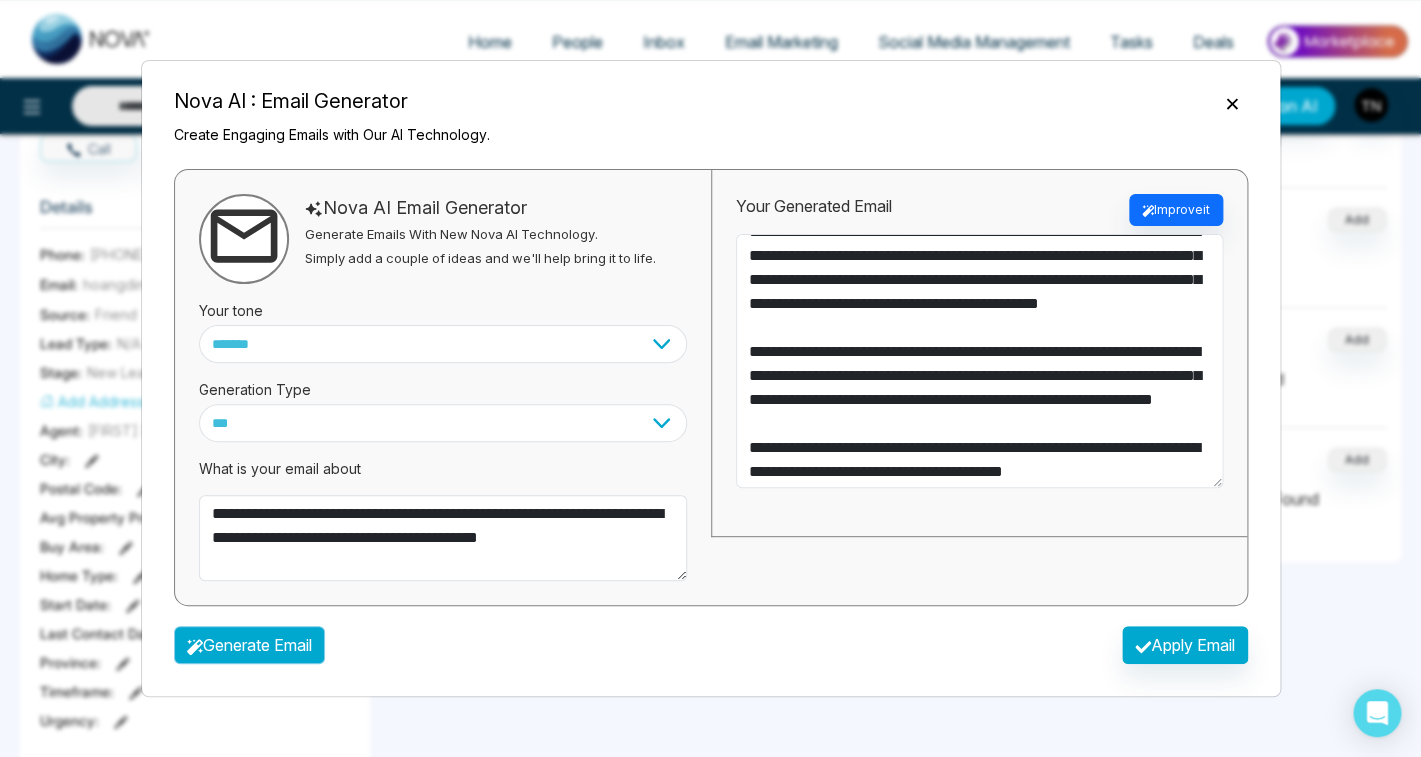 click on "Generate Email" at bounding box center (249, 645) 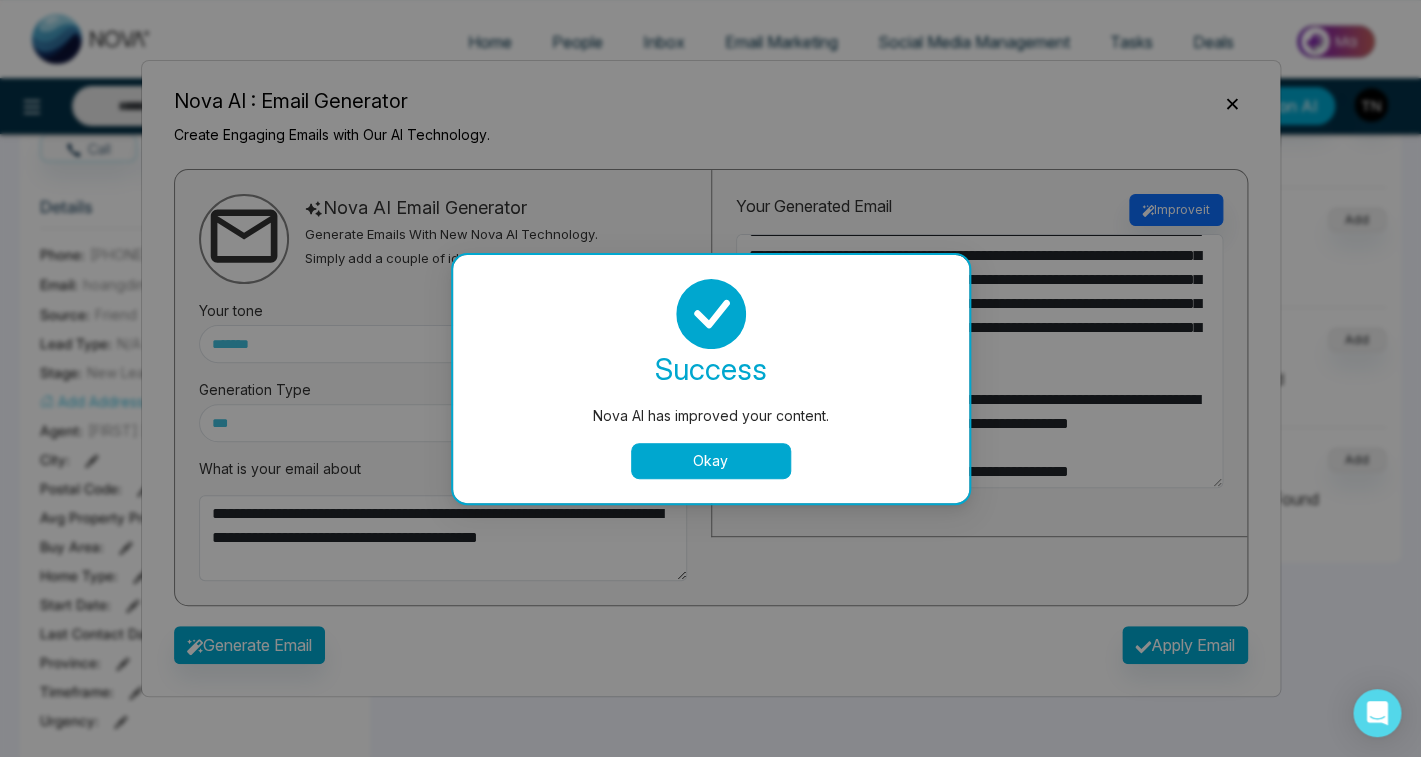 click on "Okay" at bounding box center [711, 461] 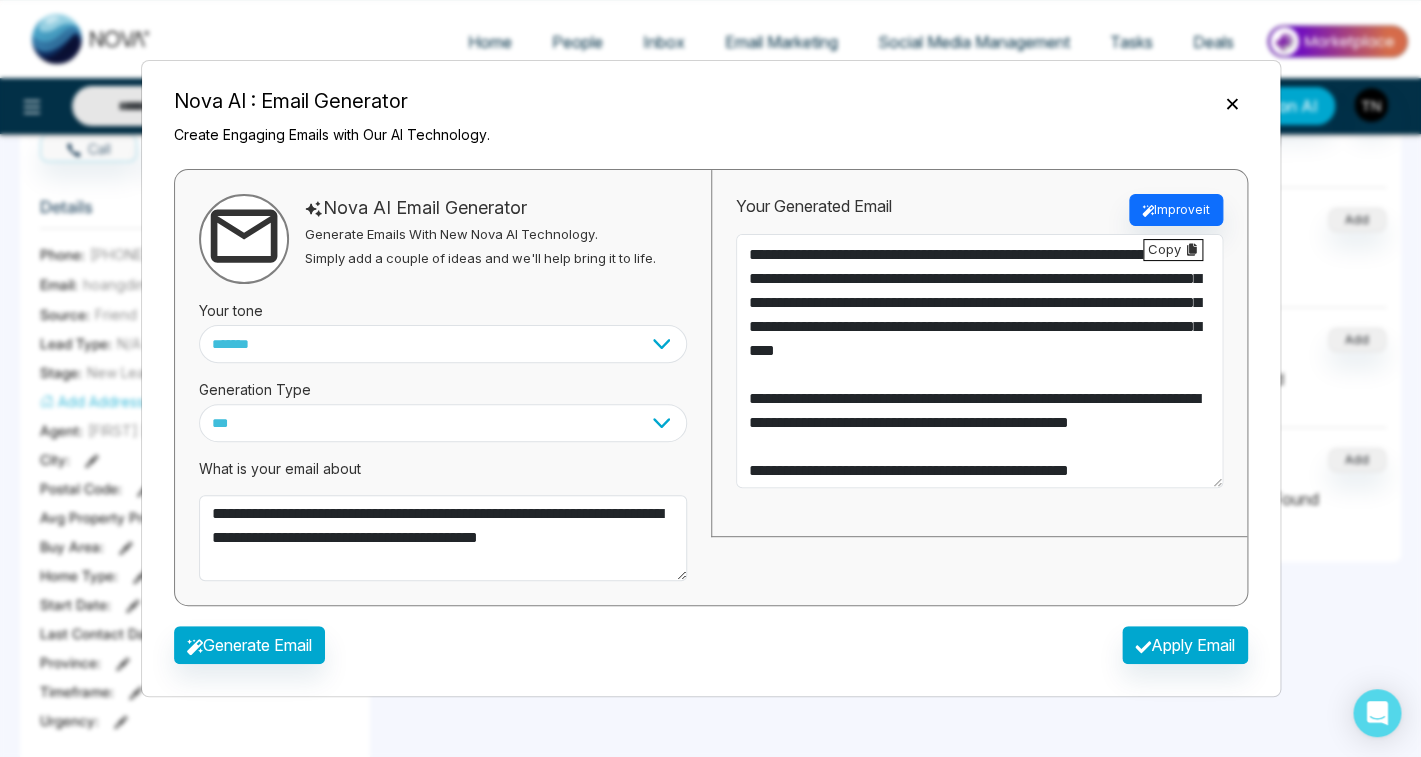 scroll, scrollTop: 269, scrollLeft: 0, axis: vertical 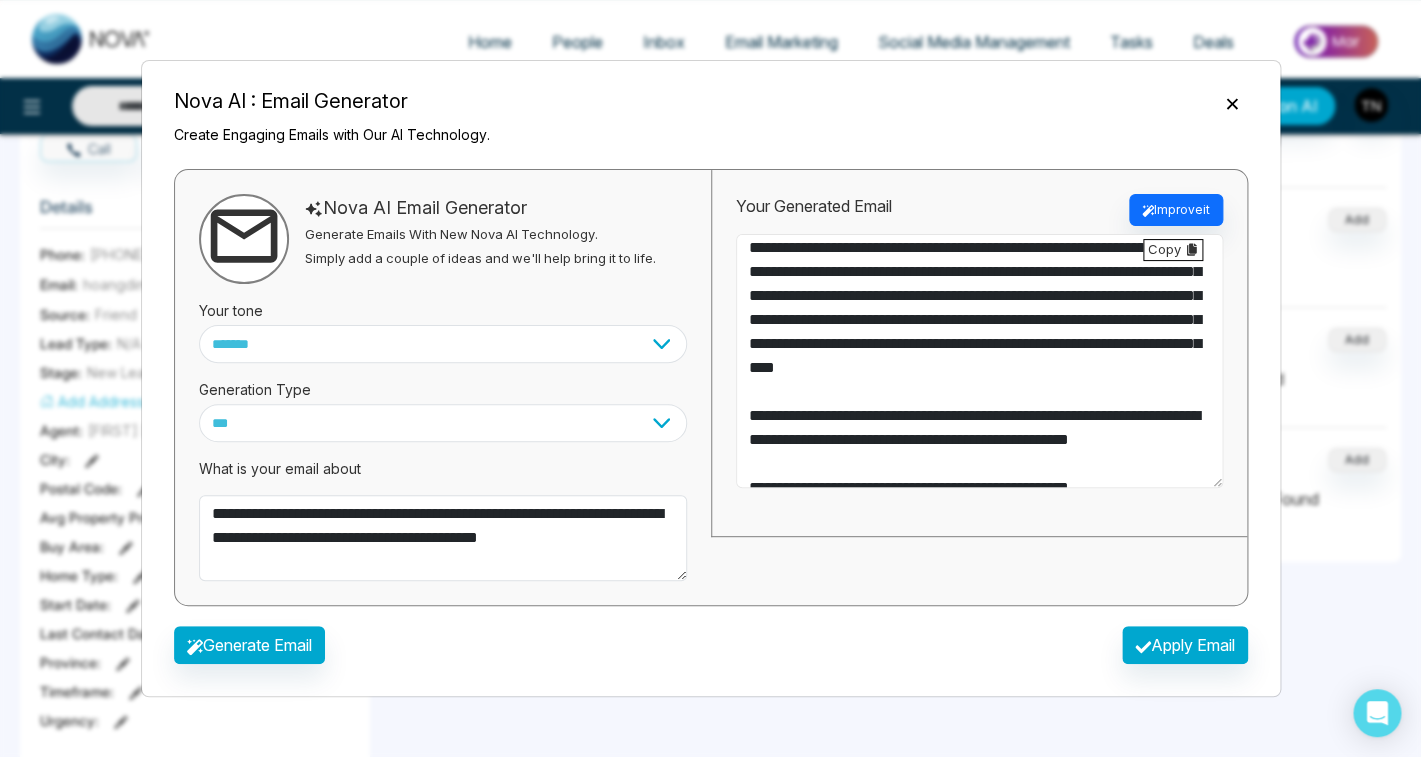 click at bounding box center (979, 361) 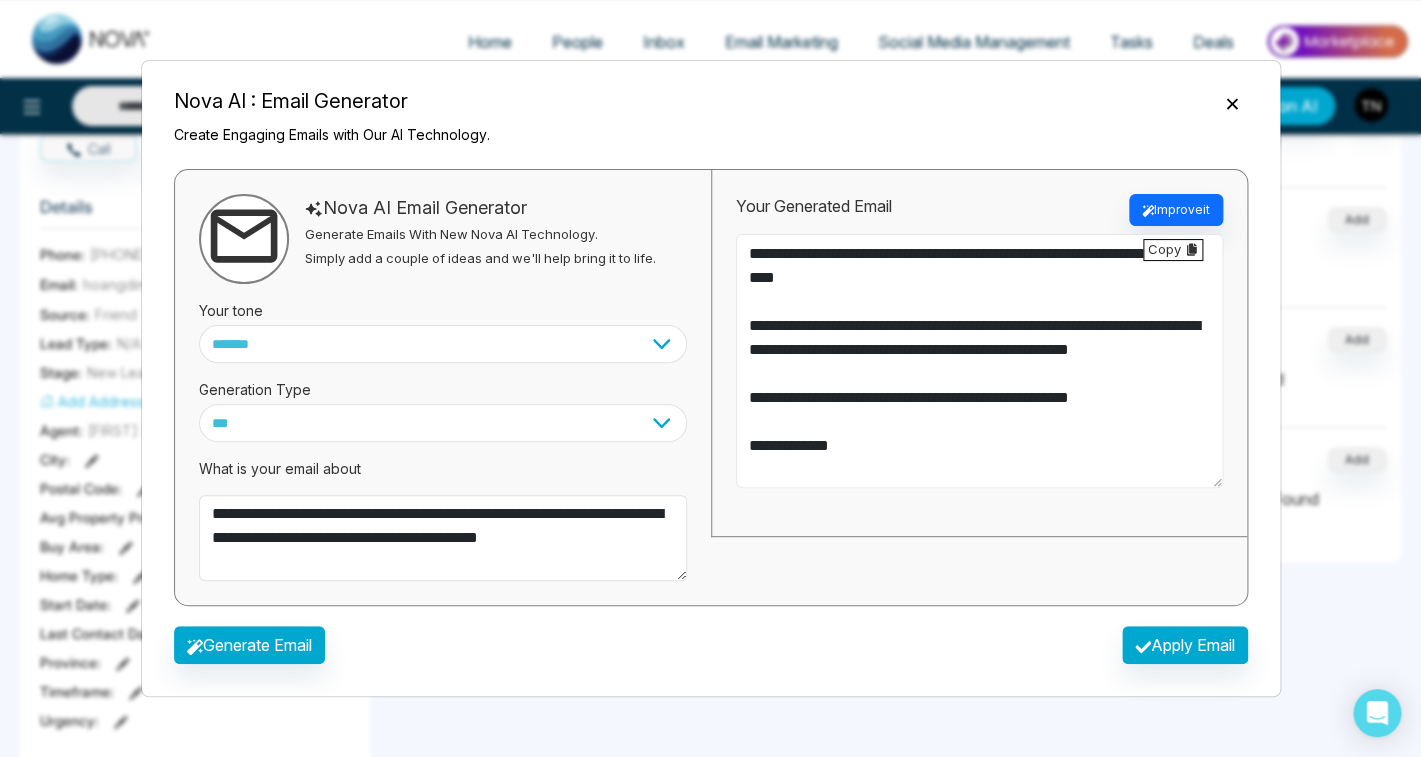 scroll, scrollTop: 357, scrollLeft: 0, axis: vertical 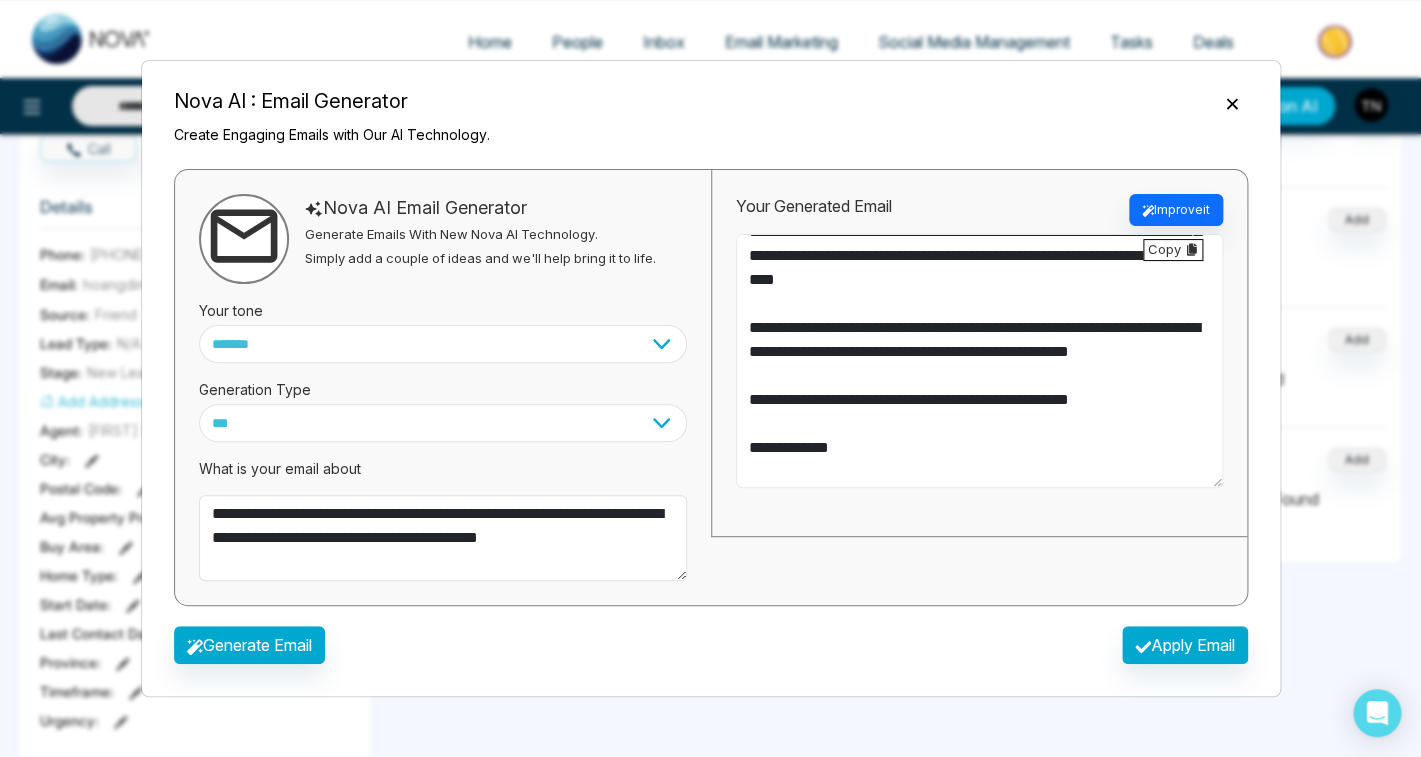click at bounding box center (979, 361) 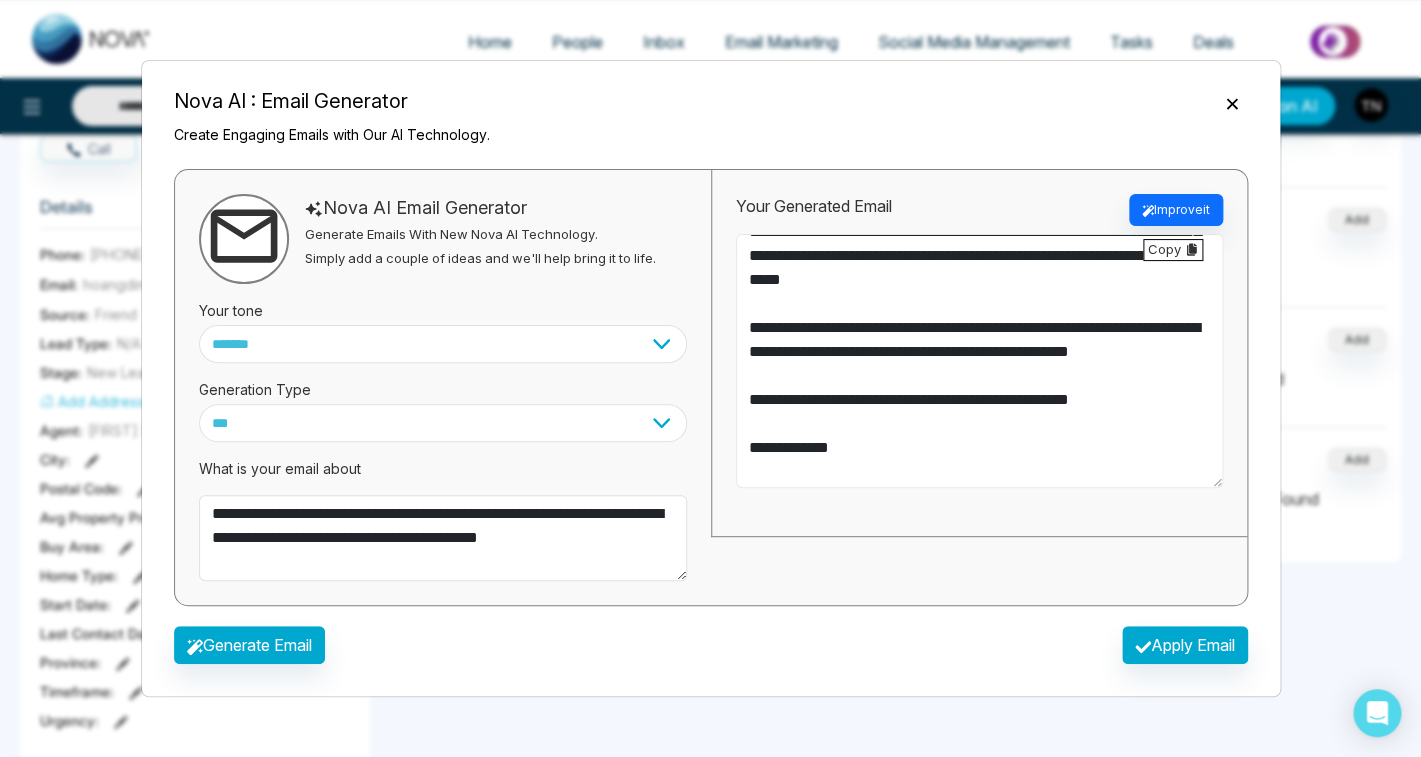 click at bounding box center [979, 361] 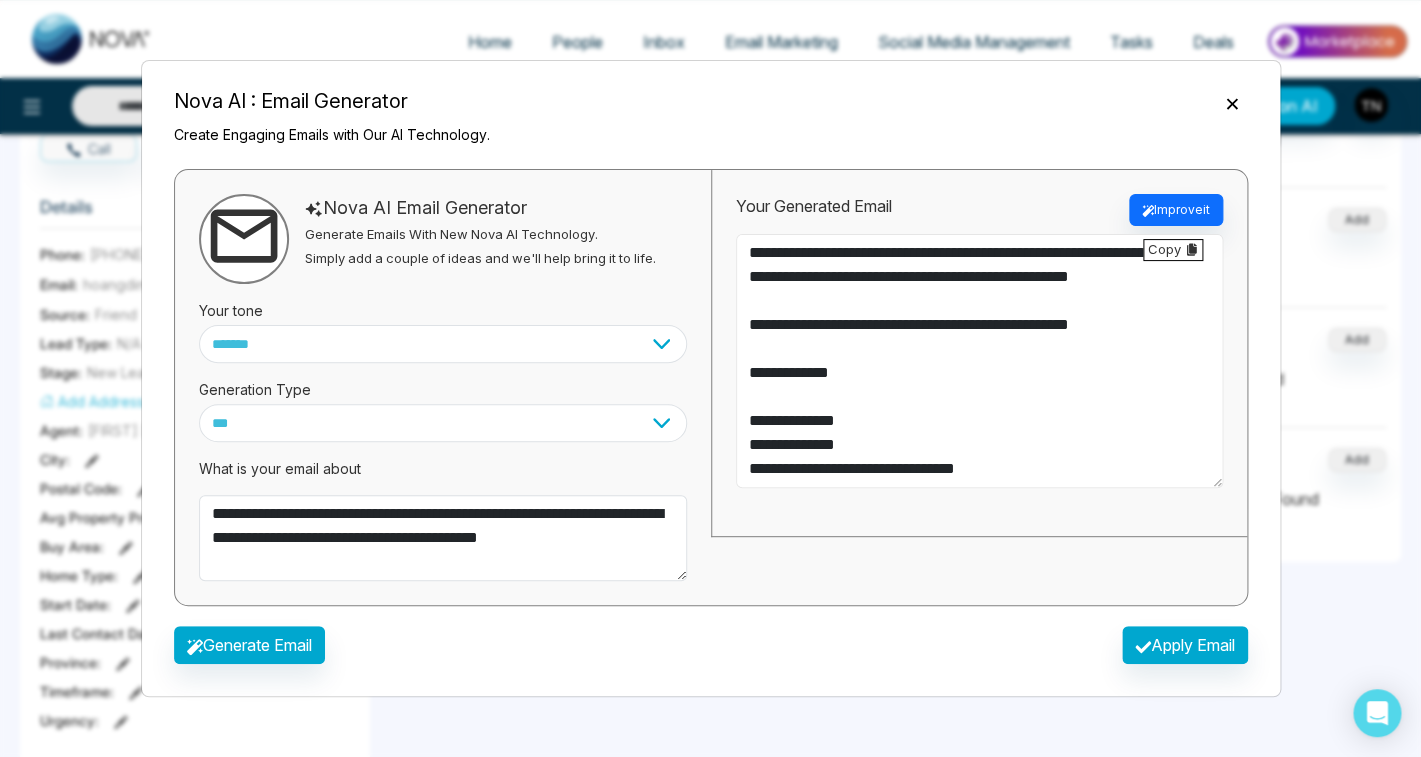 scroll, scrollTop: 528, scrollLeft: 0, axis: vertical 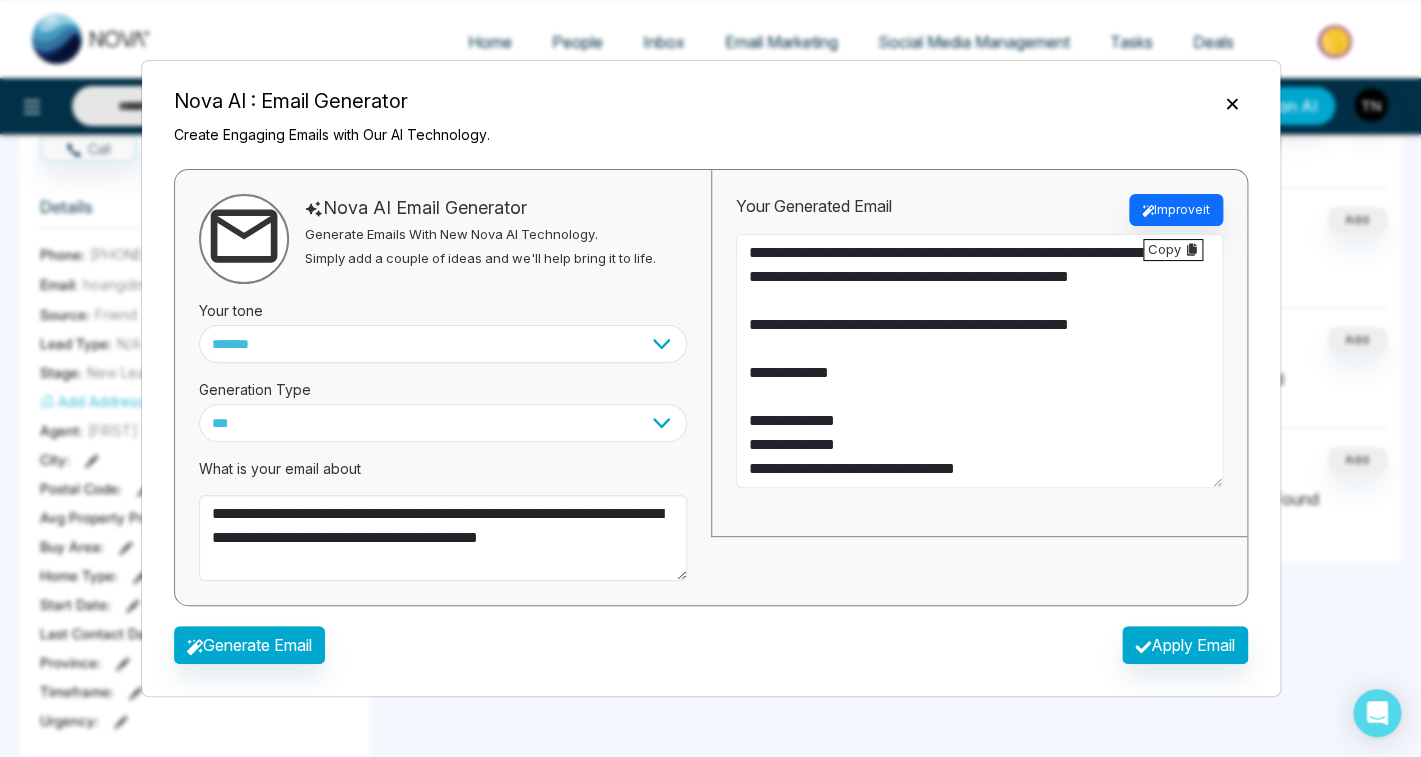 click at bounding box center [979, 361] 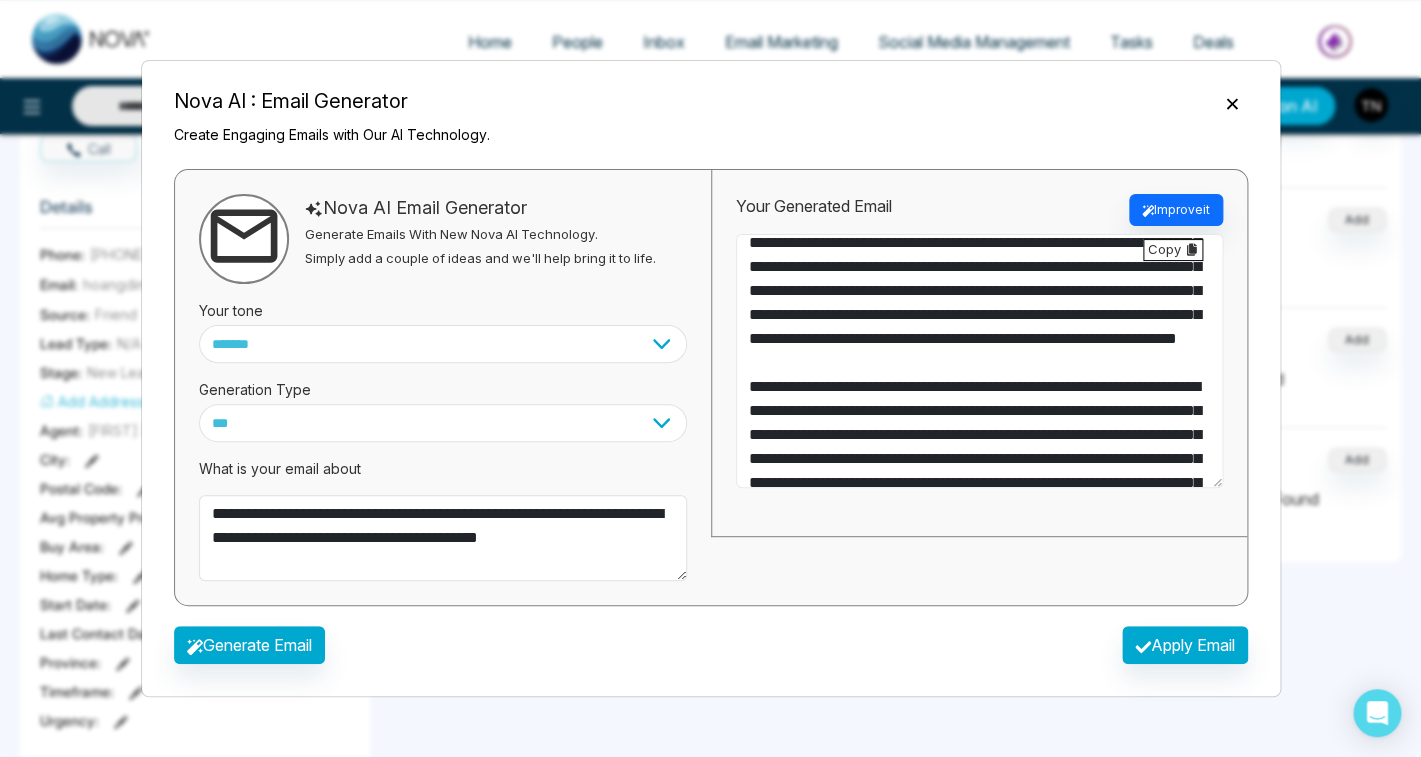 scroll, scrollTop: 0, scrollLeft: 0, axis: both 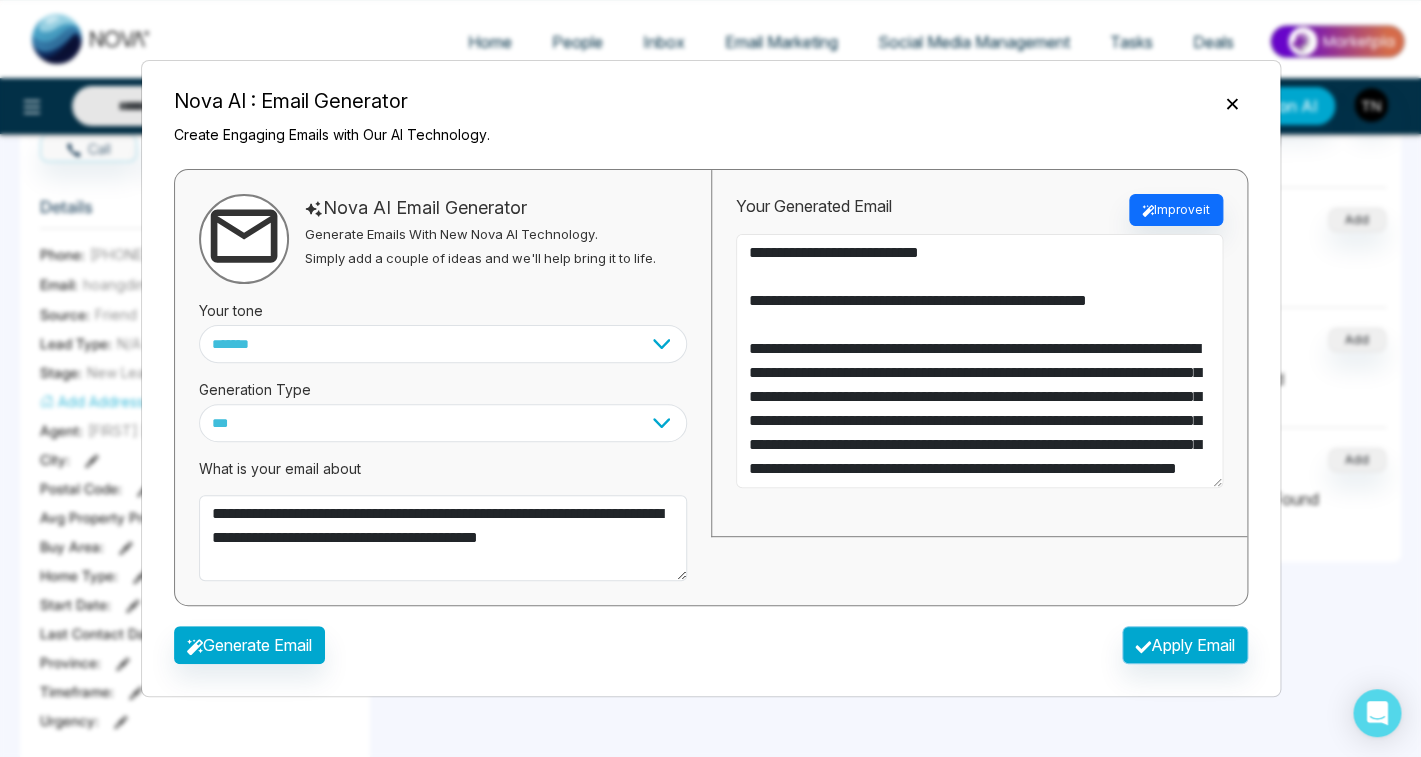 type on "**********" 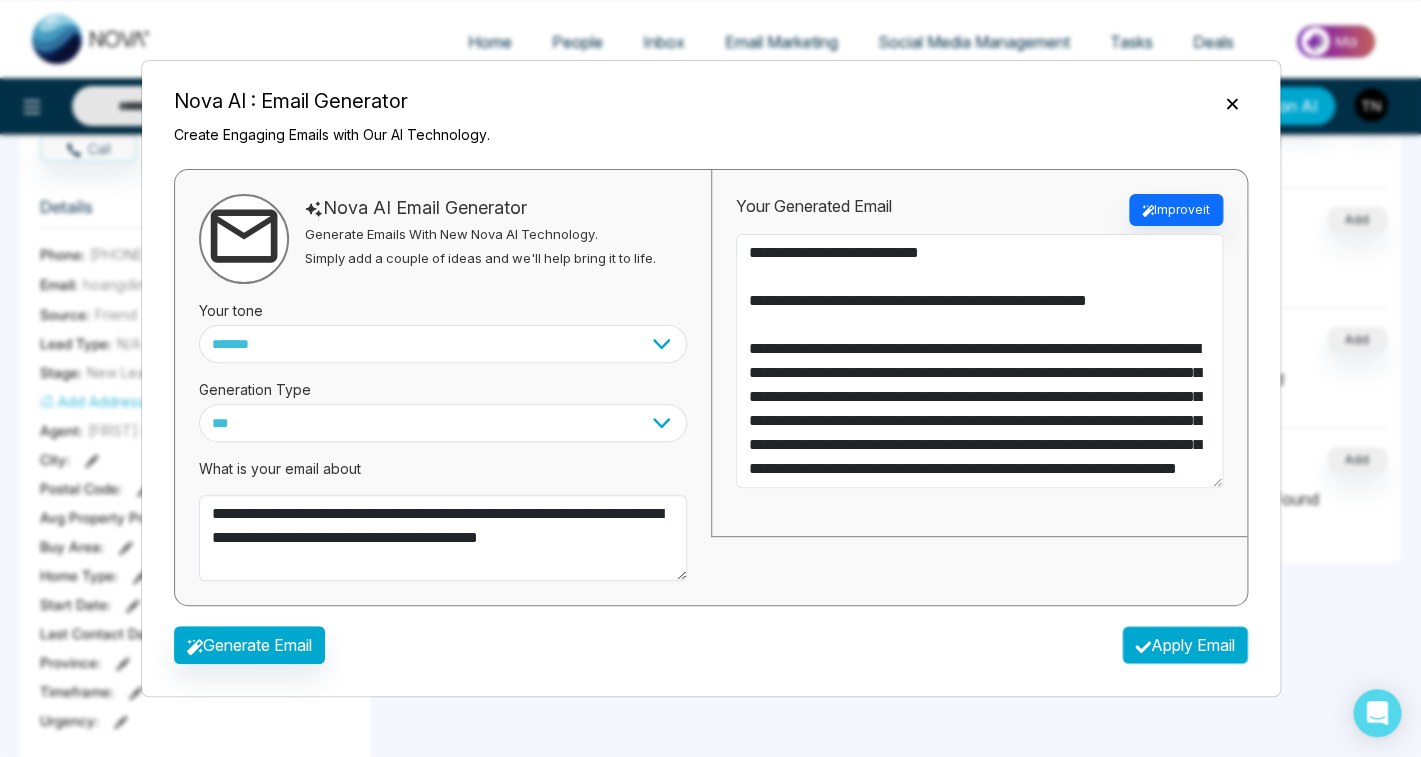click on "Apply Email" at bounding box center (1185, 645) 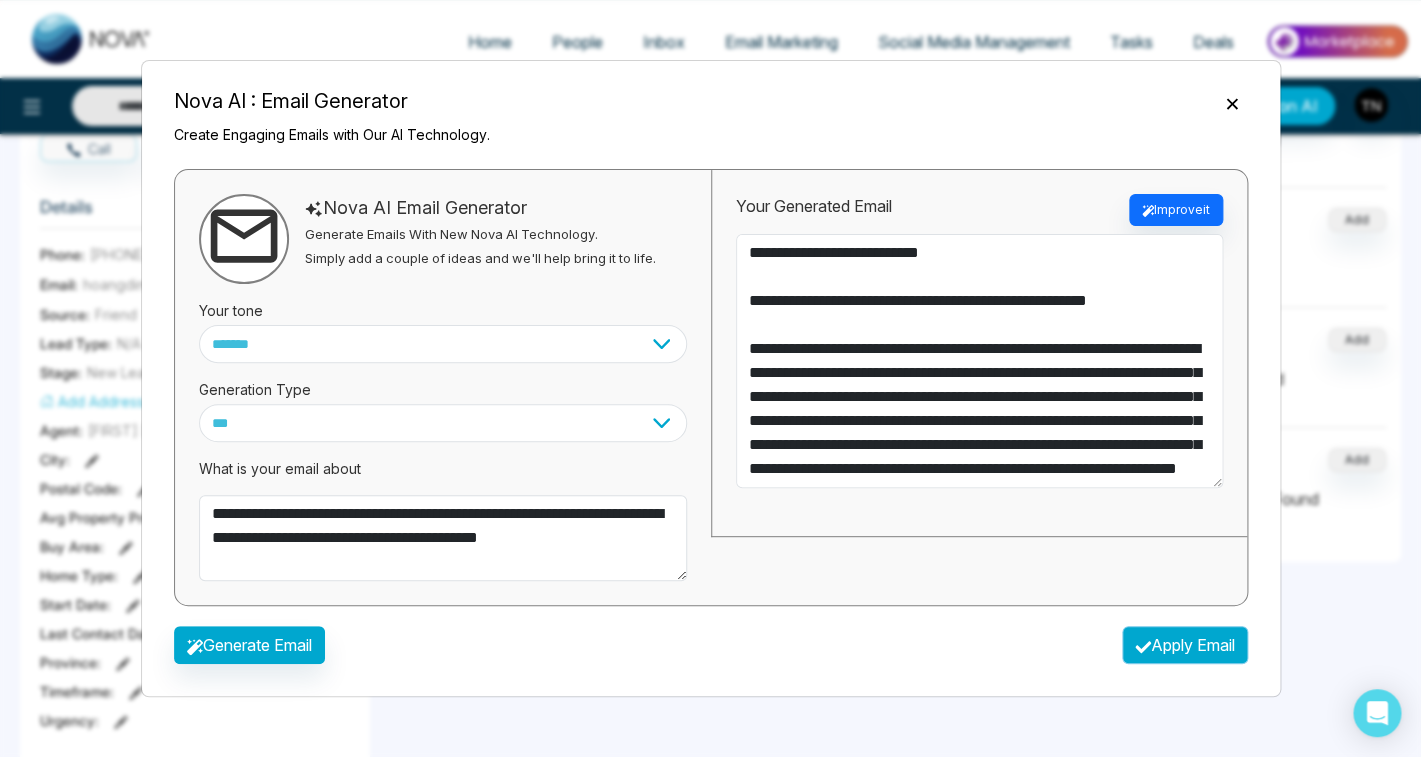 type on "**********" 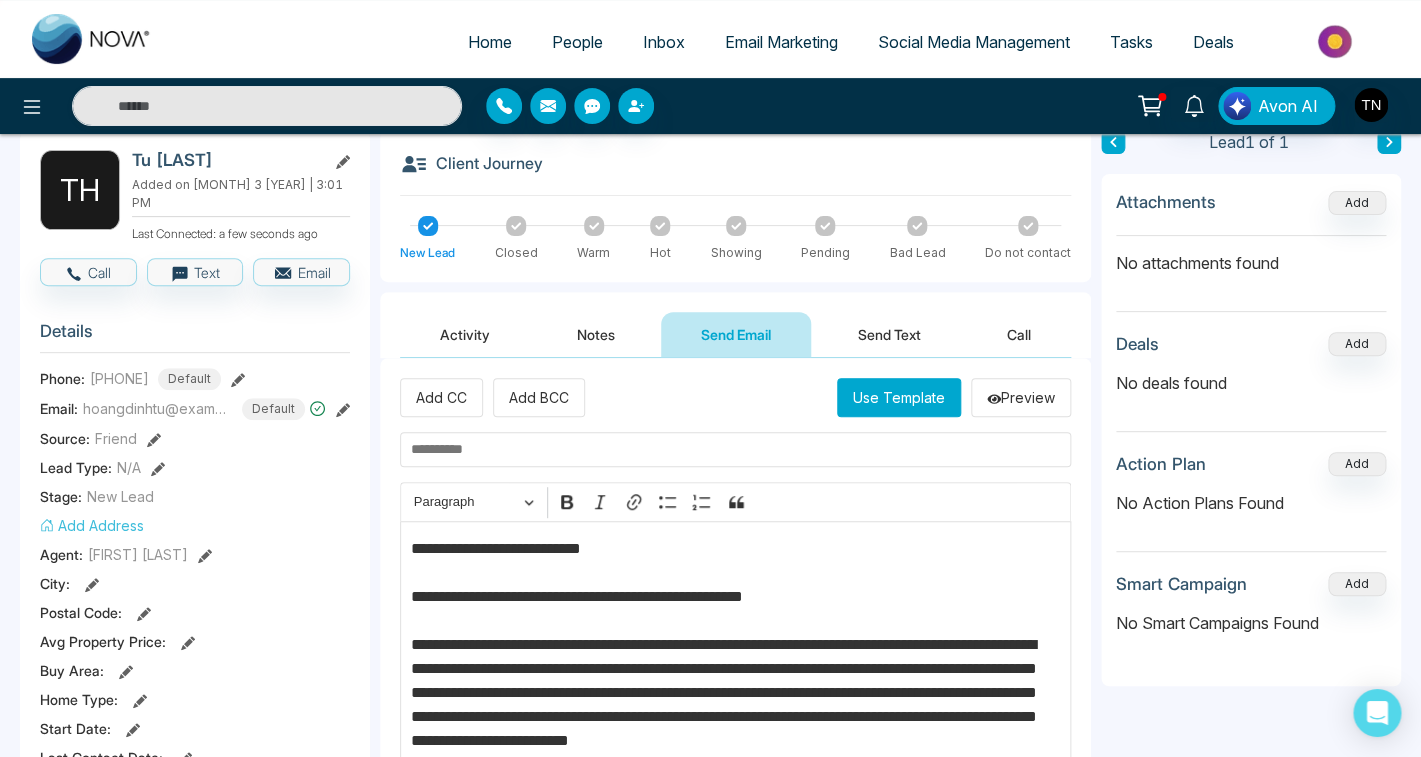 scroll, scrollTop: 101, scrollLeft: 0, axis: vertical 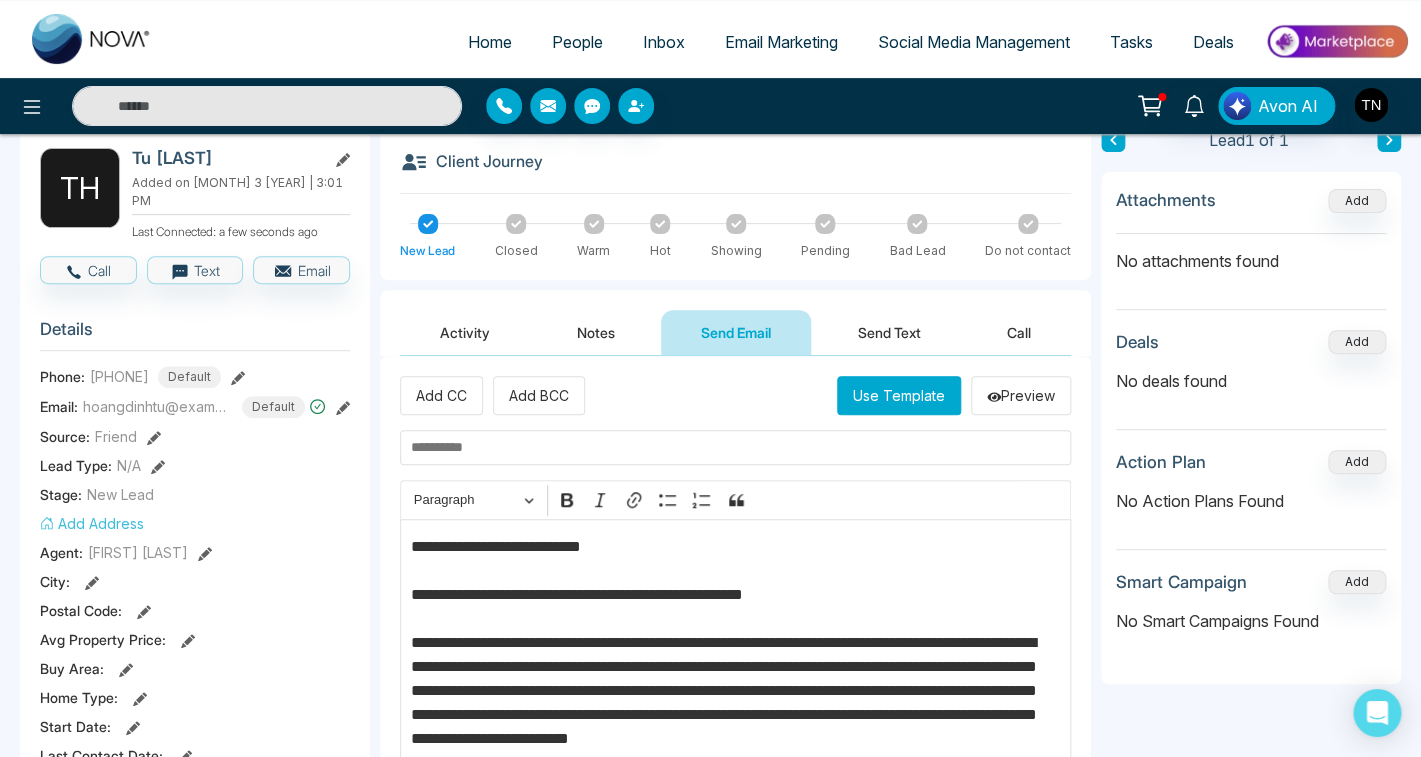 click at bounding box center [735, 447] 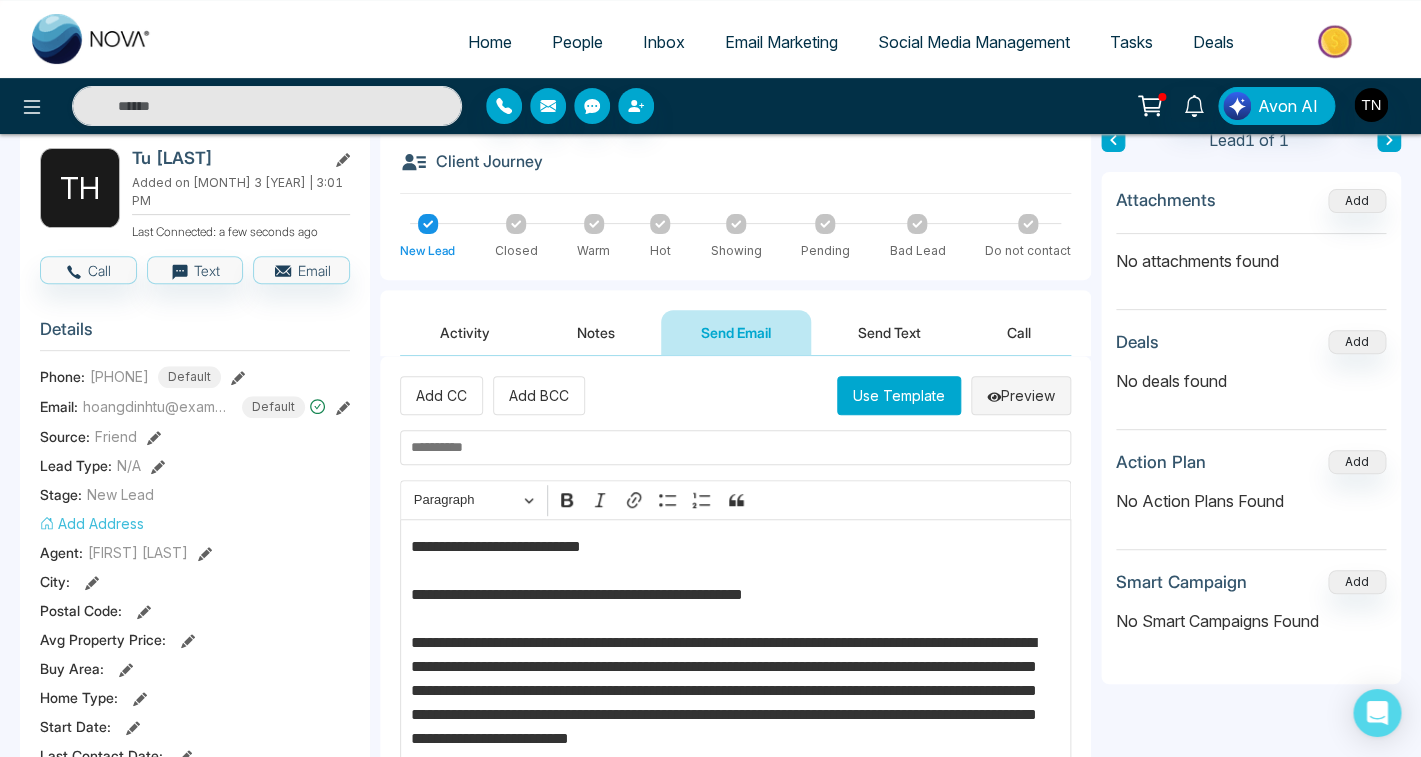 click on "Preview" at bounding box center [1021, 395] 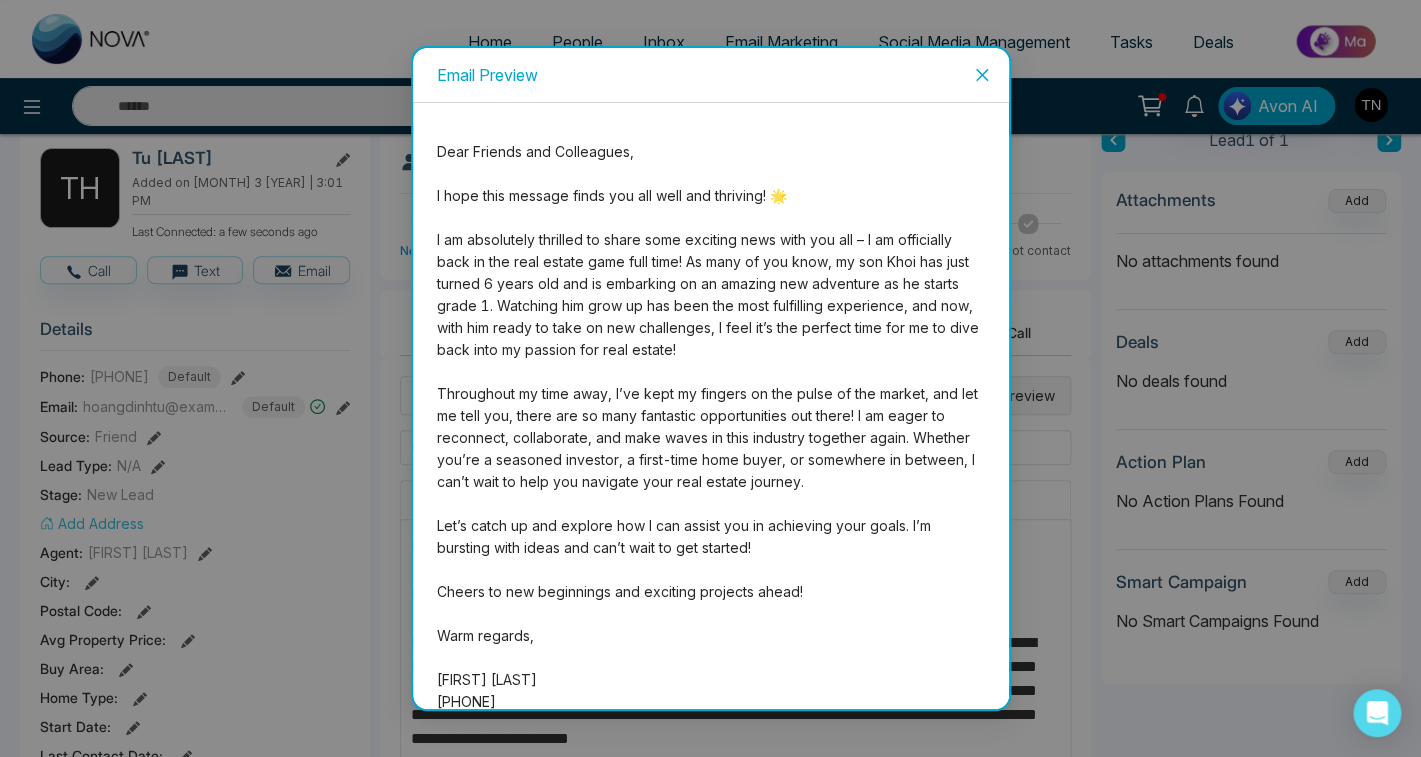 click on "Email Preview" at bounding box center (710, 378) 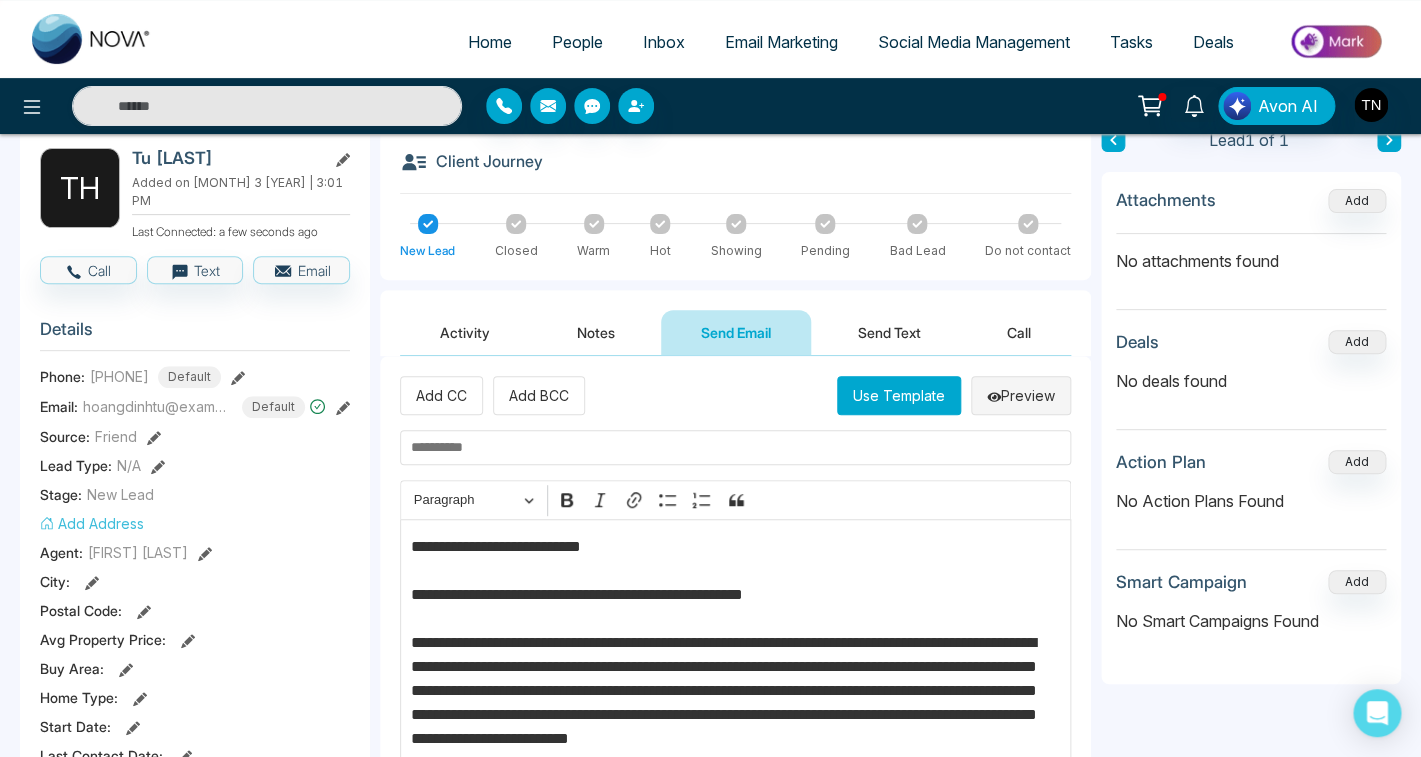 click on "Preview" at bounding box center (1021, 395) 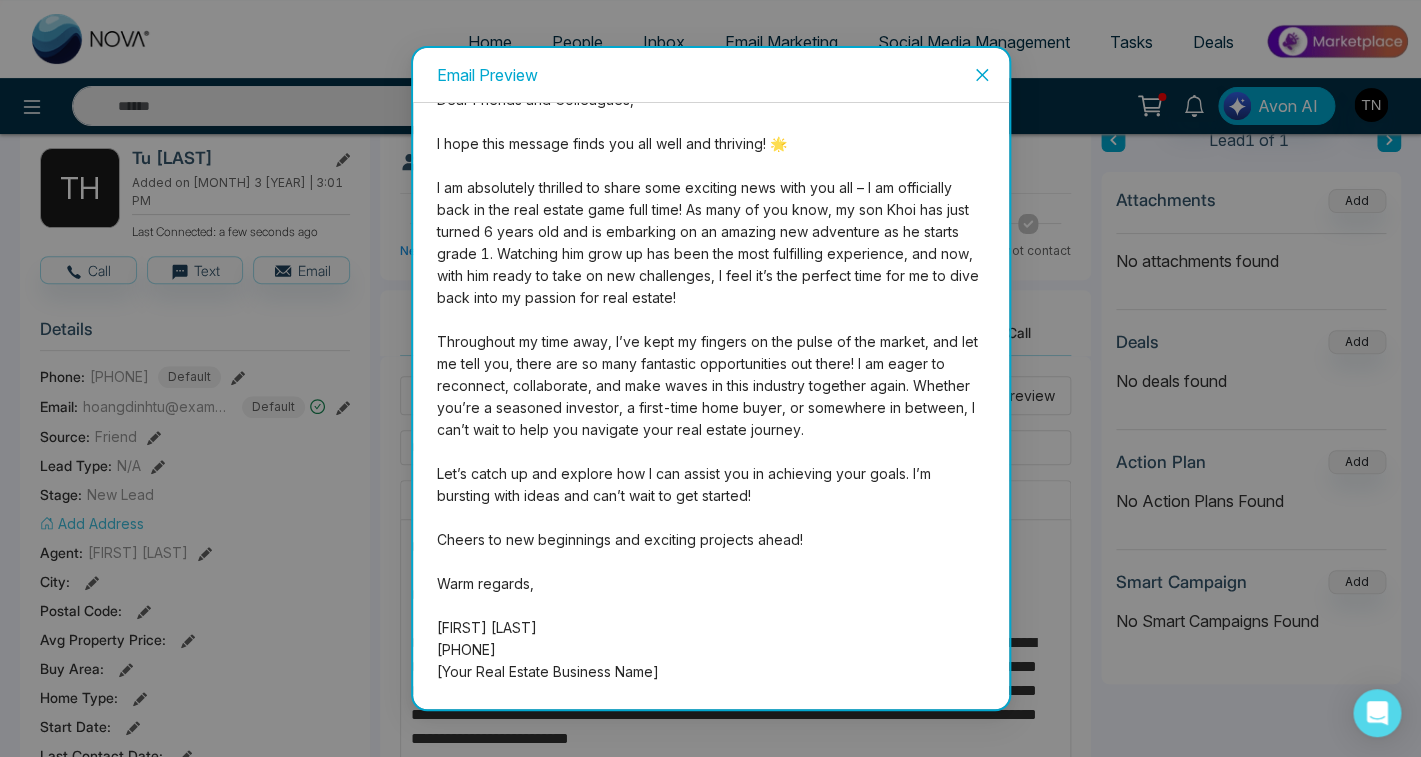 scroll, scrollTop: 64, scrollLeft: 0, axis: vertical 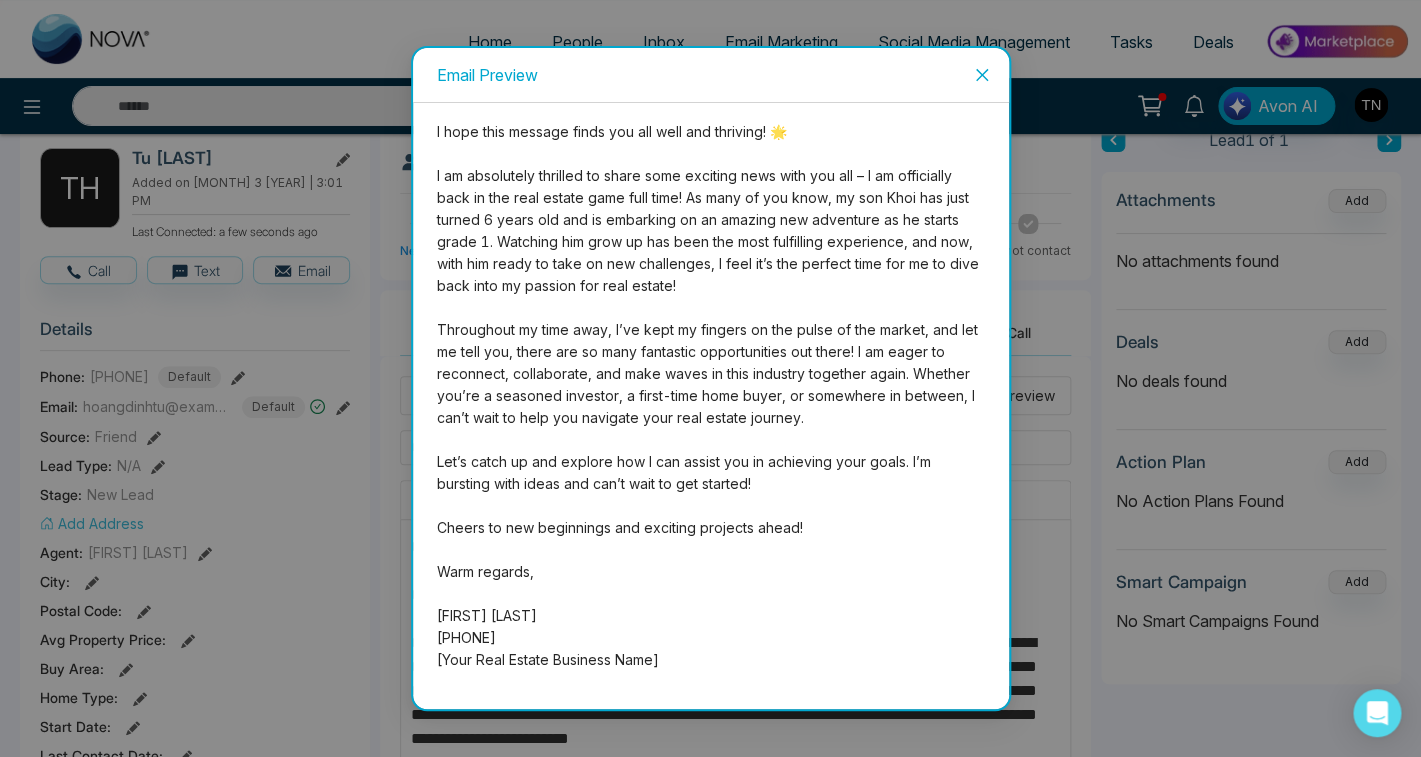 click 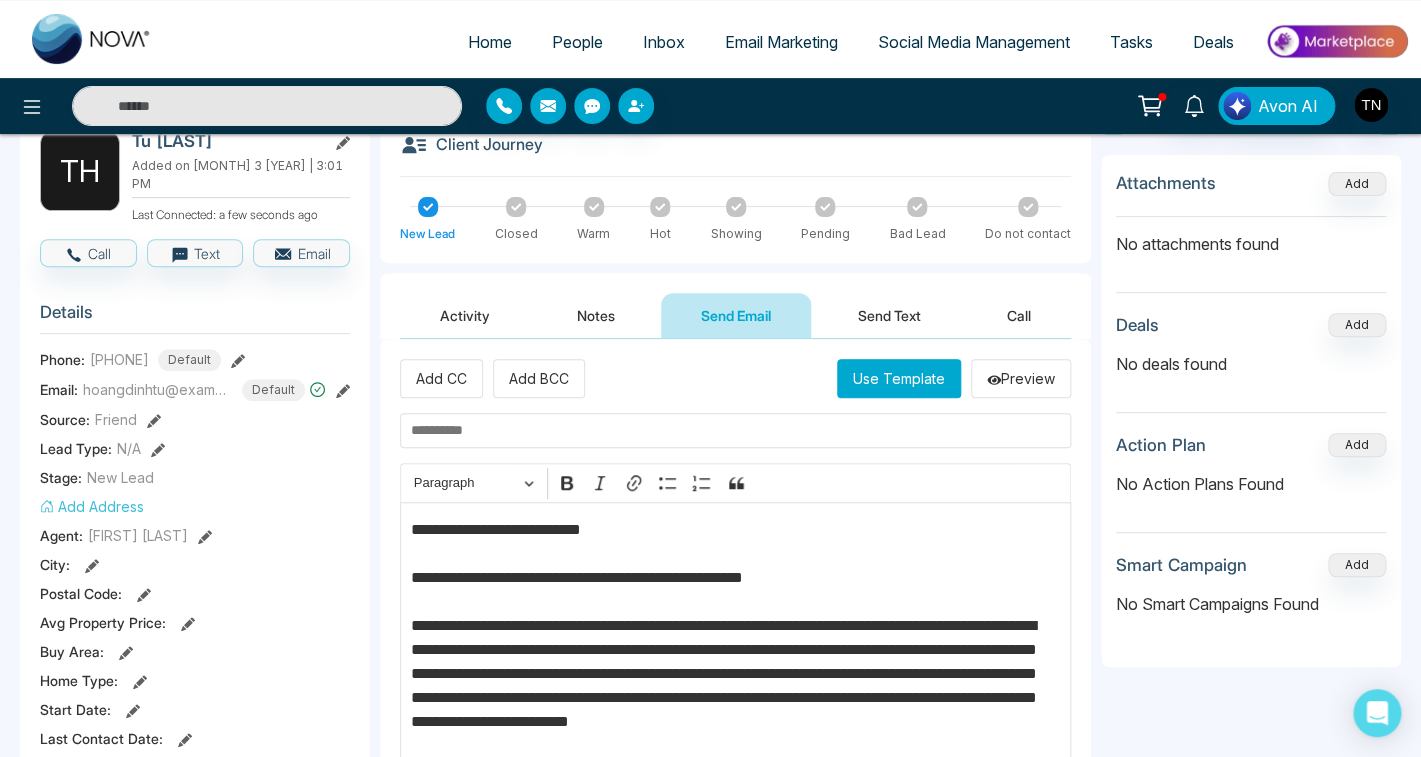scroll, scrollTop: 0, scrollLeft: 0, axis: both 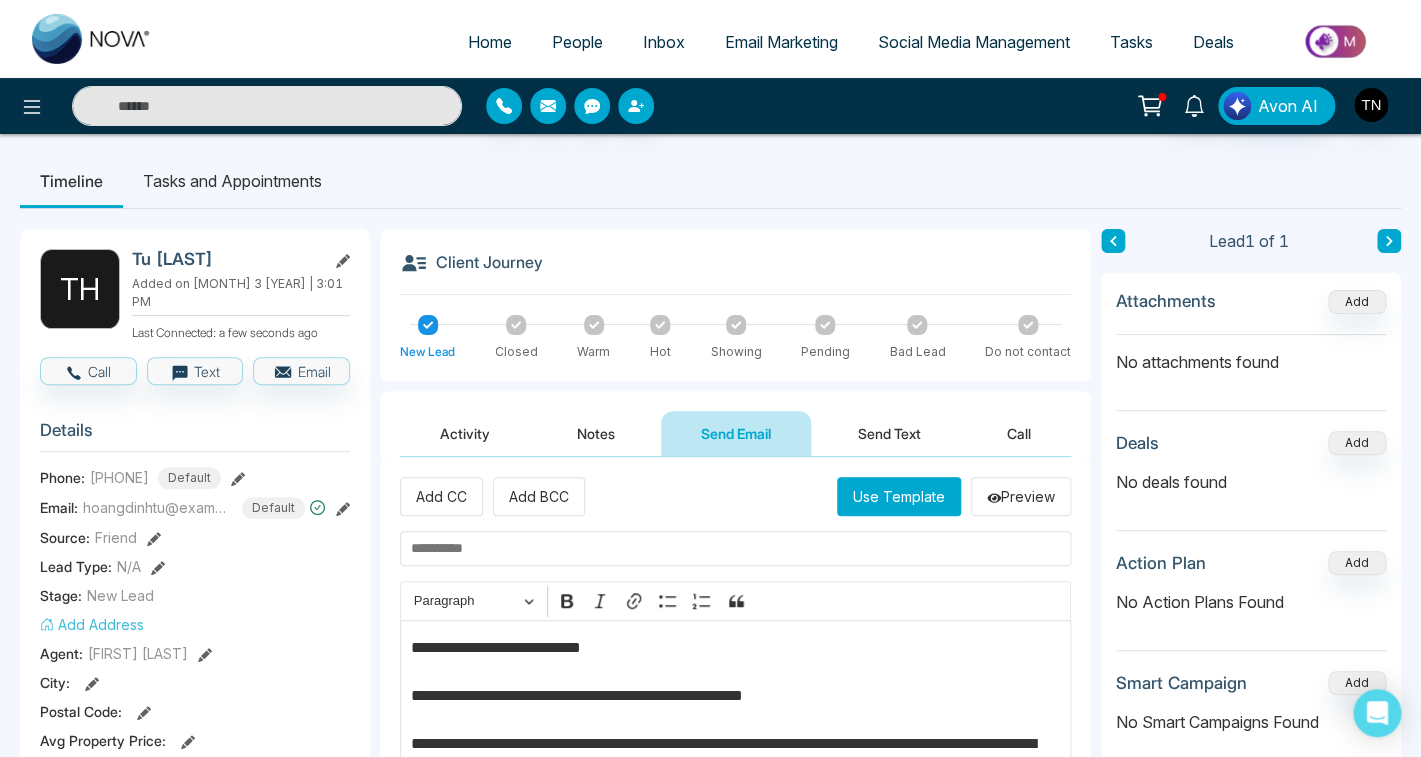 click at bounding box center (735, 548) 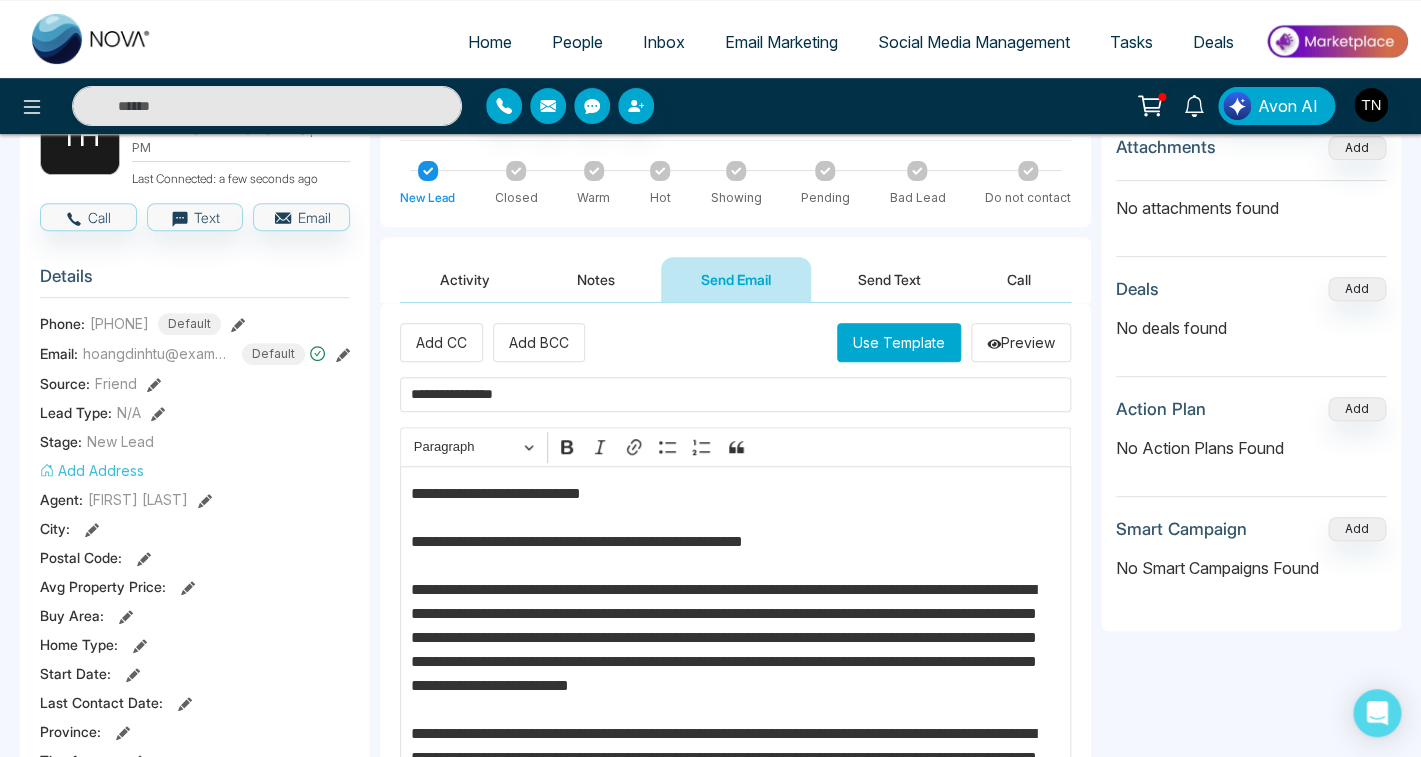 scroll, scrollTop: 156, scrollLeft: 0, axis: vertical 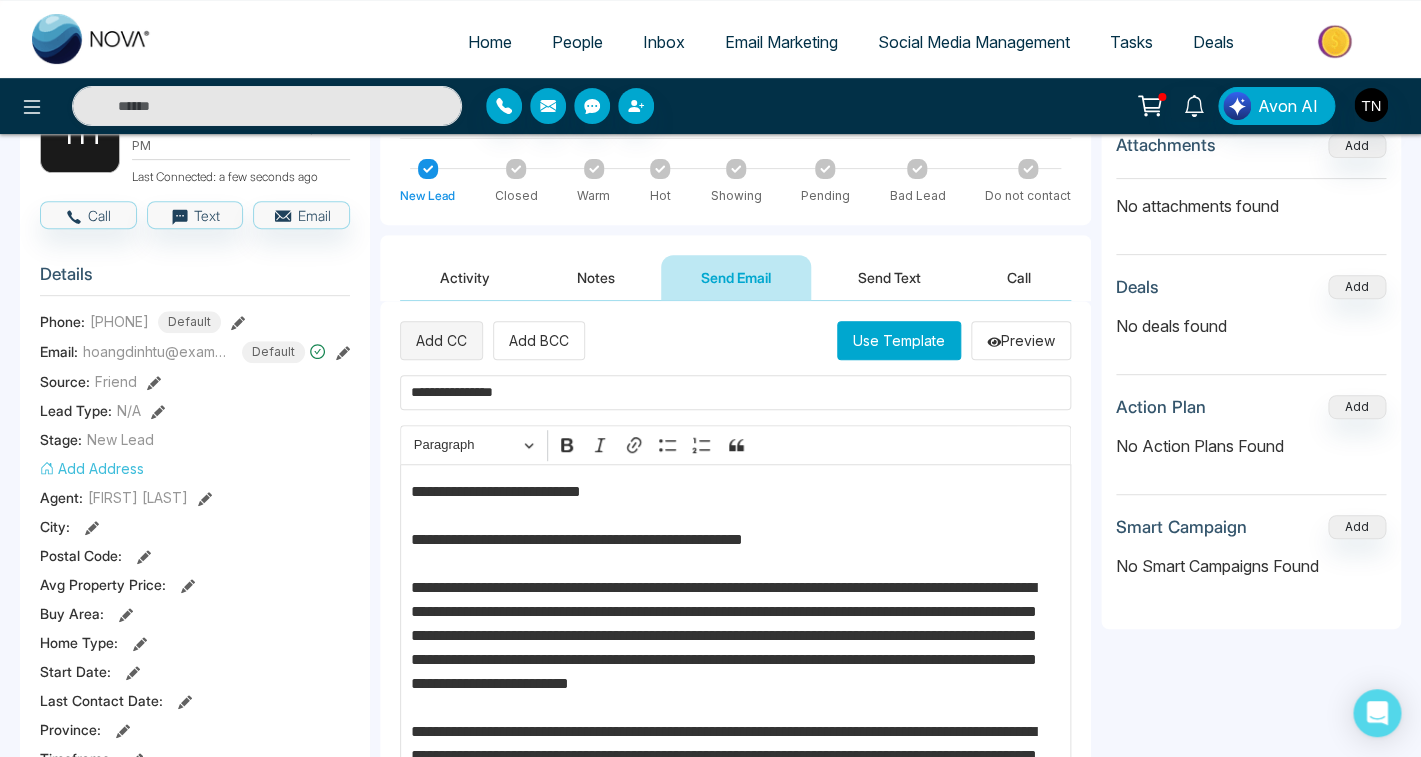 type on "**********" 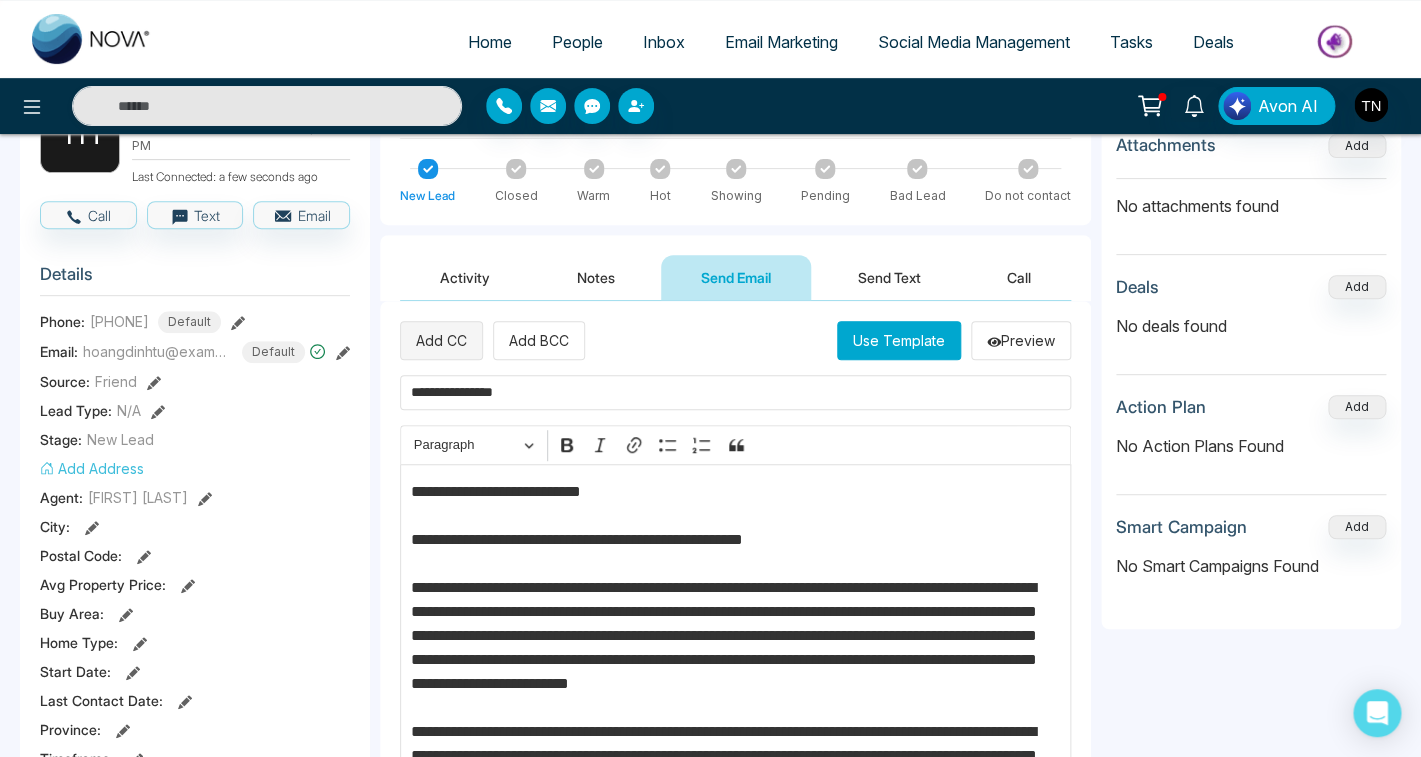 click on "Add CC" at bounding box center (441, 340) 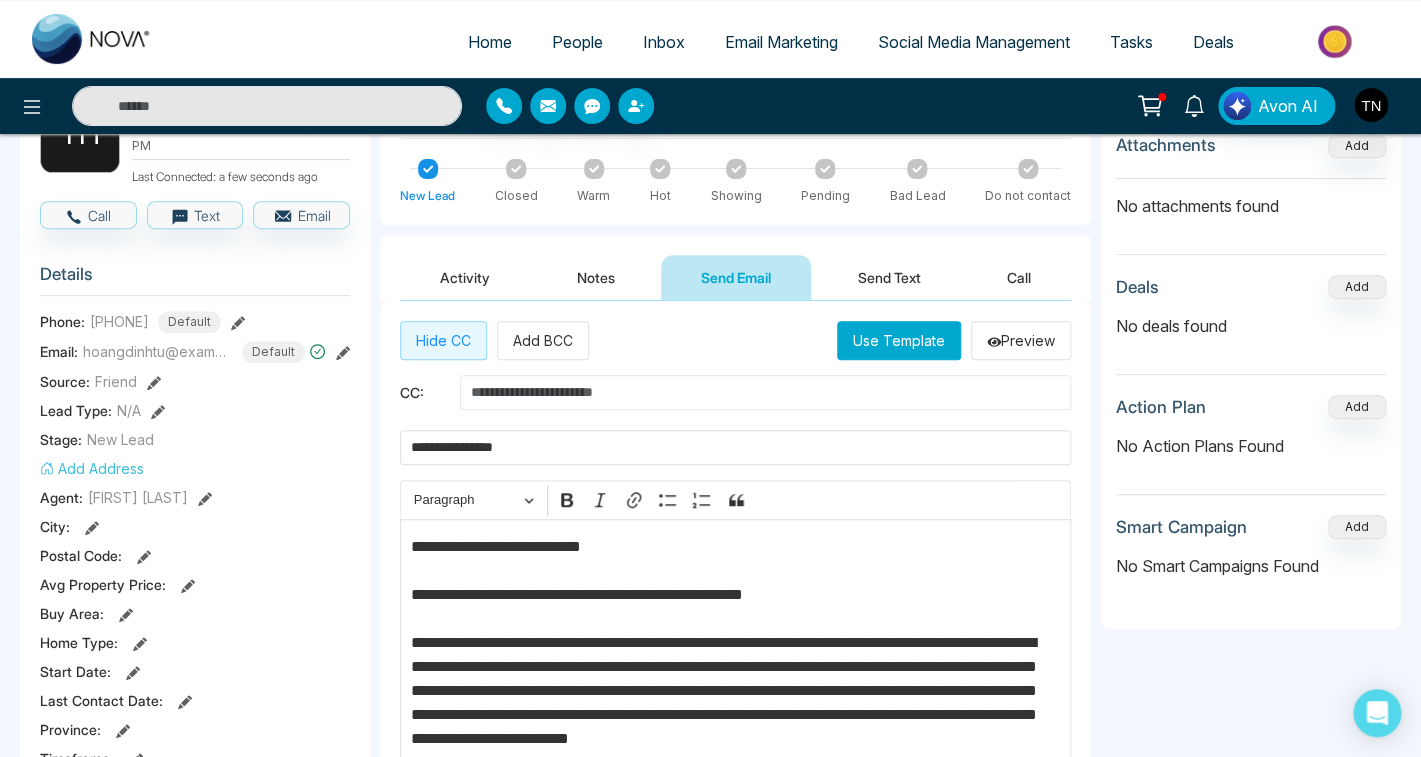click at bounding box center [765, 392] 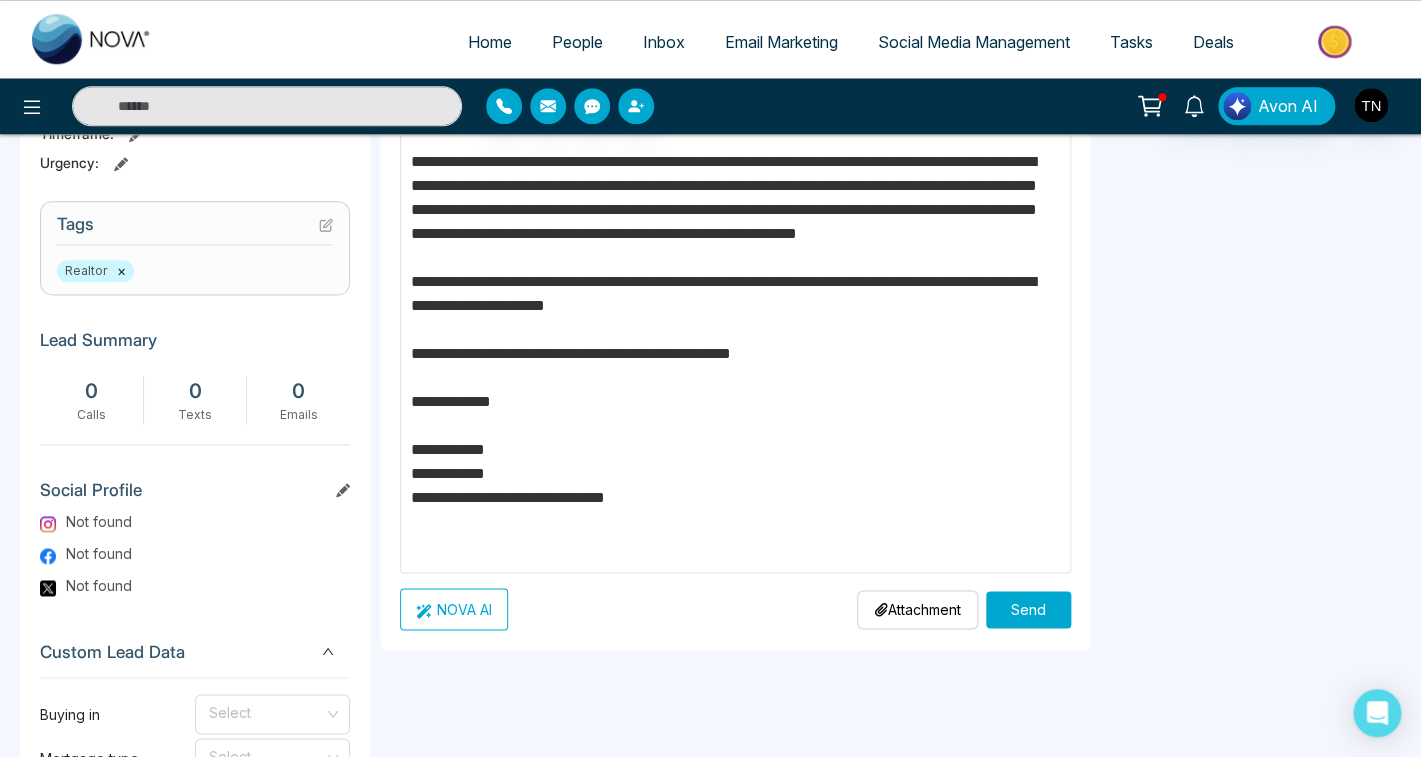 scroll, scrollTop: 794, scrollLeft: 0, axis: vertical 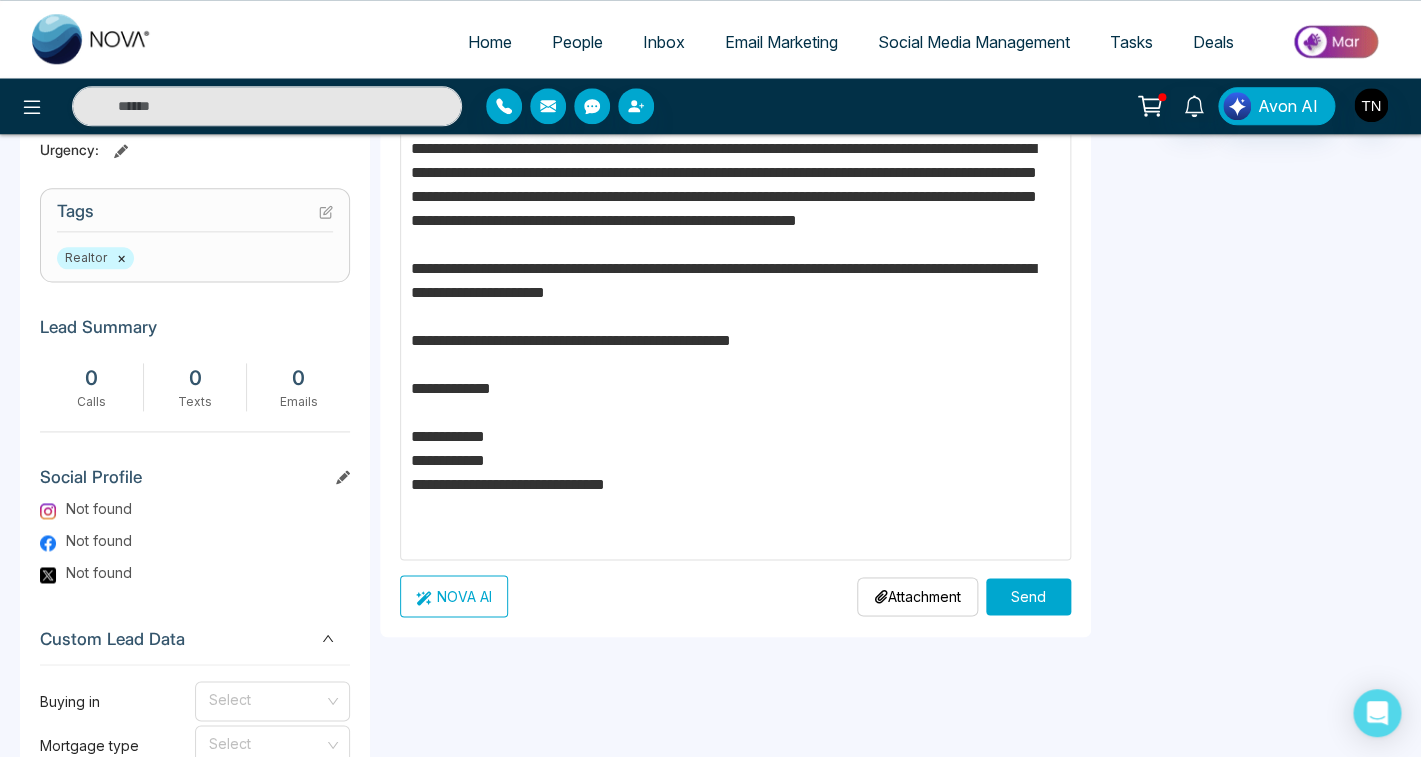 type on "**********" 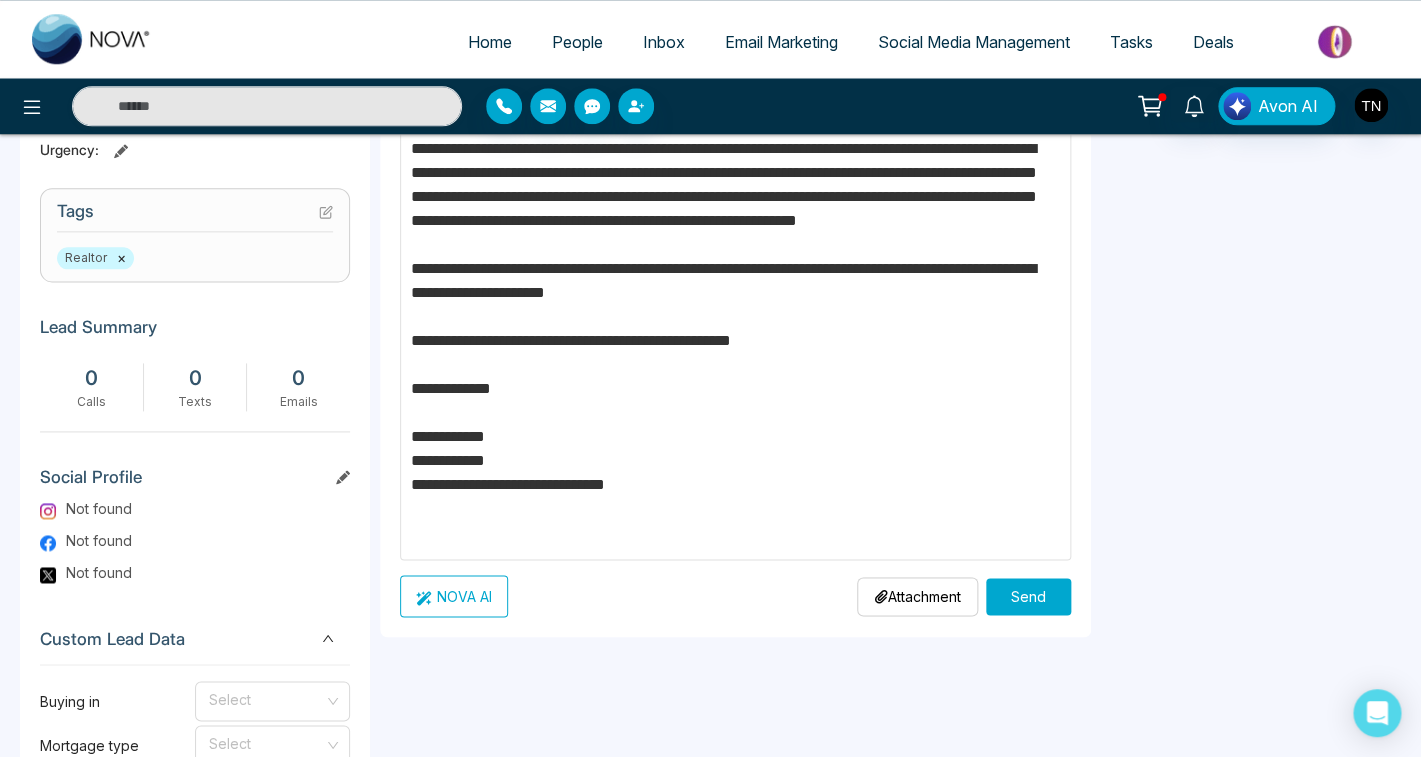click on "**********" at bounding box center (735, 221) 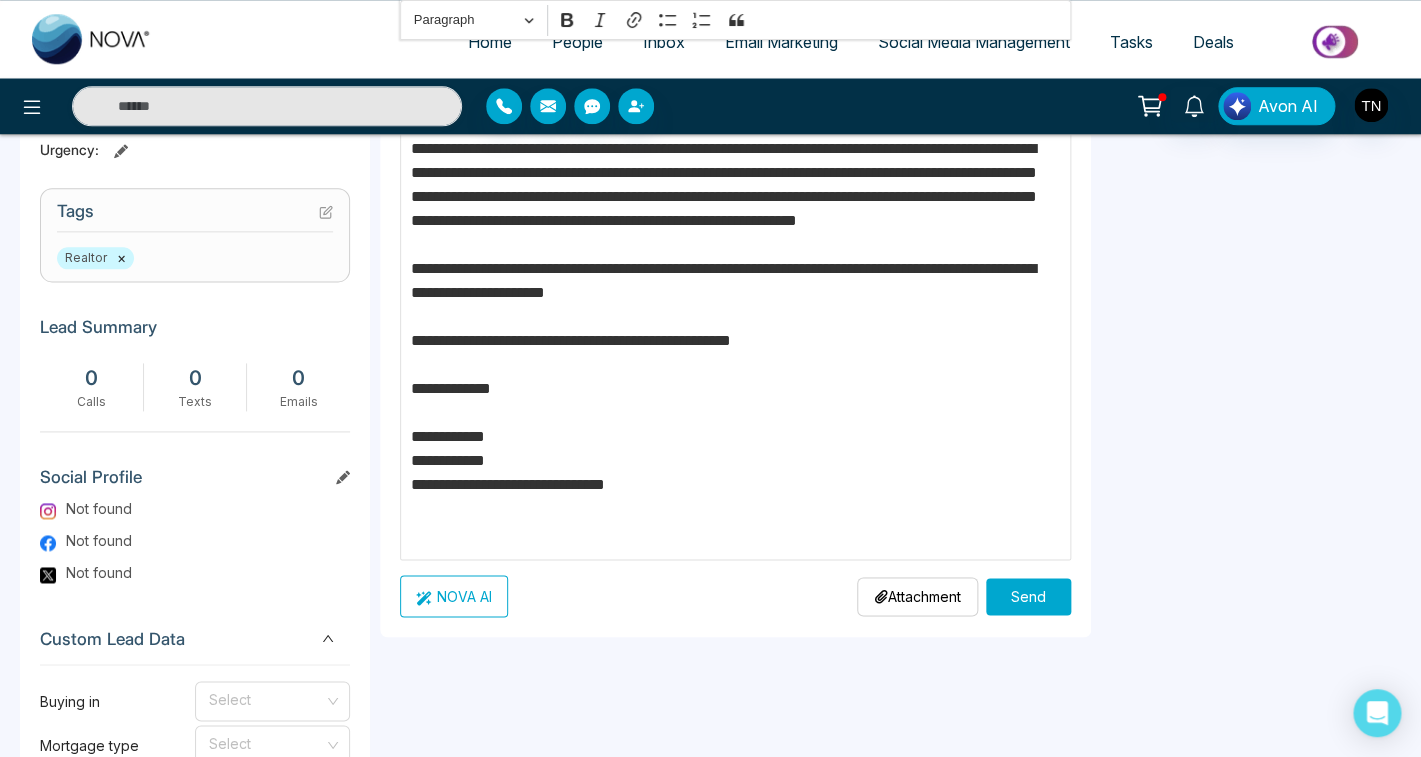 click on "**********" at bounding box center (735, 221) 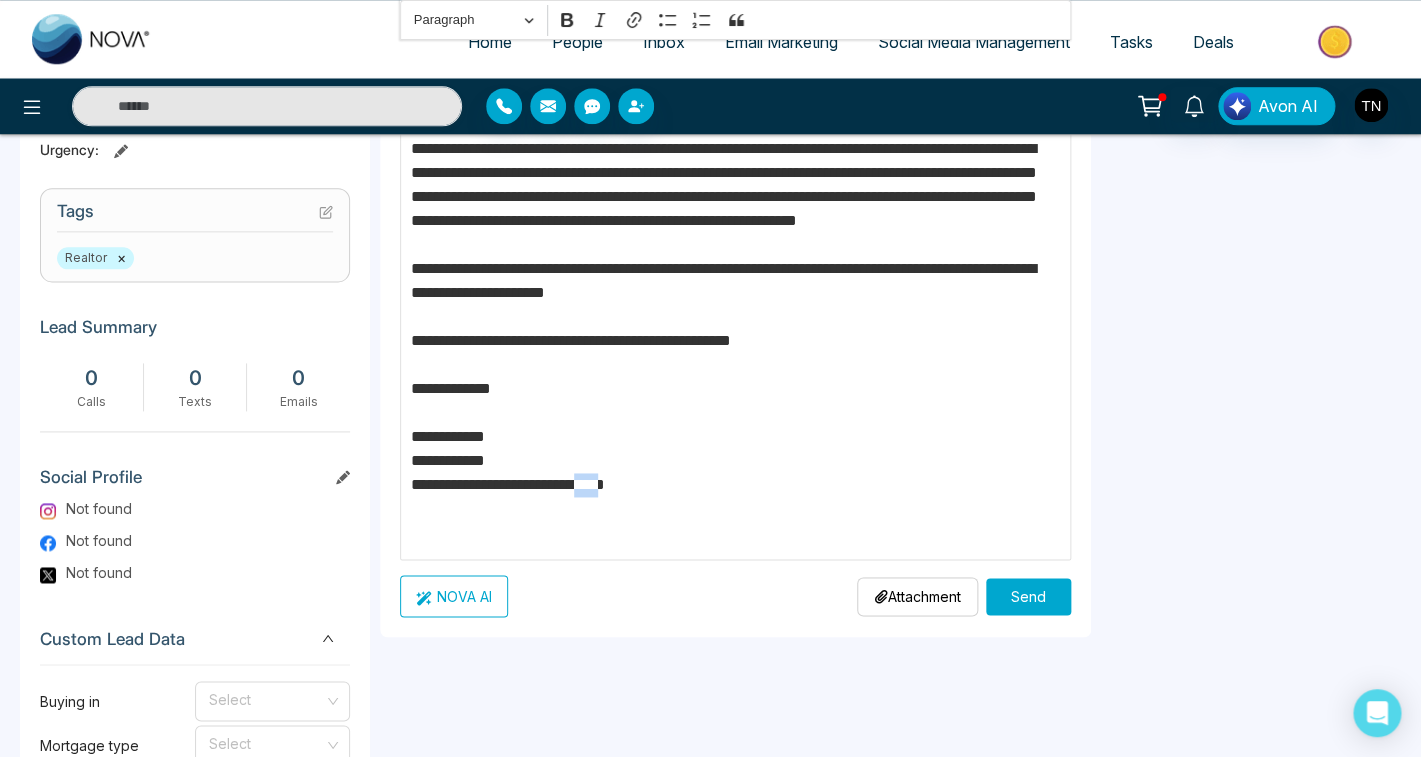 click on "**********" at bounding box center (735, 221) 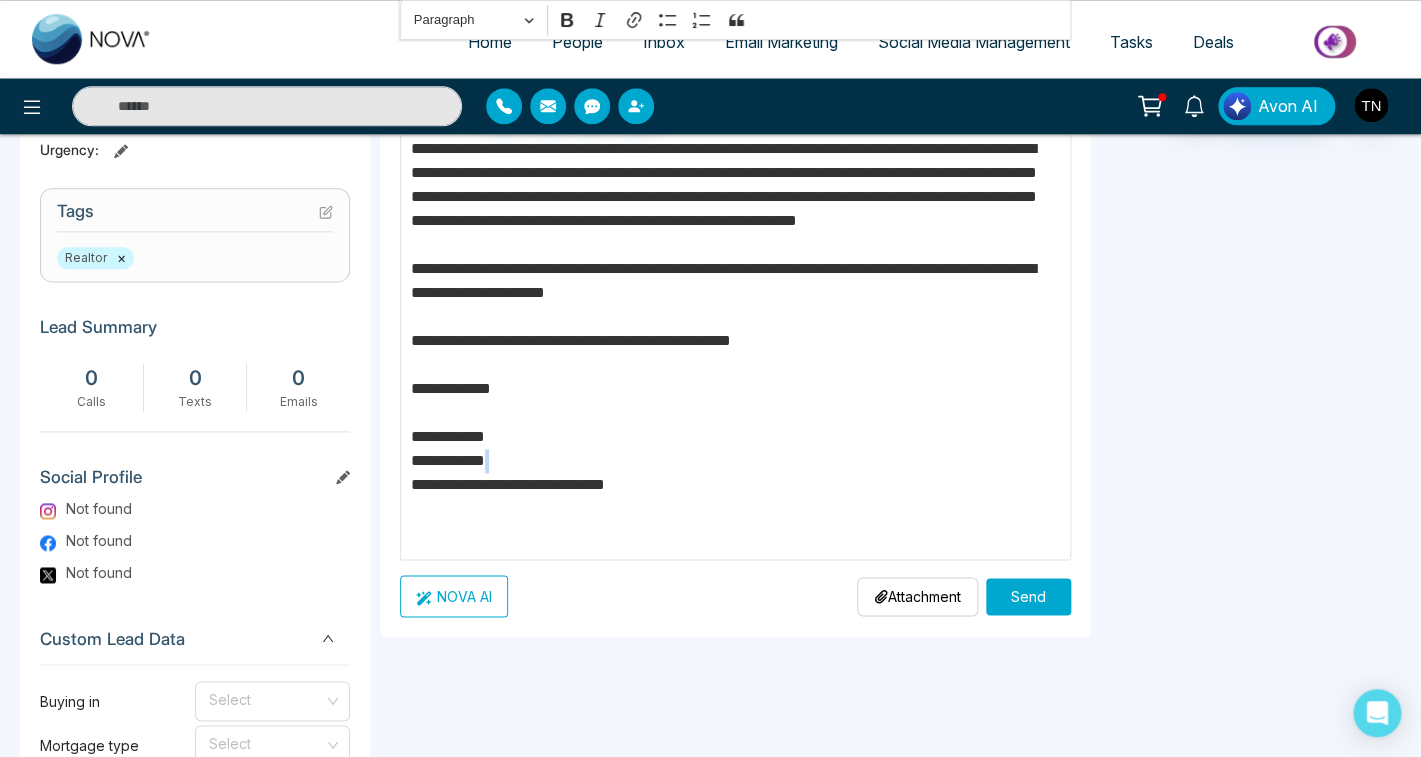 click on "**********" at bounding box center [735, 221] 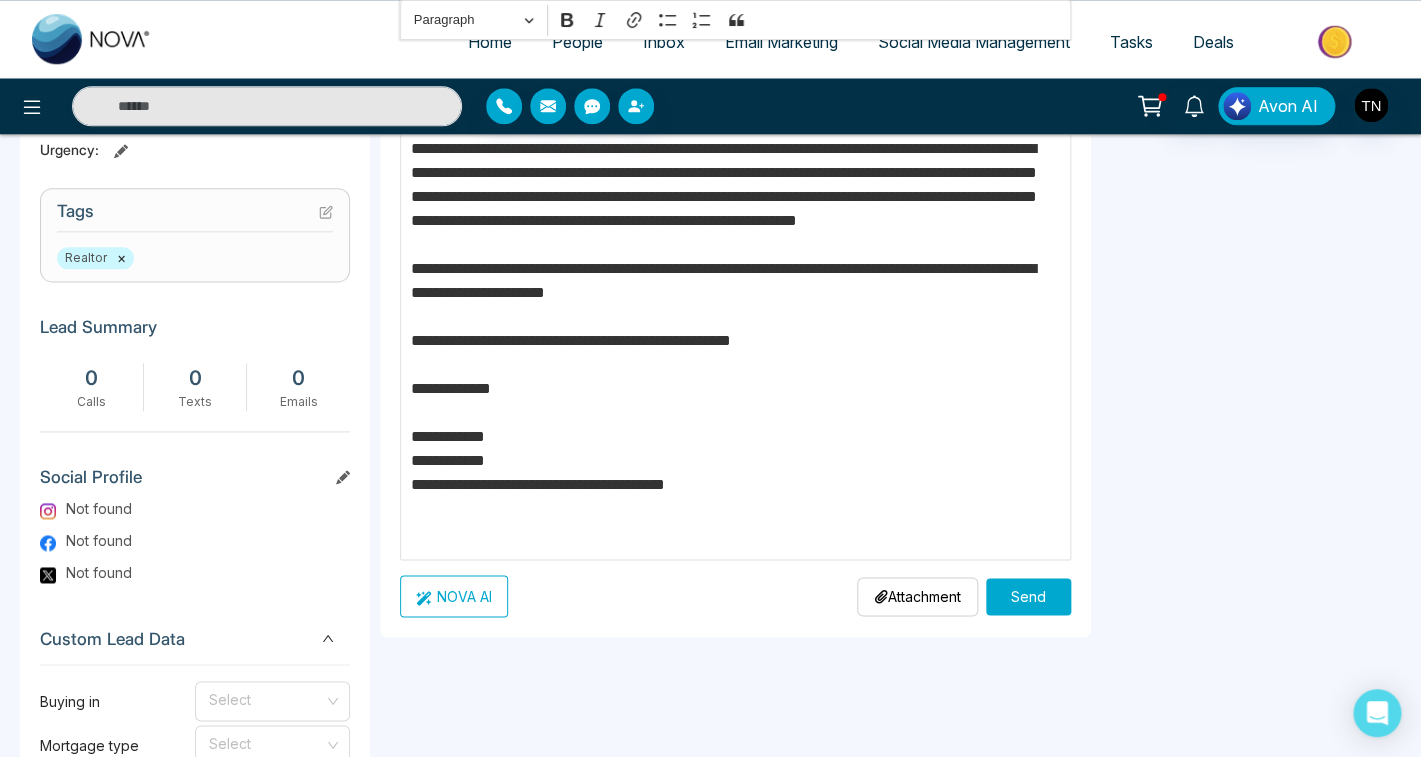click on "**********" at bounding box center [735, 221] 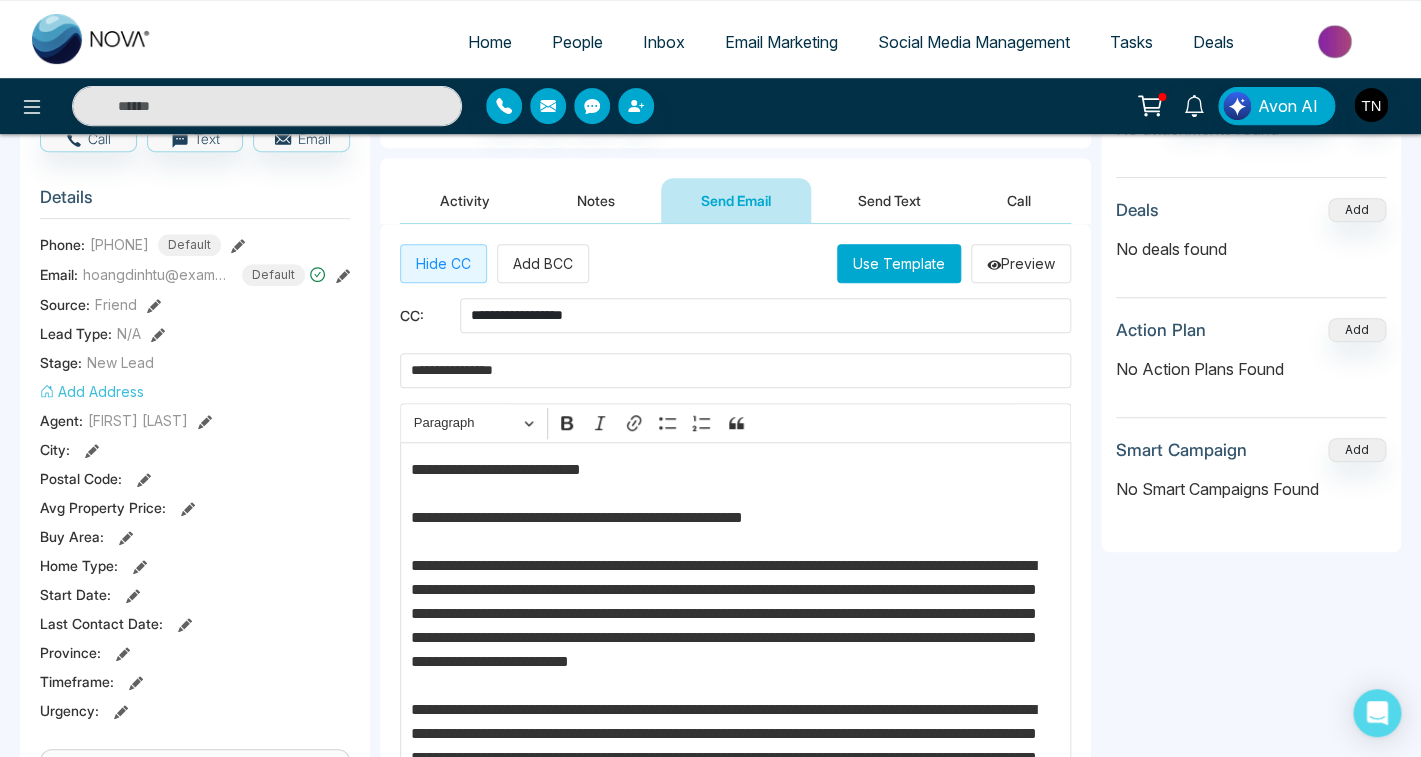 scroll, scrollTop: 154, scrollLeft: 0, axis: vertical 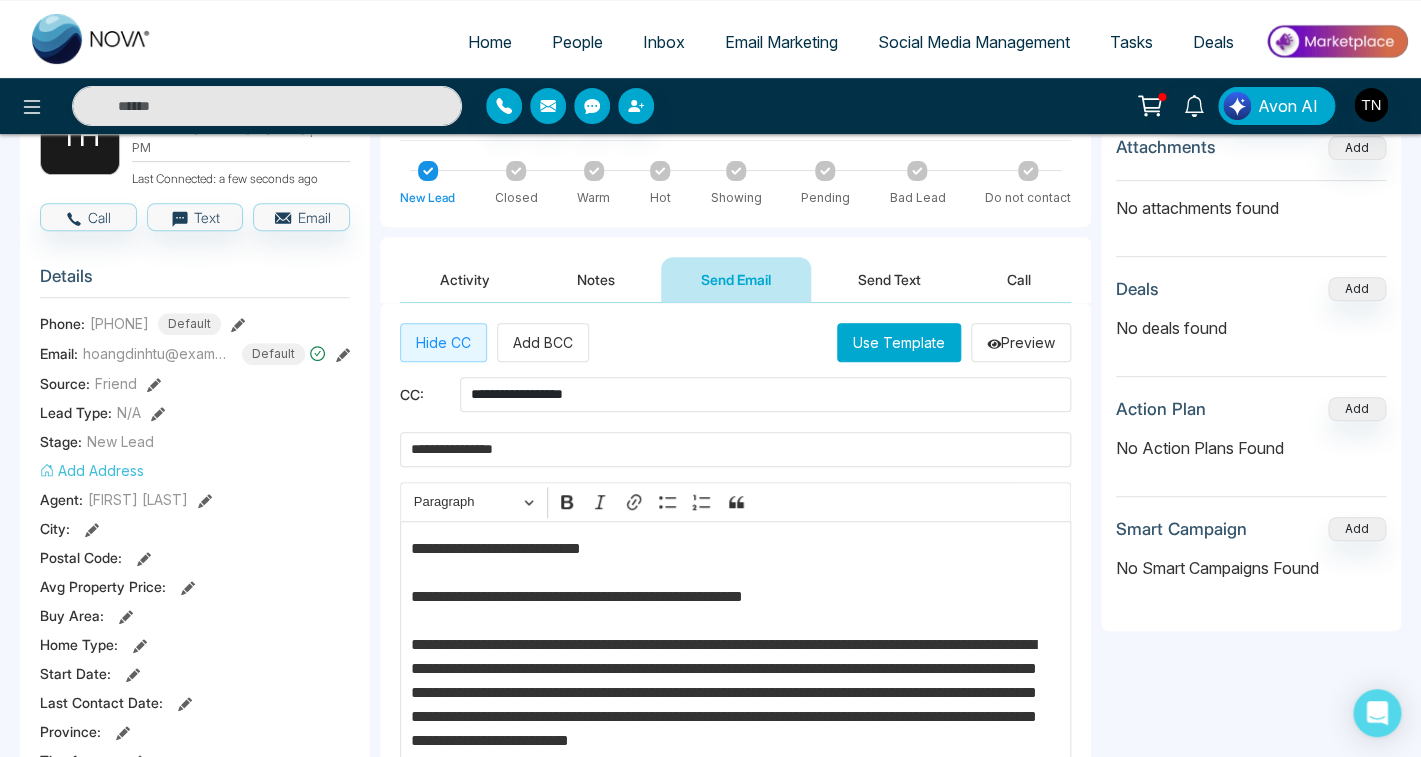 click on "**********" at bounding box center [735, 449] 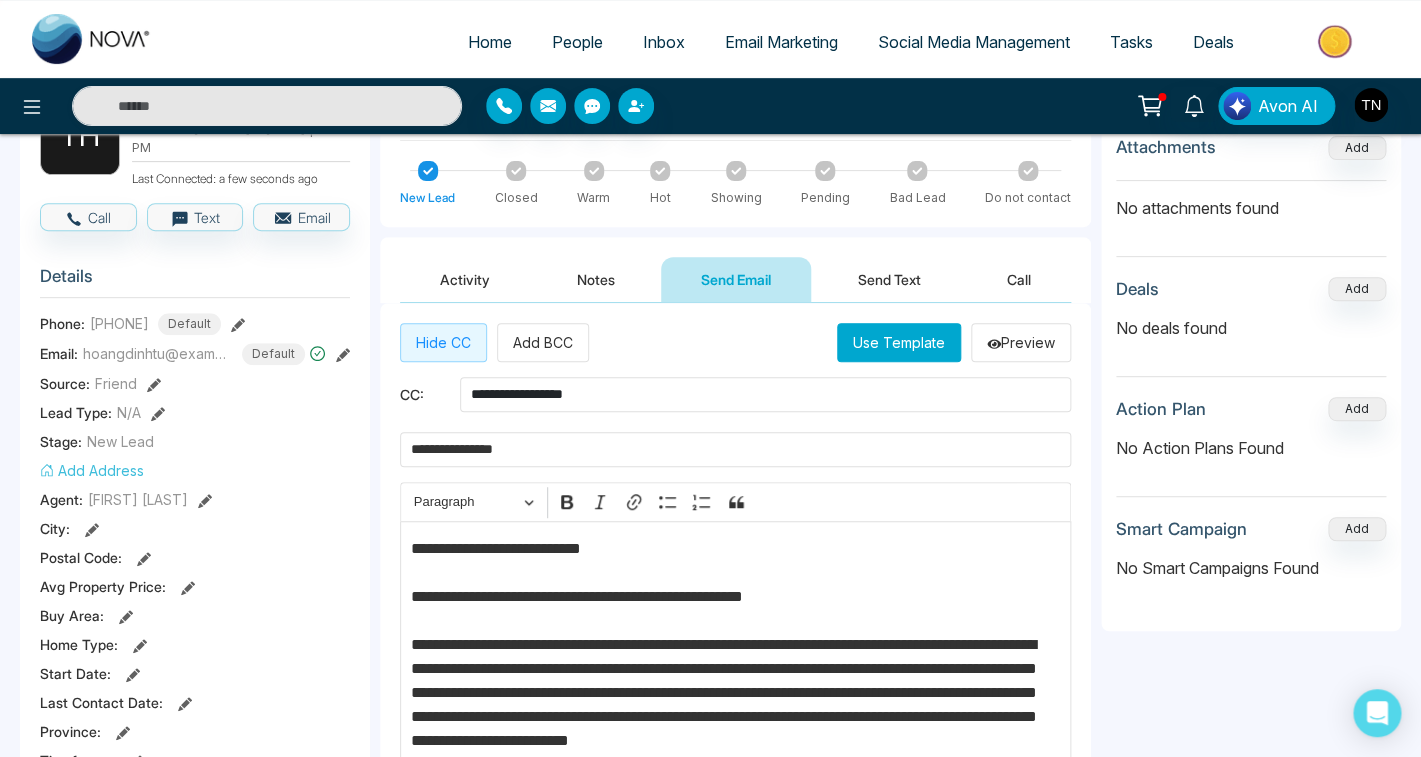 click on "**********" at bounding box center [735, 449] 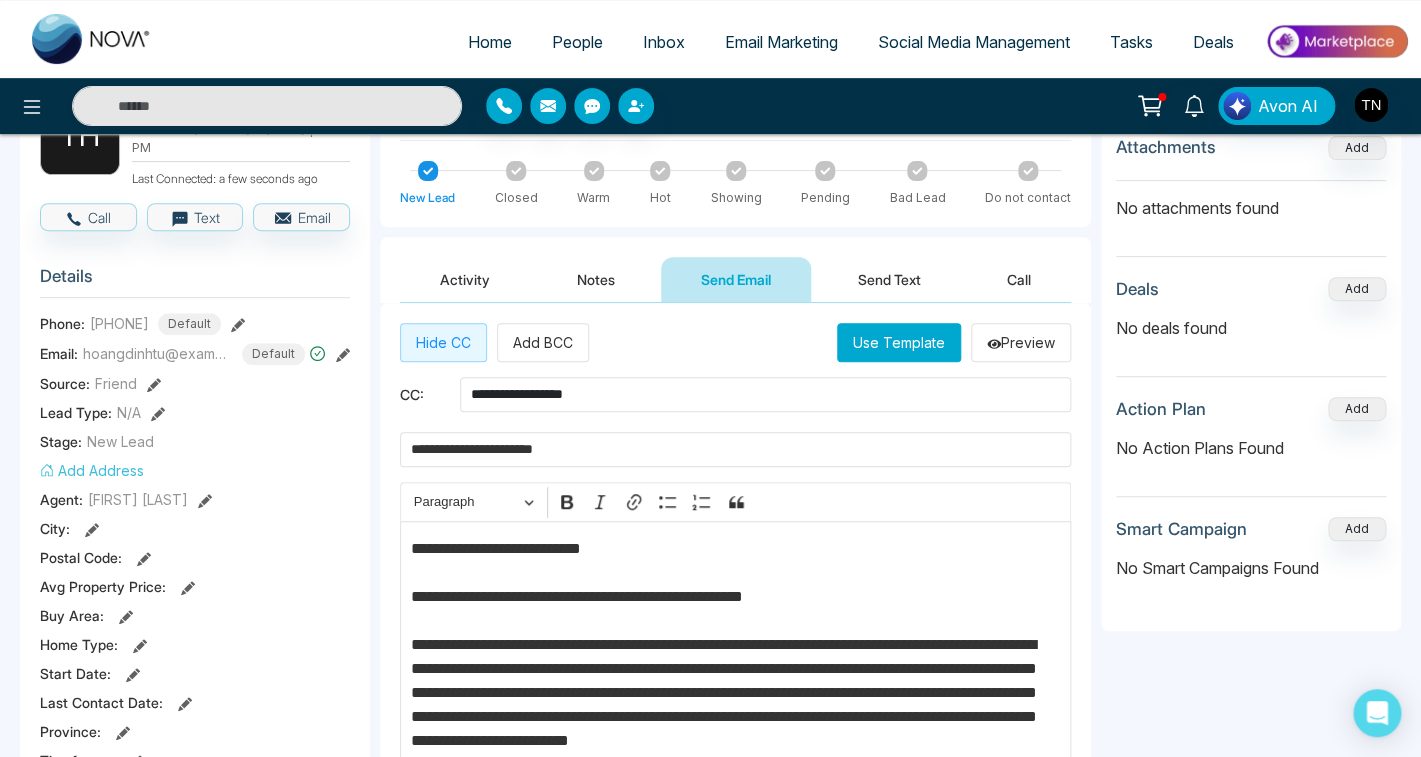 click on "**********" at bounding box center (735, 449) 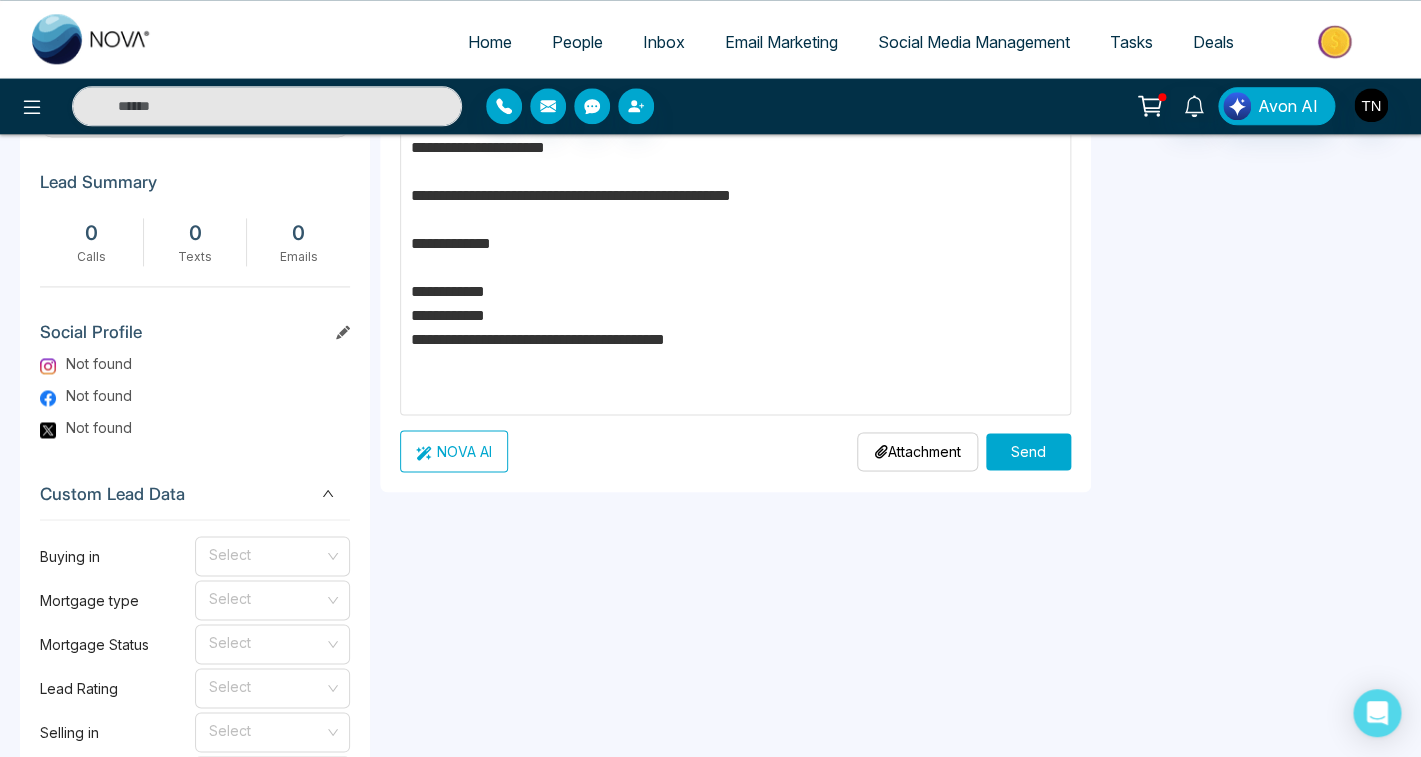 scroll, scrollTop: 1047, scrollLeft: 0, axis: vertical 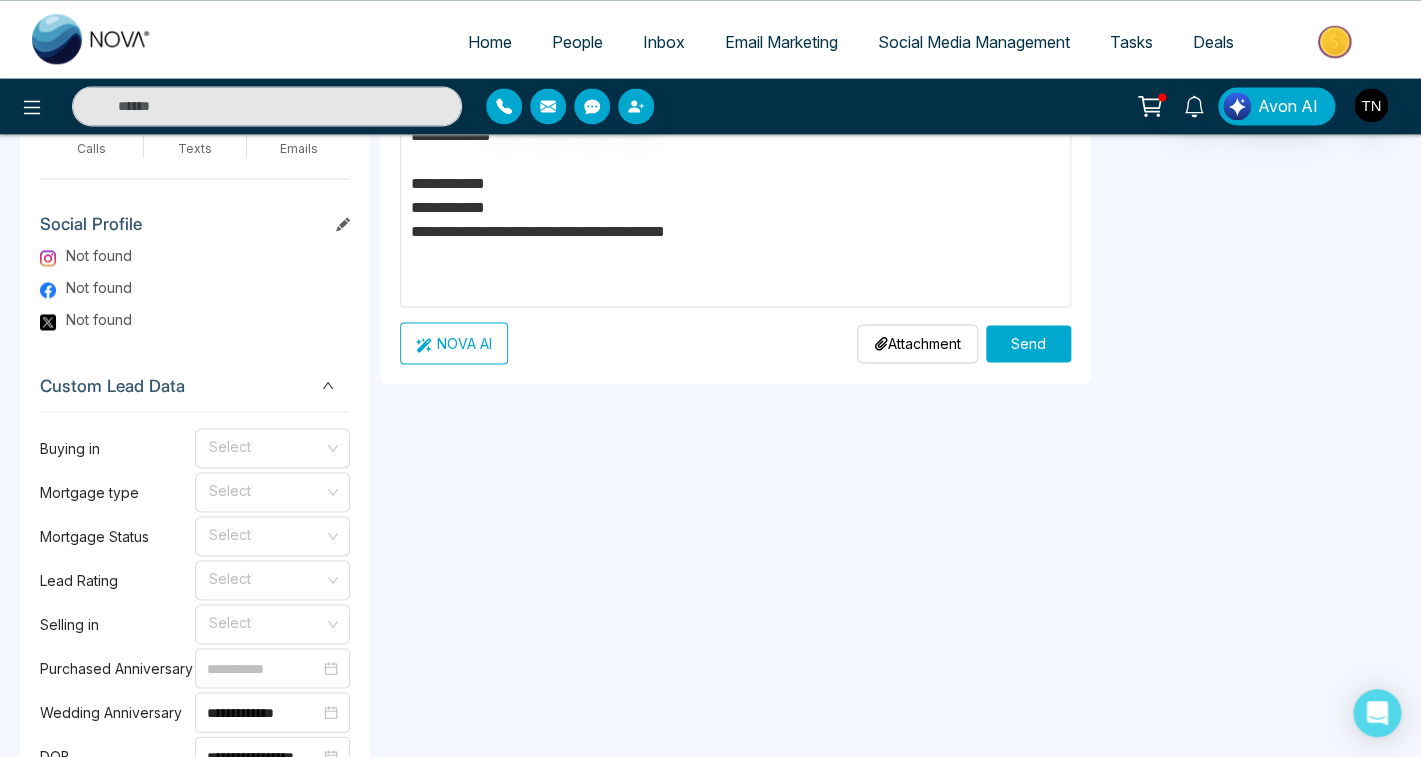 type on "**********" 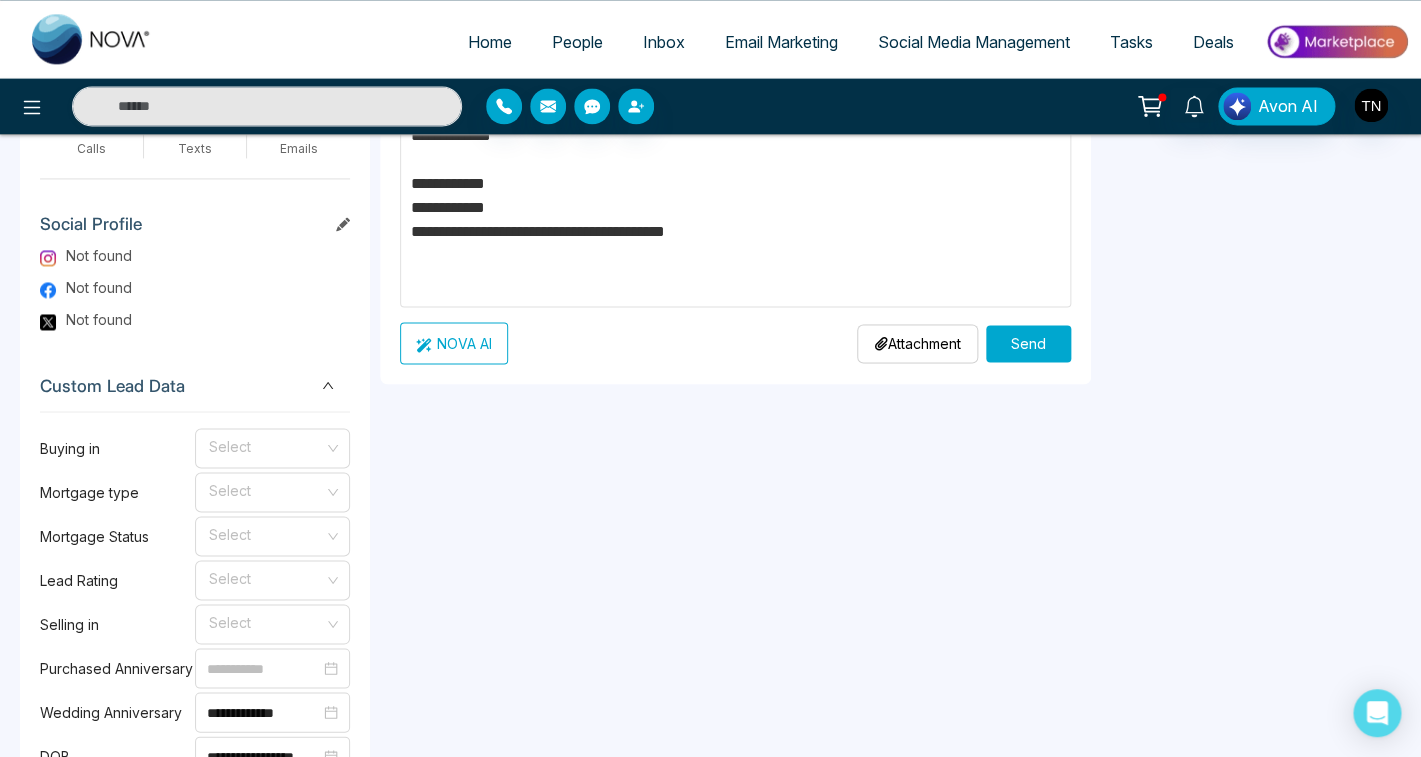 click on "Send" at bounding box center [1028, 343] 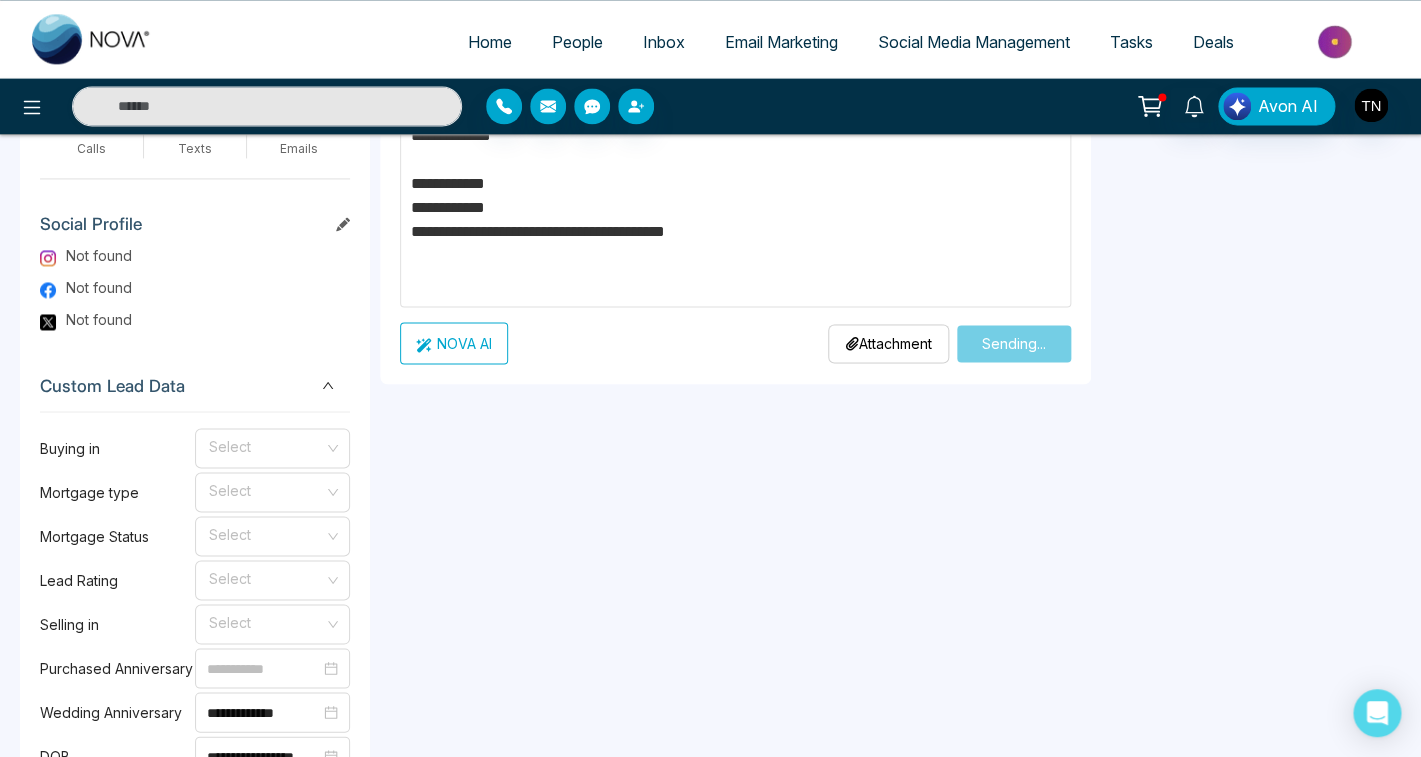 type 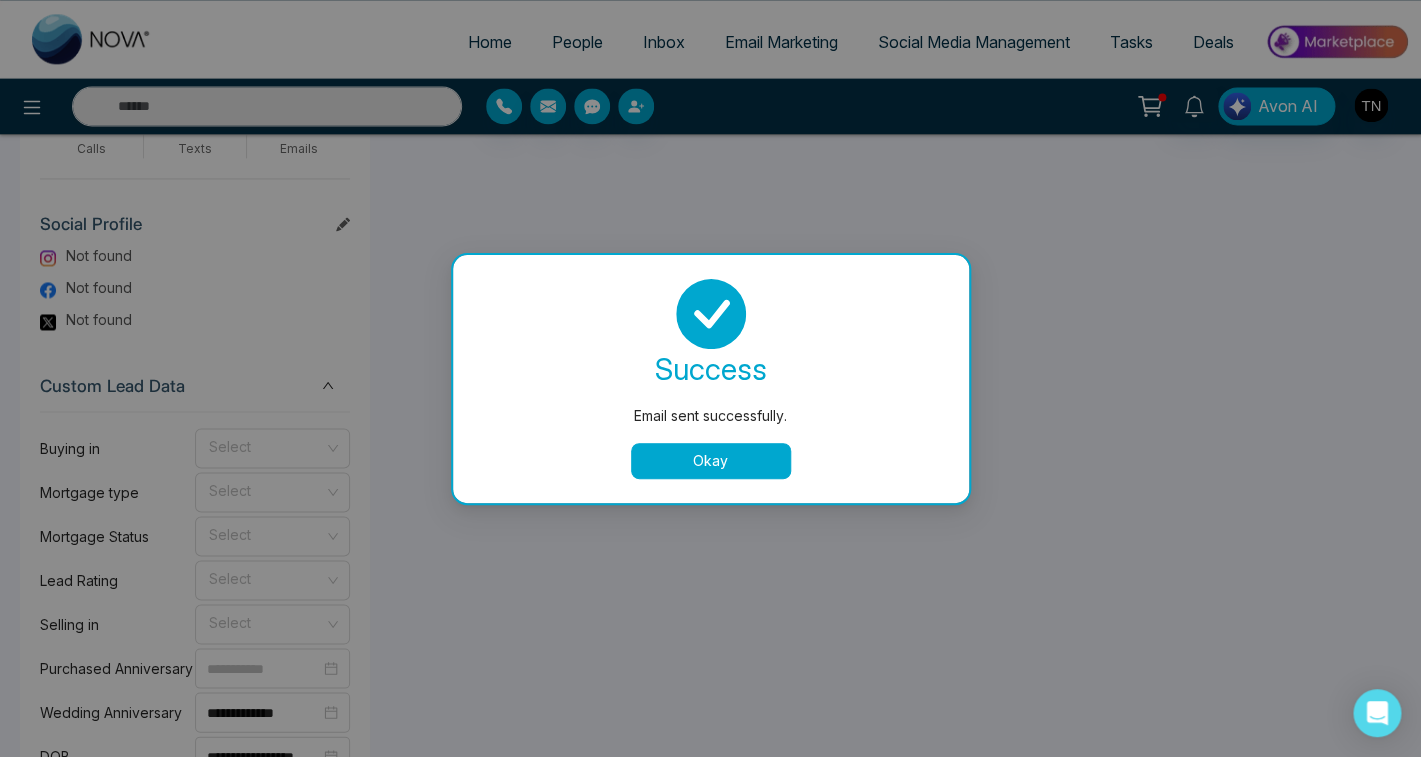 click on "Email sent successfully. success Email sent successfully.   Okay" at bounding box center (710, 378) 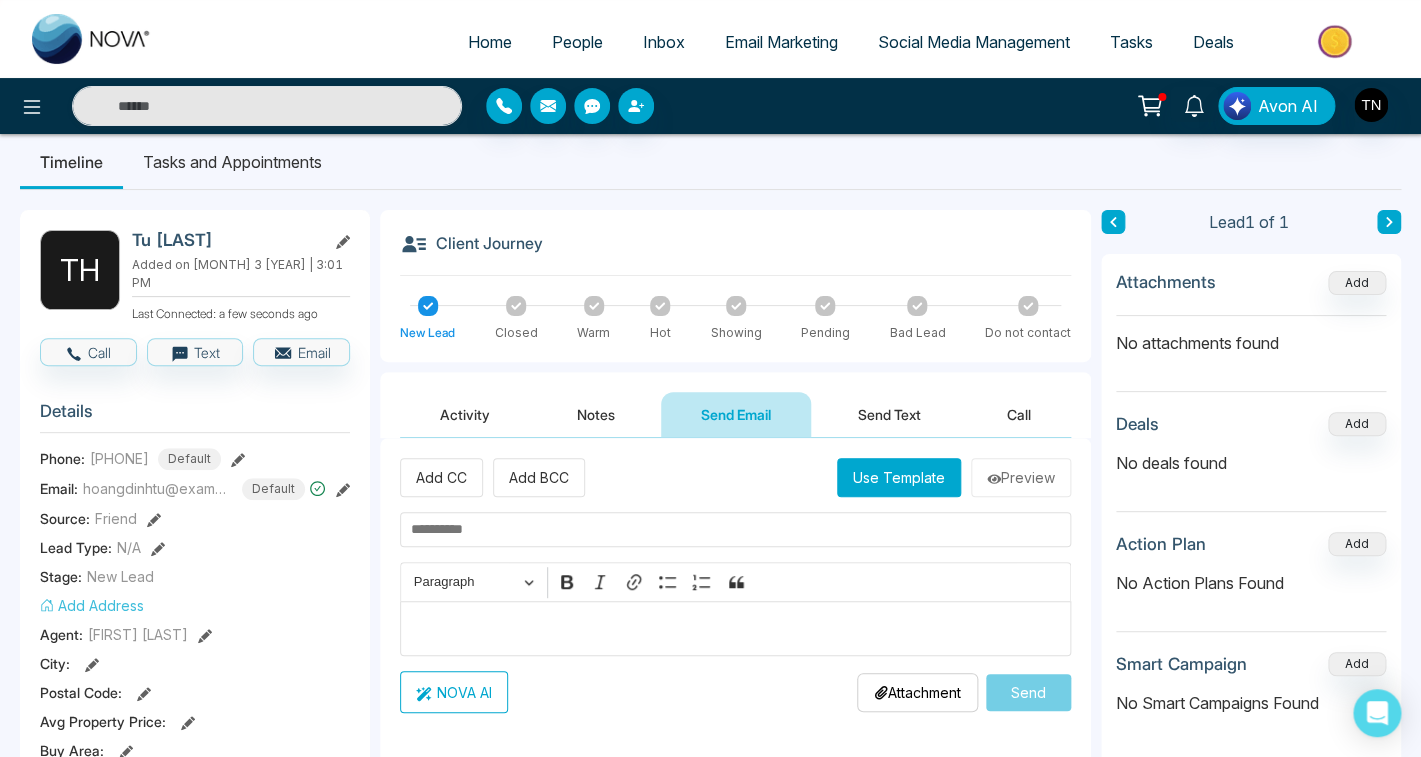 scroll, scrollTop: 0, scrollLeft: 0, axis: both 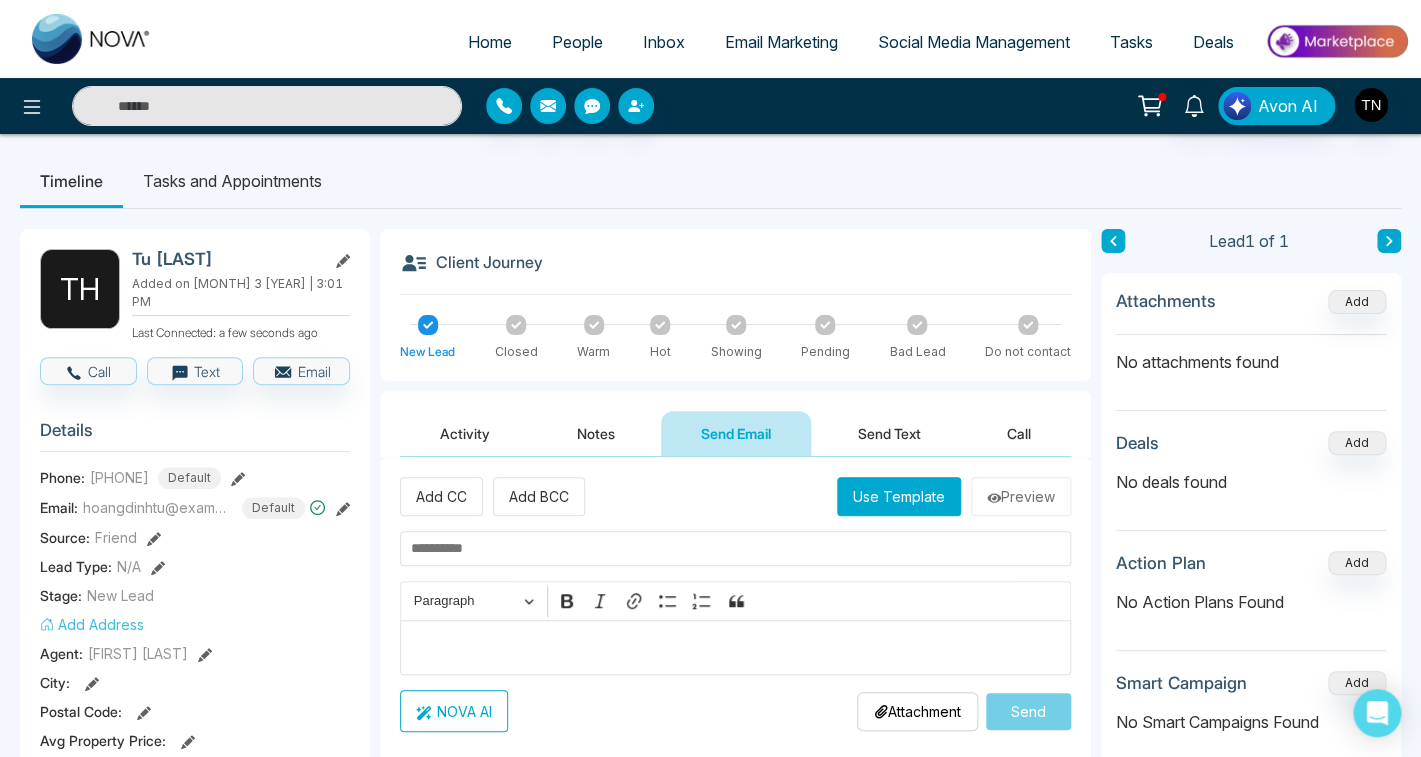 click on "Tasks and Appointments" at bounding box center (232, 181) 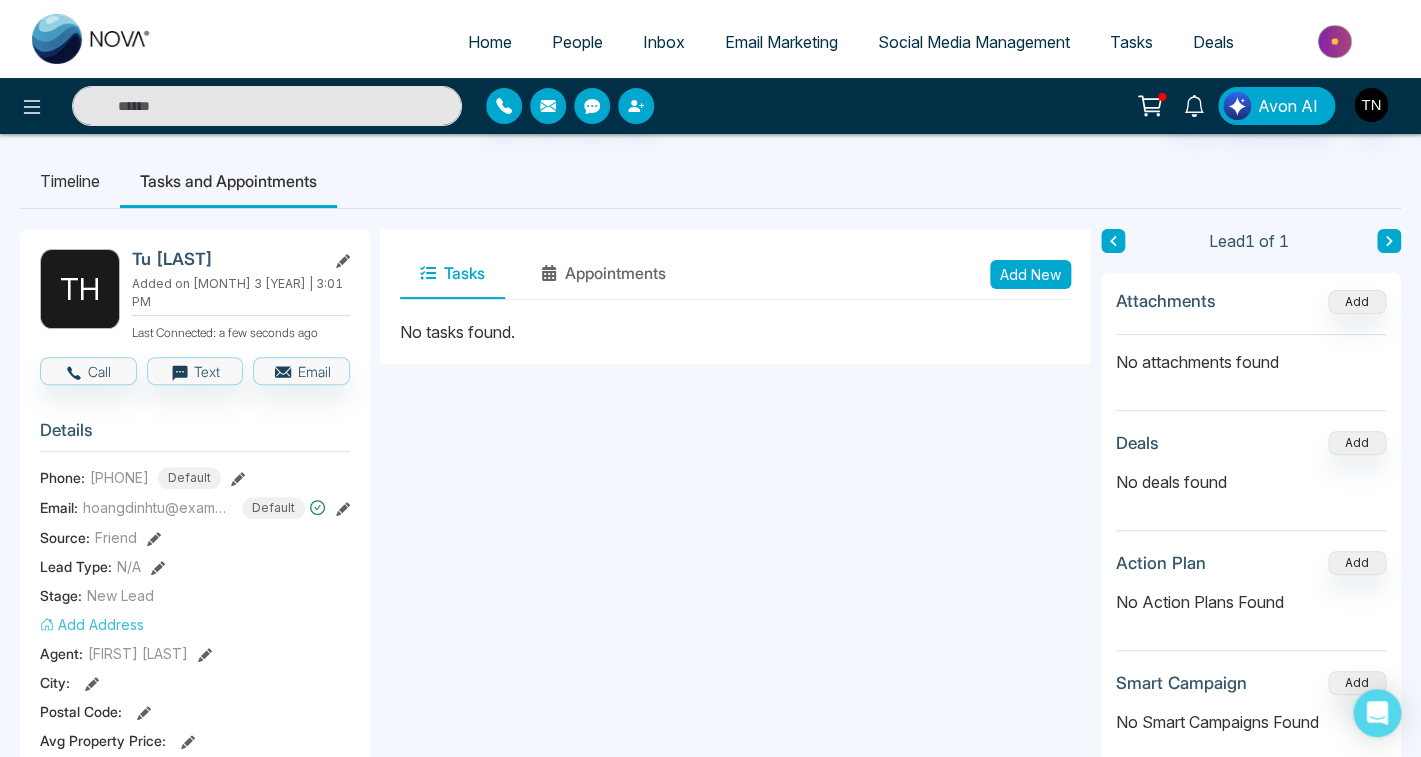 click on "Tasks and Appointments" at bounding box center (228, 181) 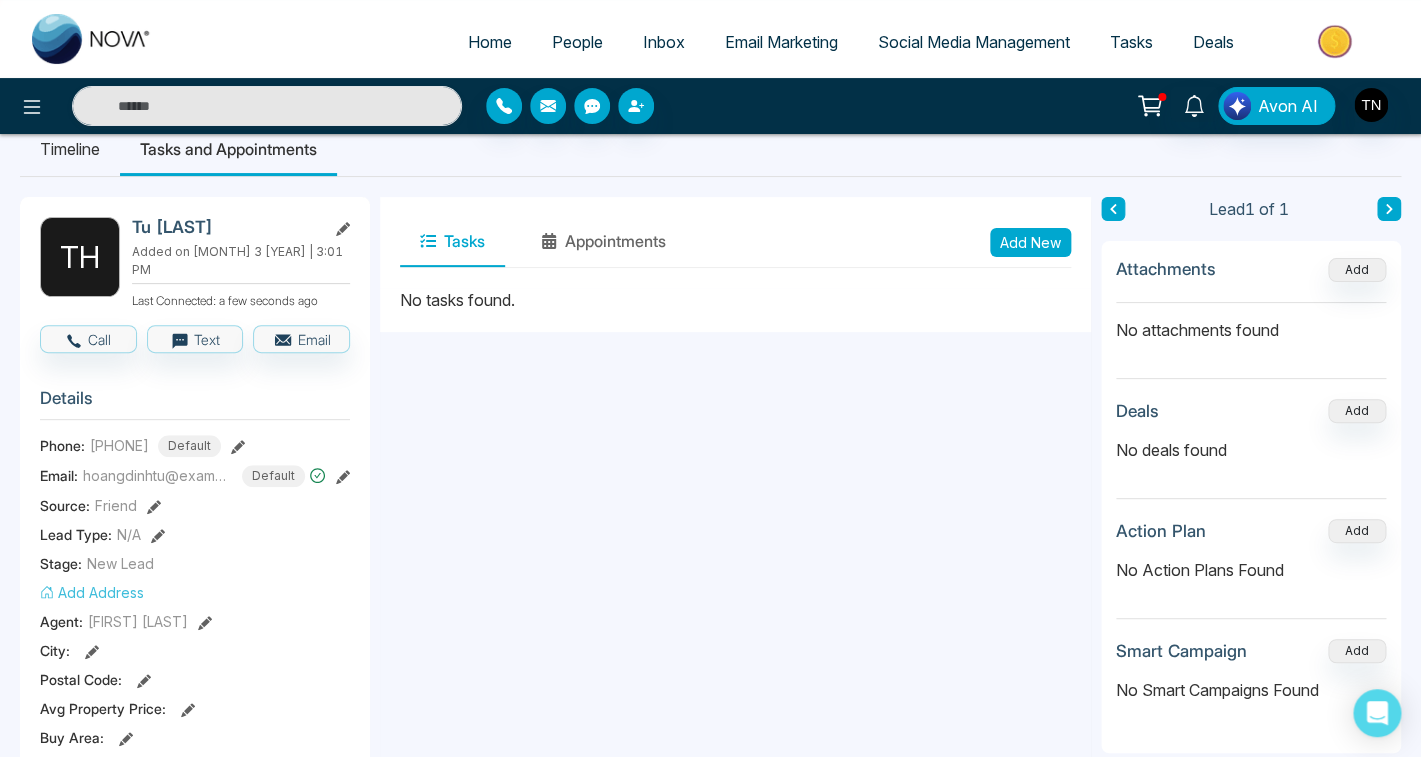 scroll, scrollTop: 0, scrollLeft: 0, axis: both 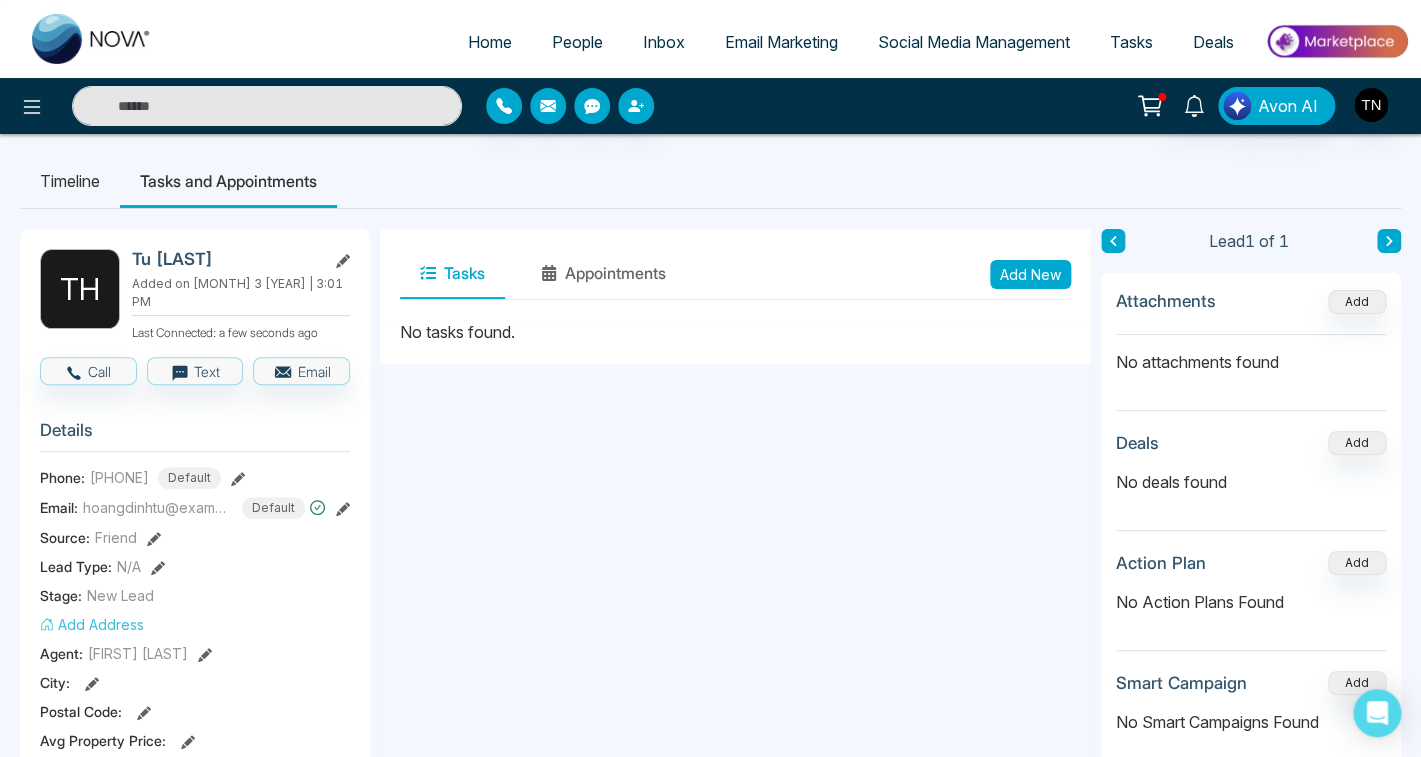 click on "Timeline" at bounding box center (70, 181) 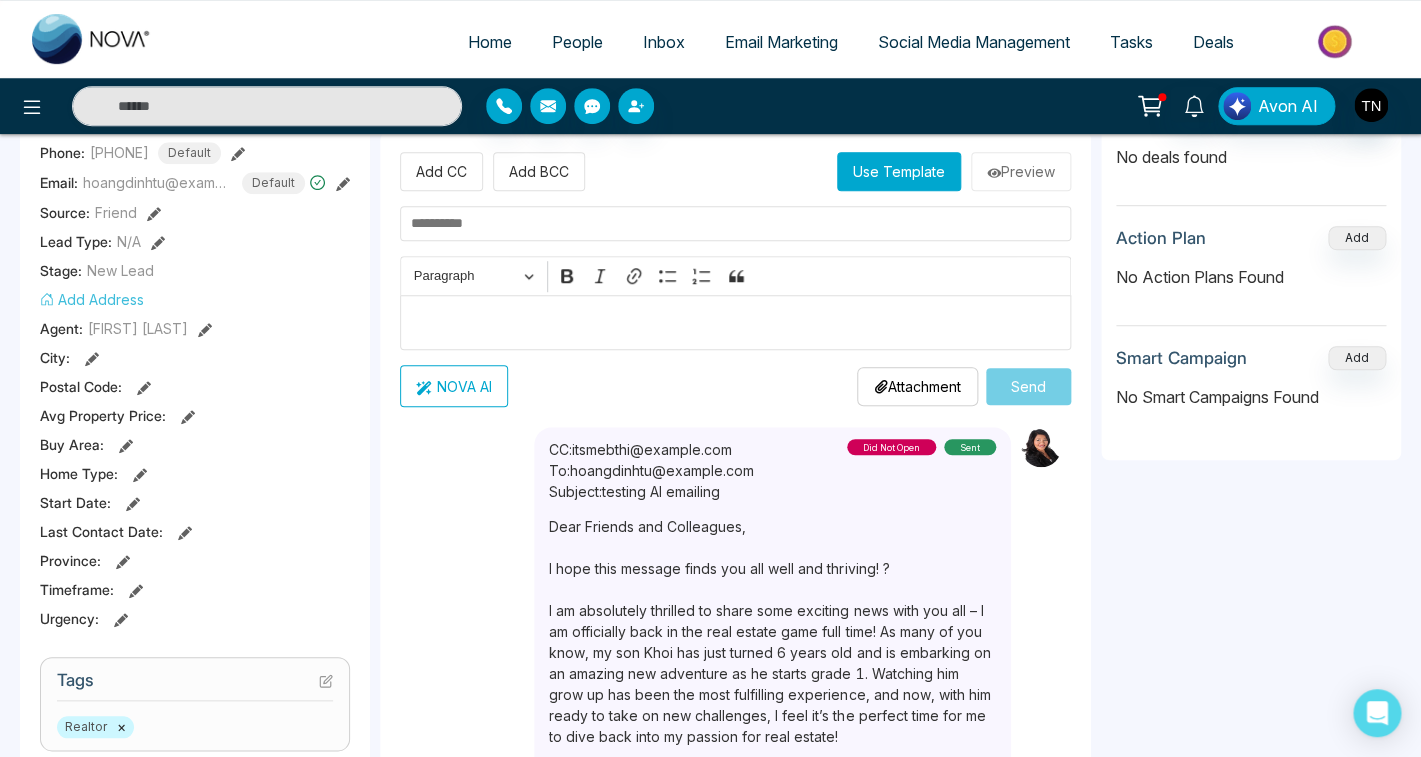 scroll, scrollTop: 347, scrollLeft: 0, axis: vertical 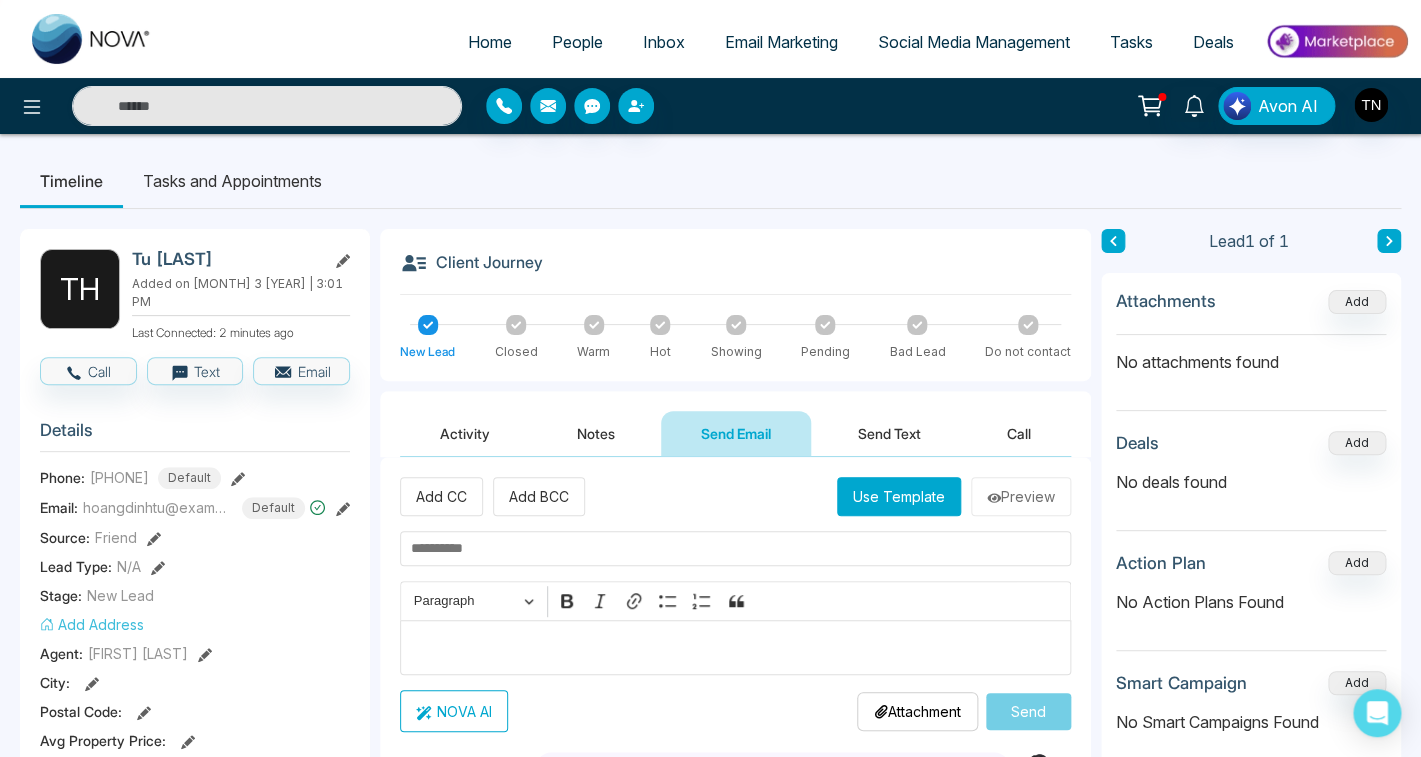 click on "Home" at bounding box center [490, 42] 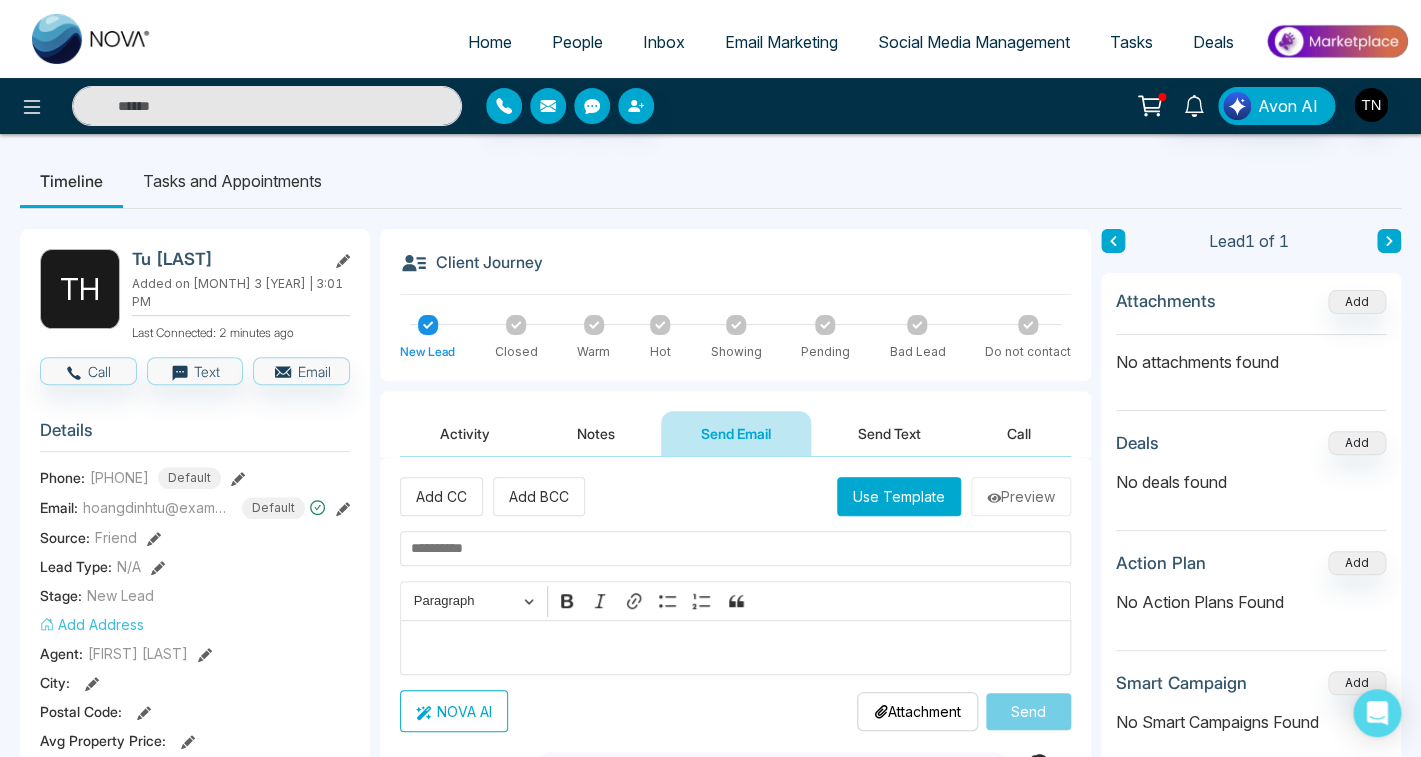 select on "*" 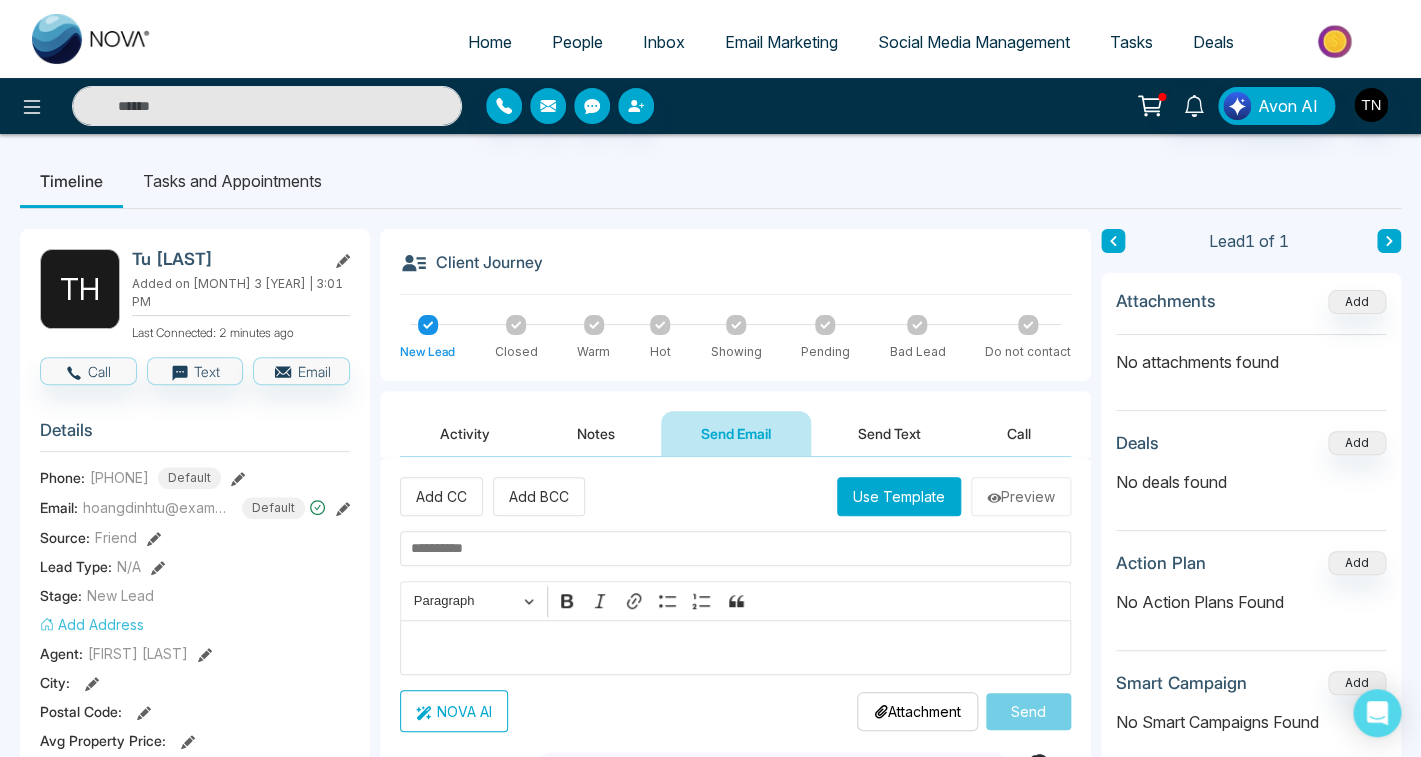 select on "*" 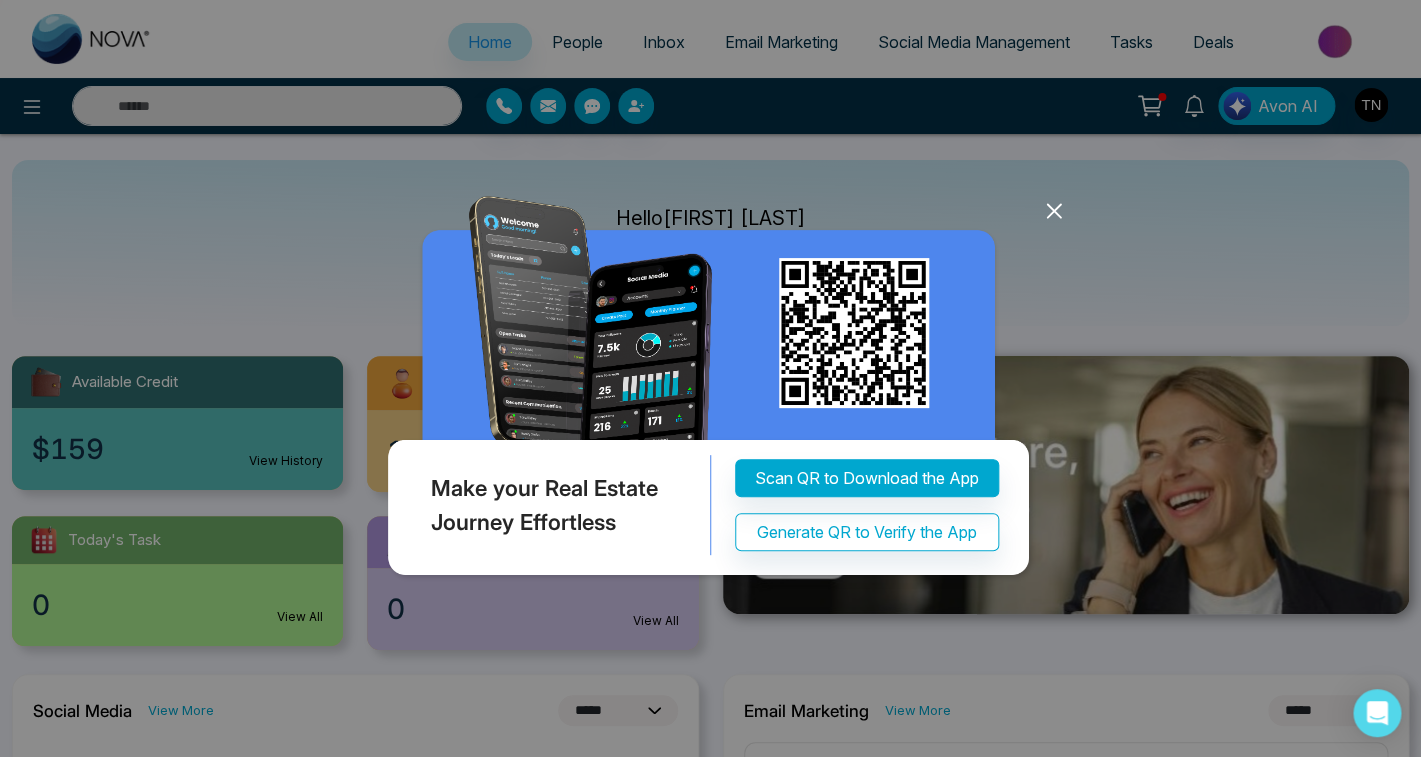 click 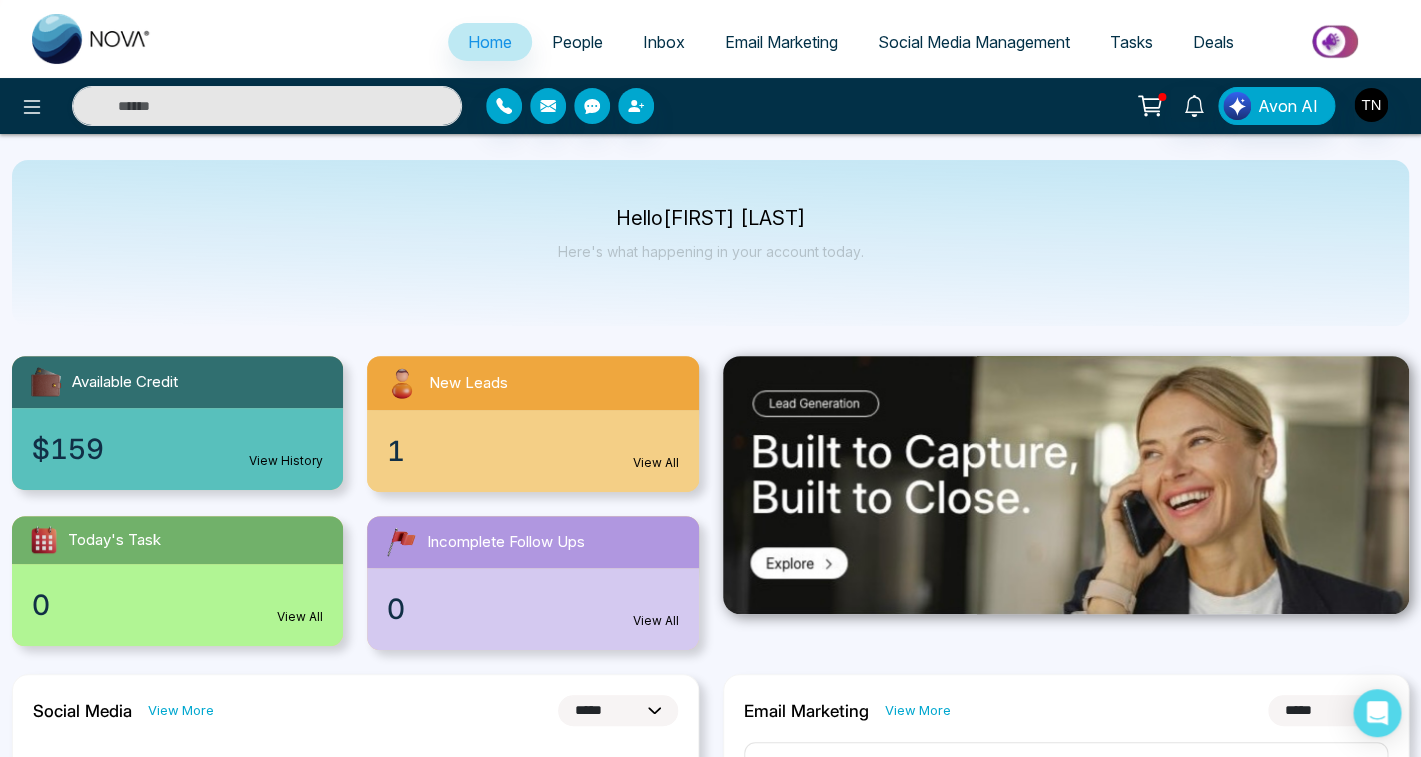 click on "Avon AI" at bounding box center [710, 106] 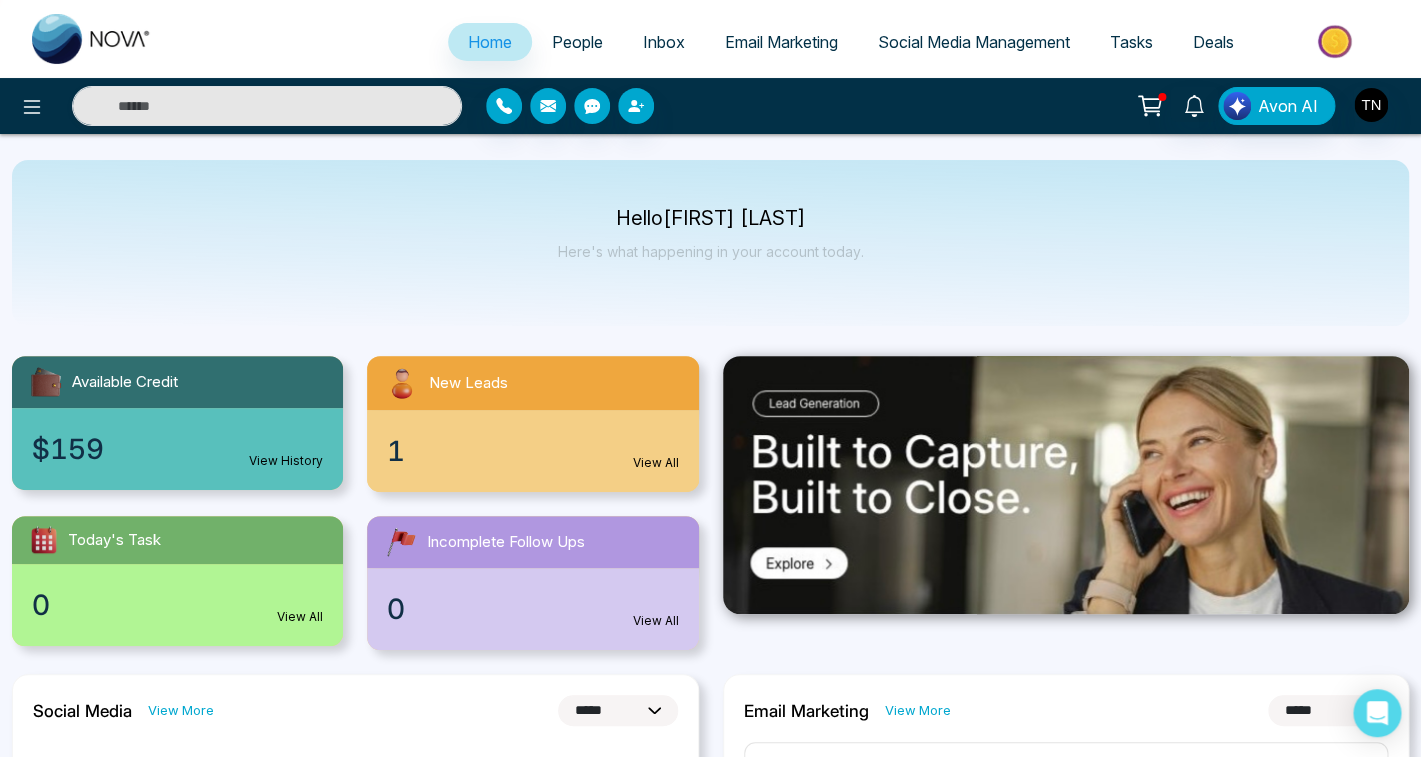 click on "People" at bounding box center (577, 42) 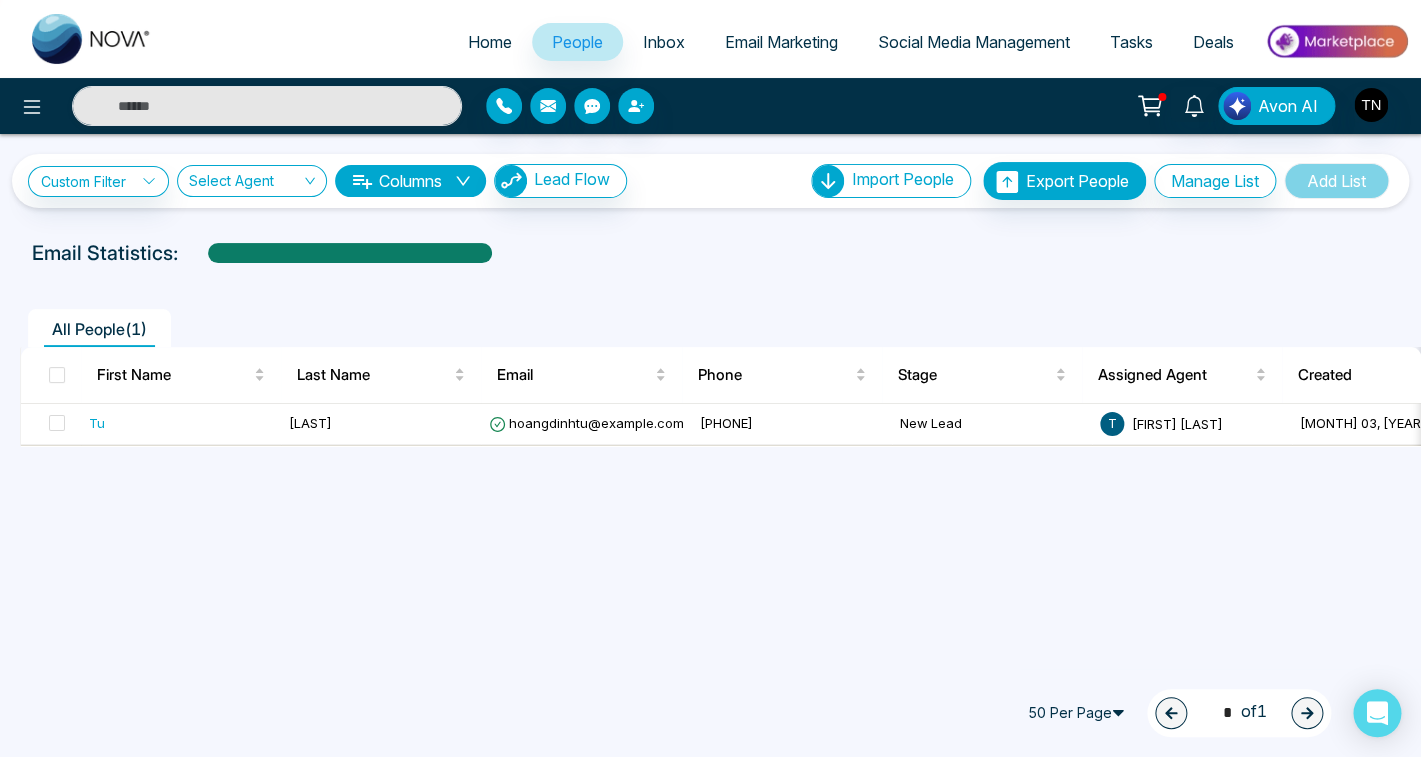 click on "Social Media Management" at bounding box center (974, 42) 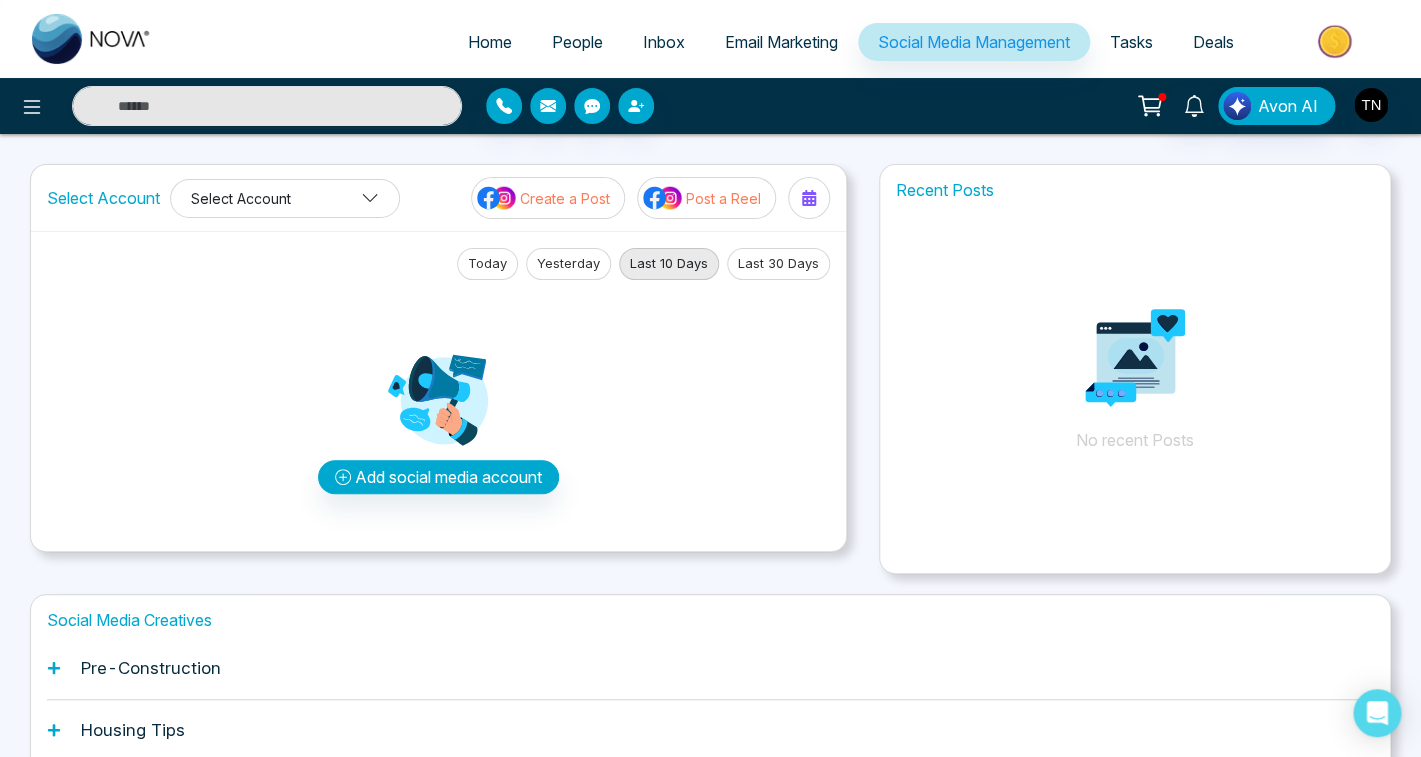 click on "Select Account" at bounding box center [285, 198] 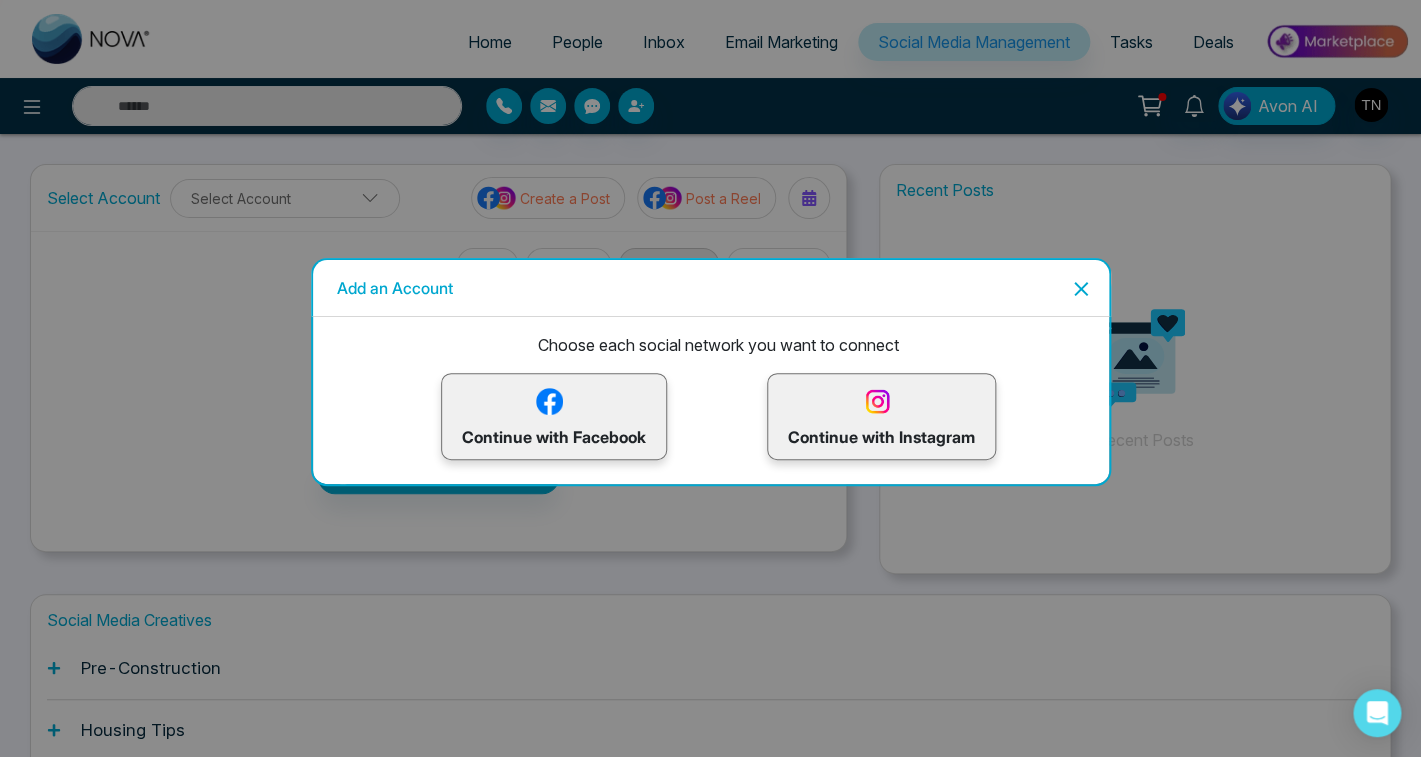click on "Continue with Facebook" at bounding box center [554, 416] 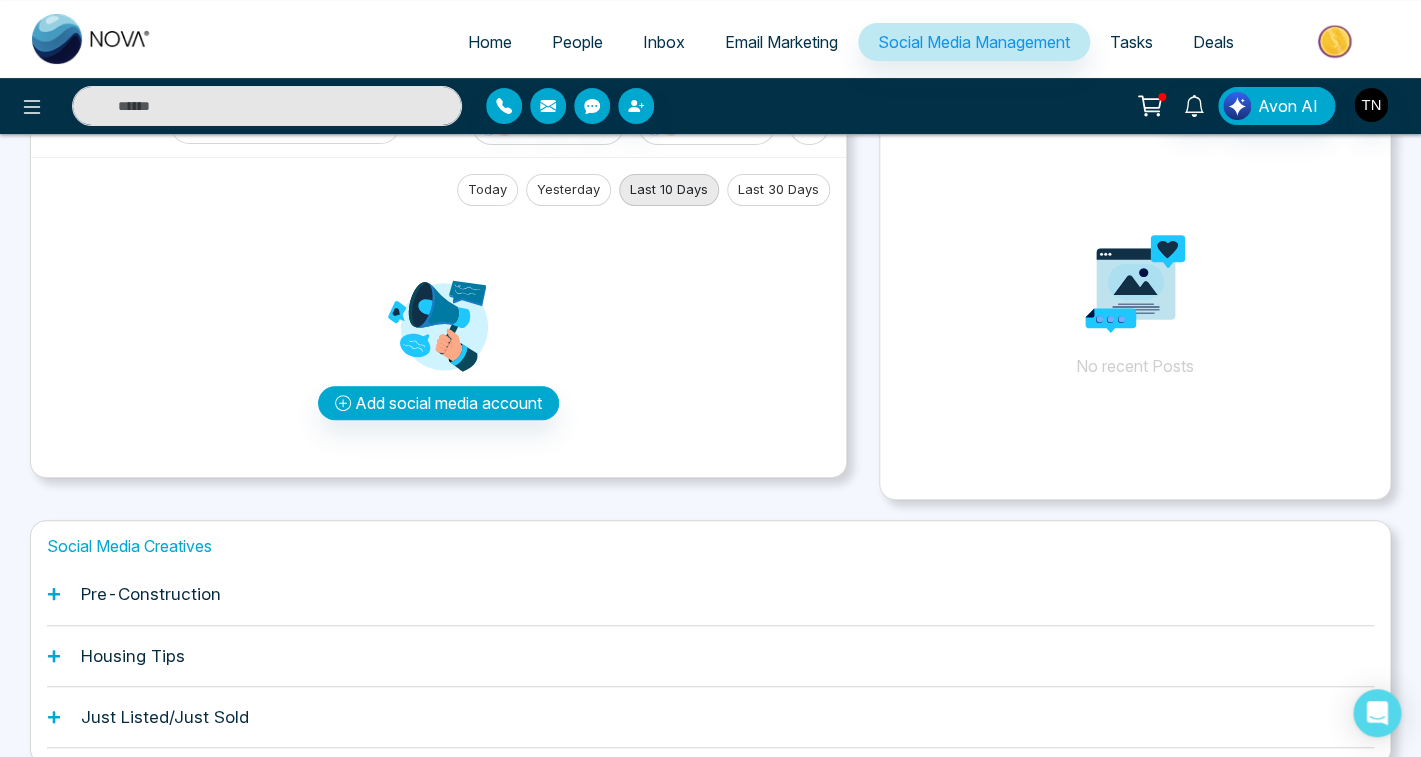 scroll, scrollTop: 163, scrollLeft: 0, axis: vertical 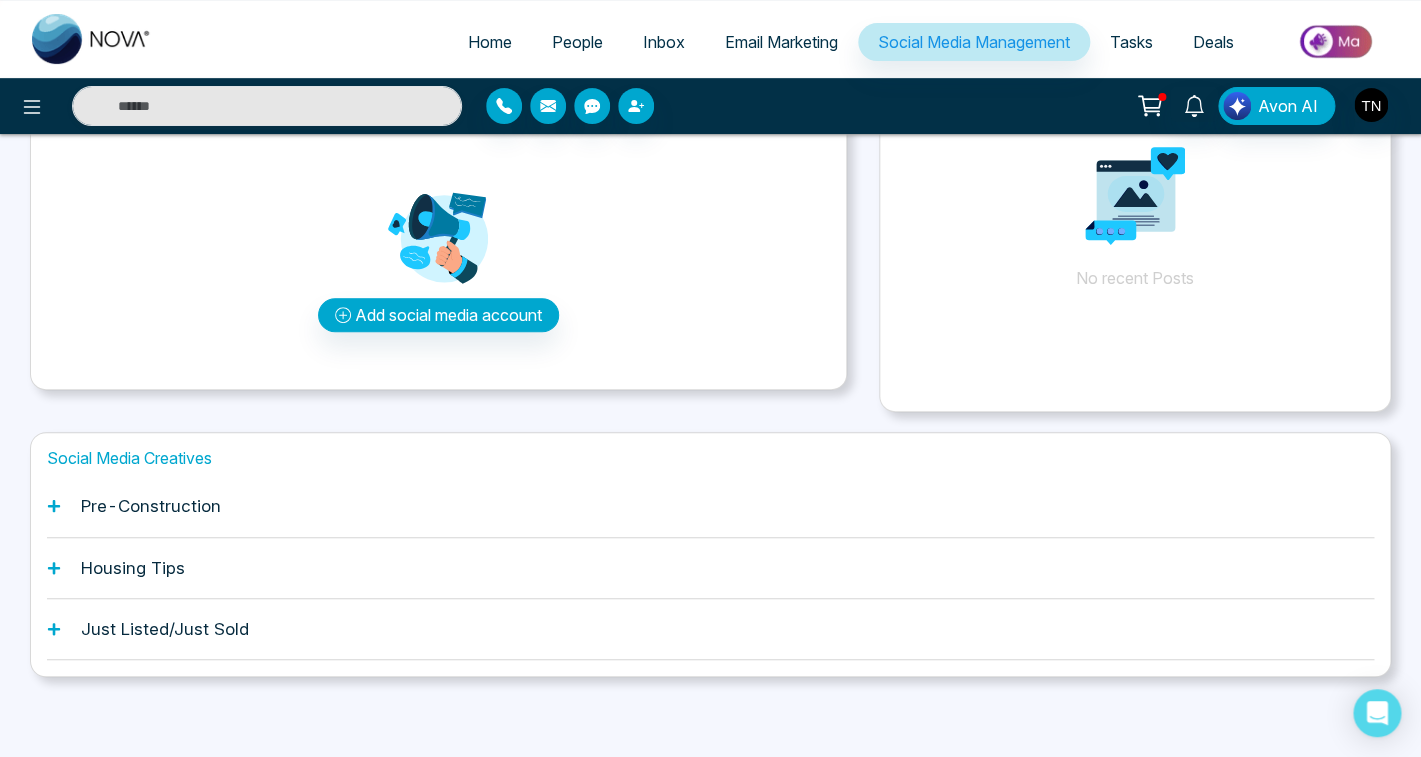 click on "Housing Tips" at bounding box center [133, 568] 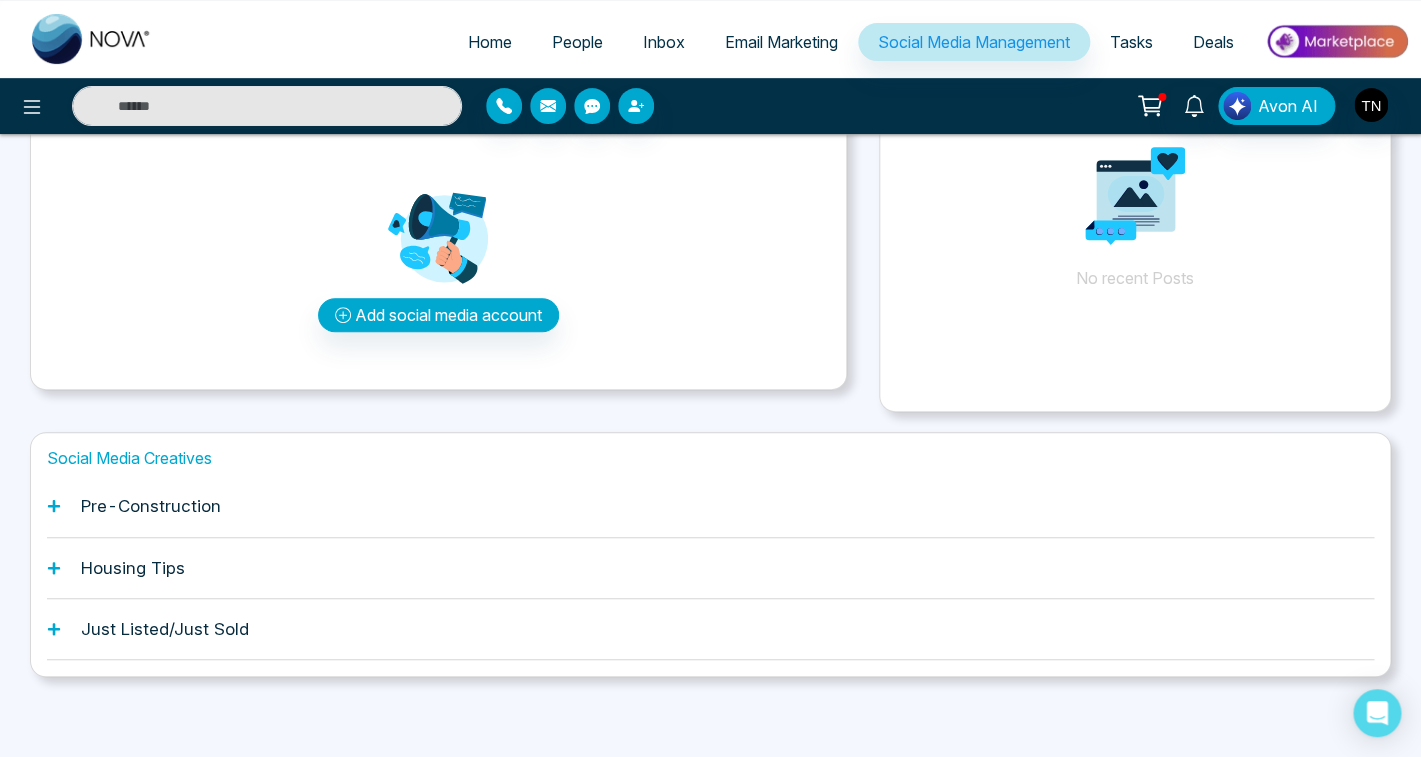 click 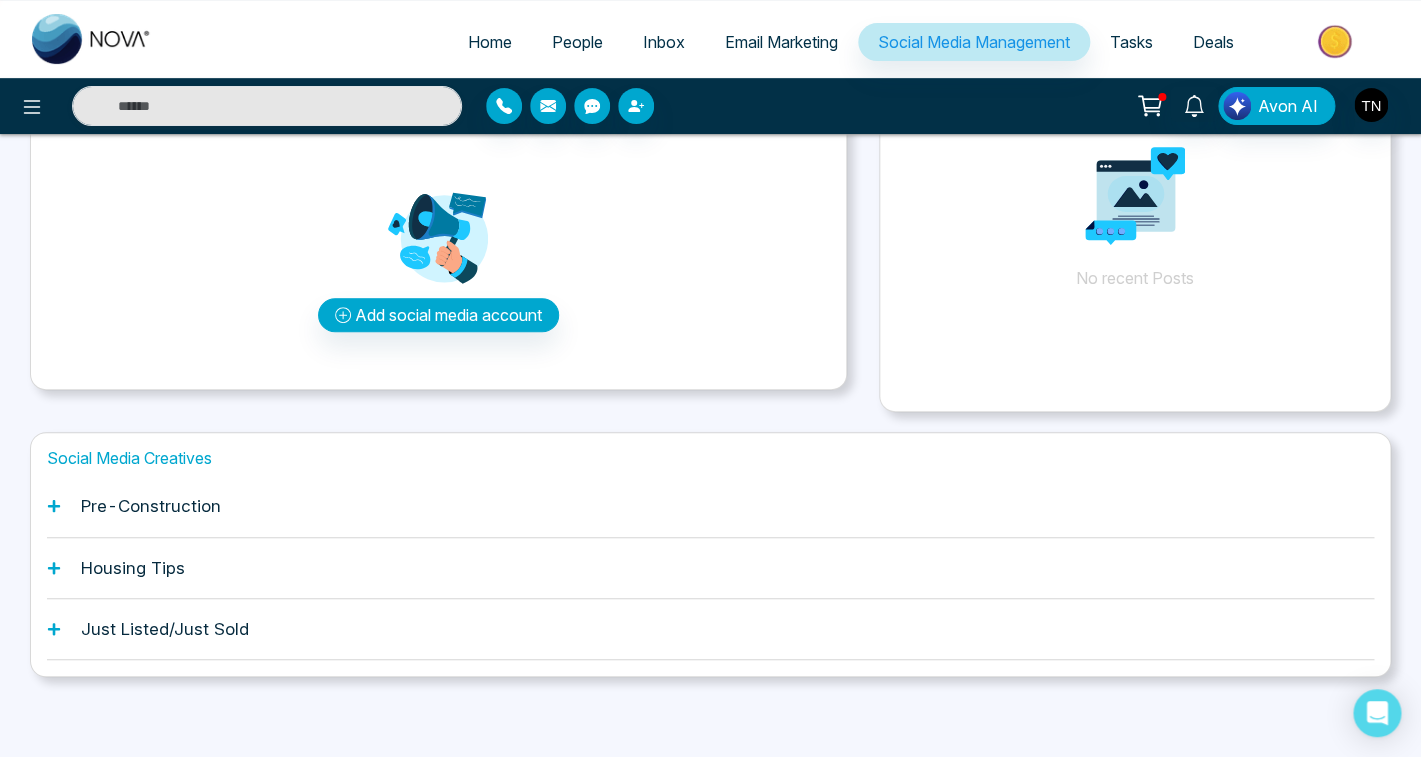 click 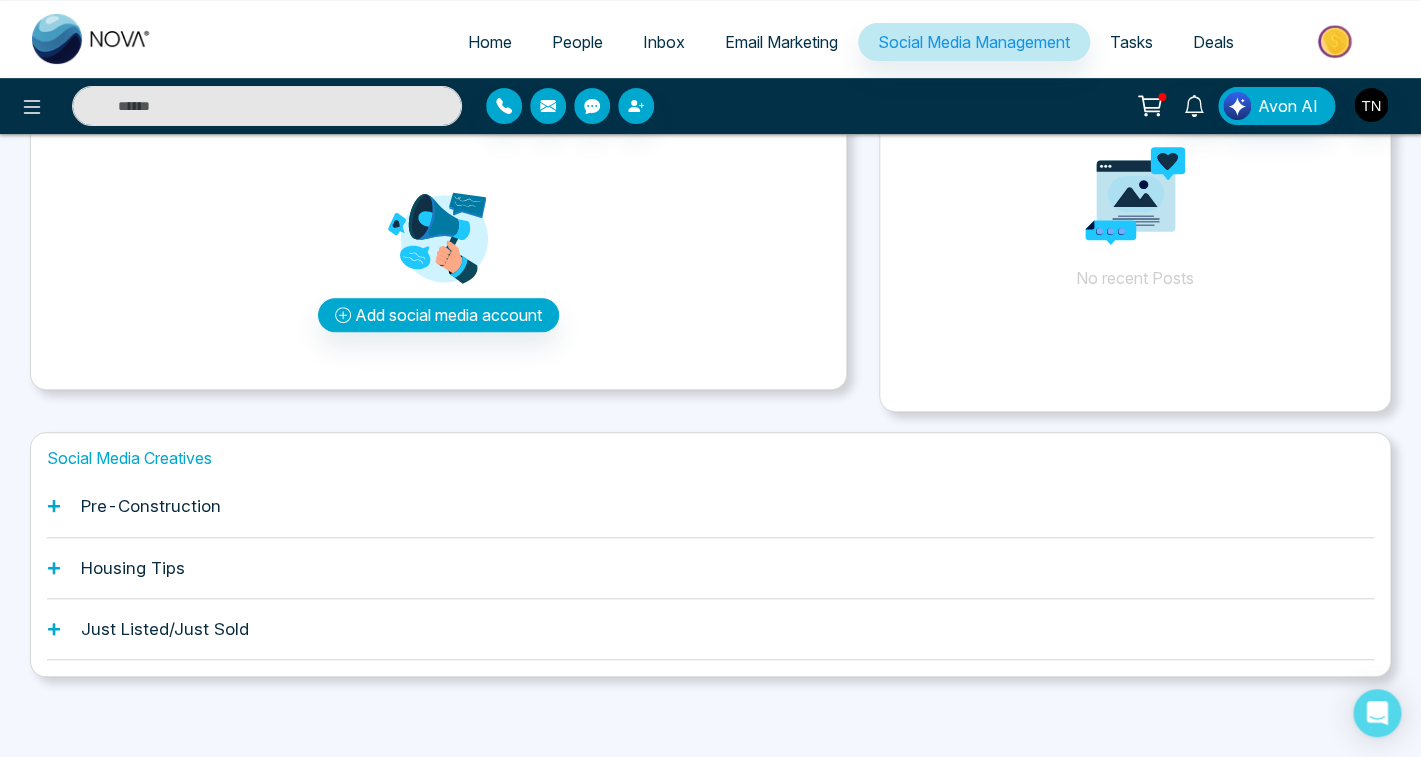 click 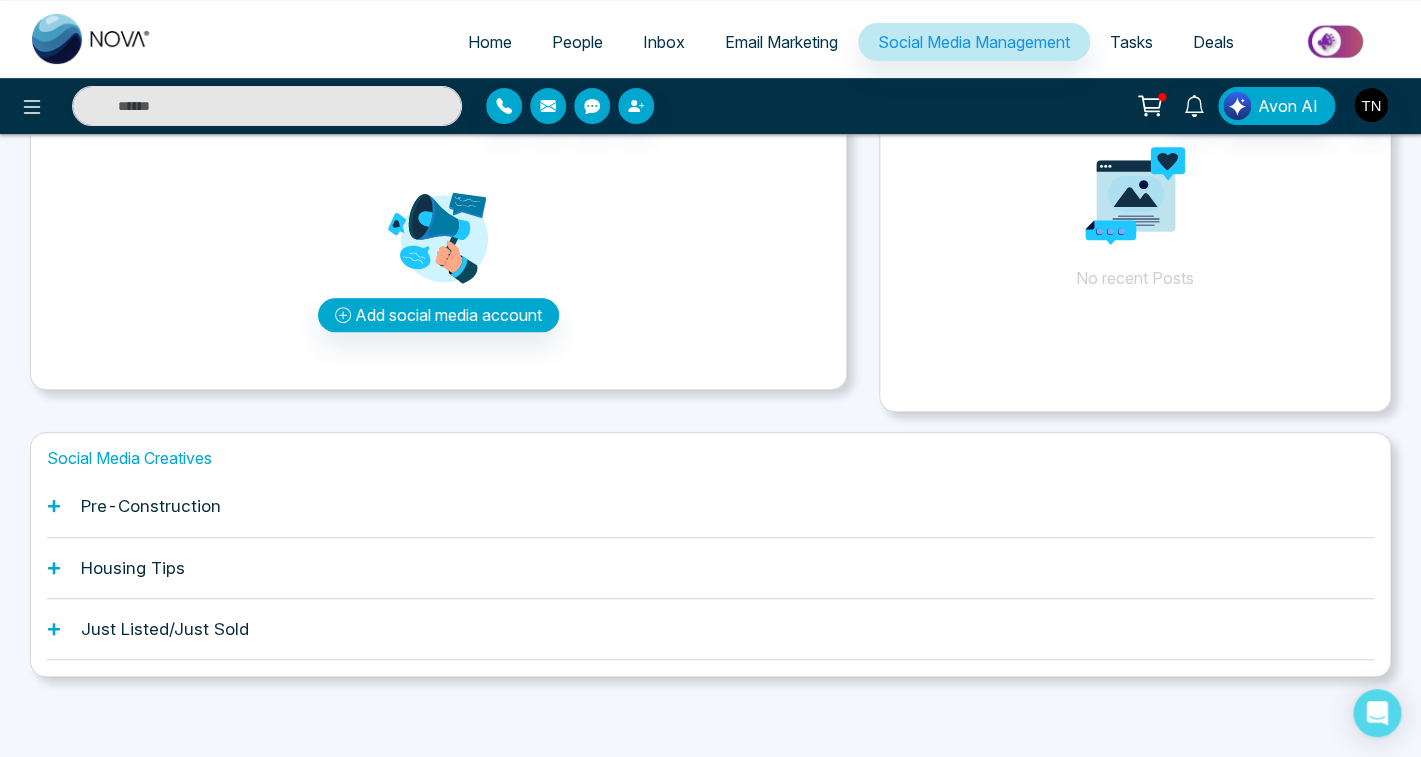 click on "Just Listed/Just Sold" at bounding box center (165, 629) 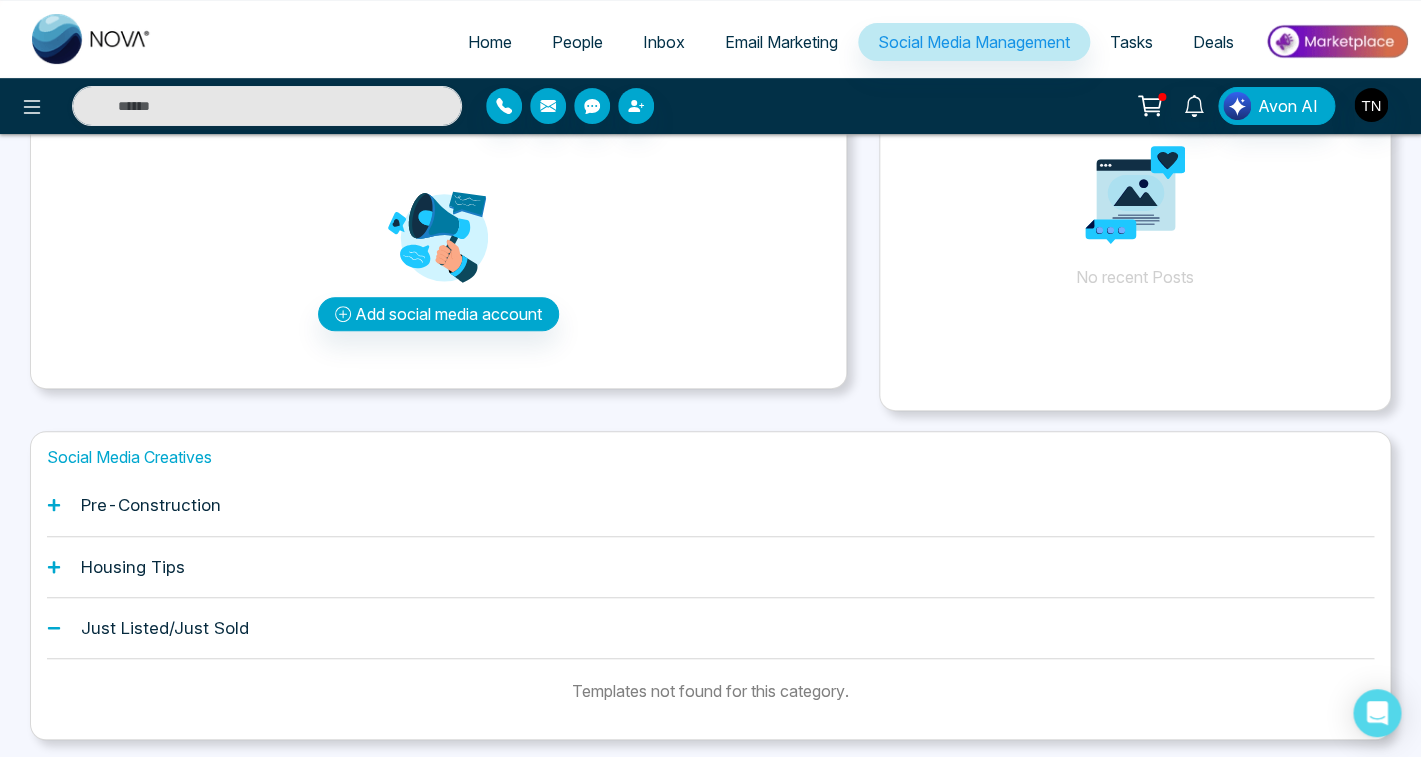 click on "Just Listed/Just Sold" at bounding box center [165, 628] 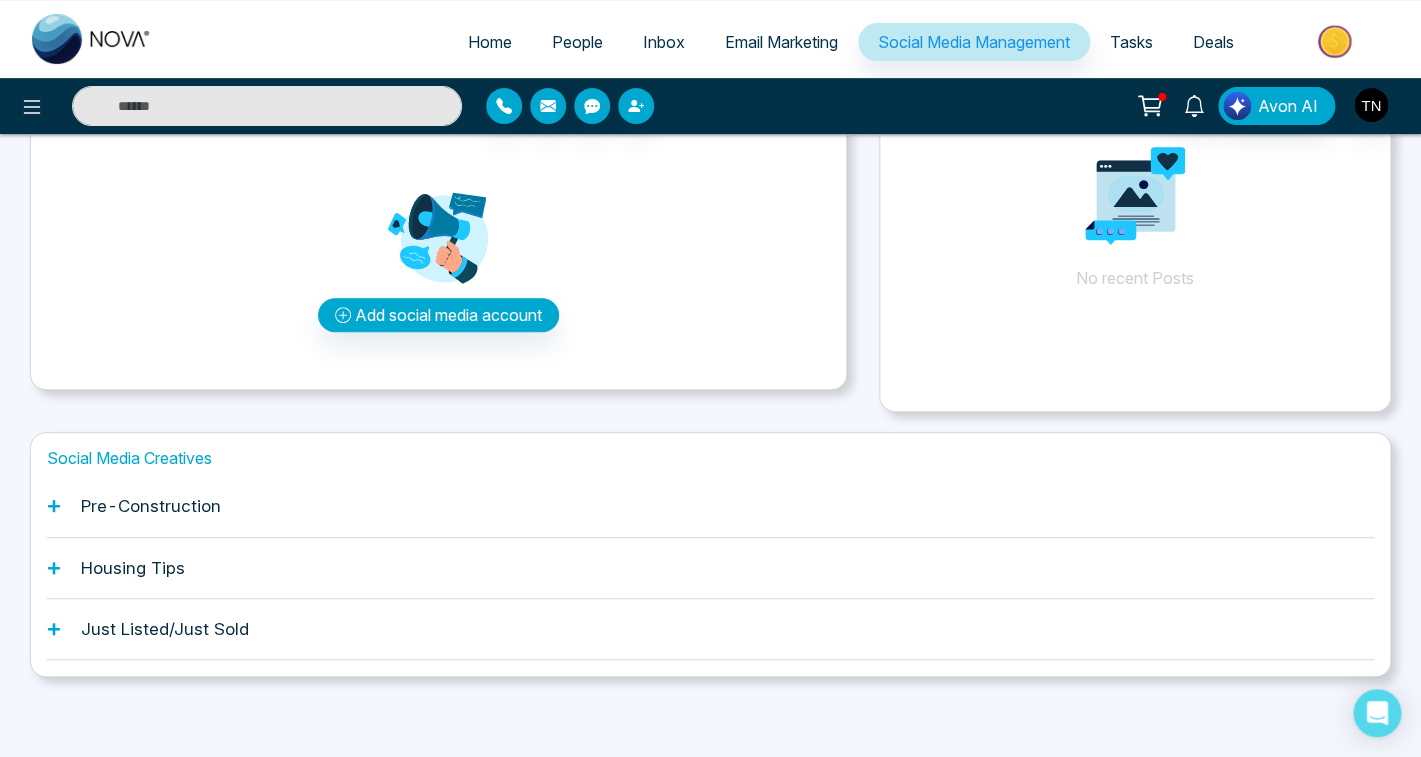 click on "Just Listed/Just Sold" at bounding box center [165, 629] 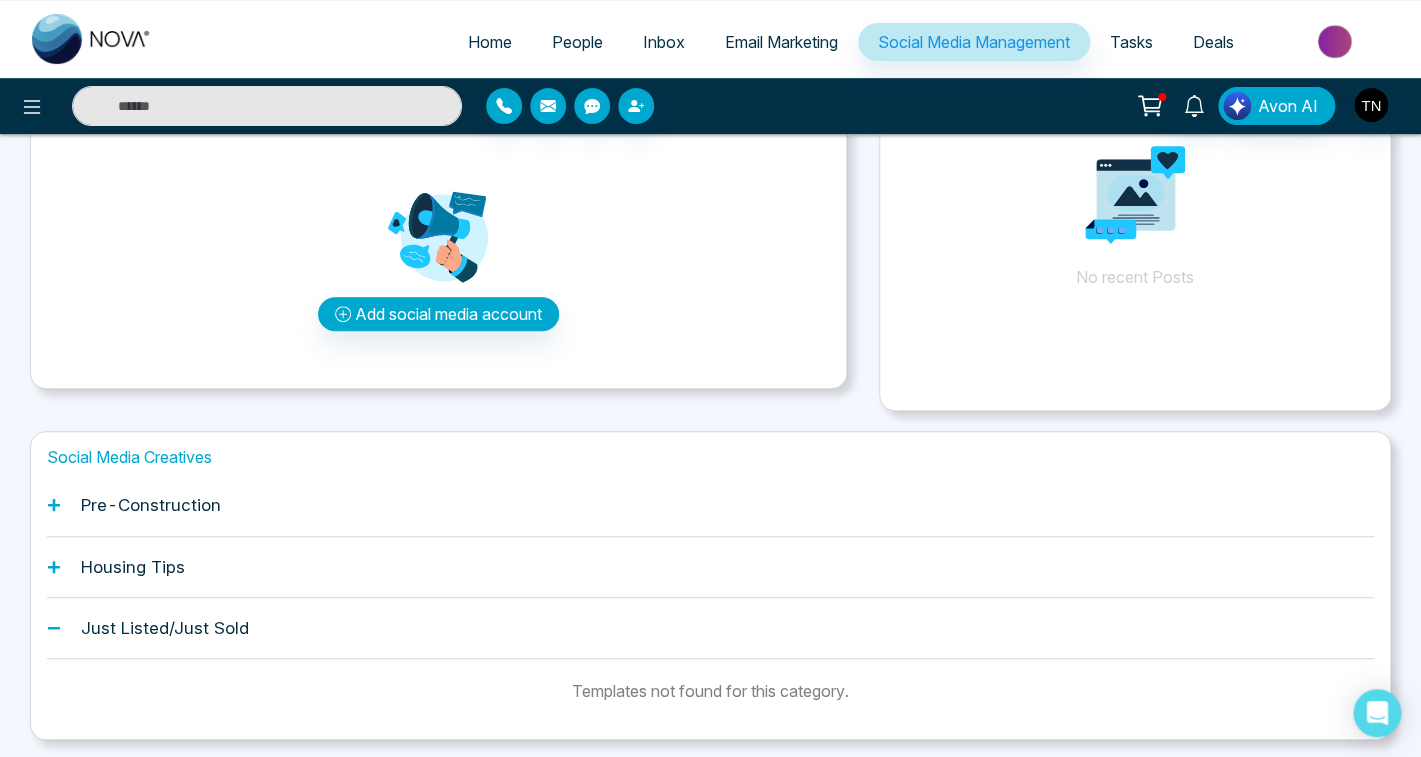 scroll, scrollTop: 227, scrollLeft: 0, axis: vertical 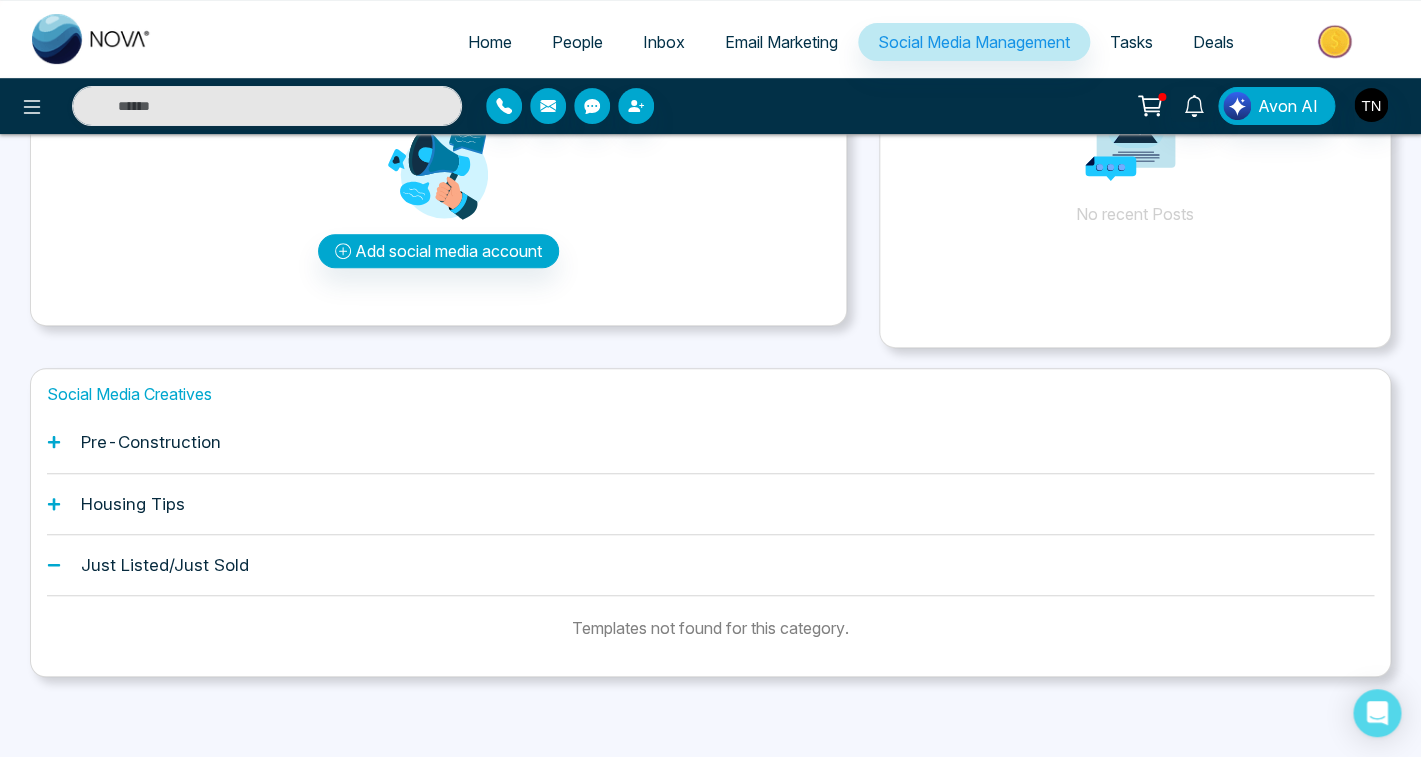 click on "Housing Tips" at bounding box center (133, 504) 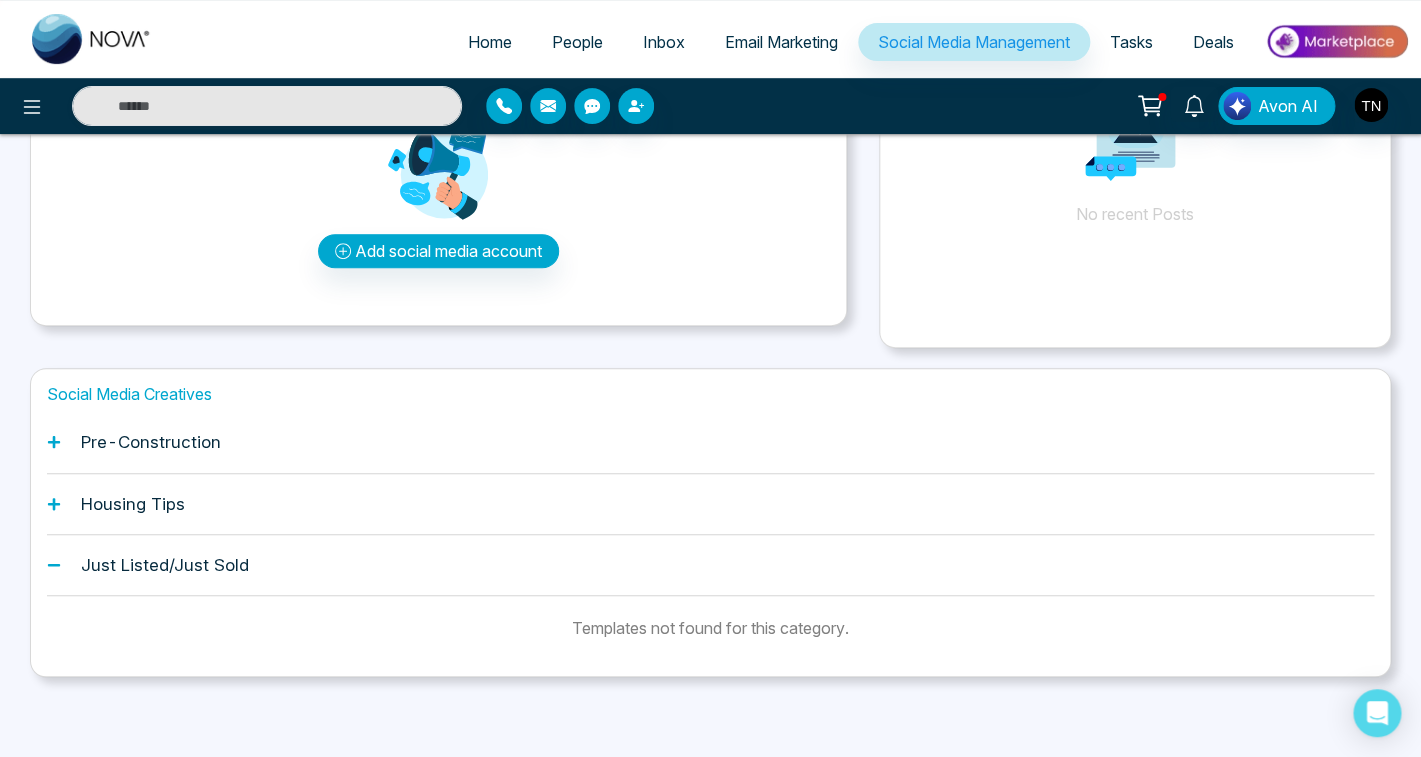 click on "Housing Tips" at bounding box center [133, 504] 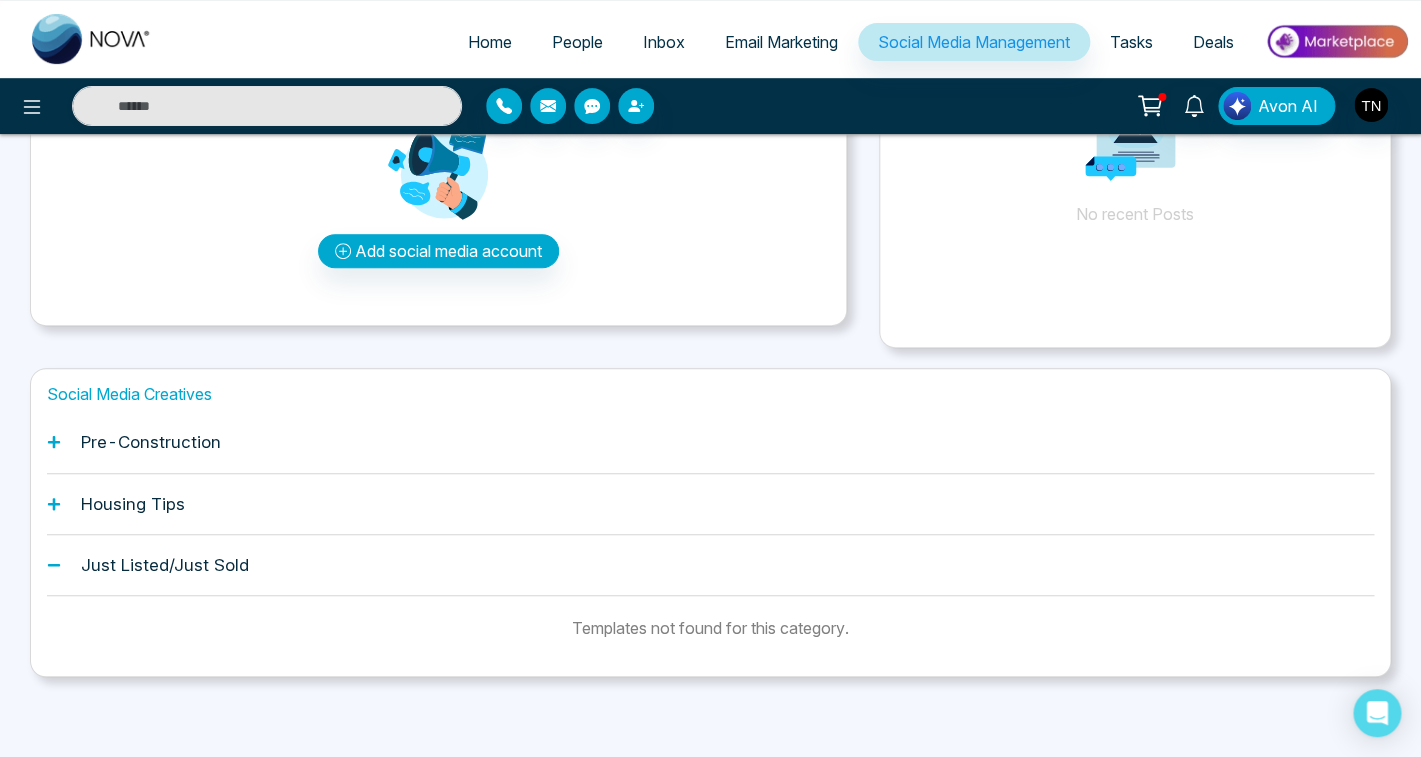 click on "Pre-Construction" at bounding box center [151, 442] 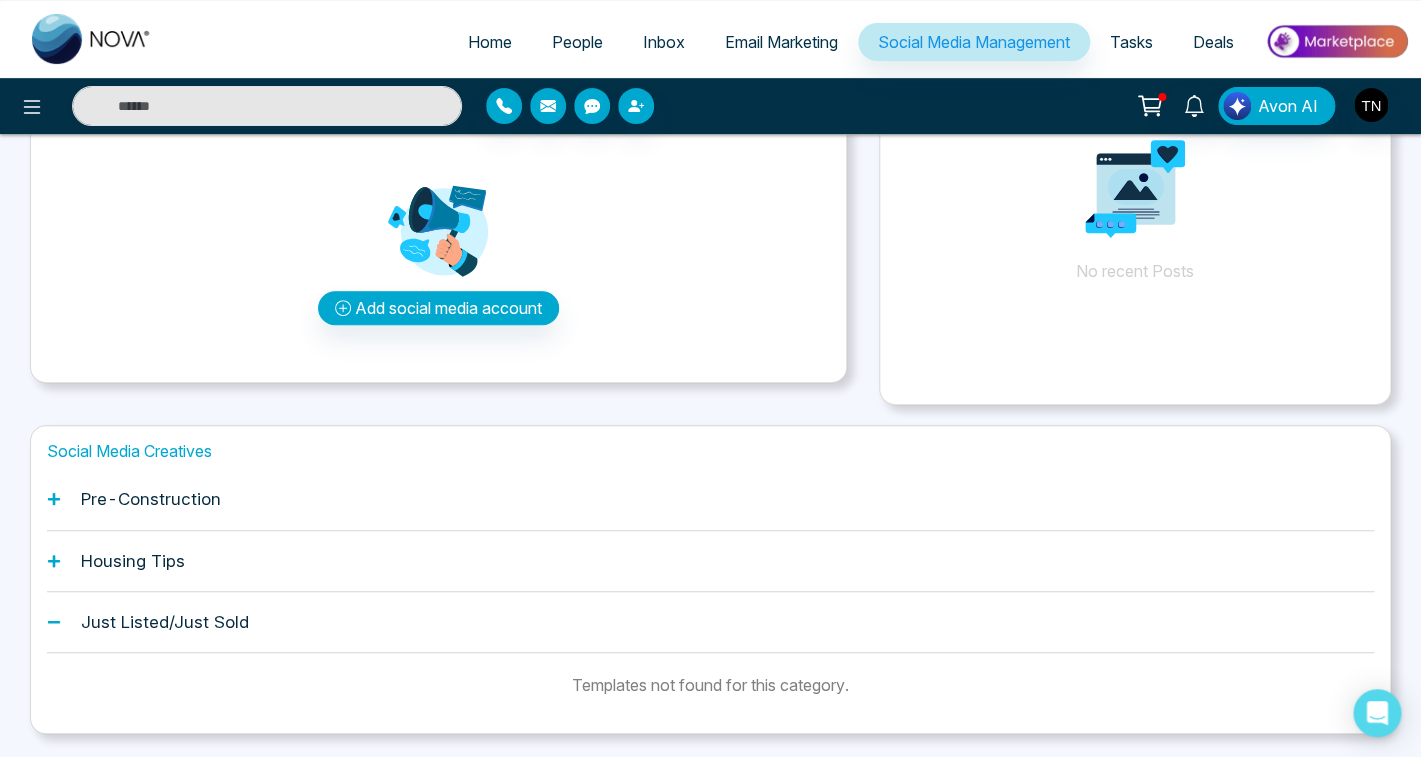 scroll, scrollTop: 0, scrollLeft: 0, axis: both 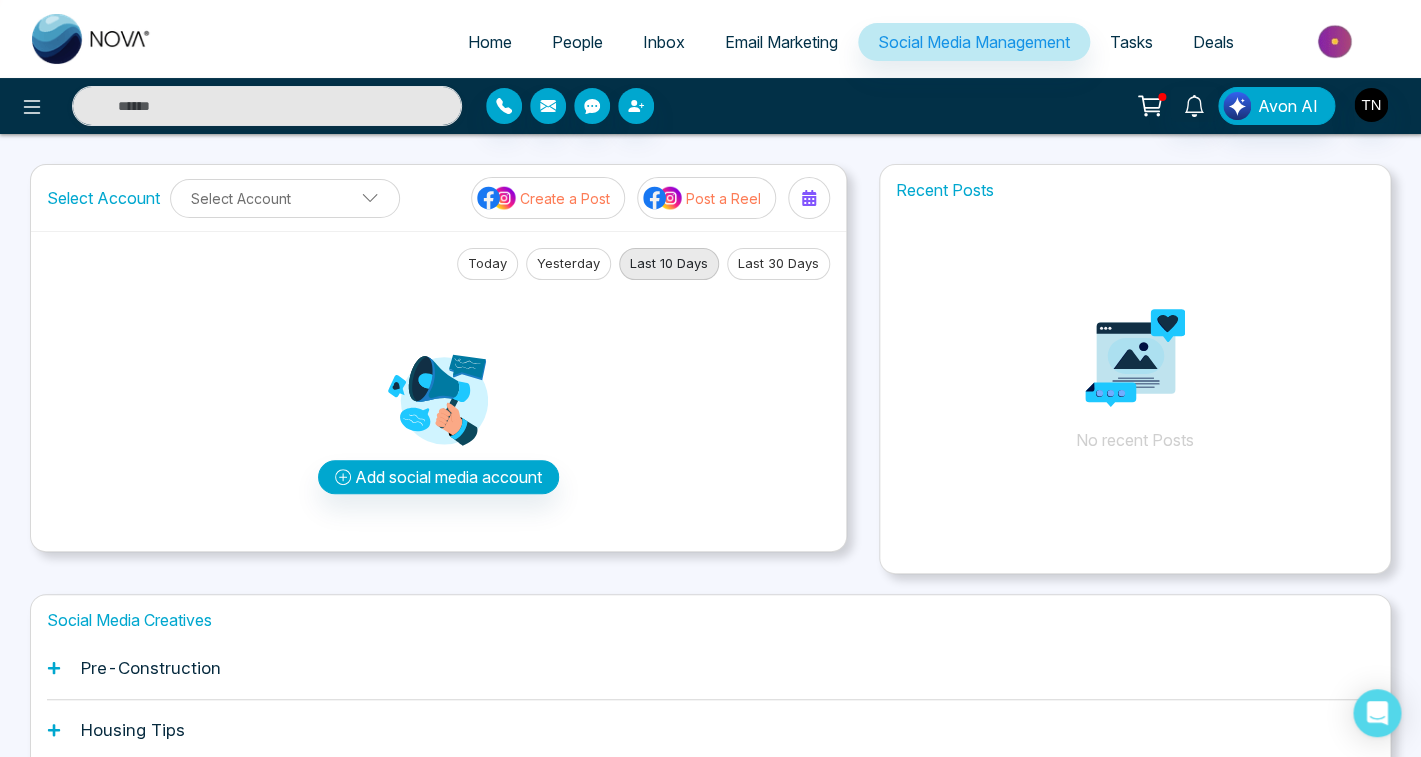 click on "Home" at bounding box center (490, 42) 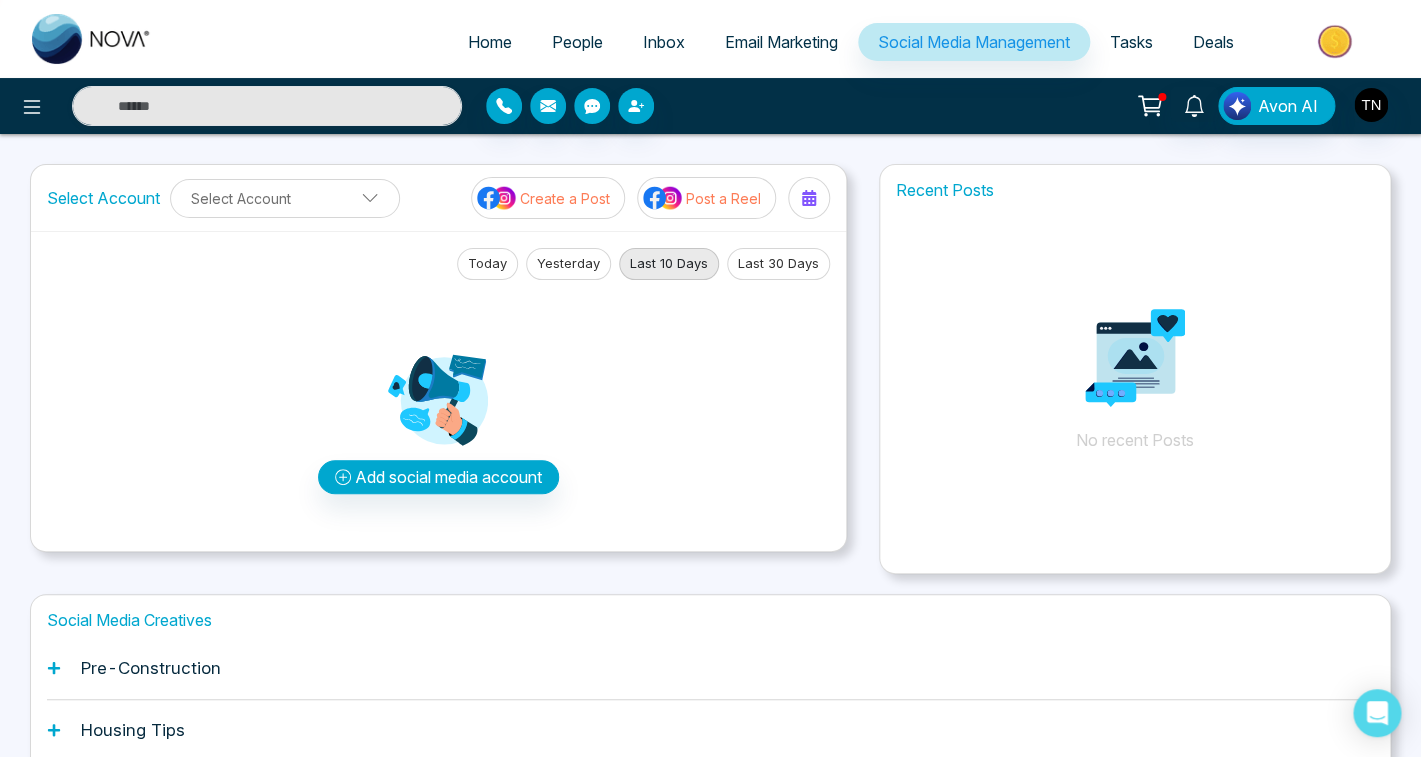 select on "*" 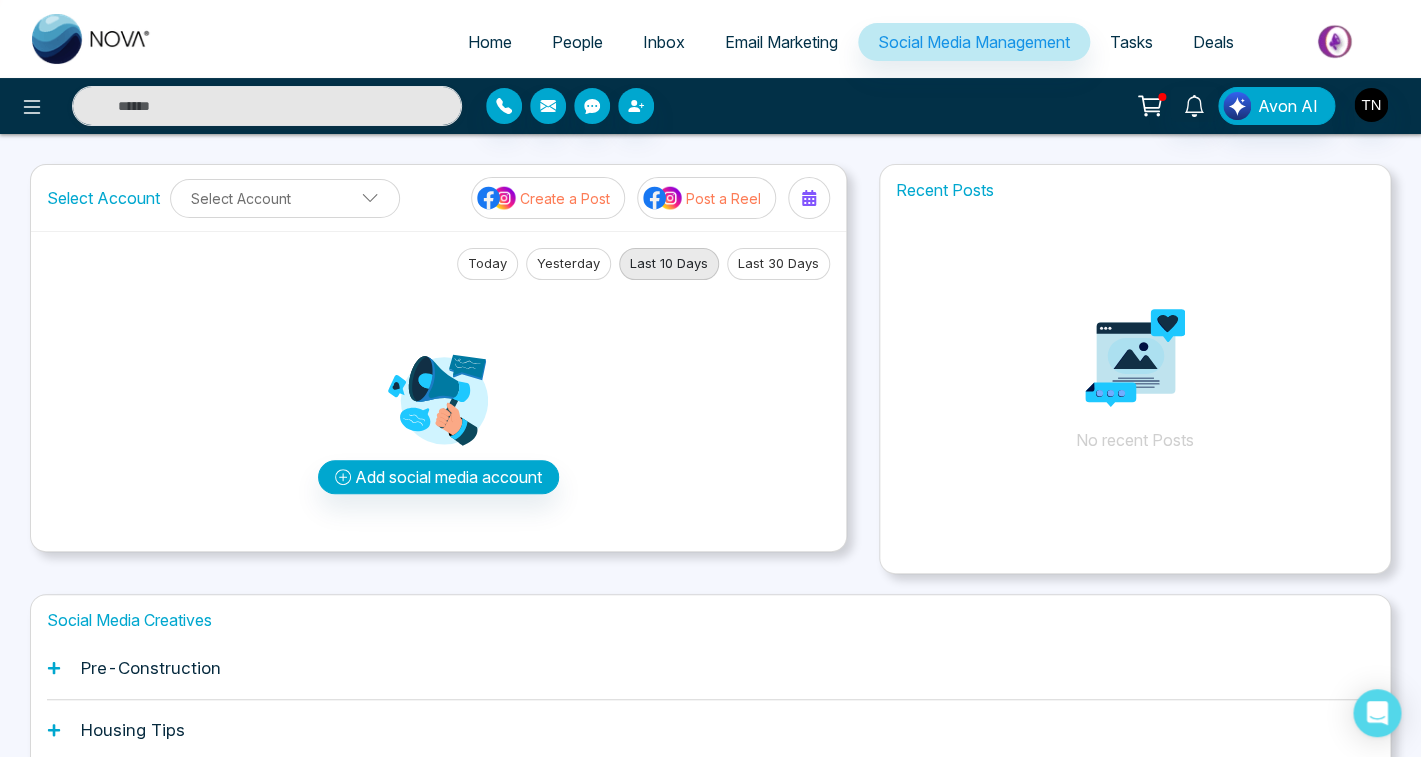 select on "*" 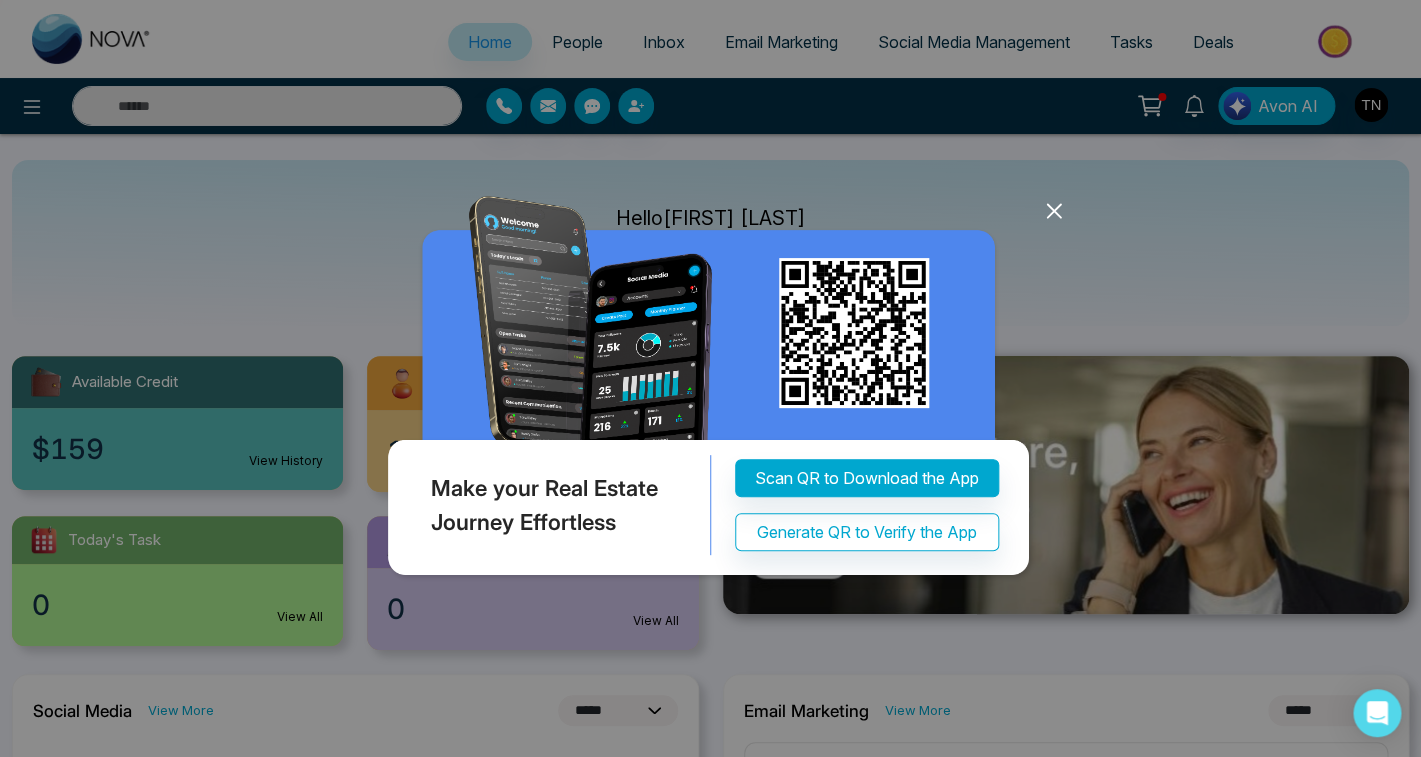 click 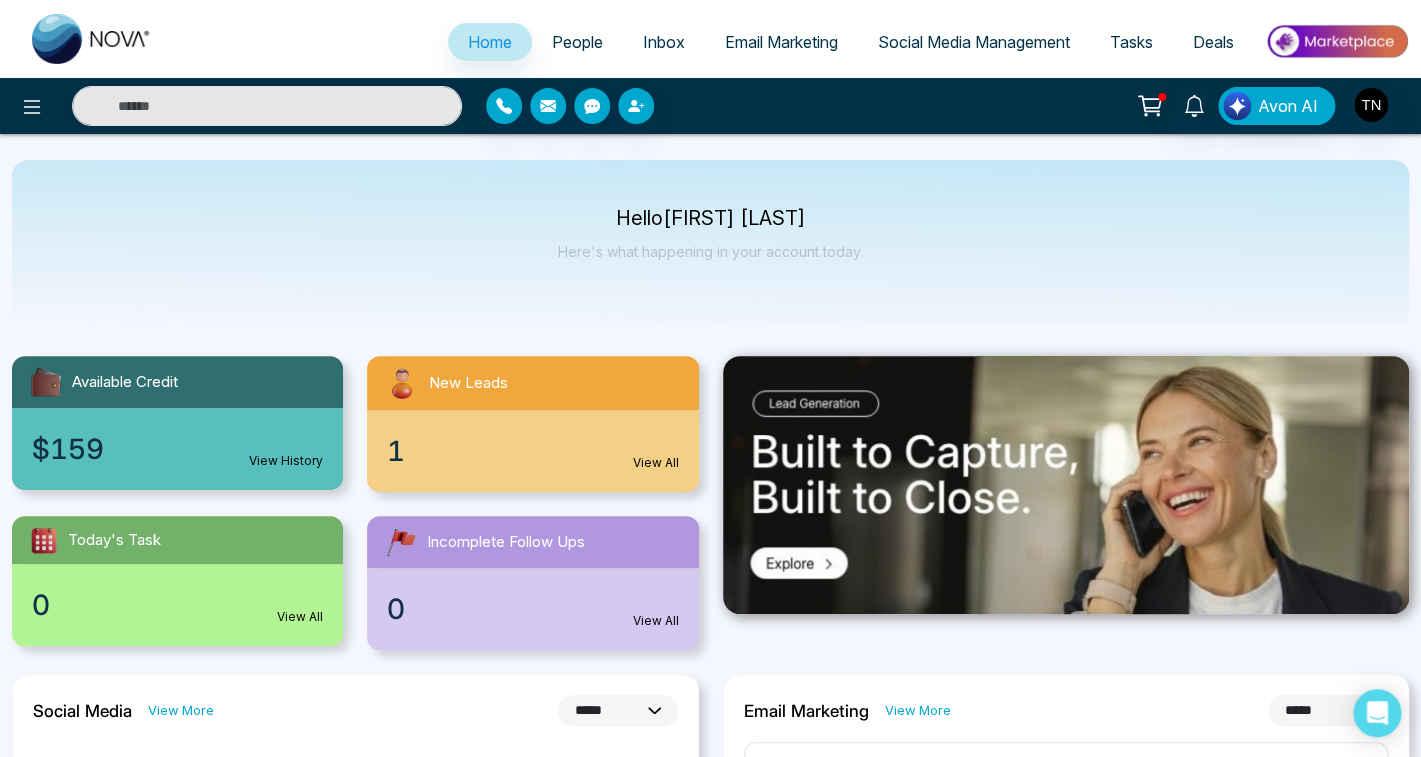 click on "Hello [FIRST] [LAST] Here's what happening in your account today." at bounding box center [710, 243] 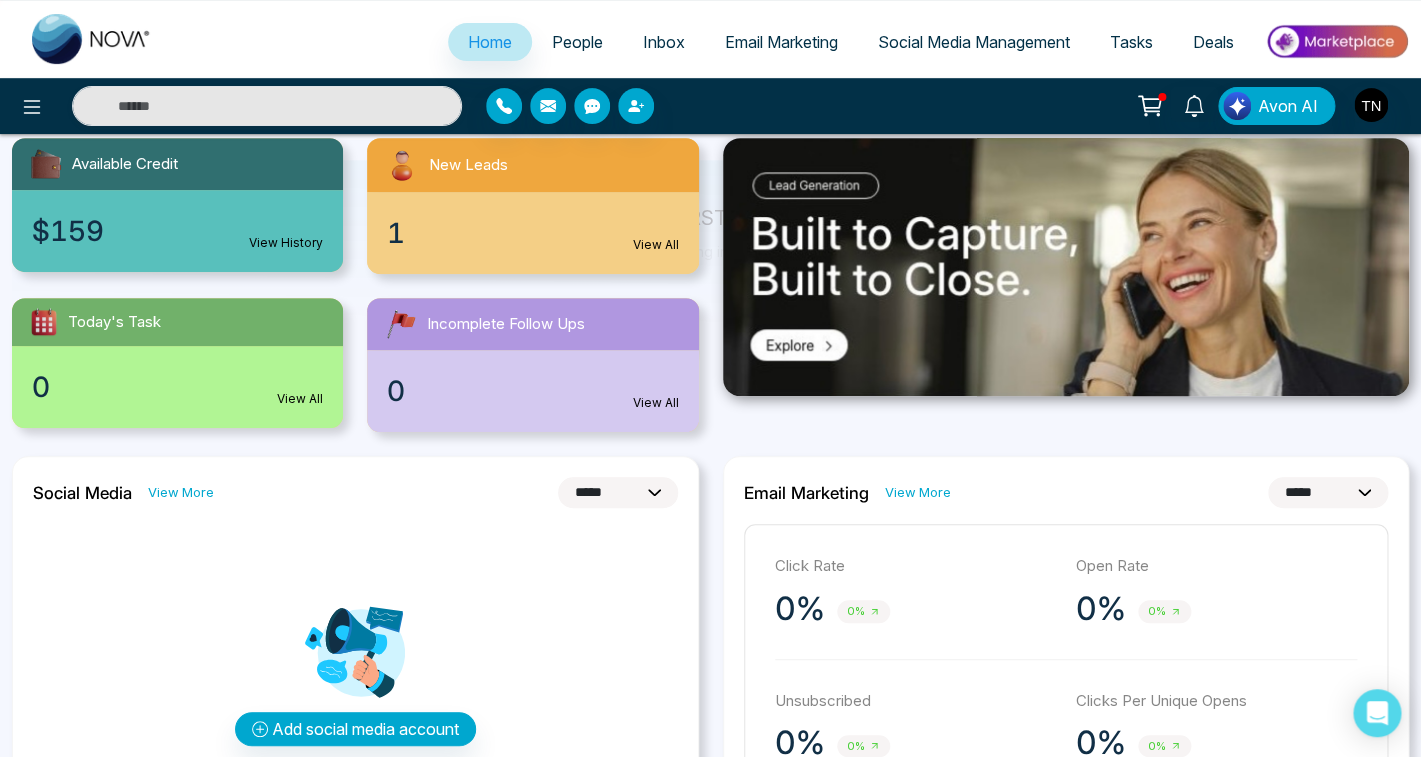 scroll, scrollTop: 0, scrollLeft: 0, axis: both 